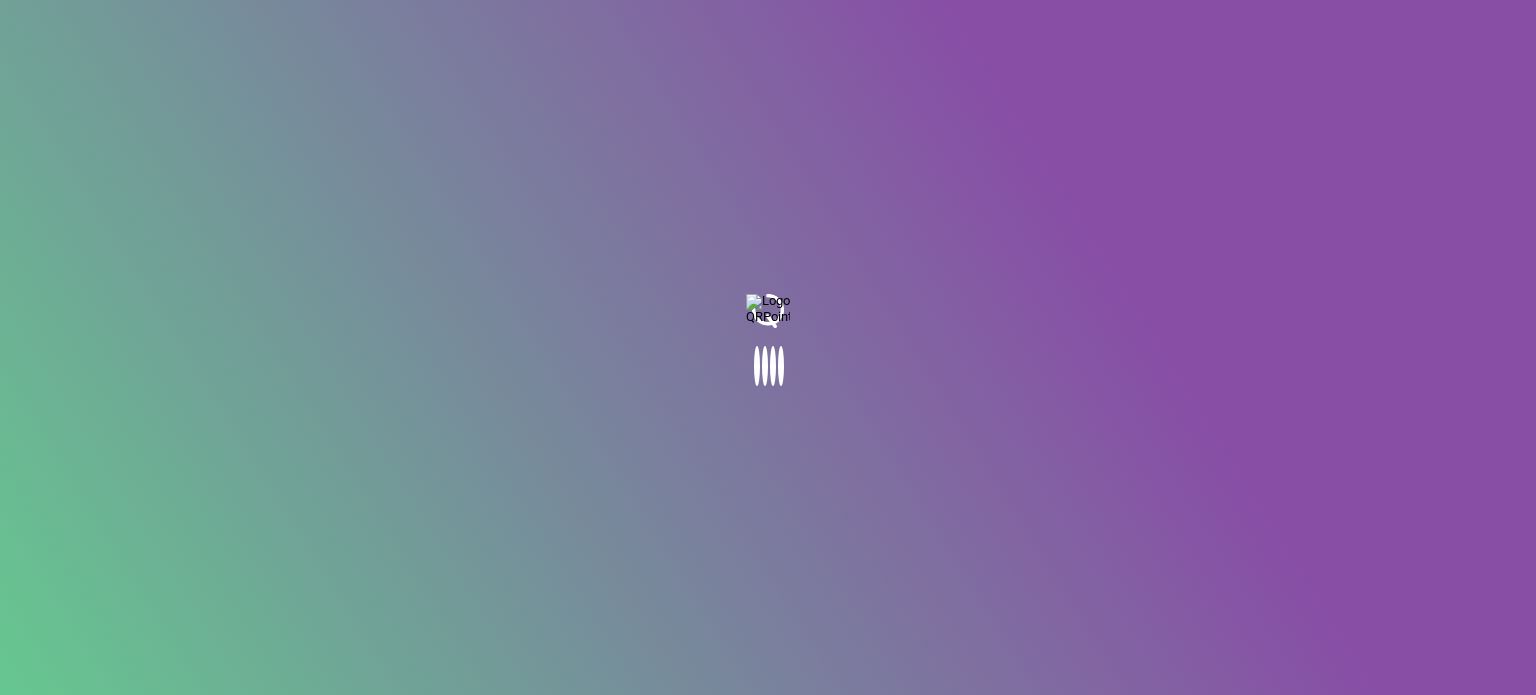 scroll, scrollTop: 0, scrollLeft: 0, axis: both 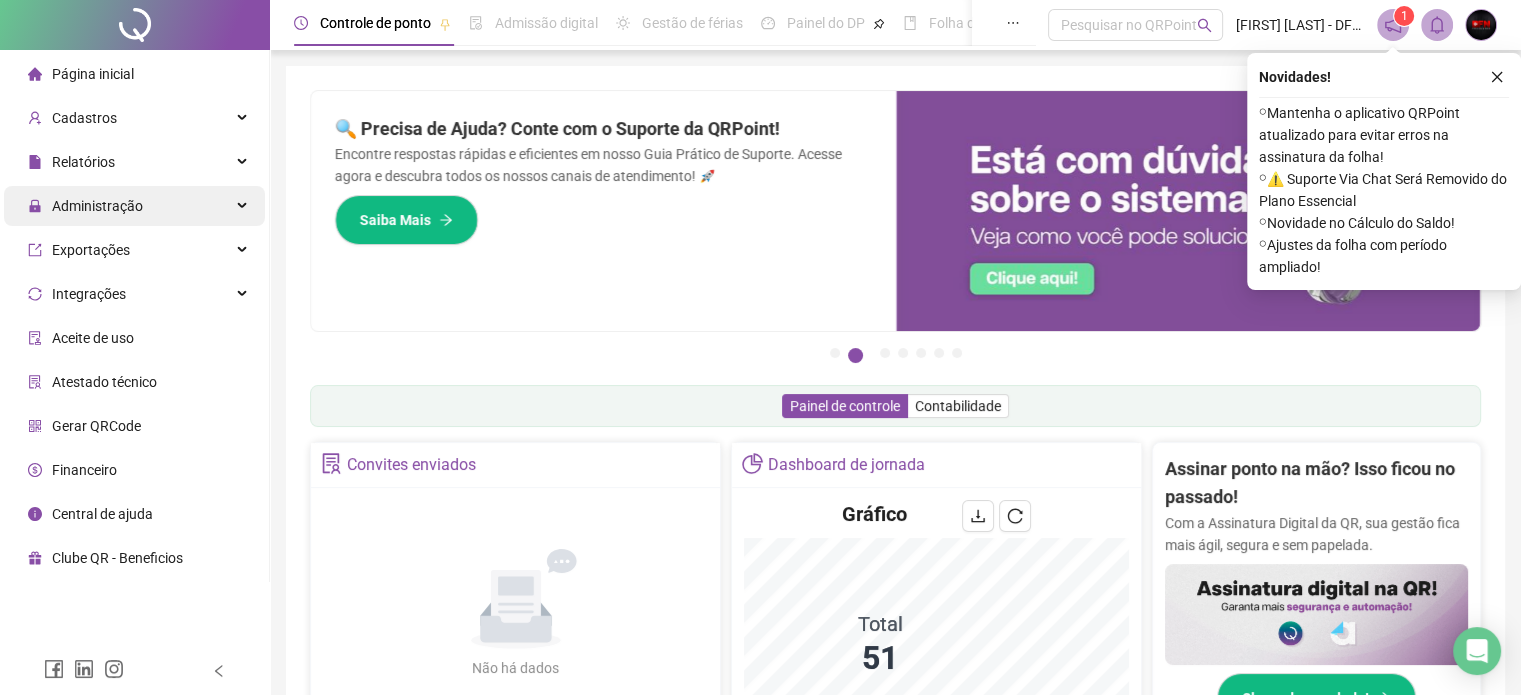 click on "Administração" at bounding box center [97, 206] 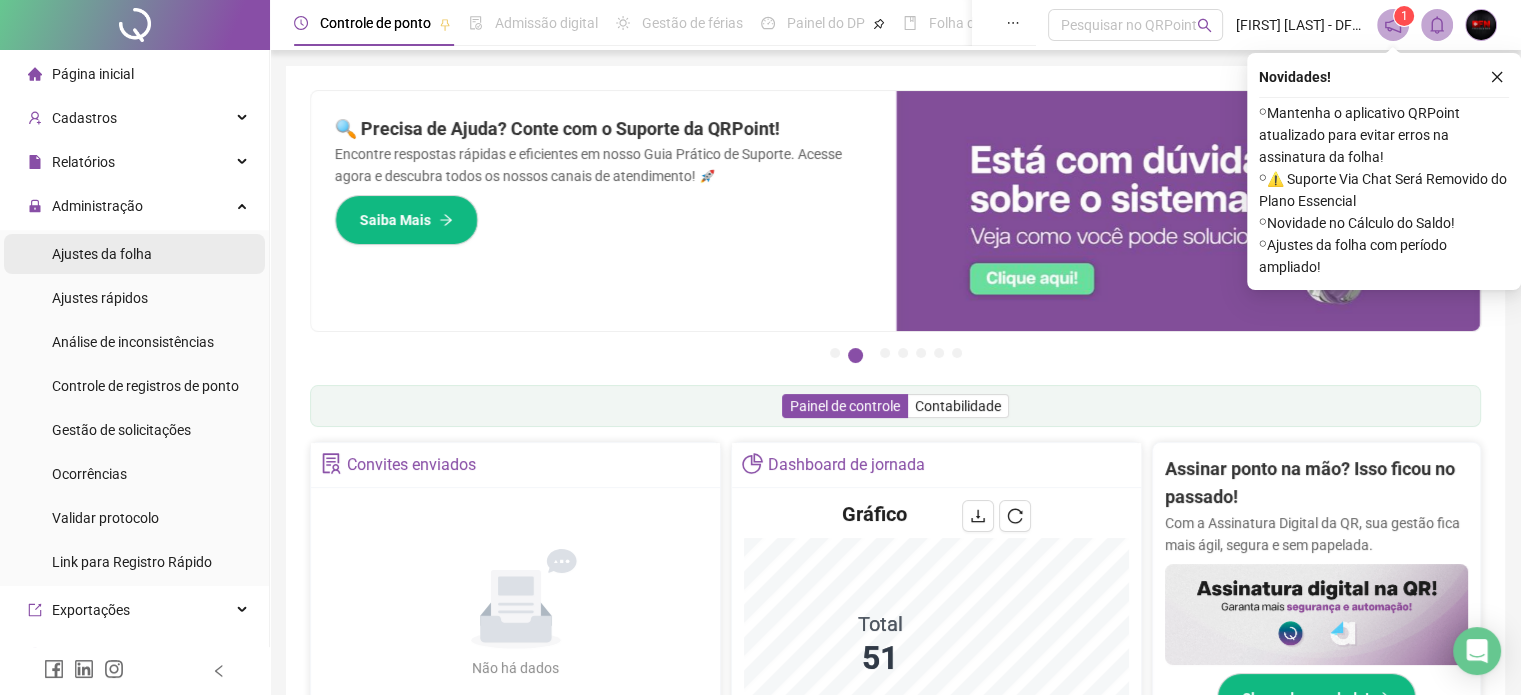 click on "Ajustes da folha" at bounding box center [134, 254] 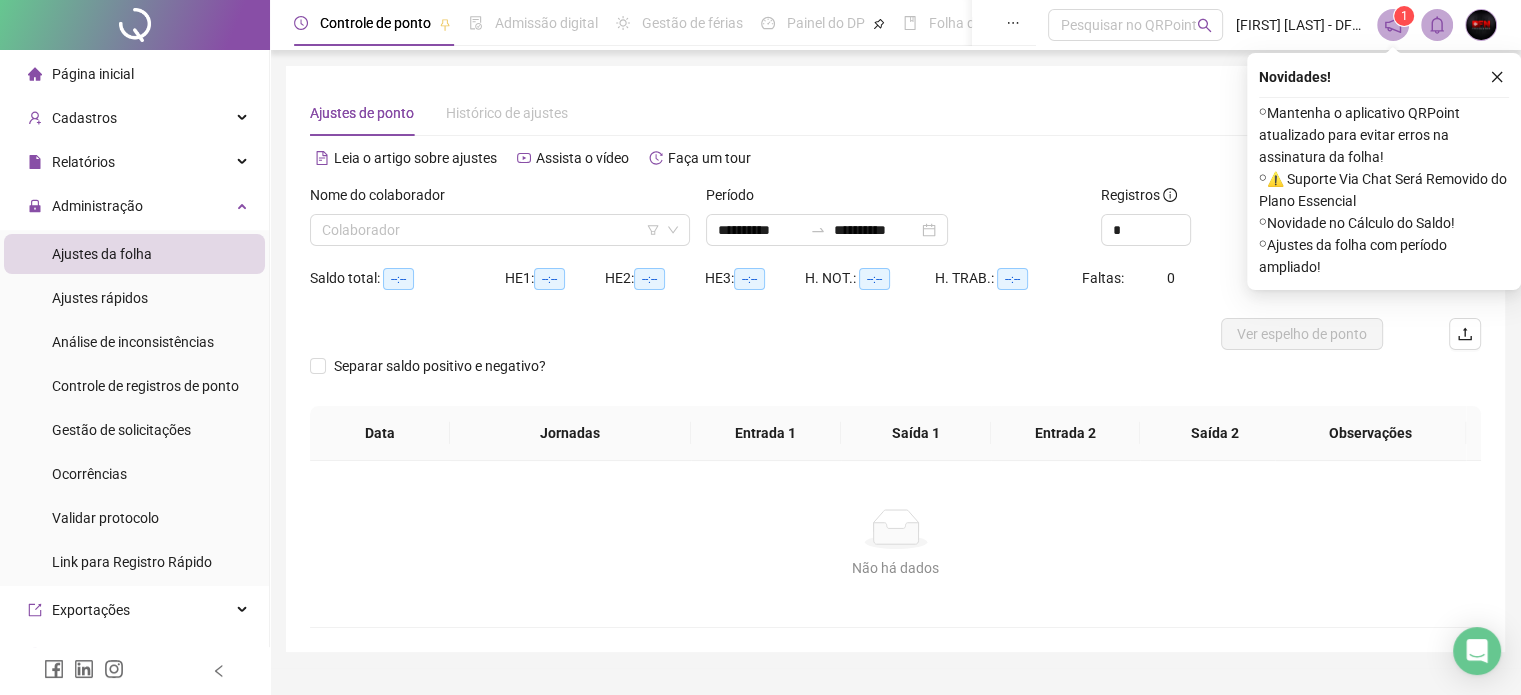 click on "Nome do colaborador Colaborador" at bounding box center [500, 223] 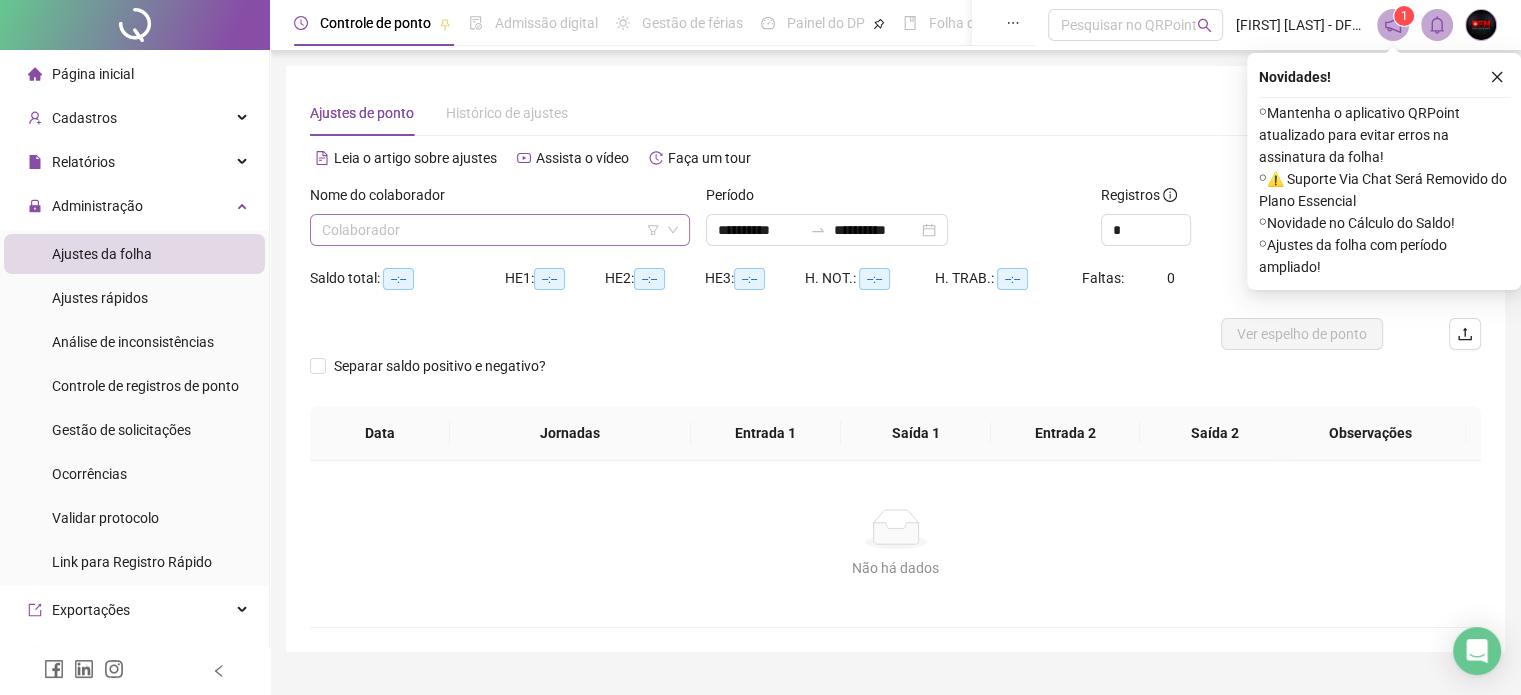 click at bounding box center (491, 230) 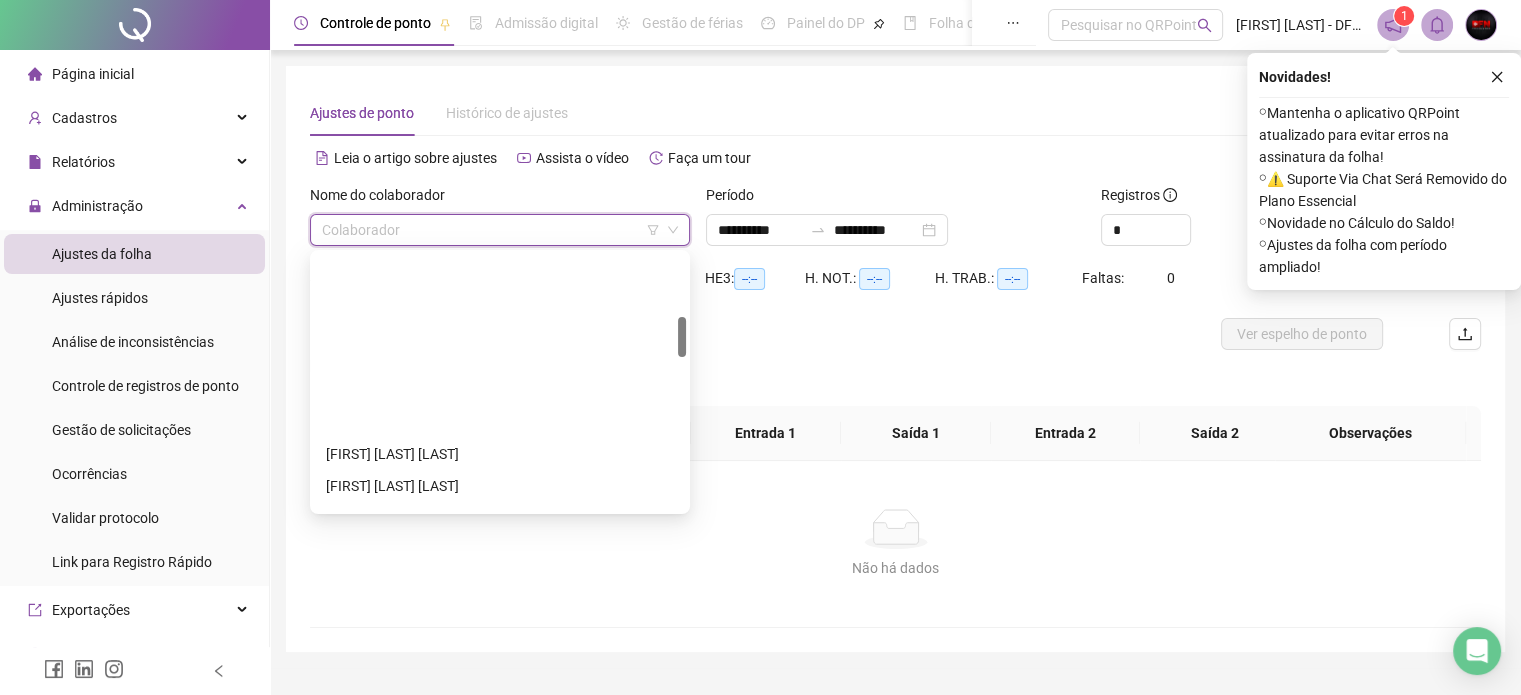 scroll, scrollTop: 400, scrollLeft: 0, axis: vertical 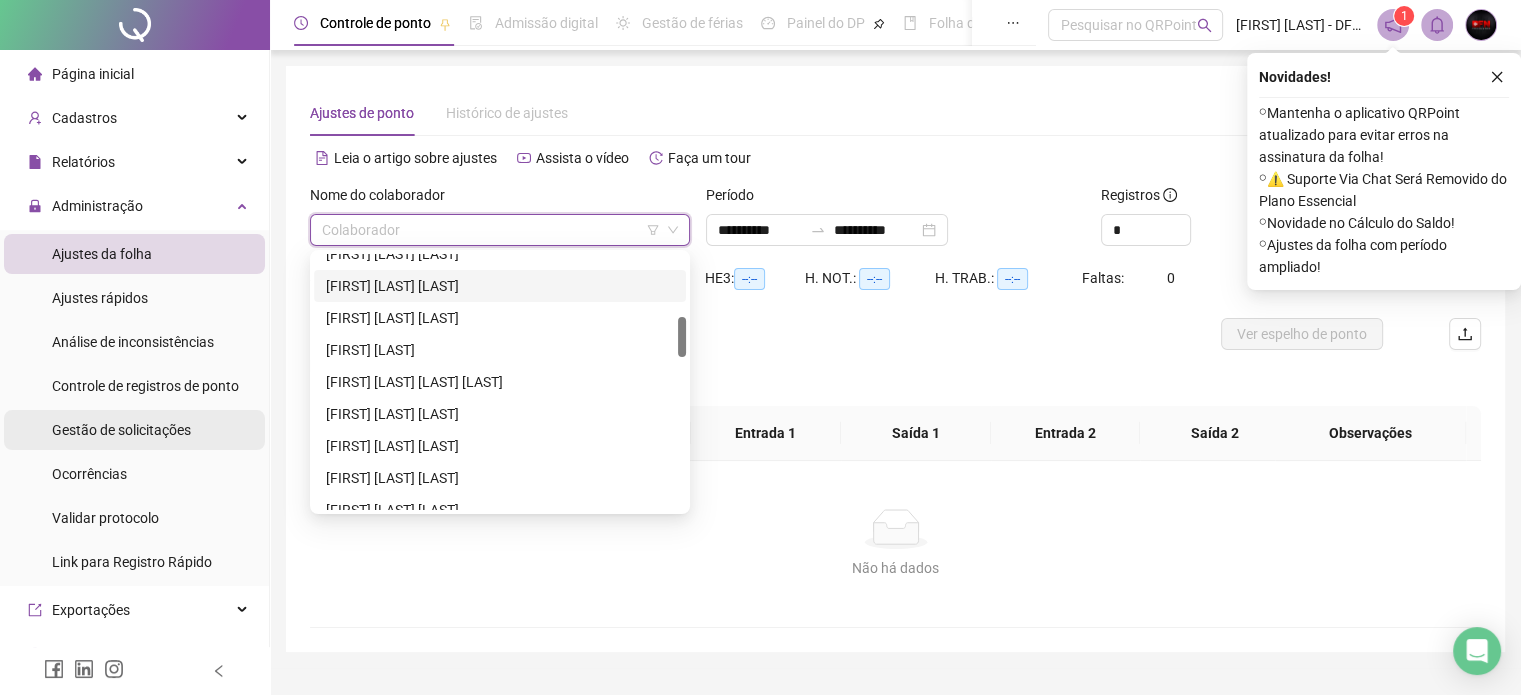 click on "Gestão de solicitações" at bounding box center [121, 430] 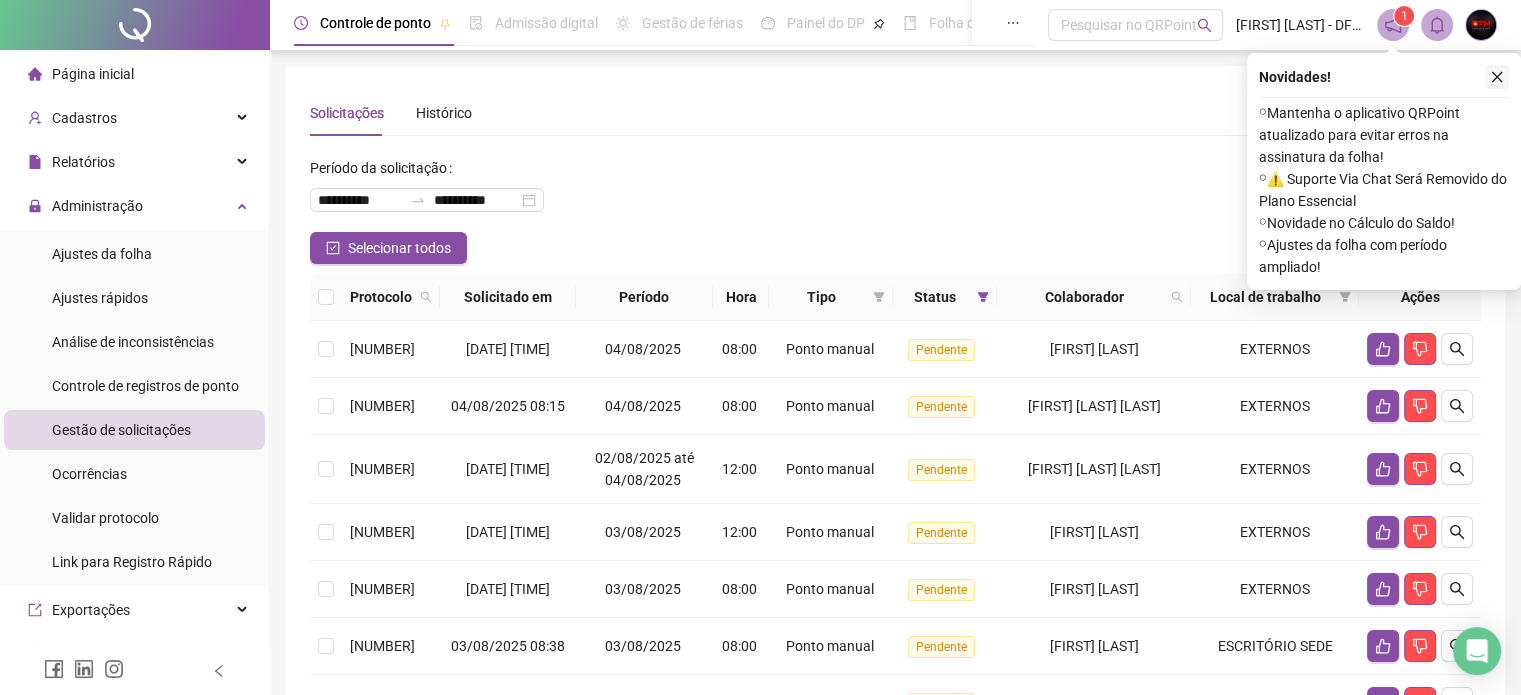 click 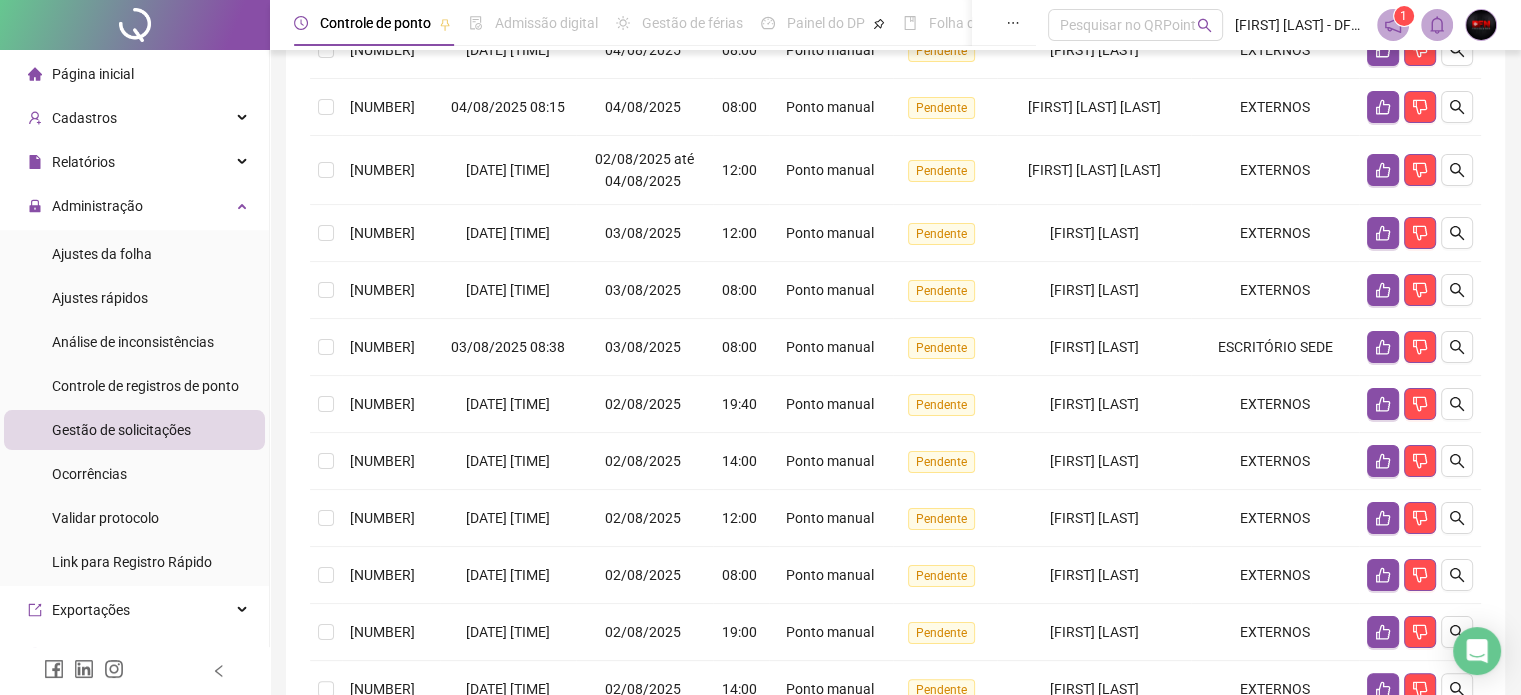 scroll, scrollTop: 310, scrollLeft: 0, axis: vertical 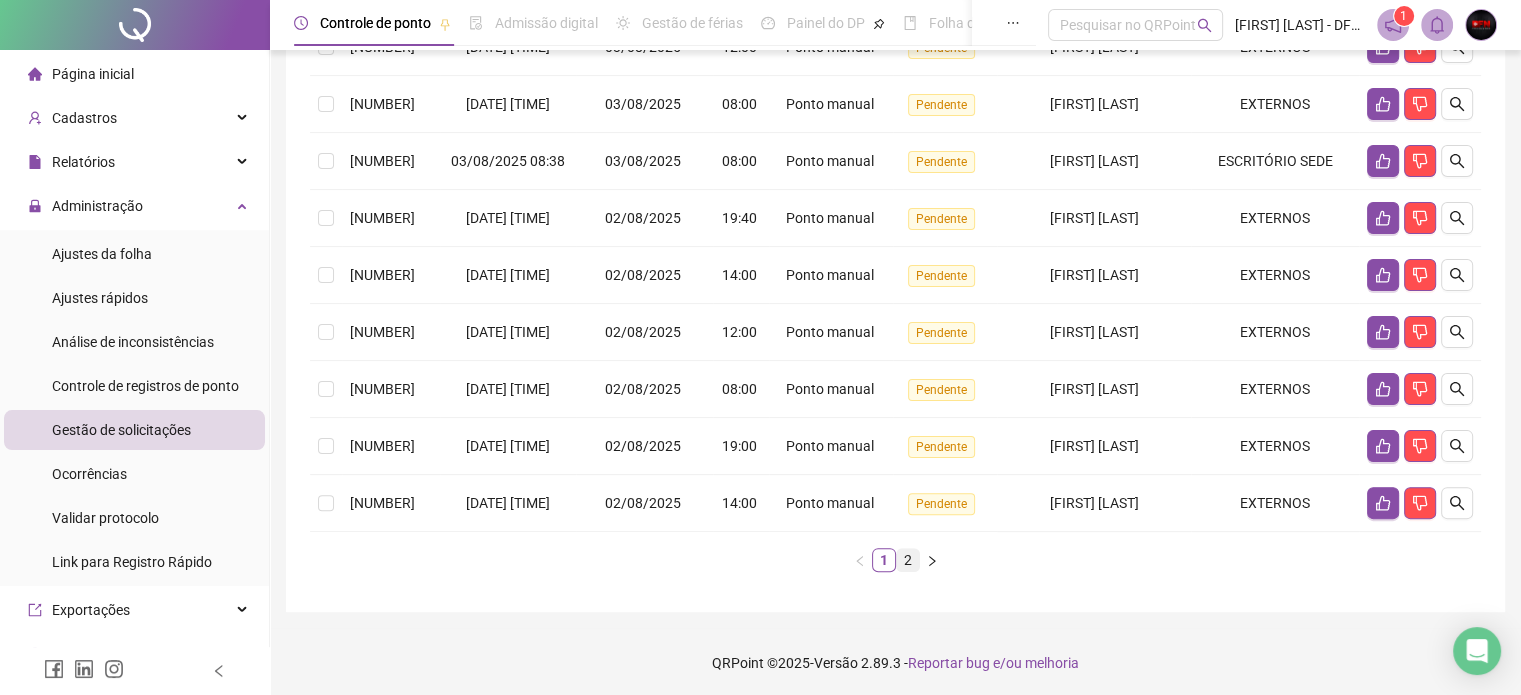 click on "2" at bounding box center [908, 560] 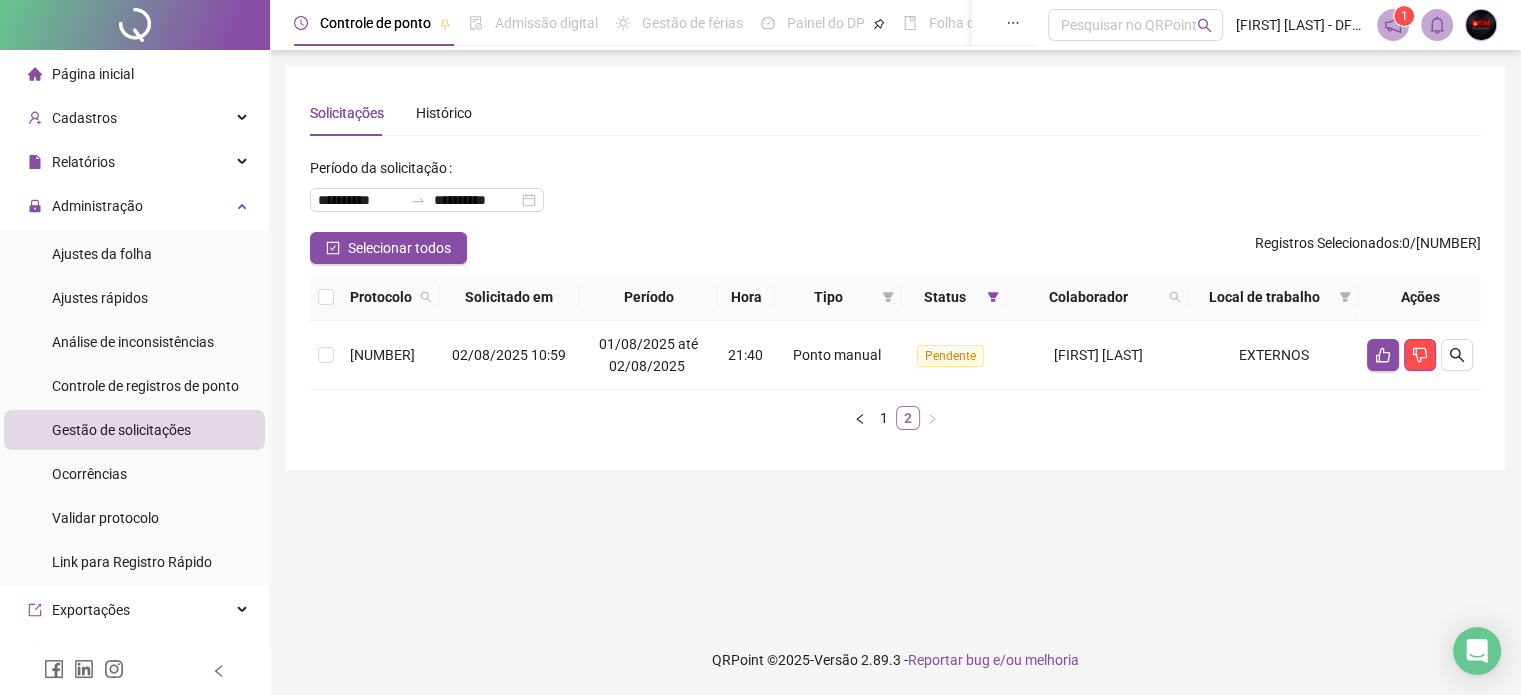 scroll, scrollTop: 0, scrollLeft: 0, axis: both 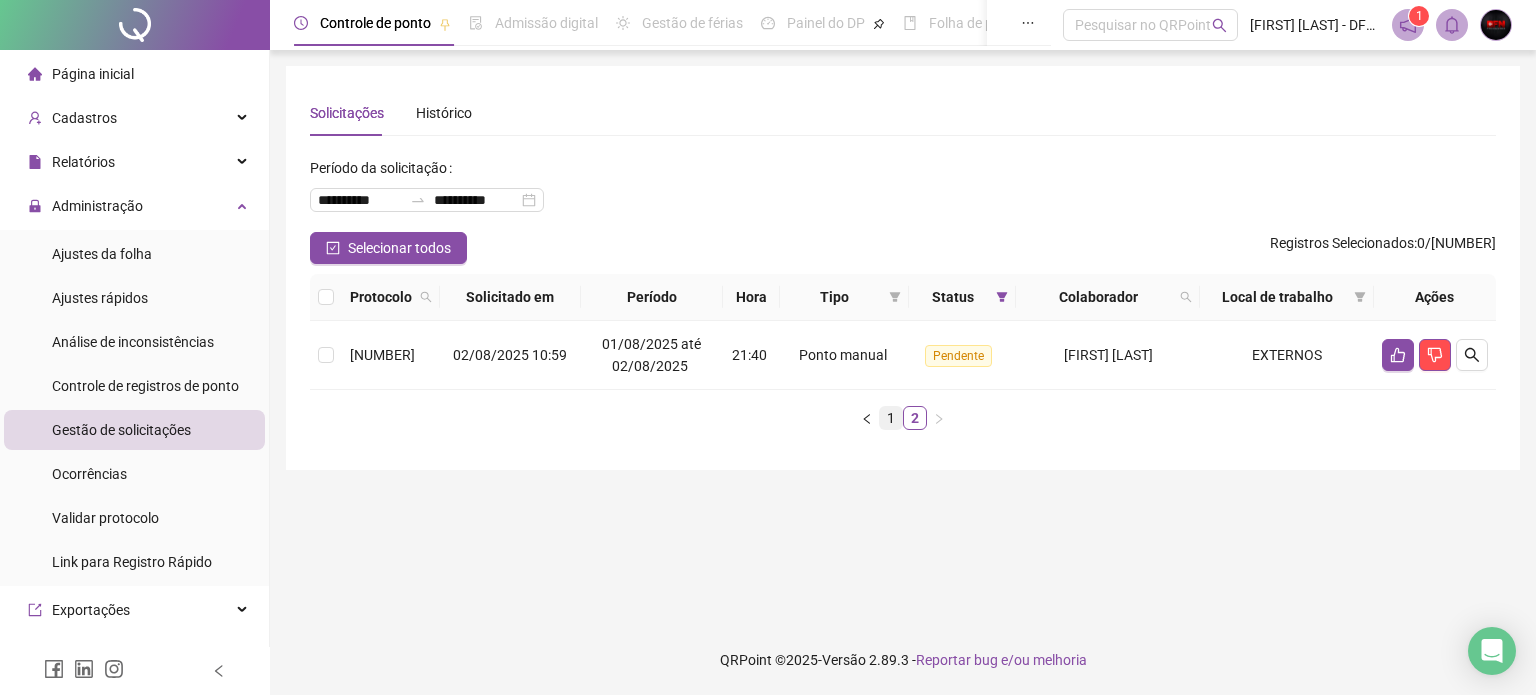 click on "1" at bounding box center (891, 418) 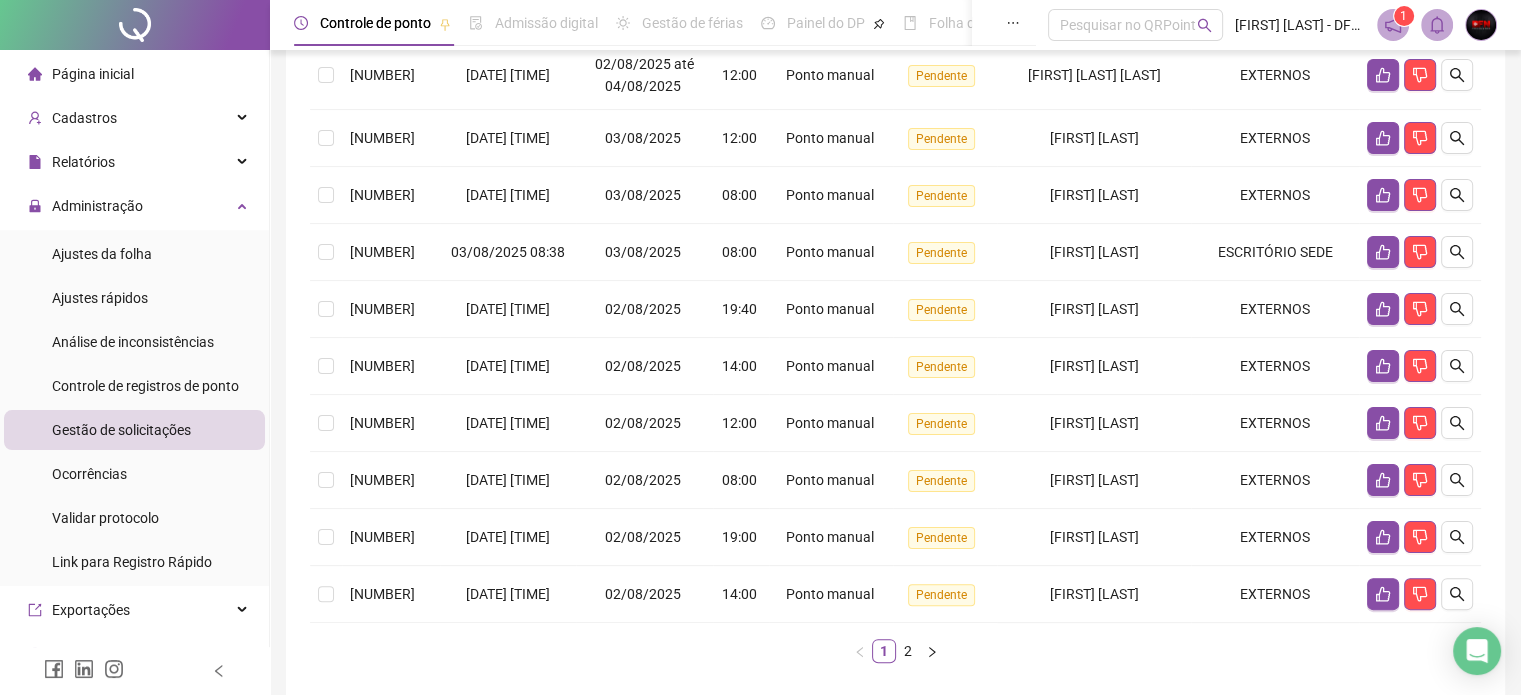 scroll, scrollTop: 396, scrollLeft: 0, axis: vertical 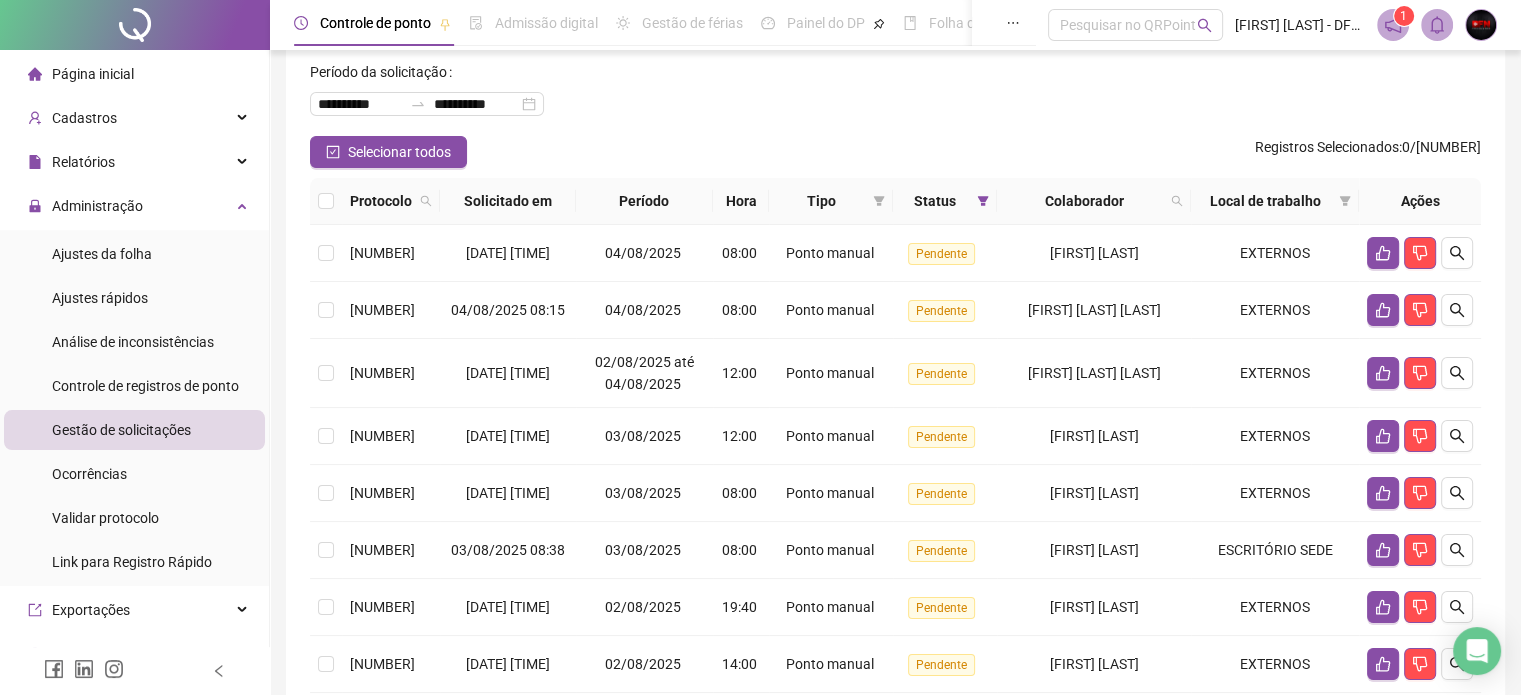 click at bounding box center (326, 201) 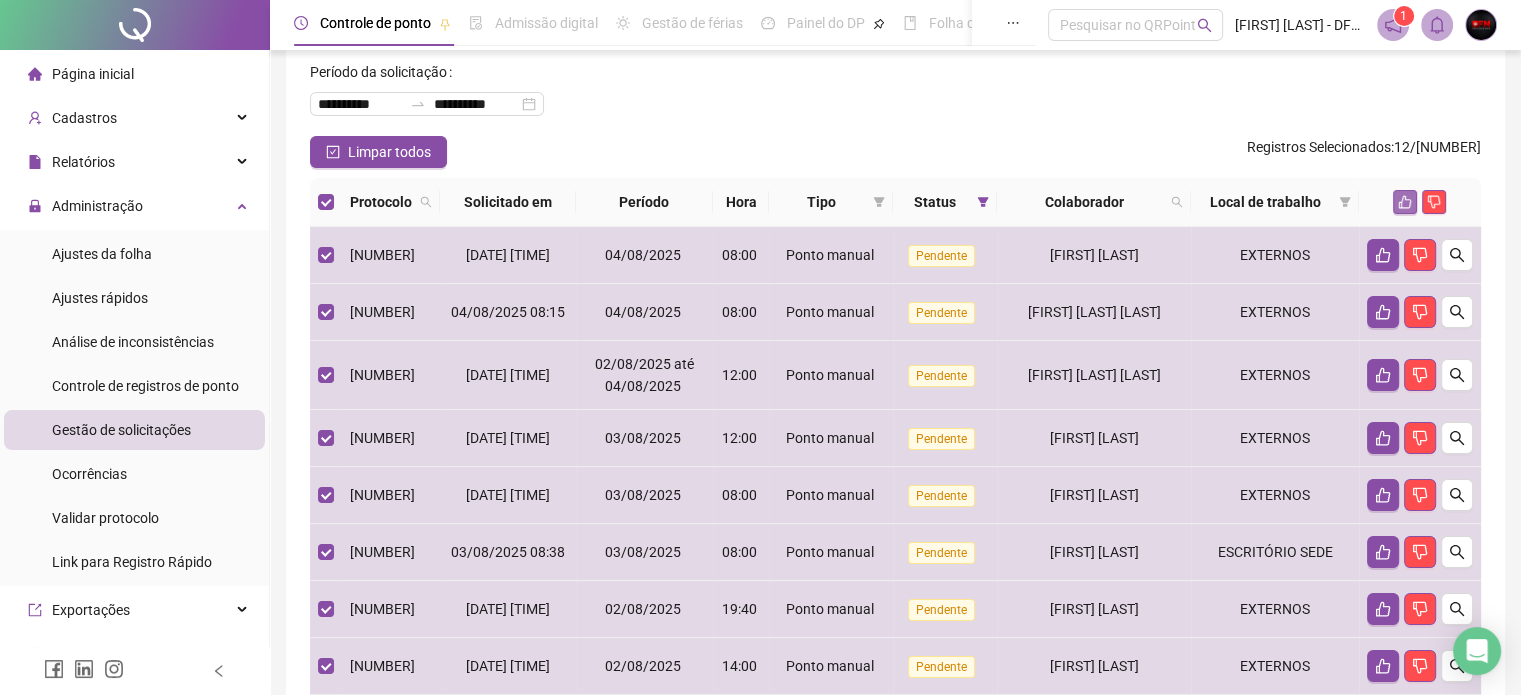 click 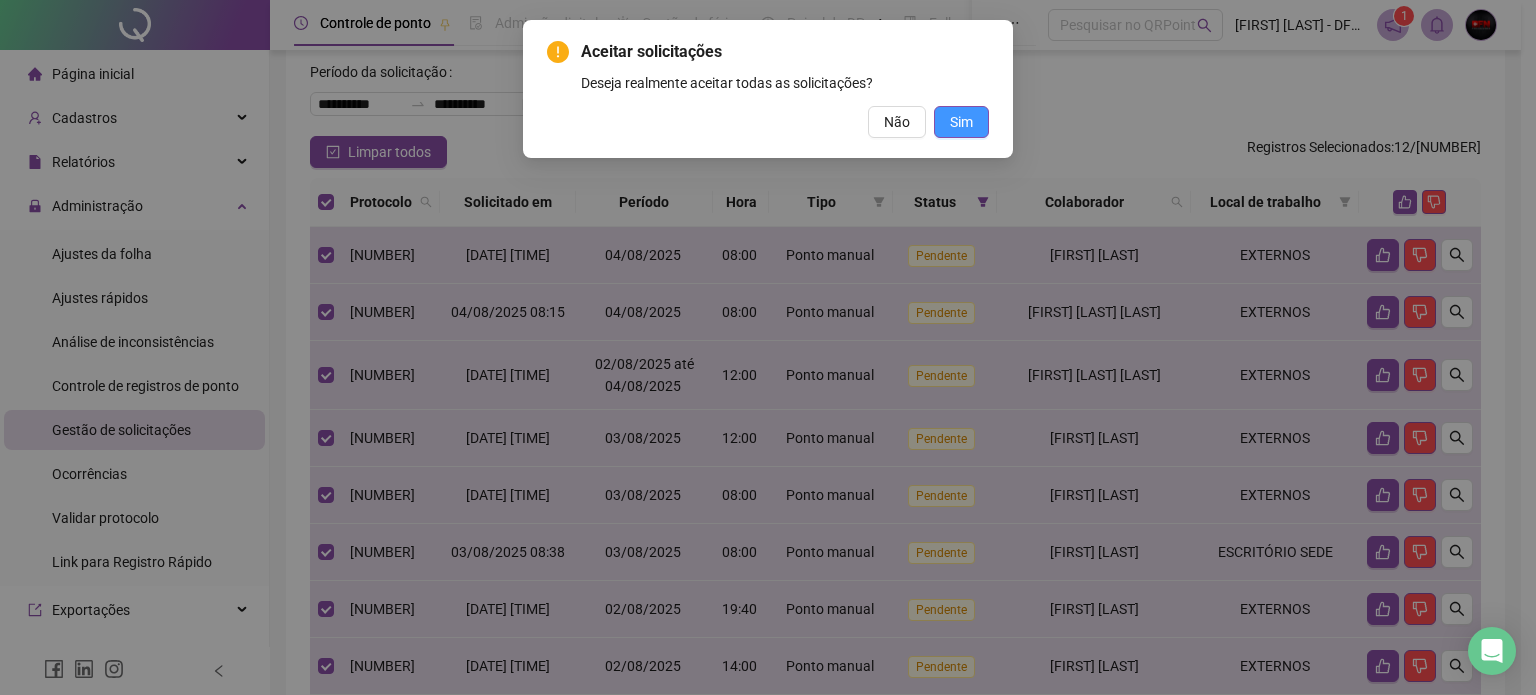 click on "Sim" at bounding box center (961, 122) 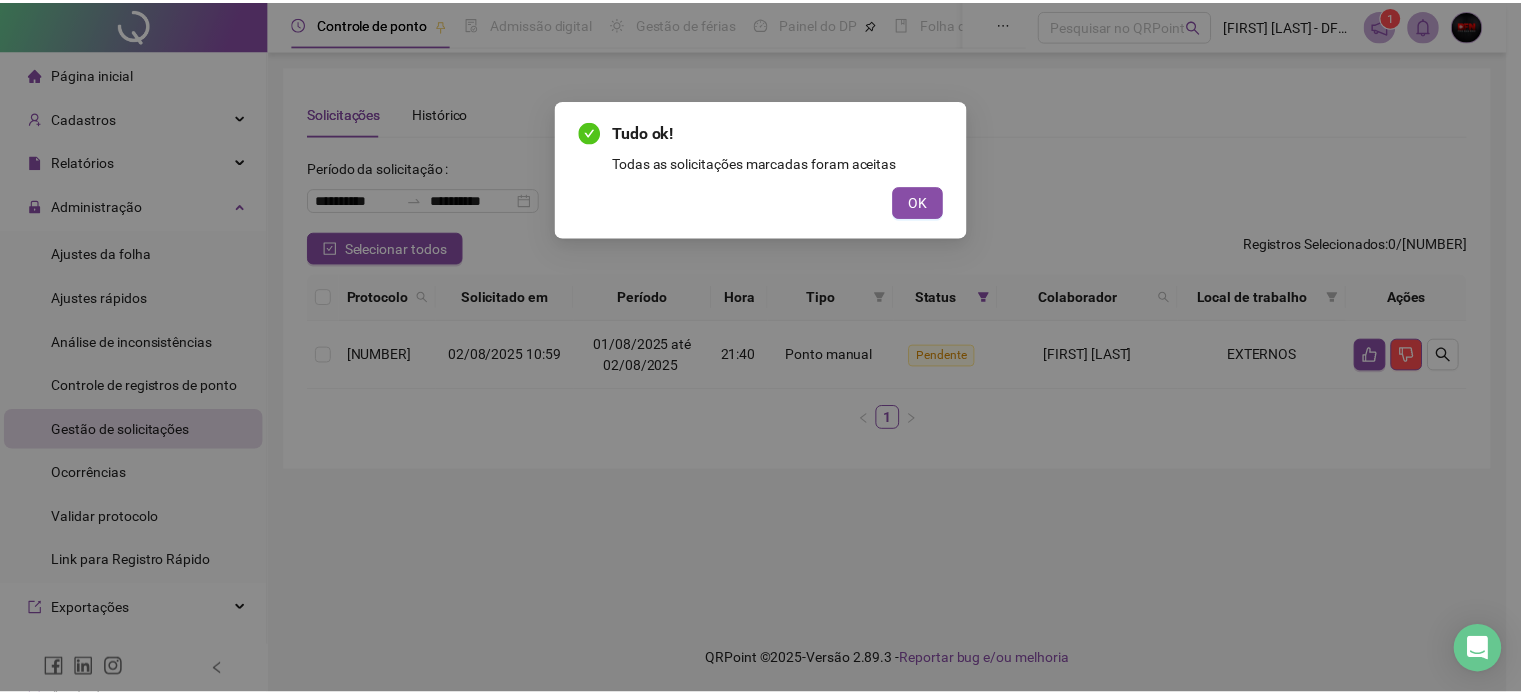 scroll, scrollTop: 0, scrollLeft: 0, axis: both 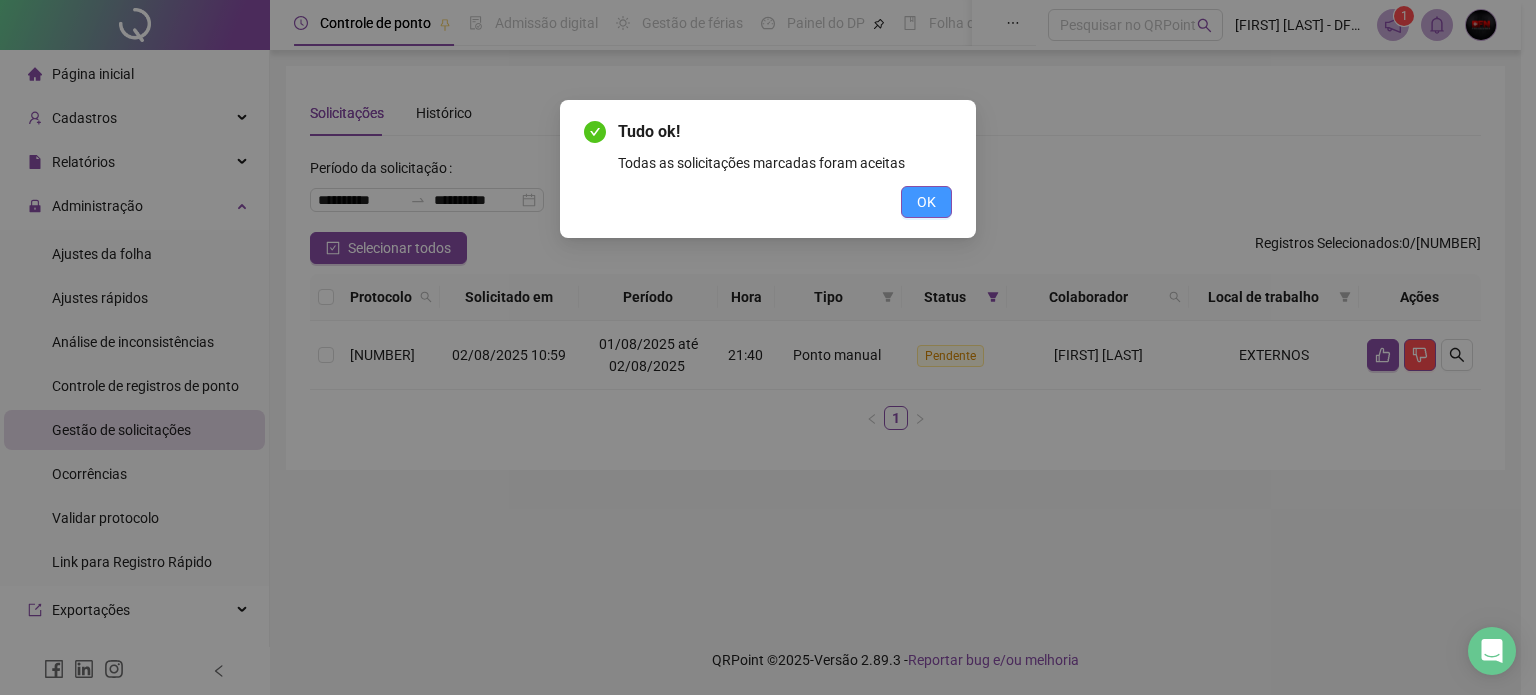 click on "OK" at bounding box center [926, 202] 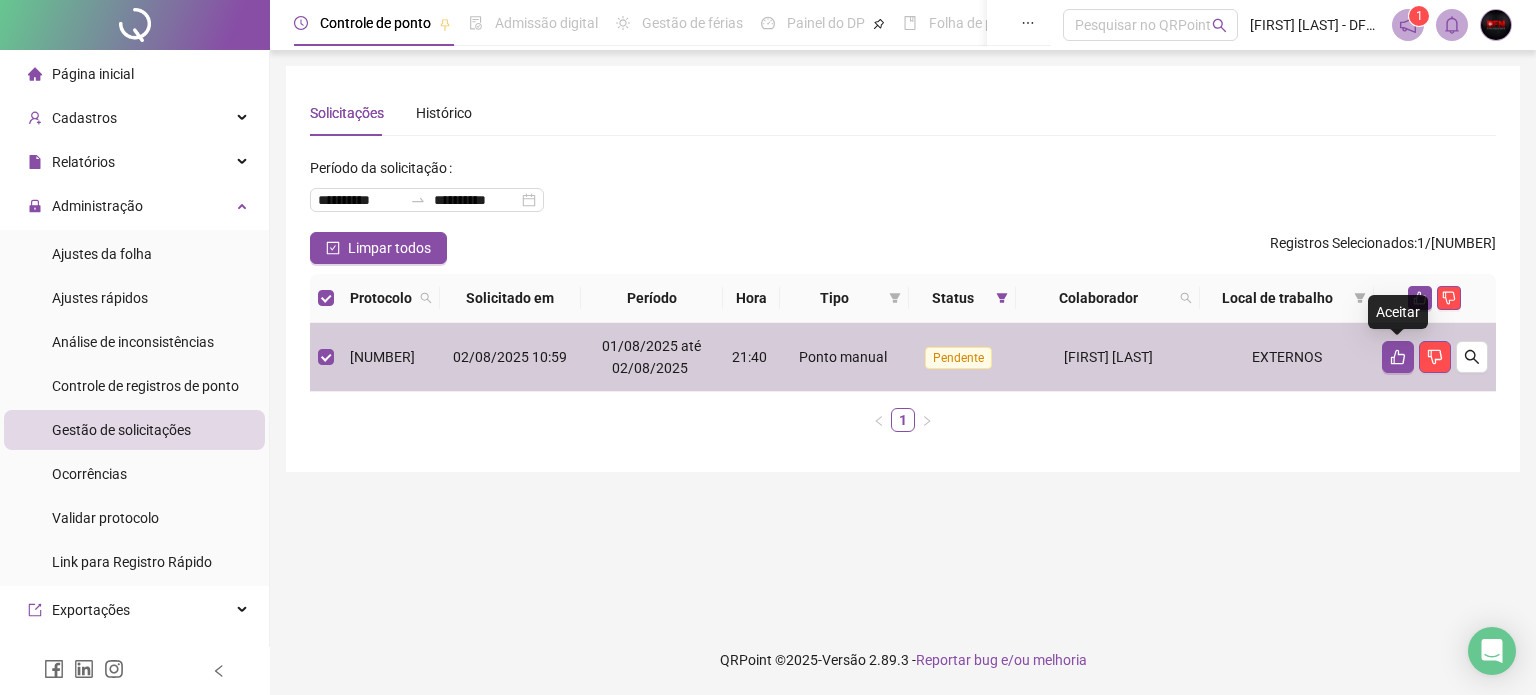 click on "Aceitar" at bounding box center (1398, 312) 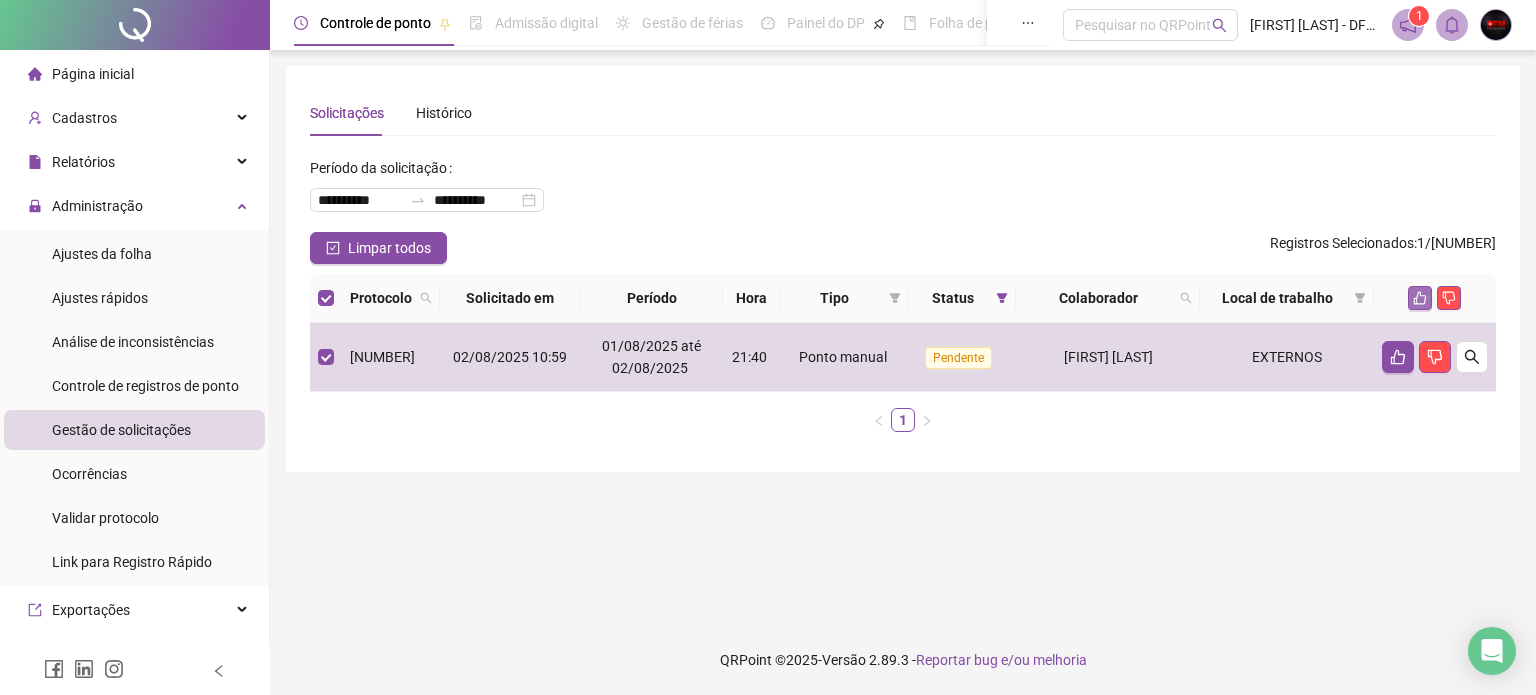 click 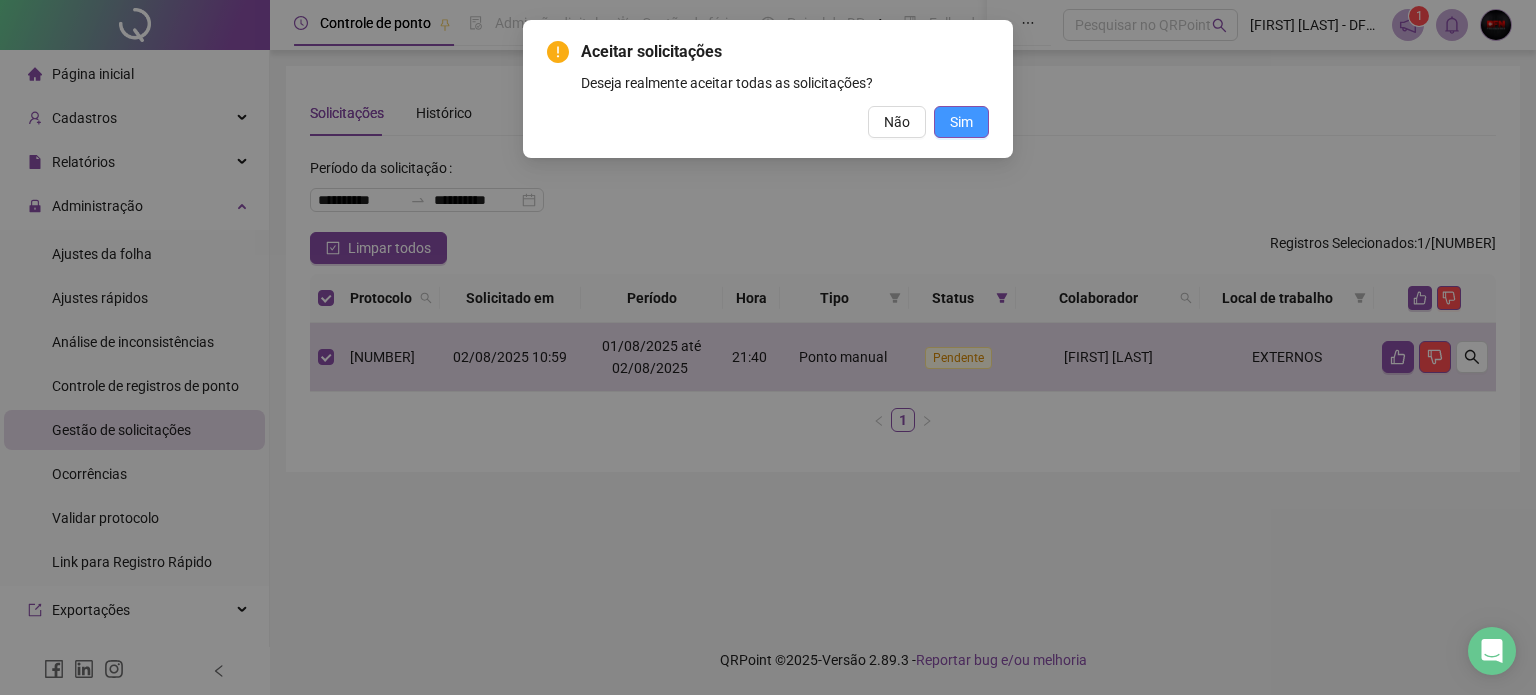 drag, startPoint x: 967, startPoint y: 130, endPoint x: 984, endPoint y: 126, distance: 17.464249 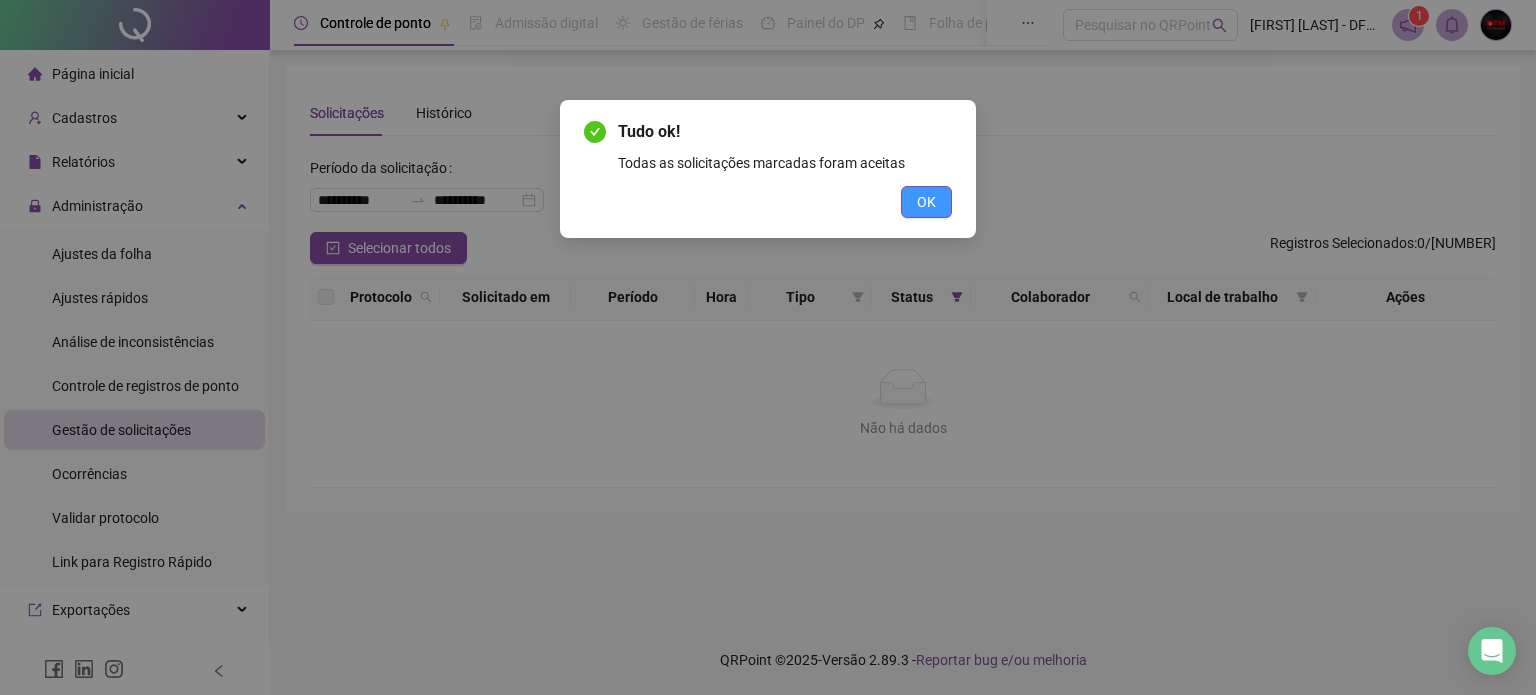 click on "OK" at bounding box center [926, 202] 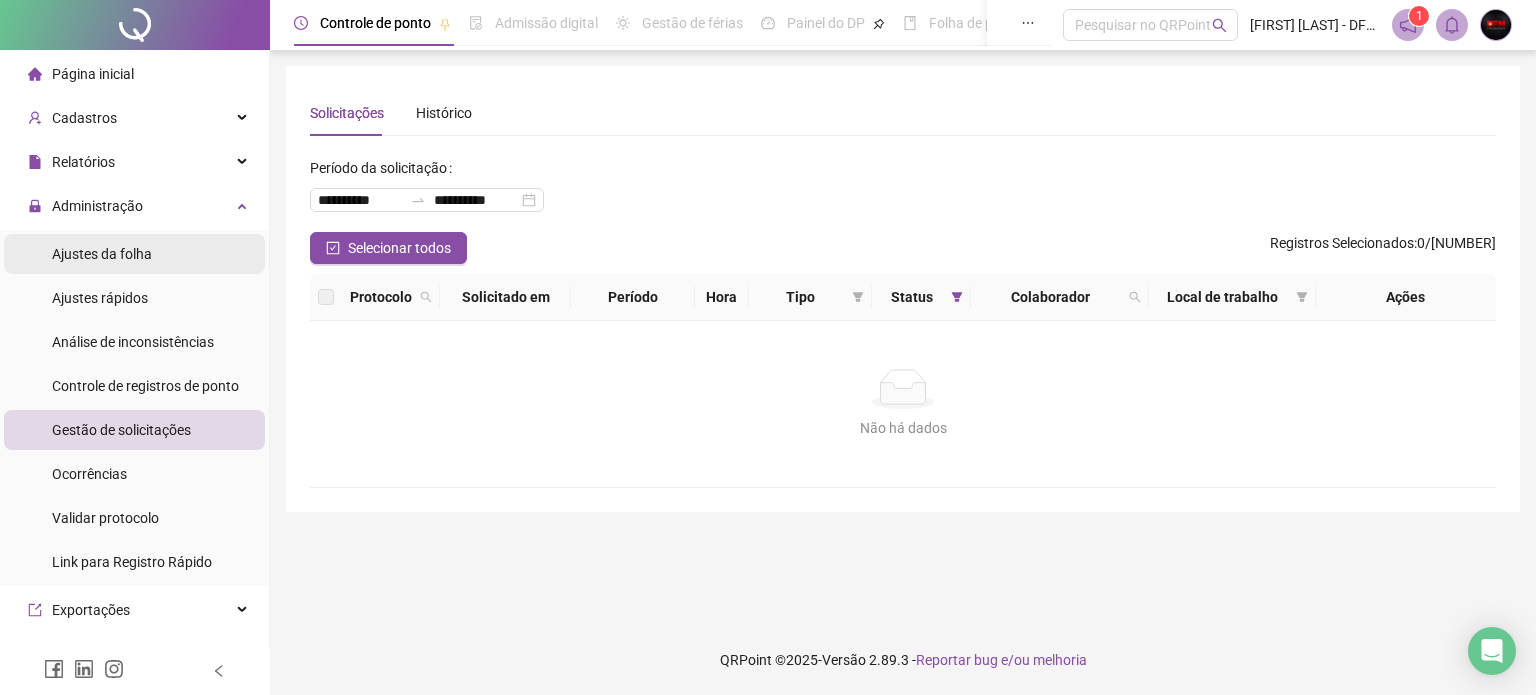 click on "Ajustes da folha" at bounding box center [102, 254] 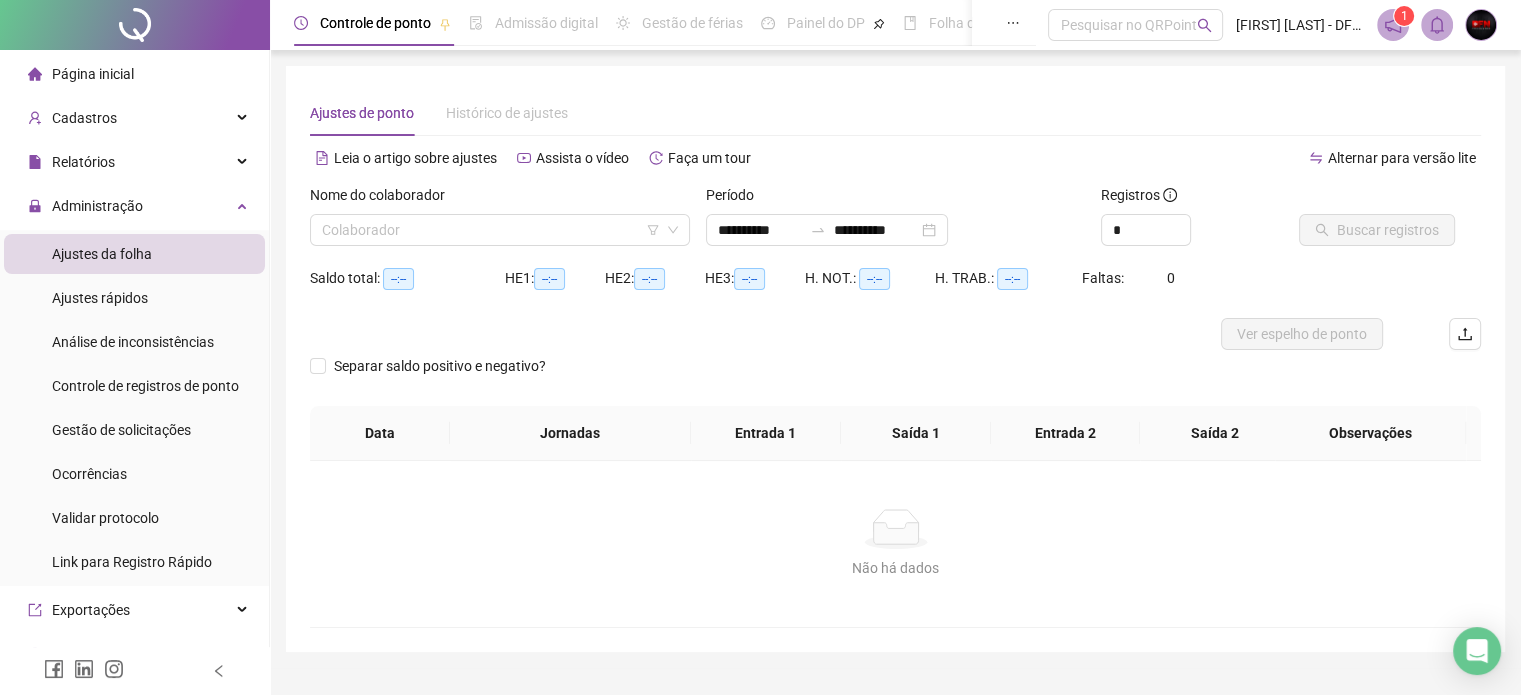 click on "Não há dados" at bounding box center (895, 529) 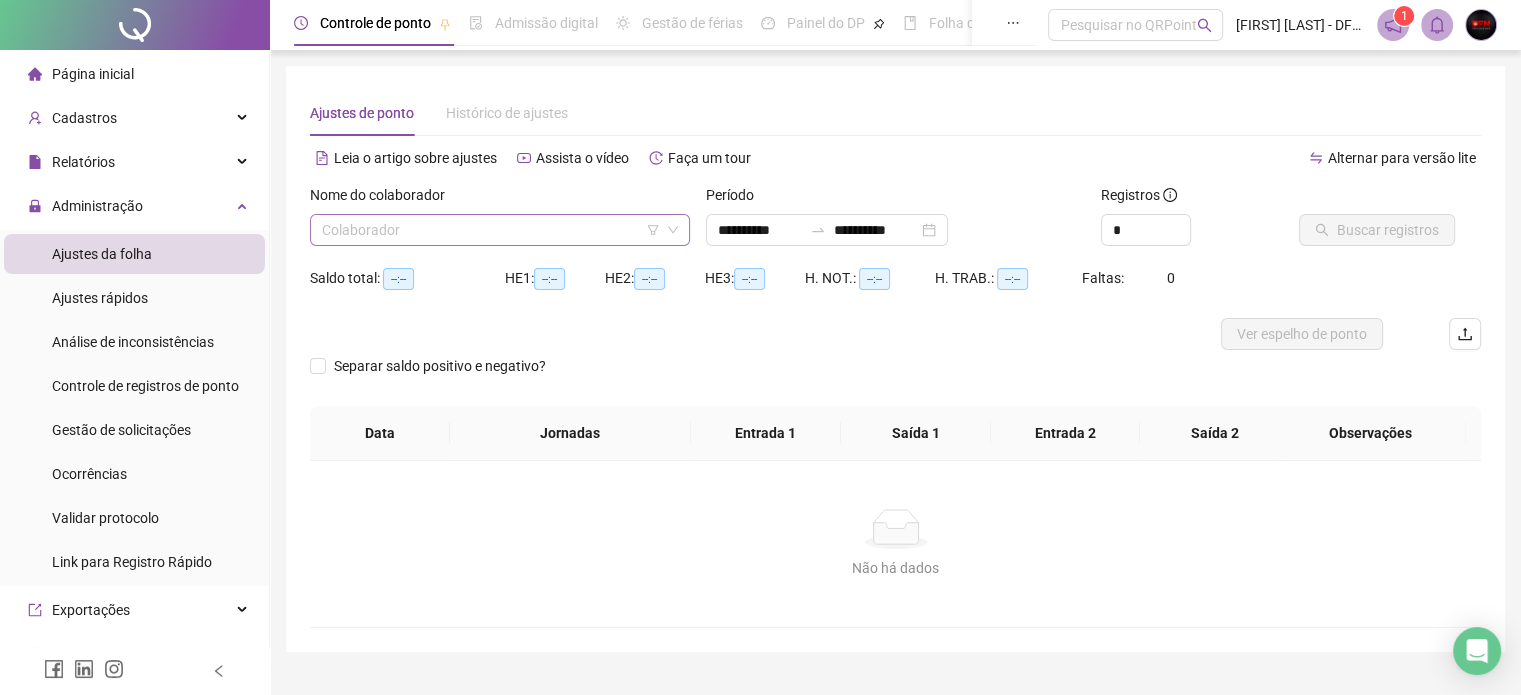 click at bounding box center [491, 230] 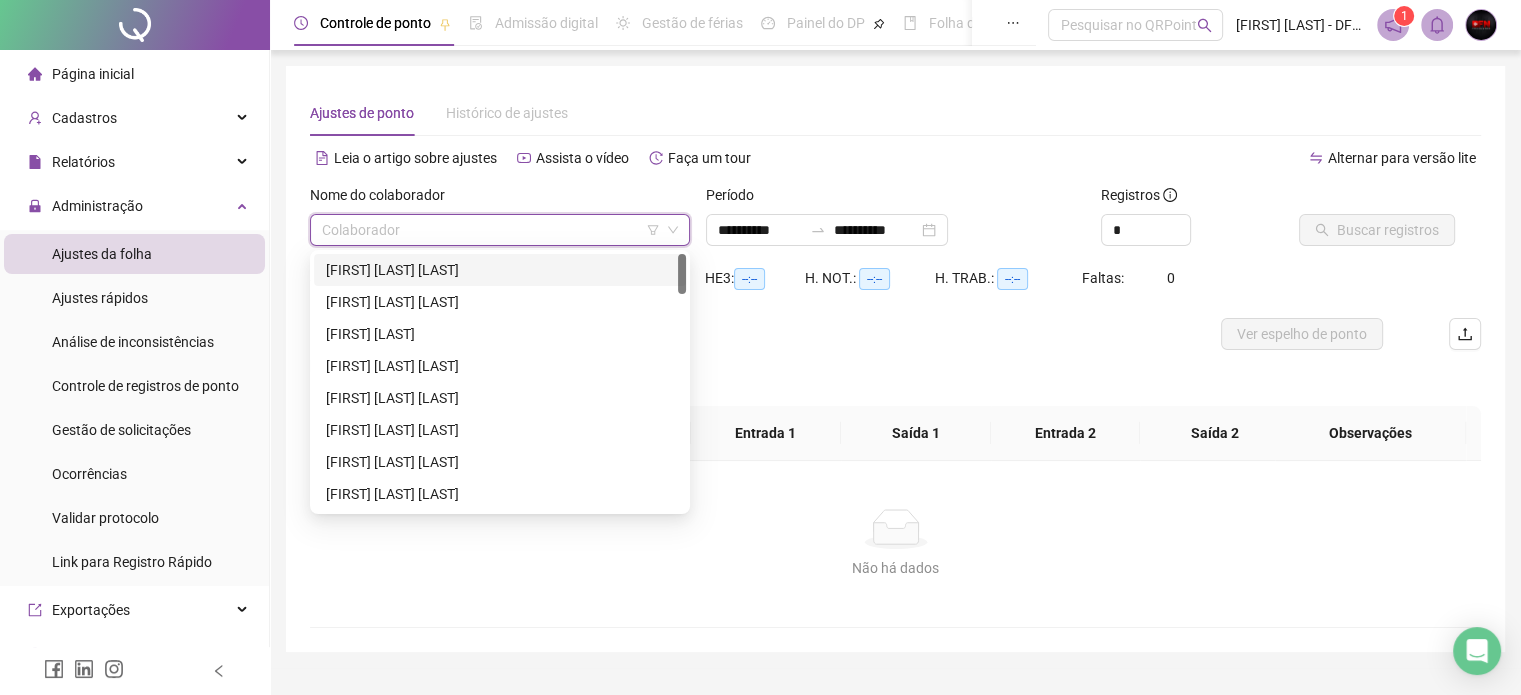click on "[FIRST] [LAST] [LAST]" at bounding box center [500, 270] 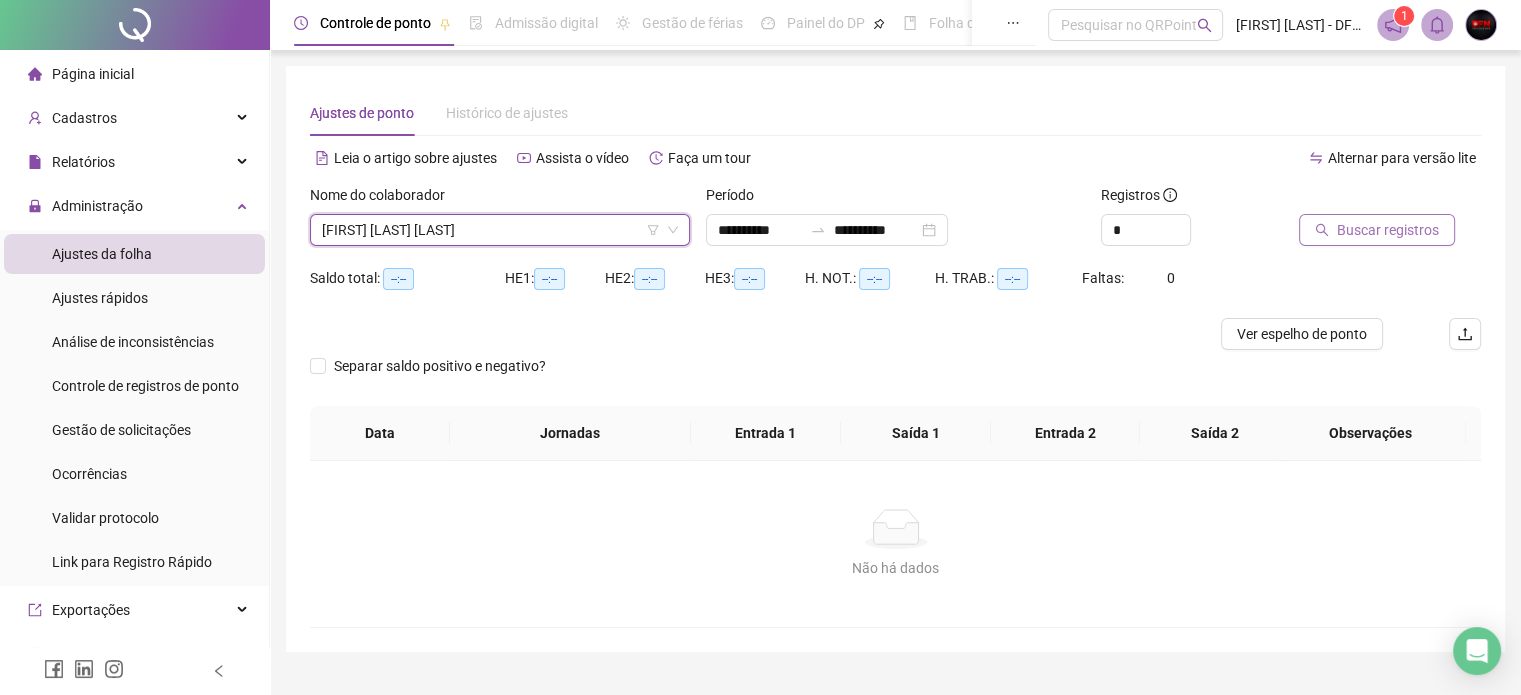 click on "Buscar registros" at bounding box center [1388, 230] 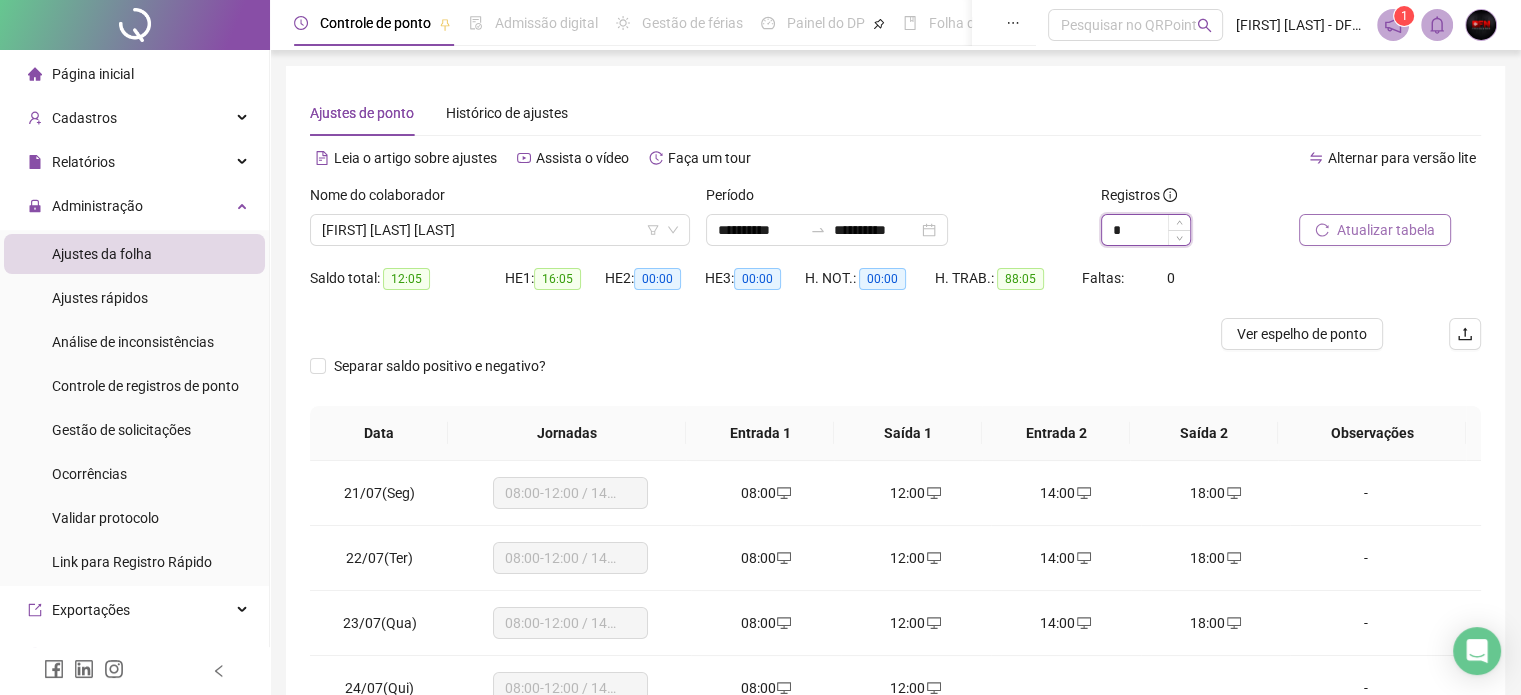 click at bounding box center (1179, 222) 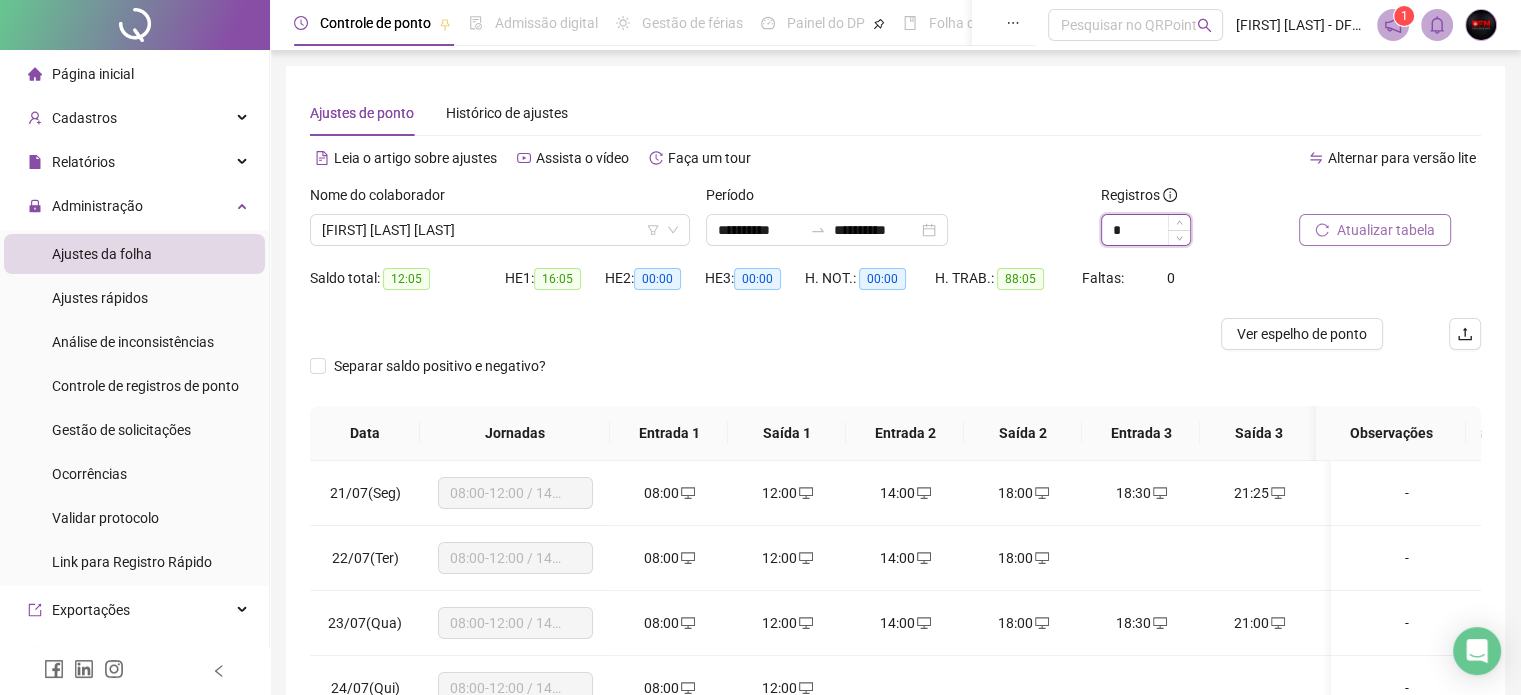 click 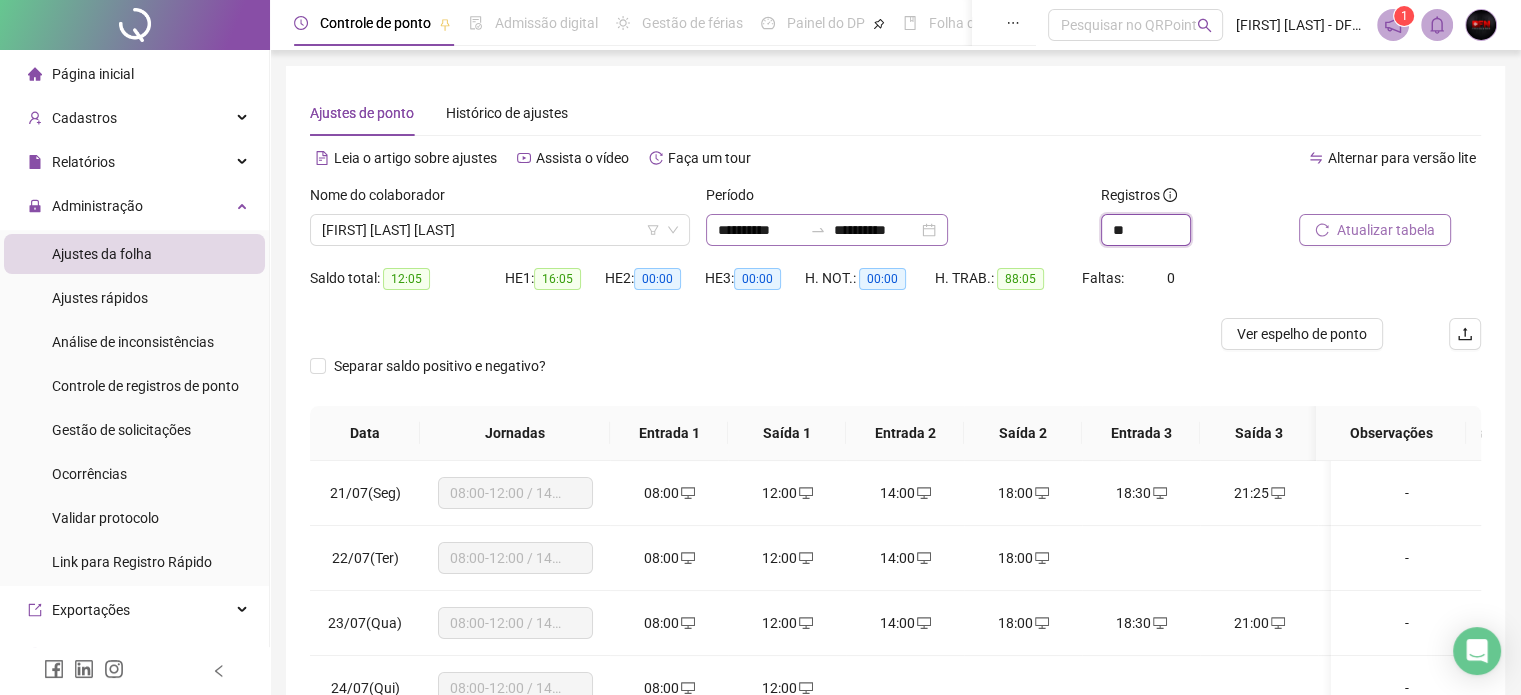 click on "**********" at bounding box center [827, 230] 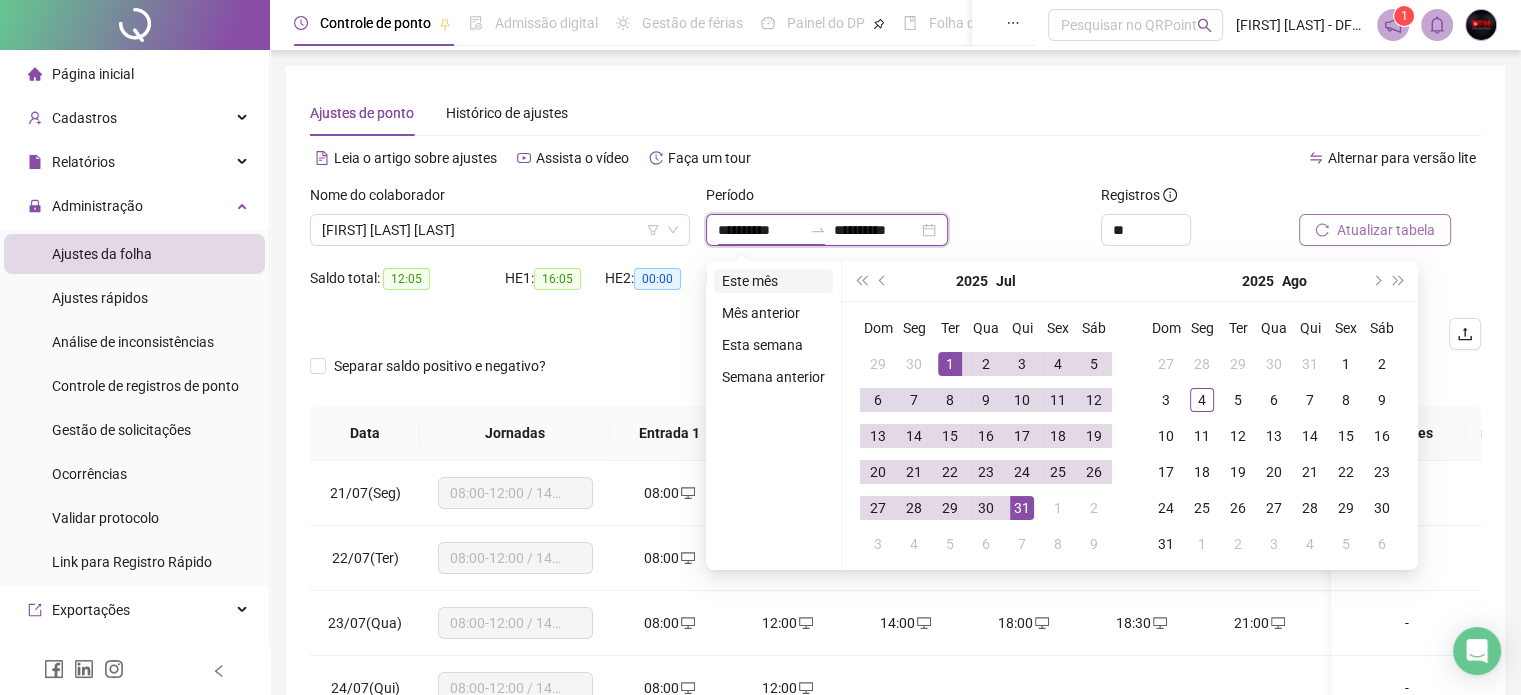 type on "**********" 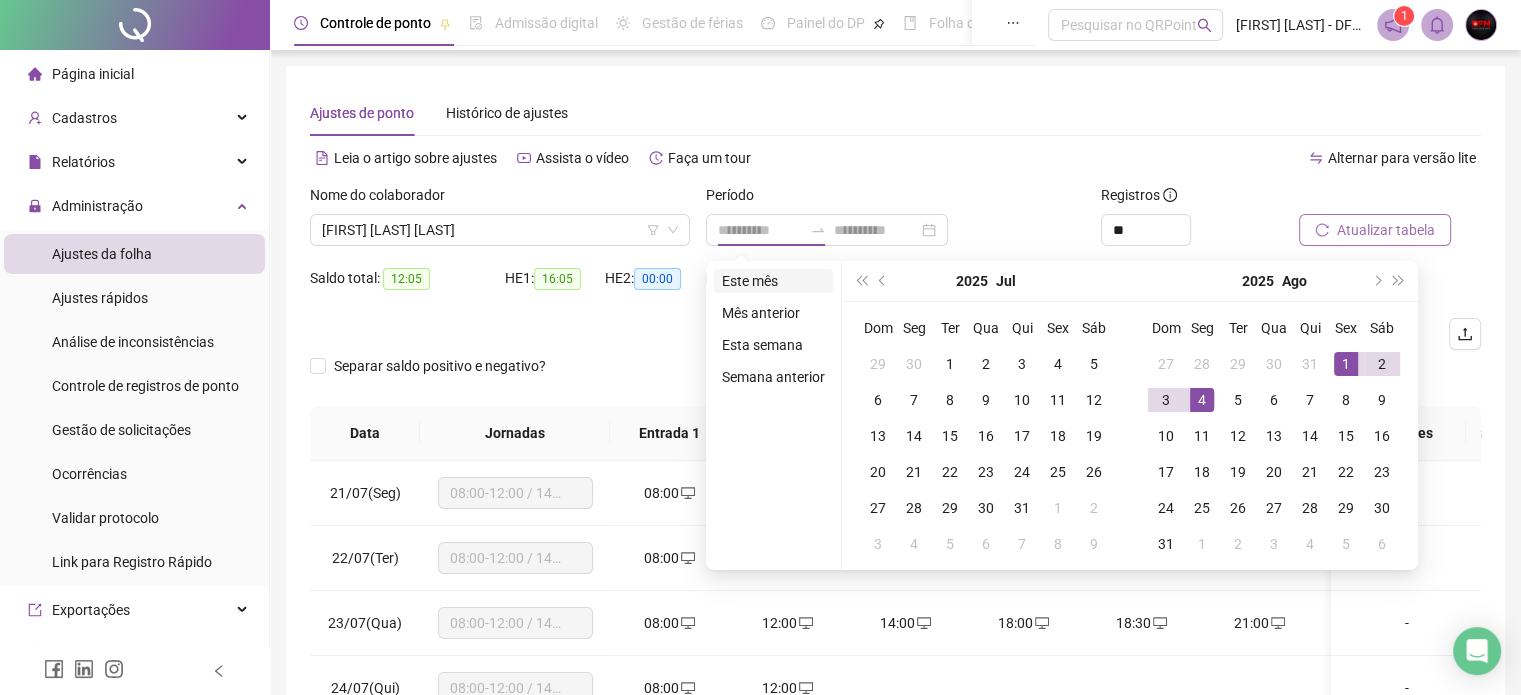 click on "Este mês" at bounding box center [773, 281] 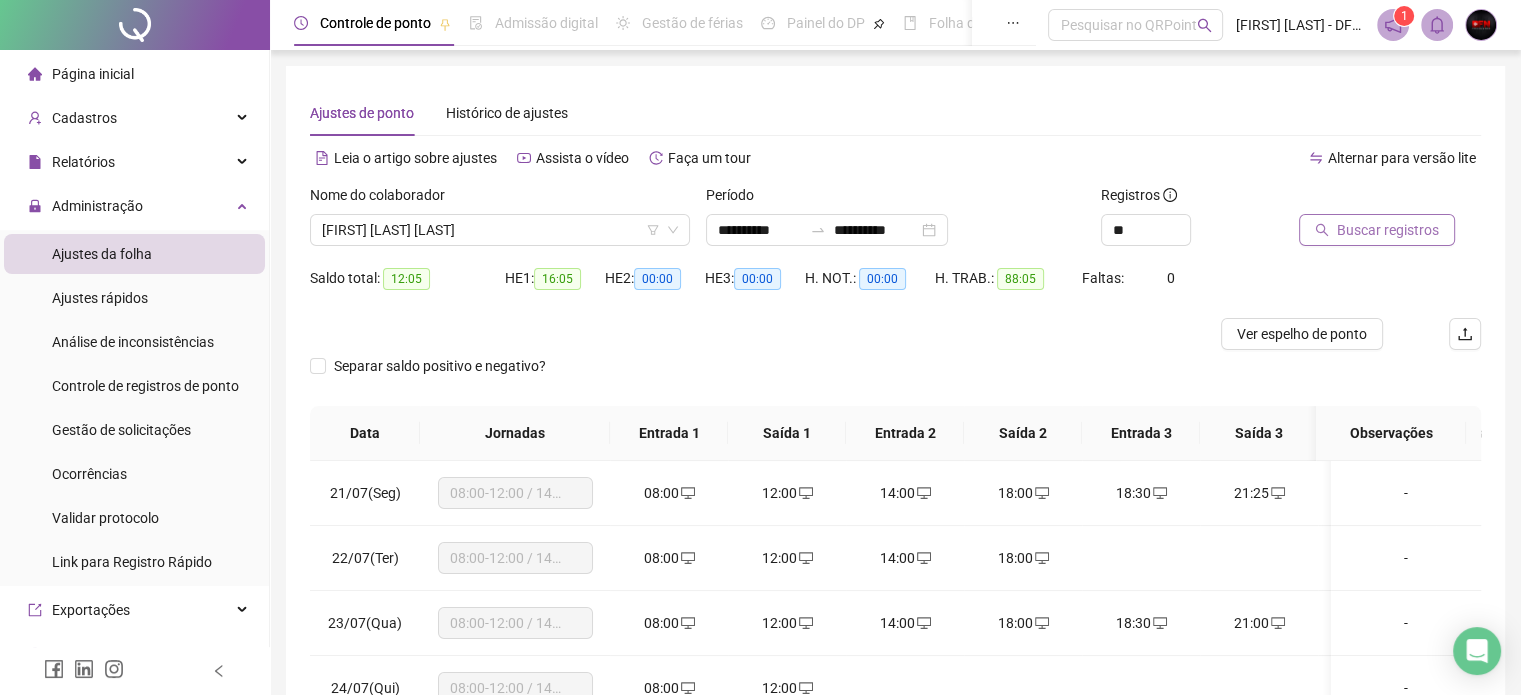 click on "Buscar registros" at bounding box center [1388, 230] 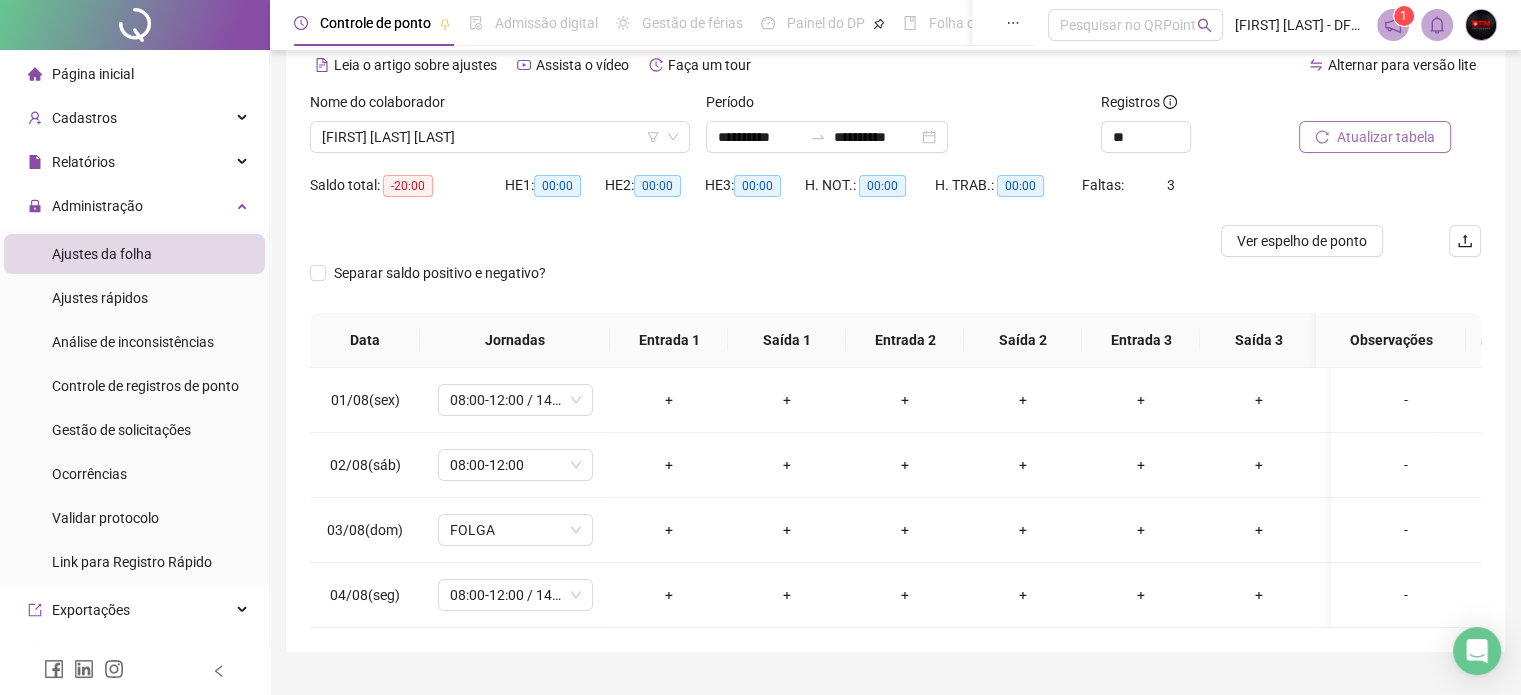 scroll, scrollTop: 150, scrollLeft: 0, axis: vertical 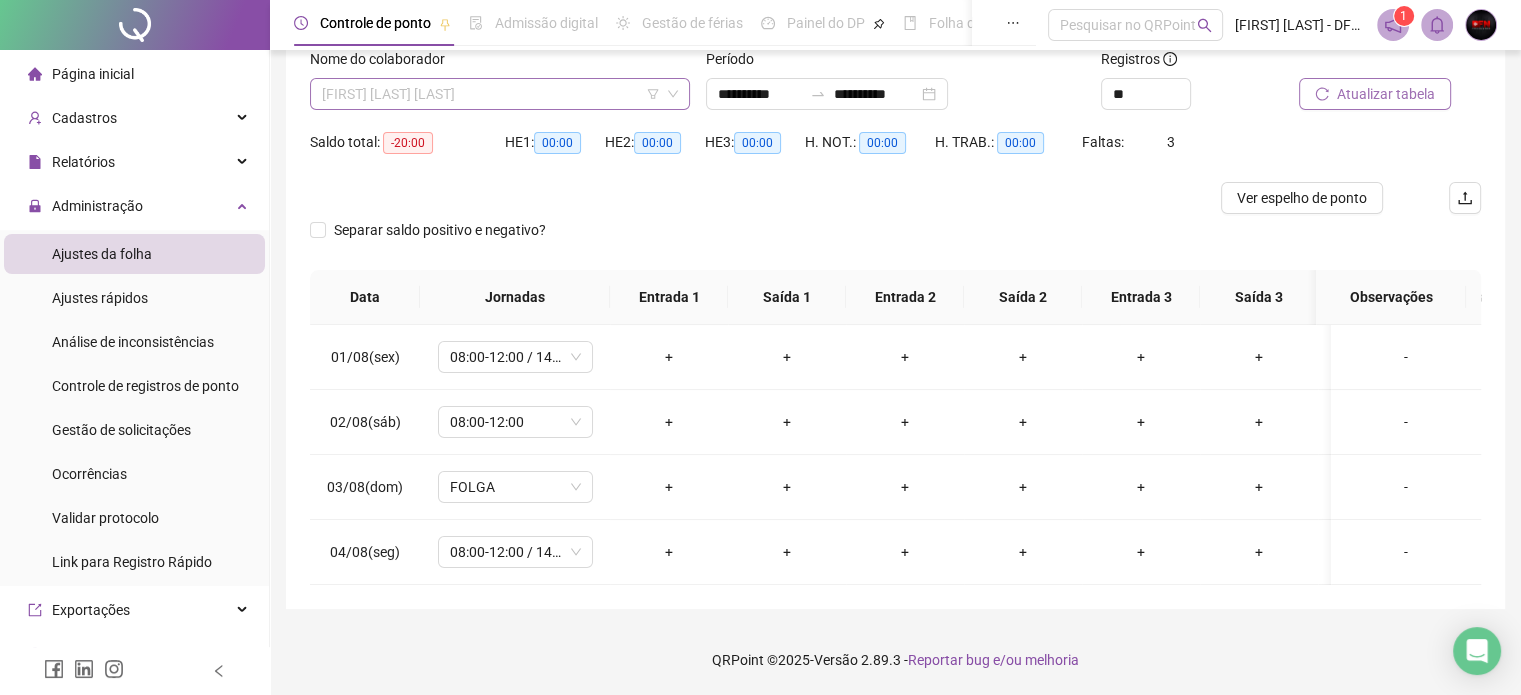 click on "[FIRST] [LAST] [LAST]" at bounding box center [500, 94] 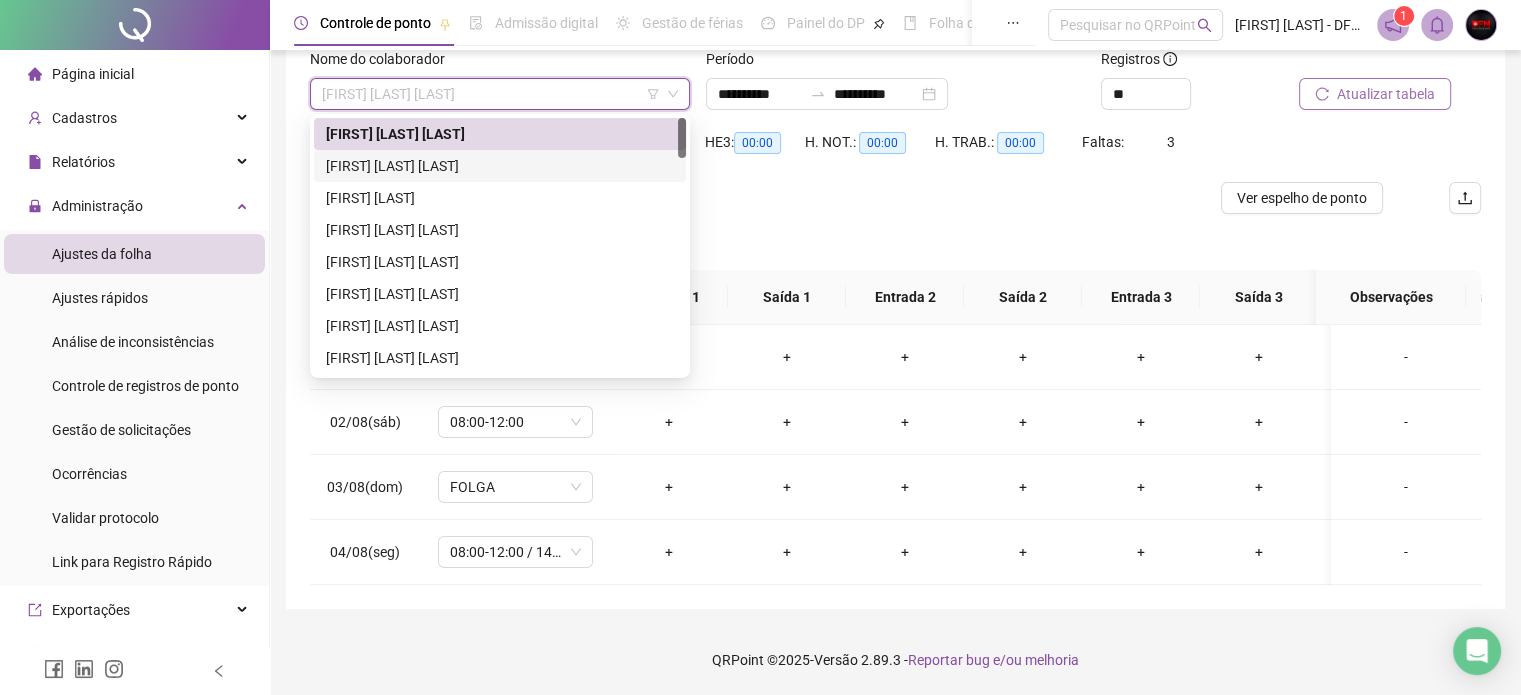 click on "[FIRST] [LAST] [LAST]" at bounding box center (500, 166) 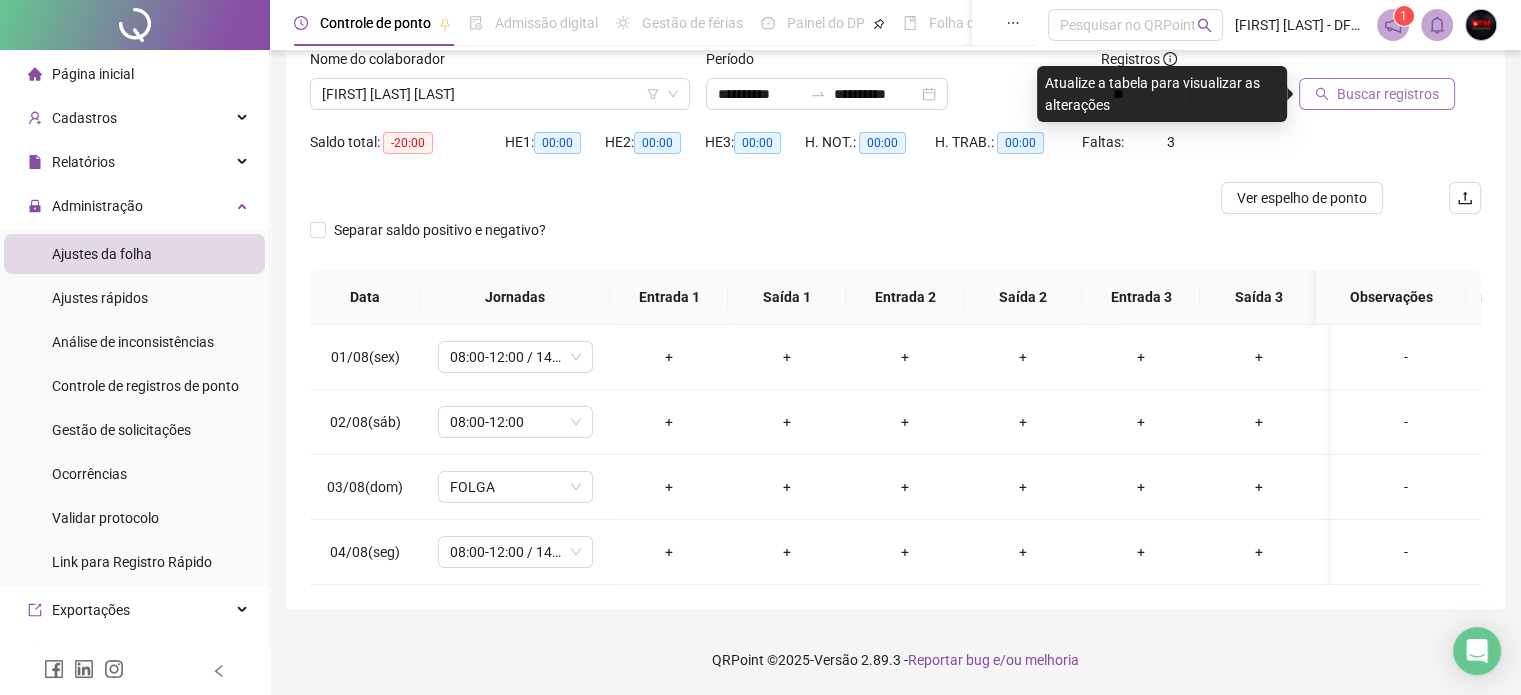 click on "Buscar registros" at bounding box center [1388, 94] 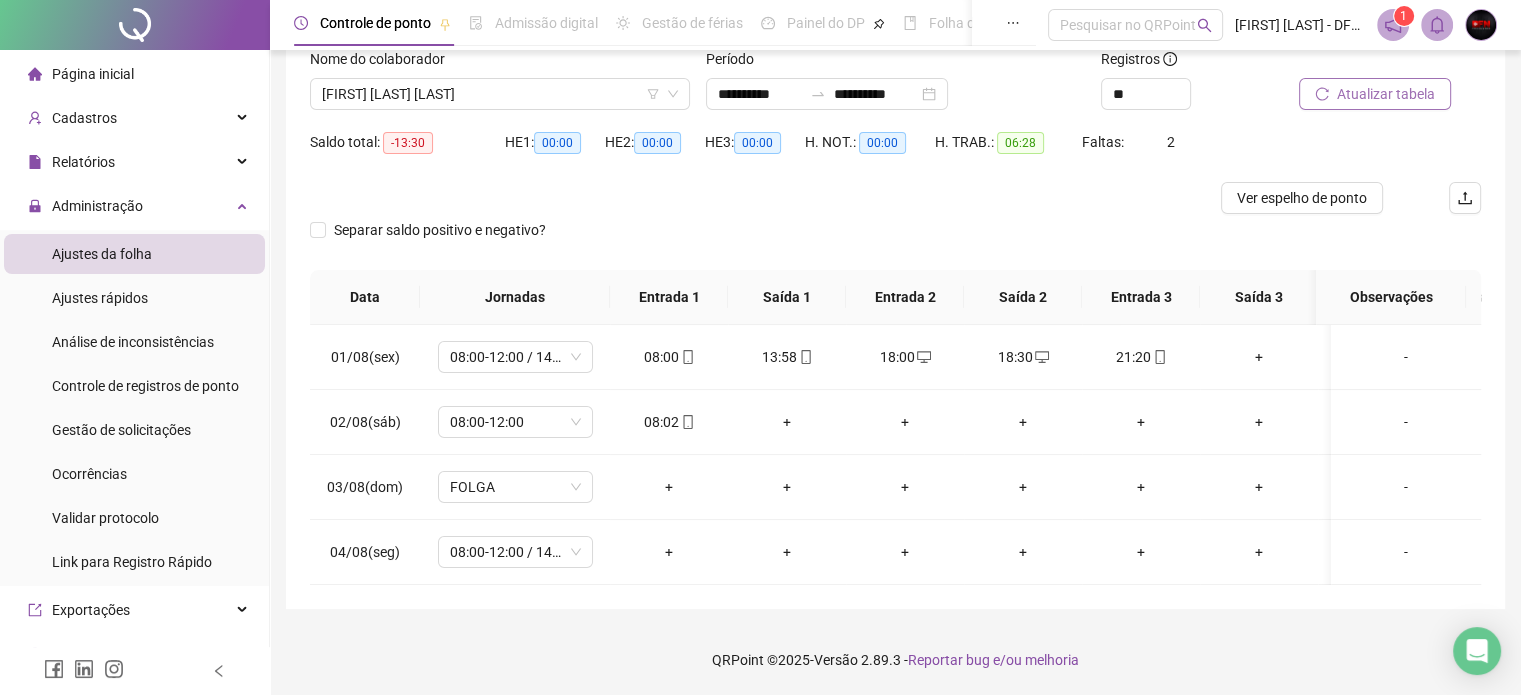 click on "Saída 3" at bounding box center [1259, 297] 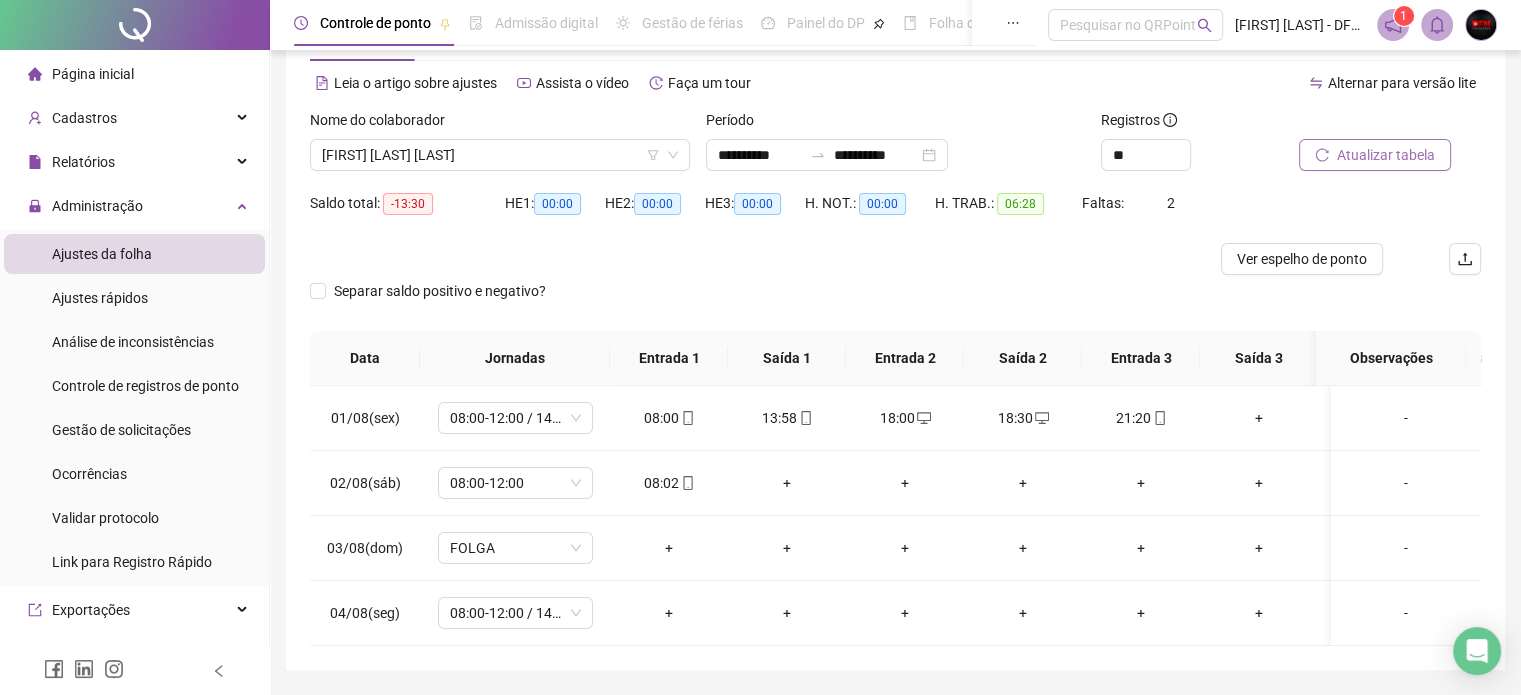 scroll, scrollTop: 73, scrollLeft: 0, axis: vertical 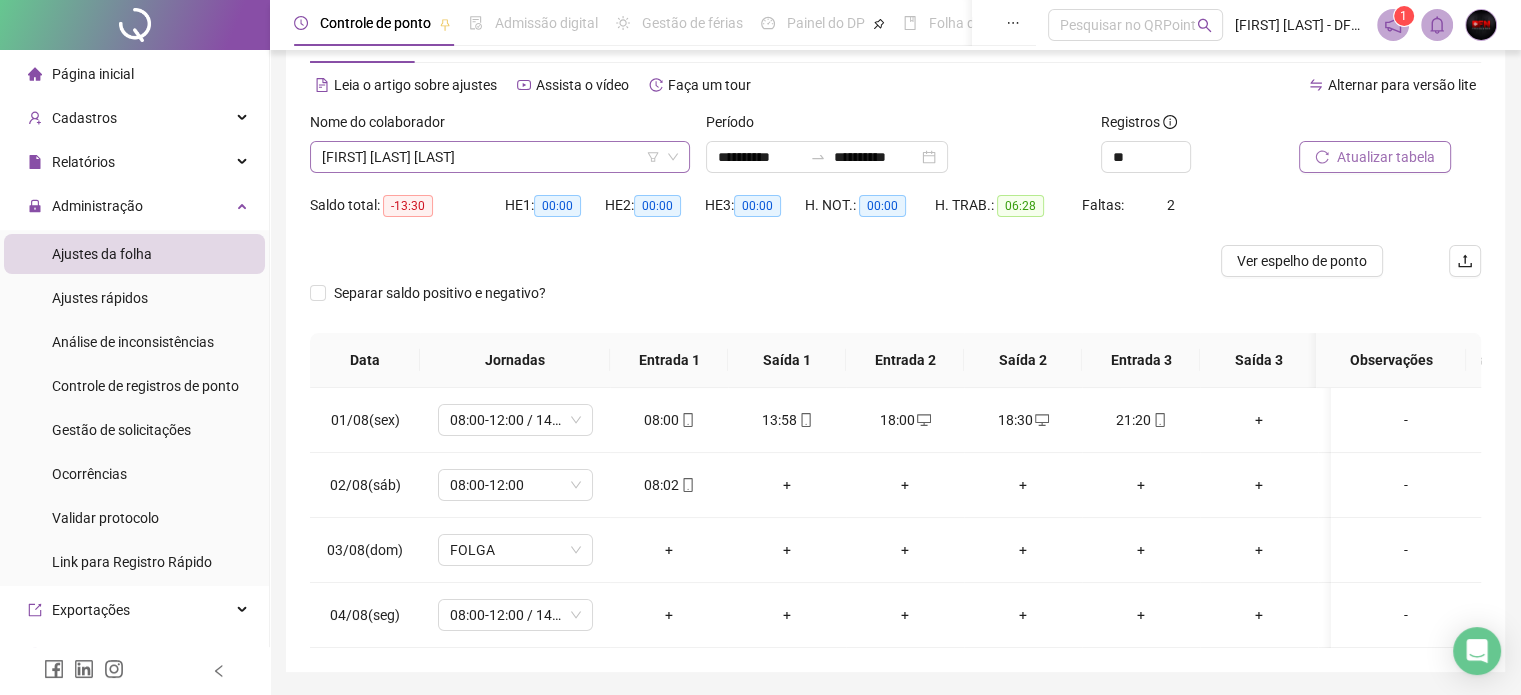 click on "[FIRST] [LAST] [LAST]" at bounding box center [500, 157] 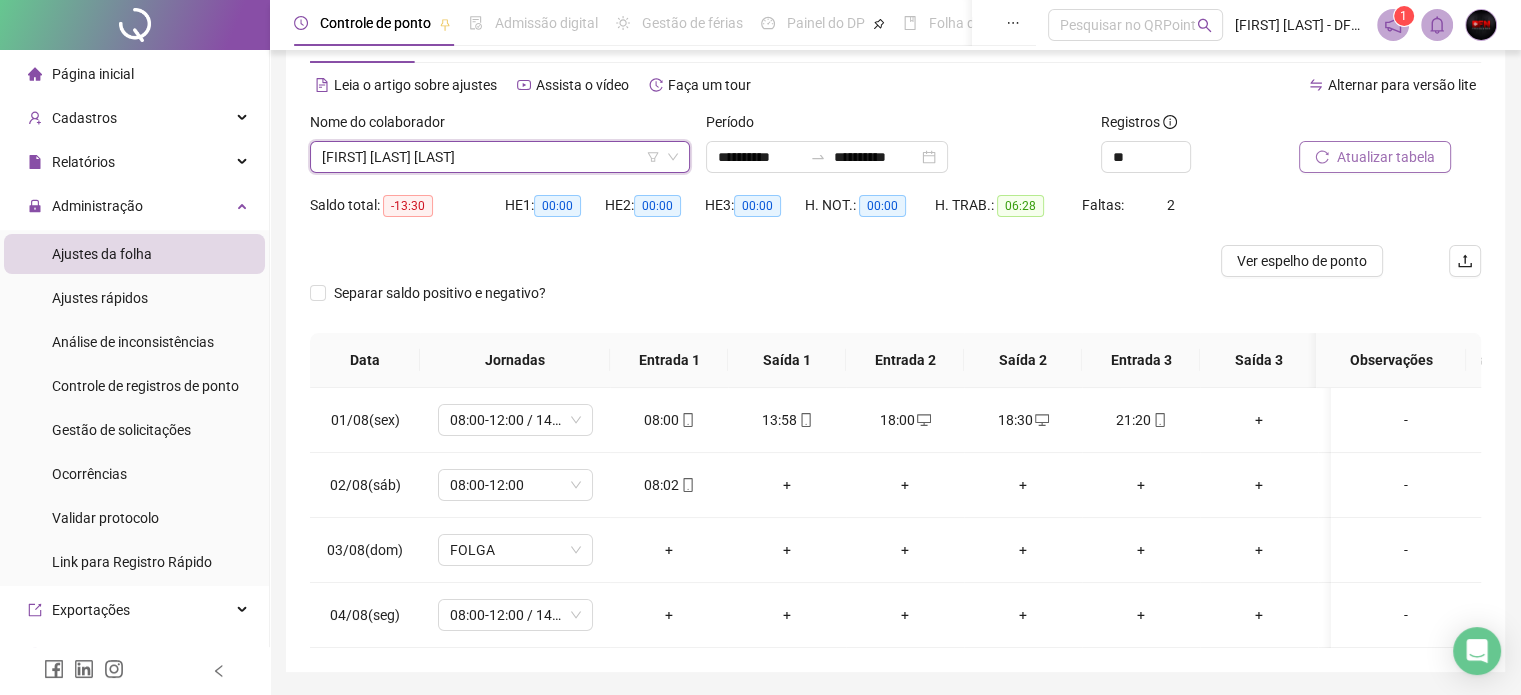 click at bounding box center [135, 671] 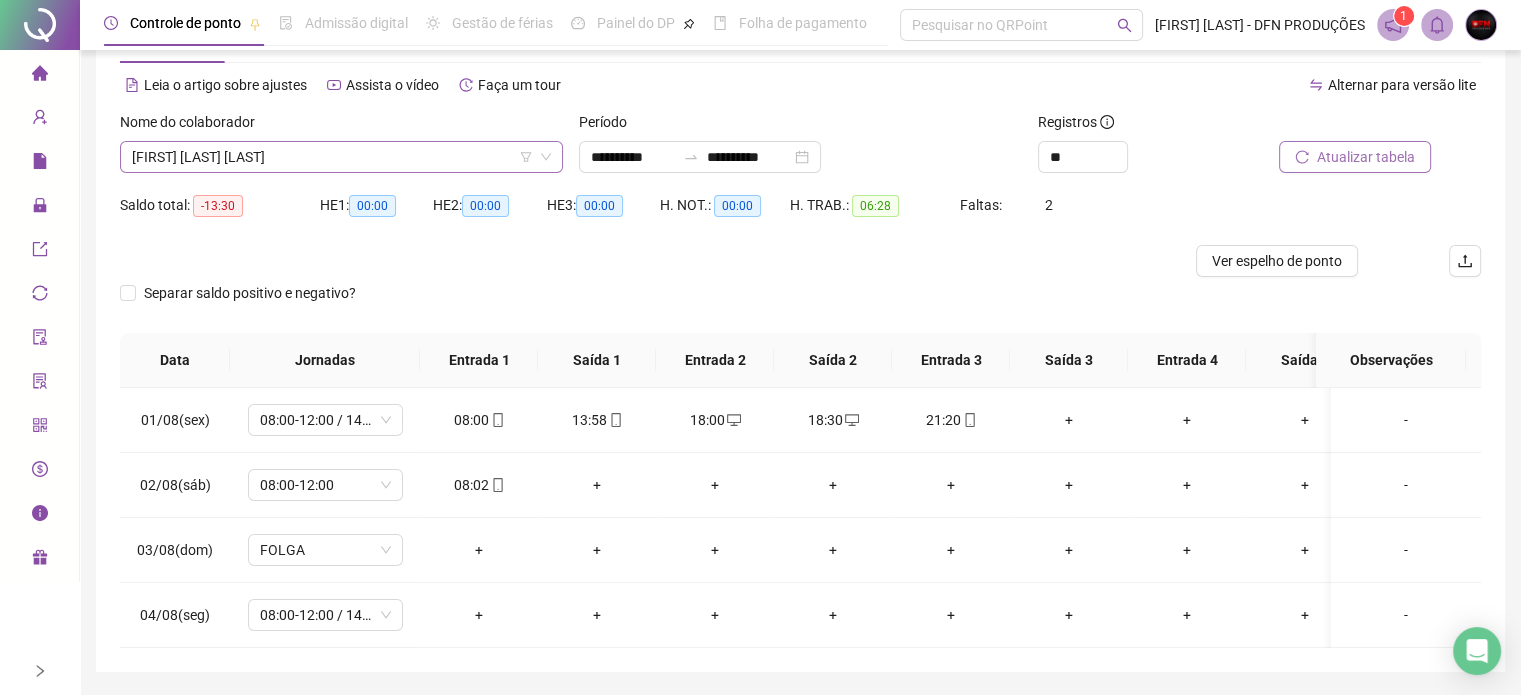 click on "[FIRST] [LAST] [LAST]" at bounding box center [341, 157] 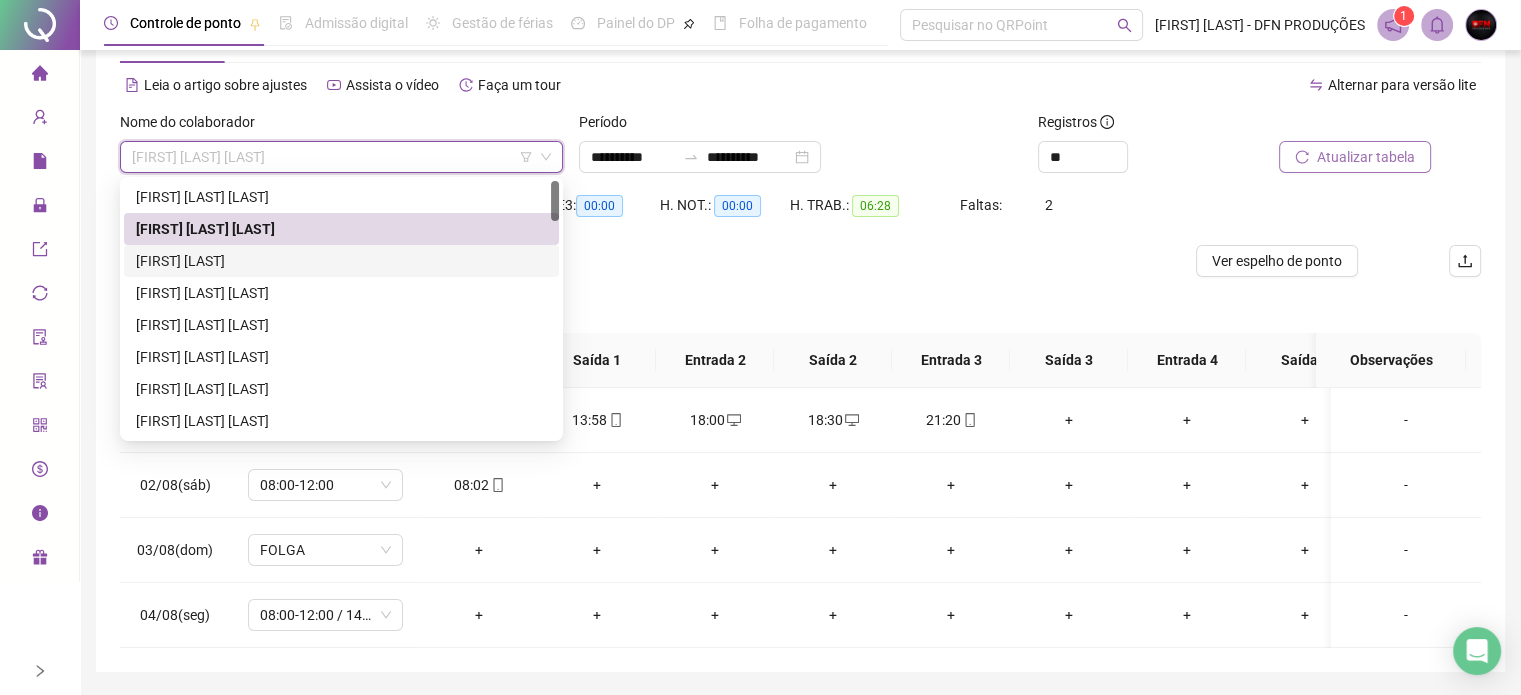 click on "[FIRST] [LAST]" at bounding box center [341, 261] 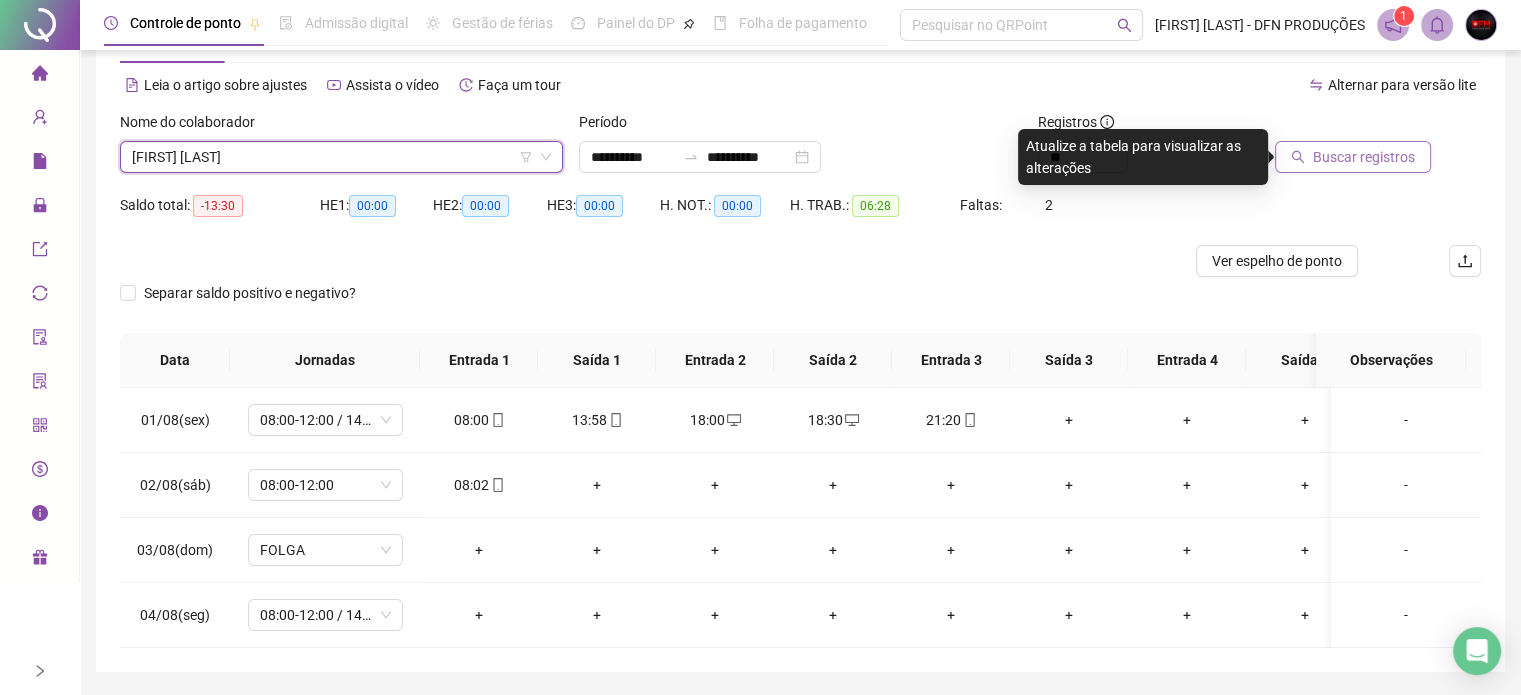 click on "Buscar registros" at bounding box center (1364, 157) 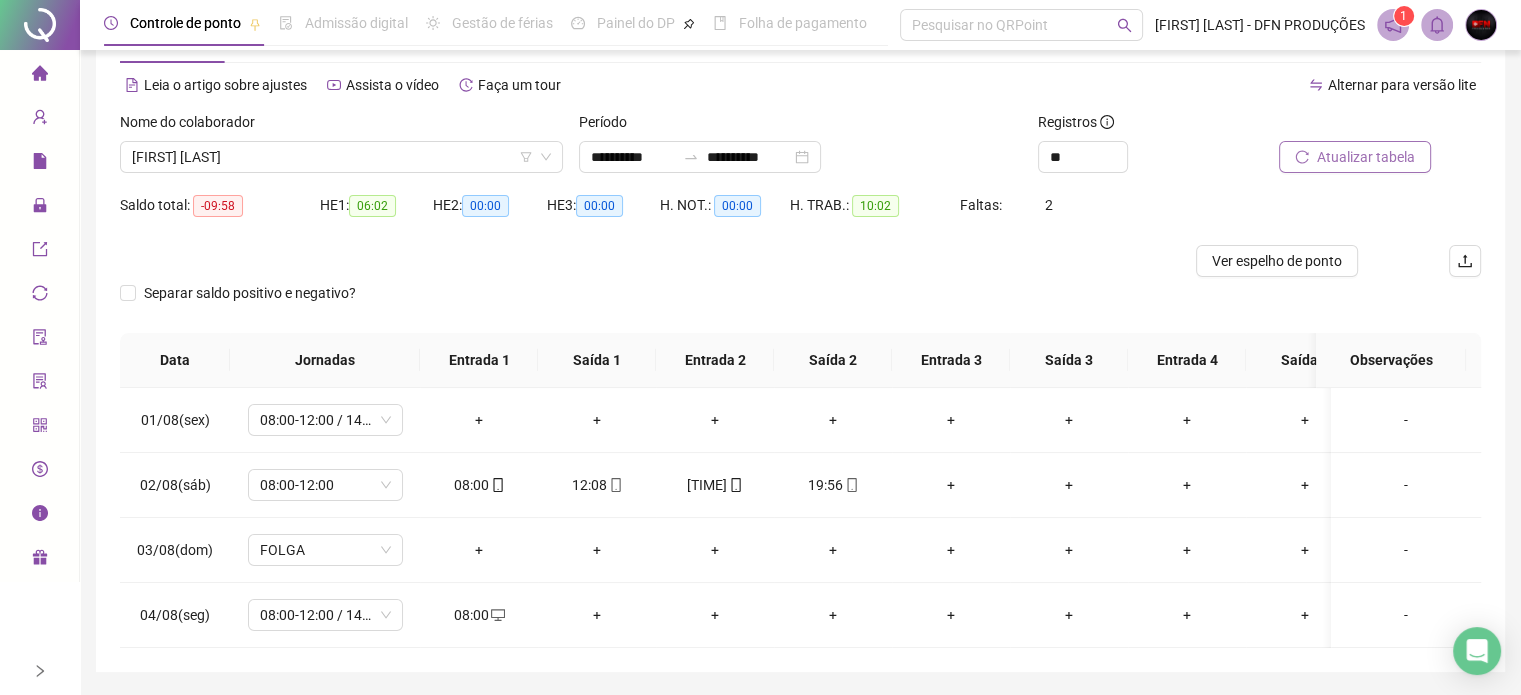scroll, scrollTop: 150, scrollLeft: 0, axis: vertical 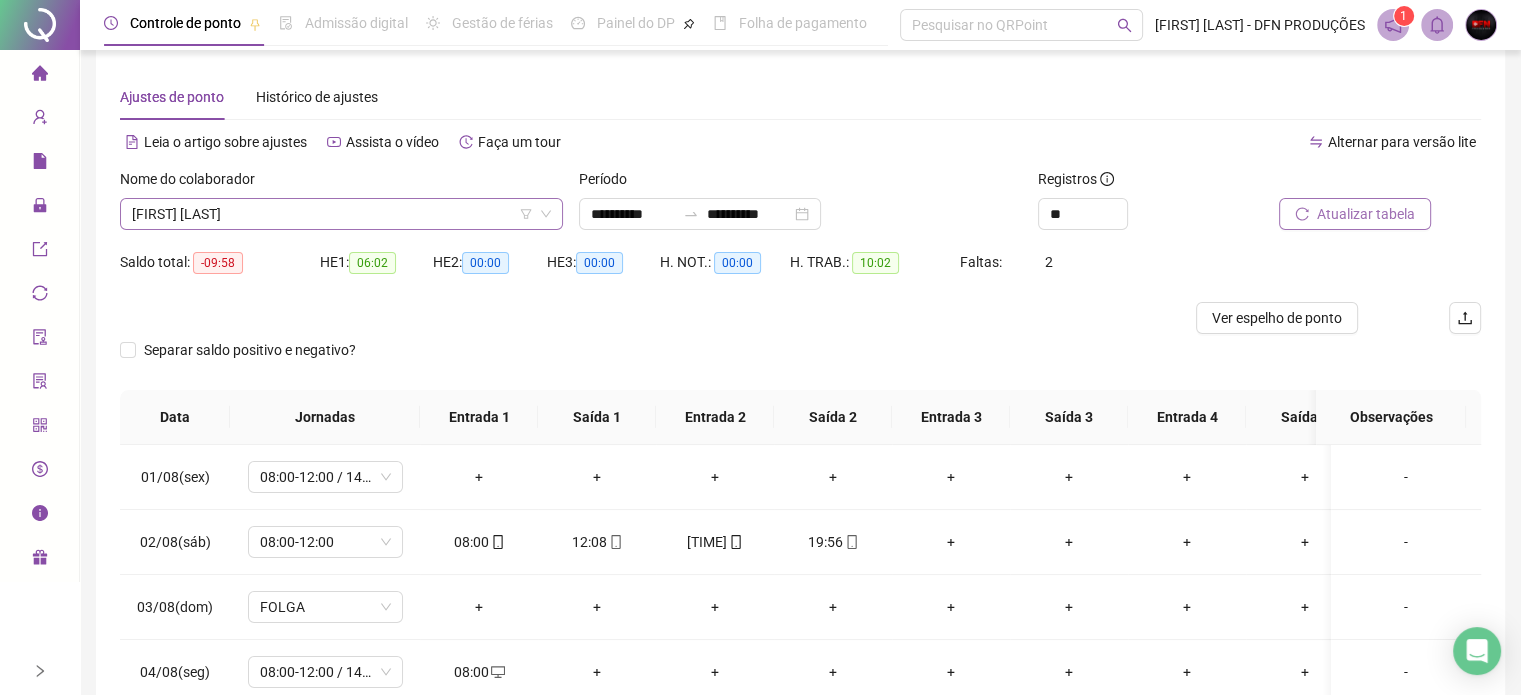 click on "[FIRST] [LAST]" at bounding box center [341, 214] 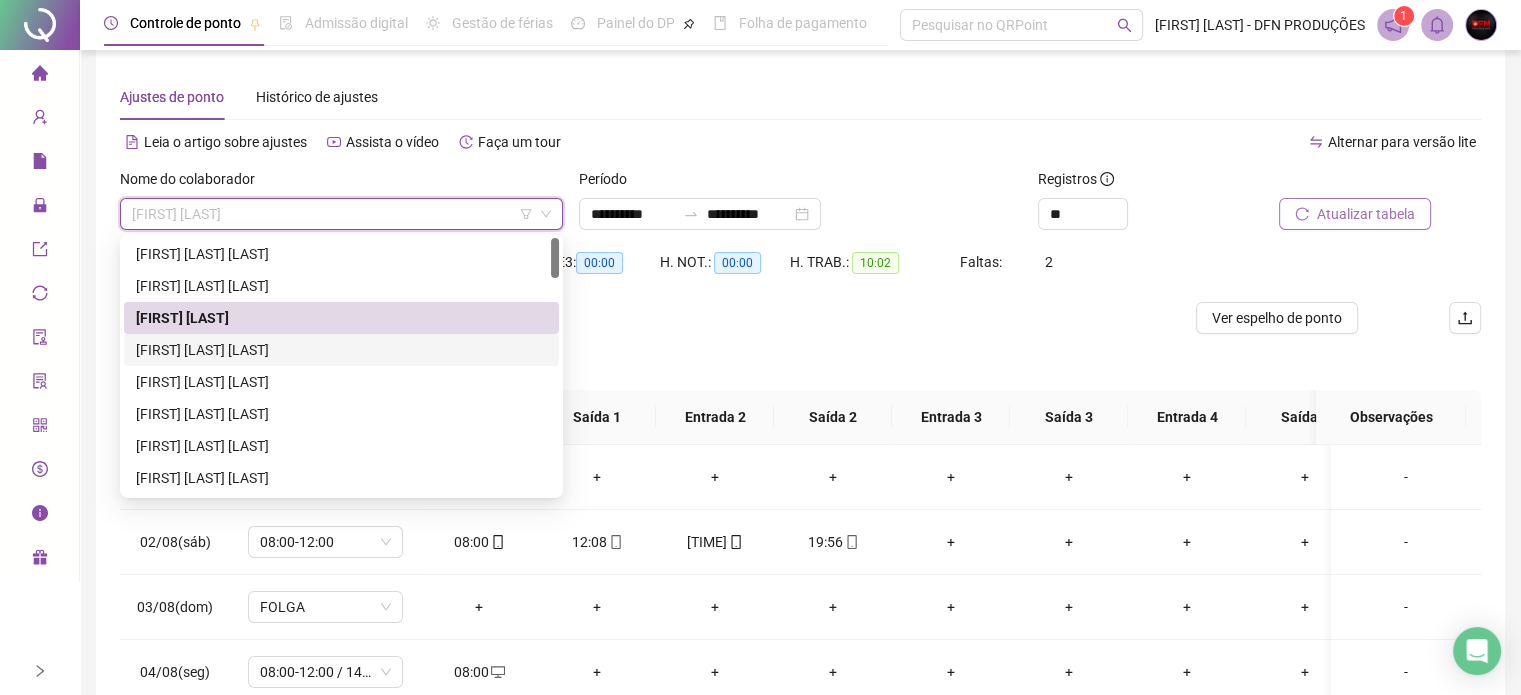 click on "[FIRST] [LAST] [LAST]" at bounding box center [341, 350] 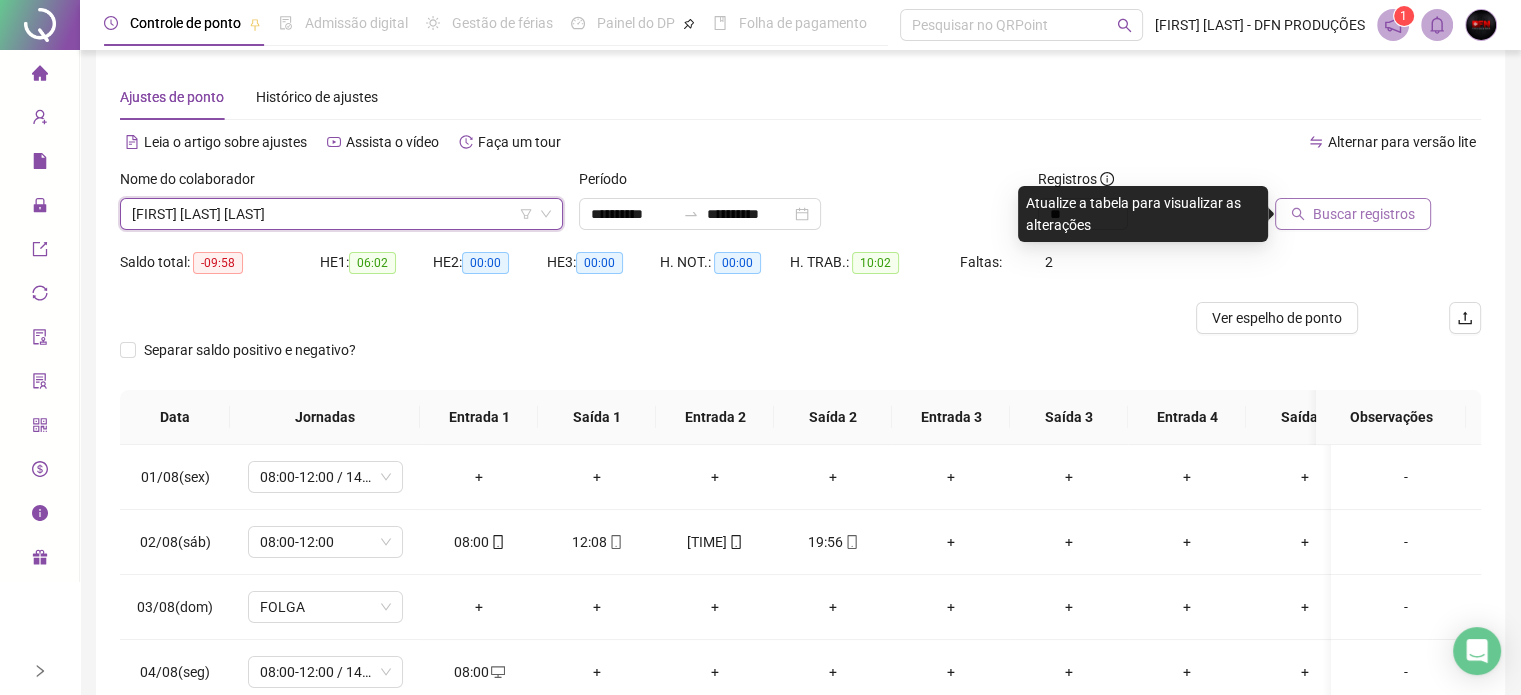 click on "Buscar registros" at bounding box center [1364, 214] 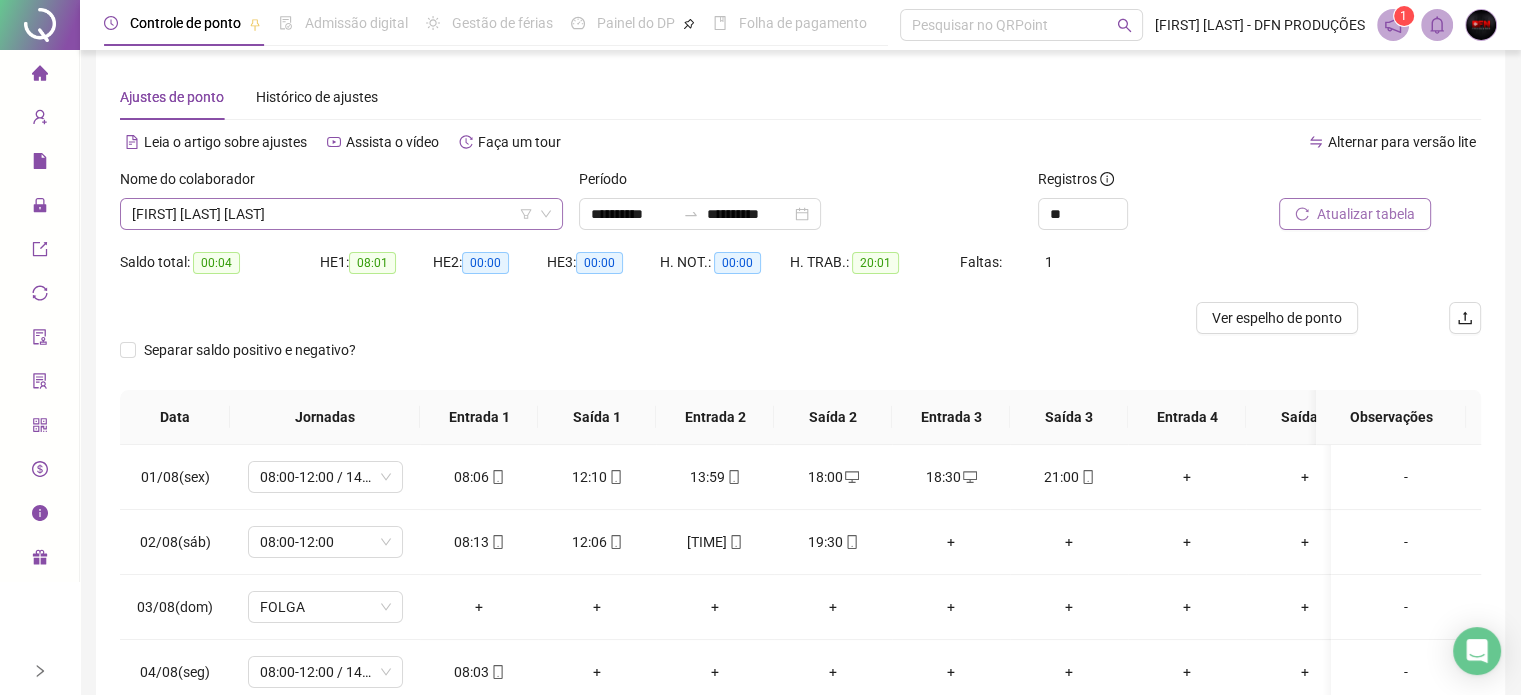 click on "[FIRST] [LAST] [LAST]" at bounding box center [341, 214] 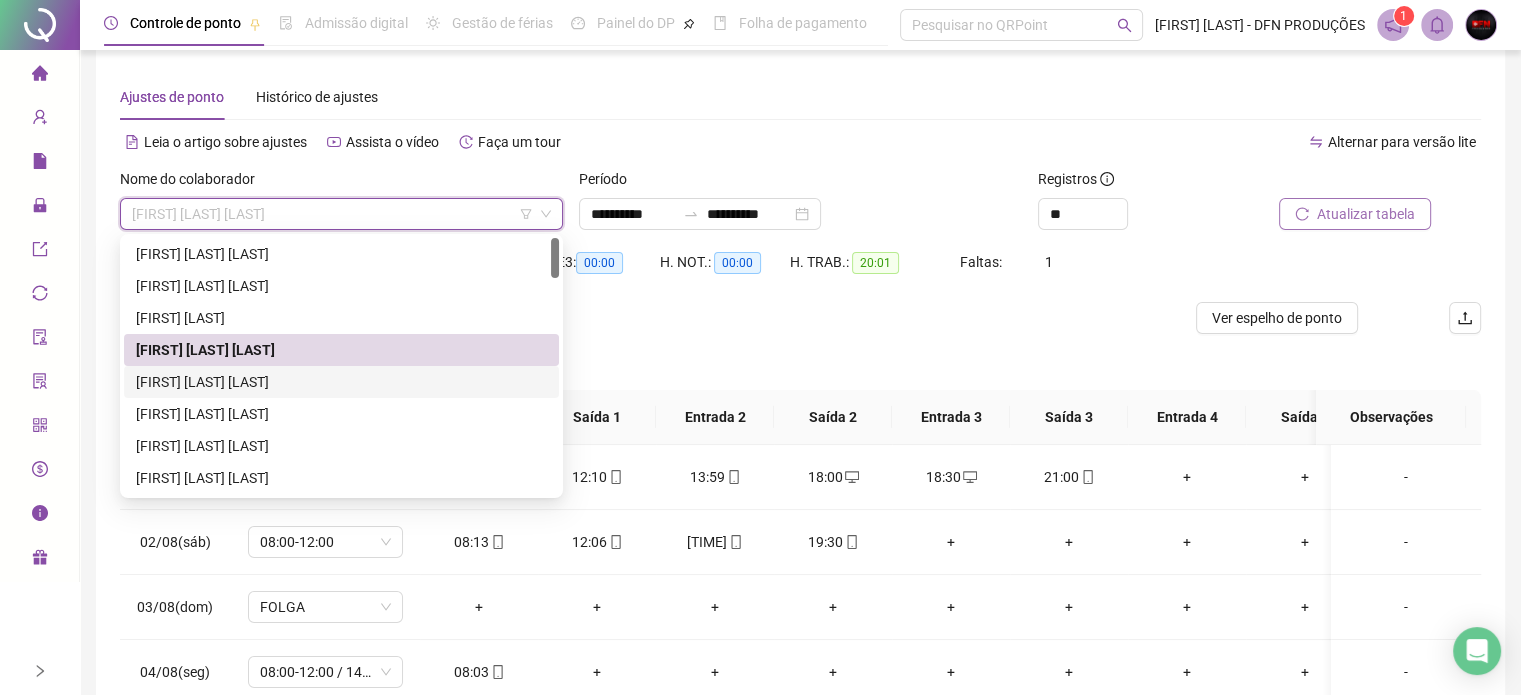 click on "[FIRST] [LAST] [LAST]" at bounding box center [341, 382] 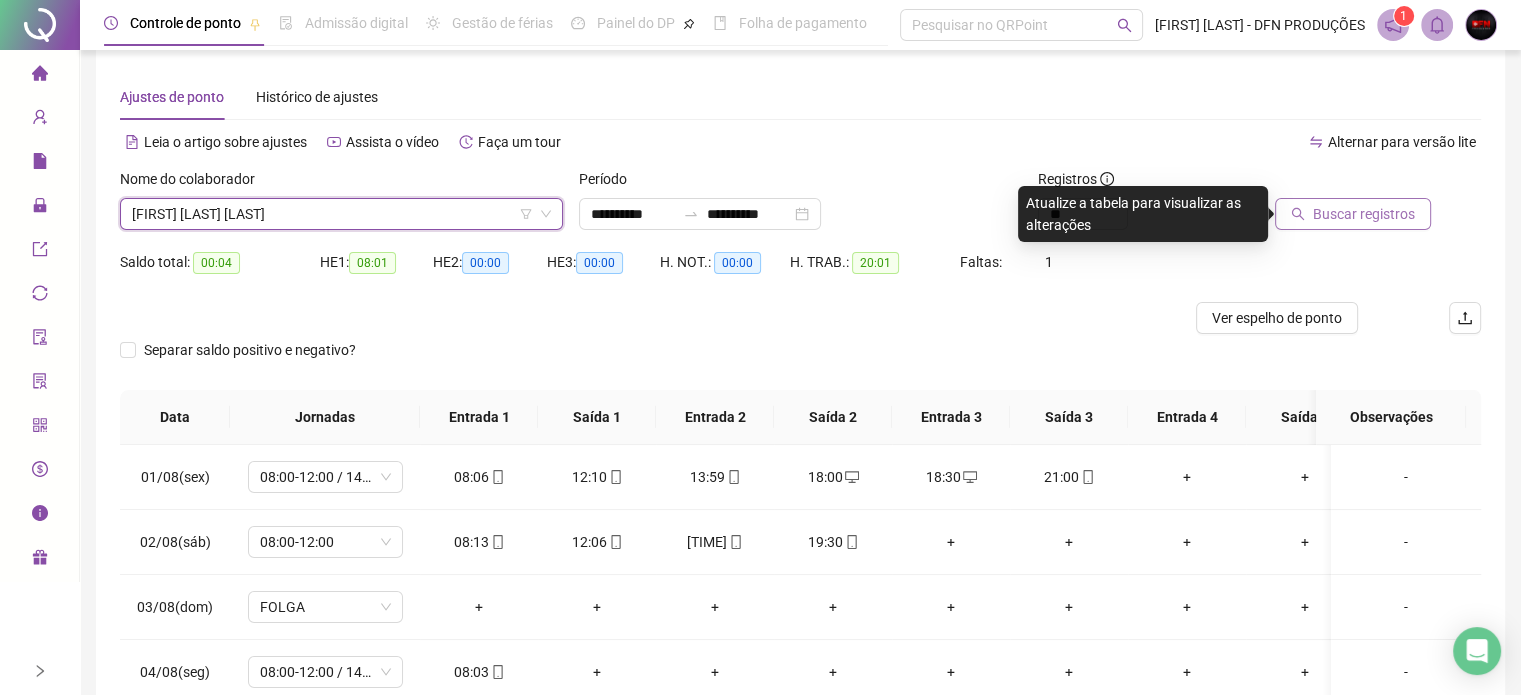 click on "Buscar registros" at bounding box center (1364, 214) 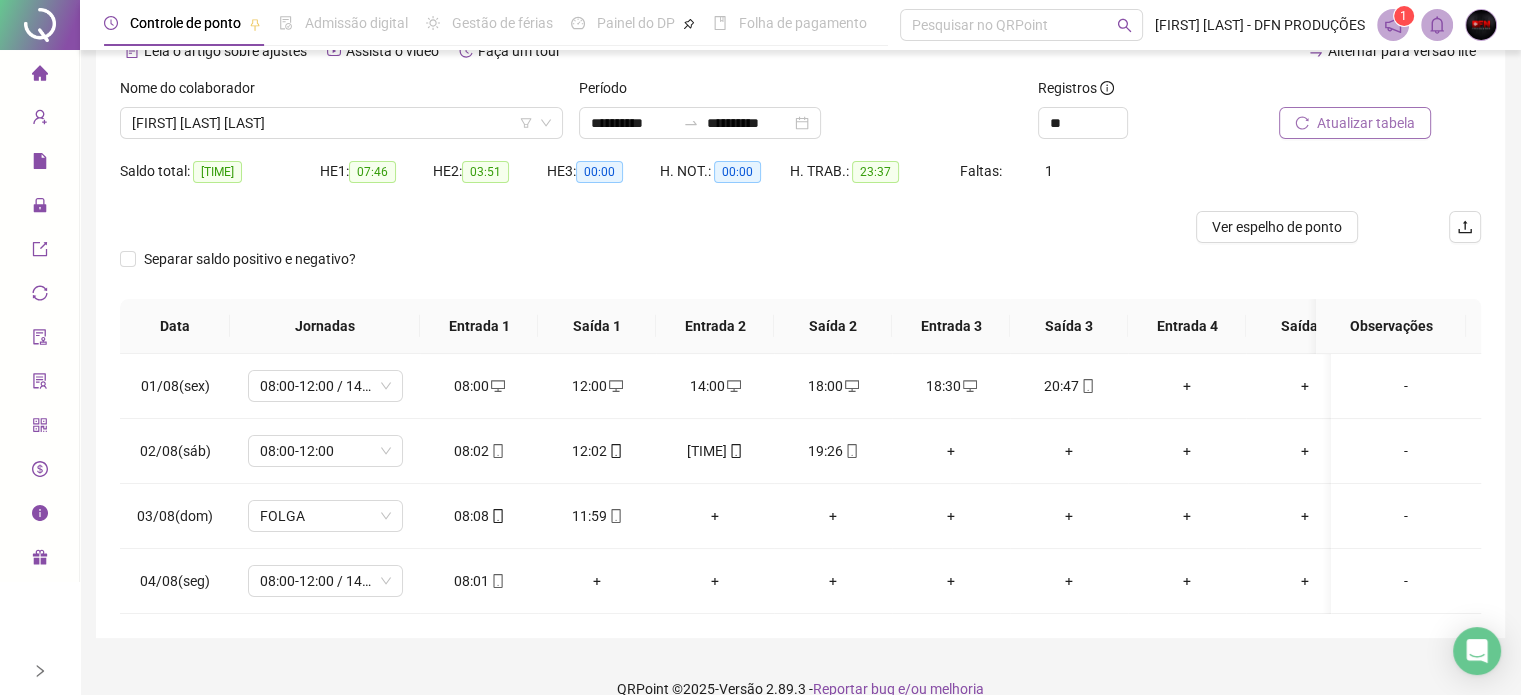 scroll, scrollTop: 150, scrollLeft: 0, axis: vertical 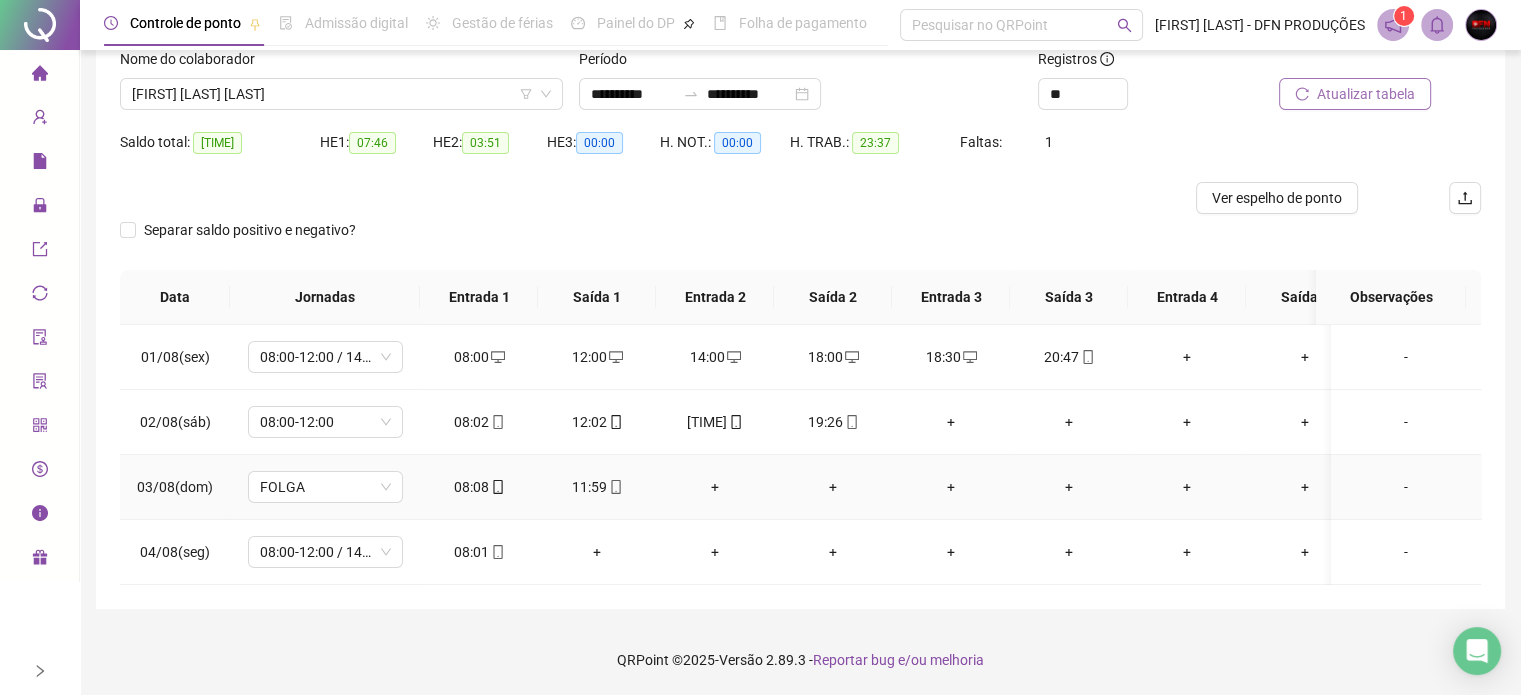 click 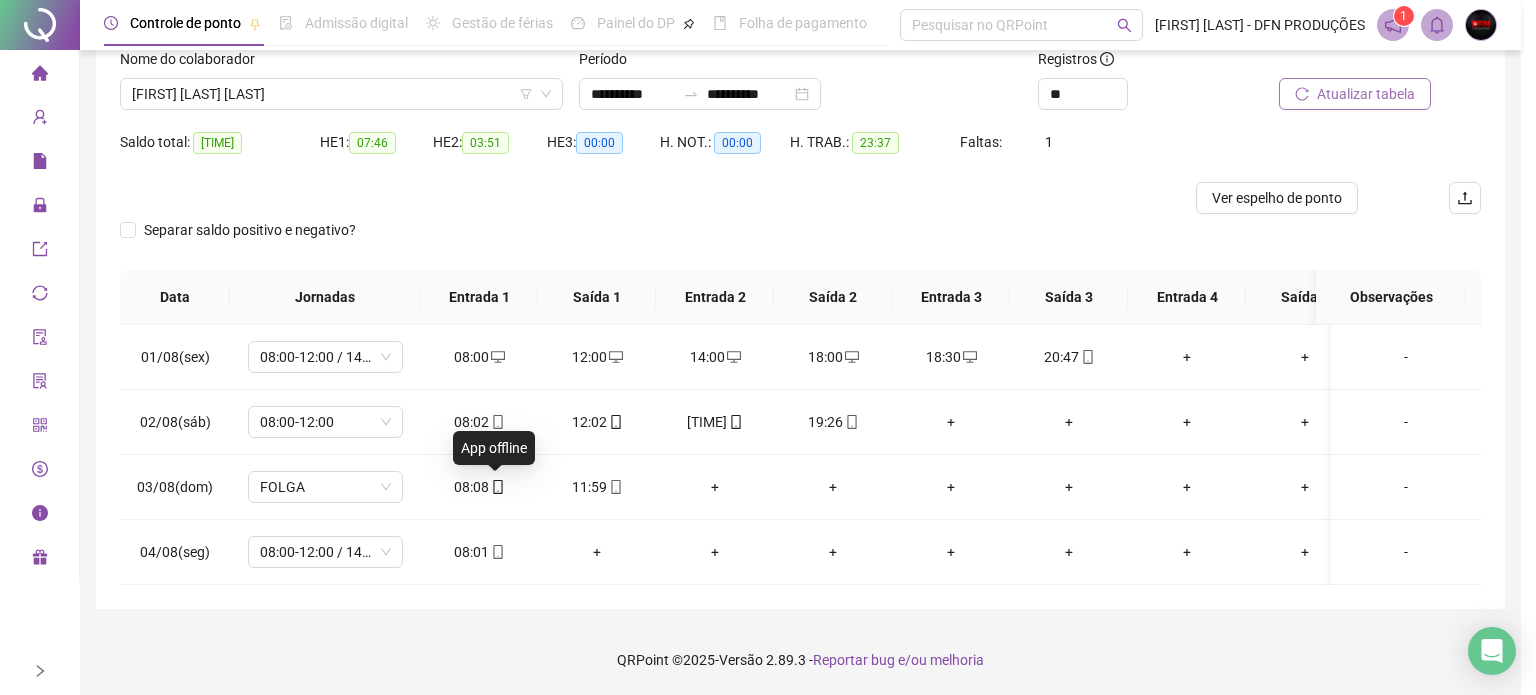 type on "**********" 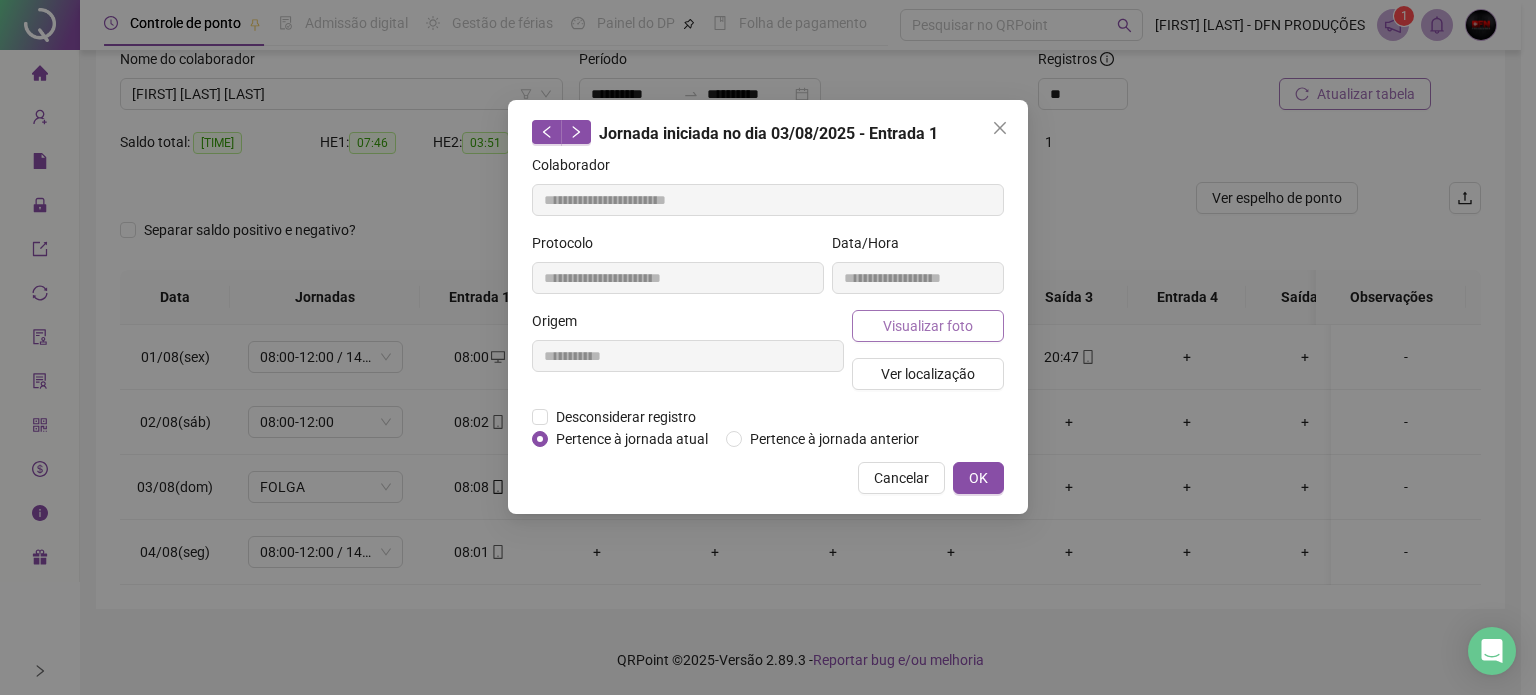 click on "Visualizar foto" at bounding box center (928, 326) 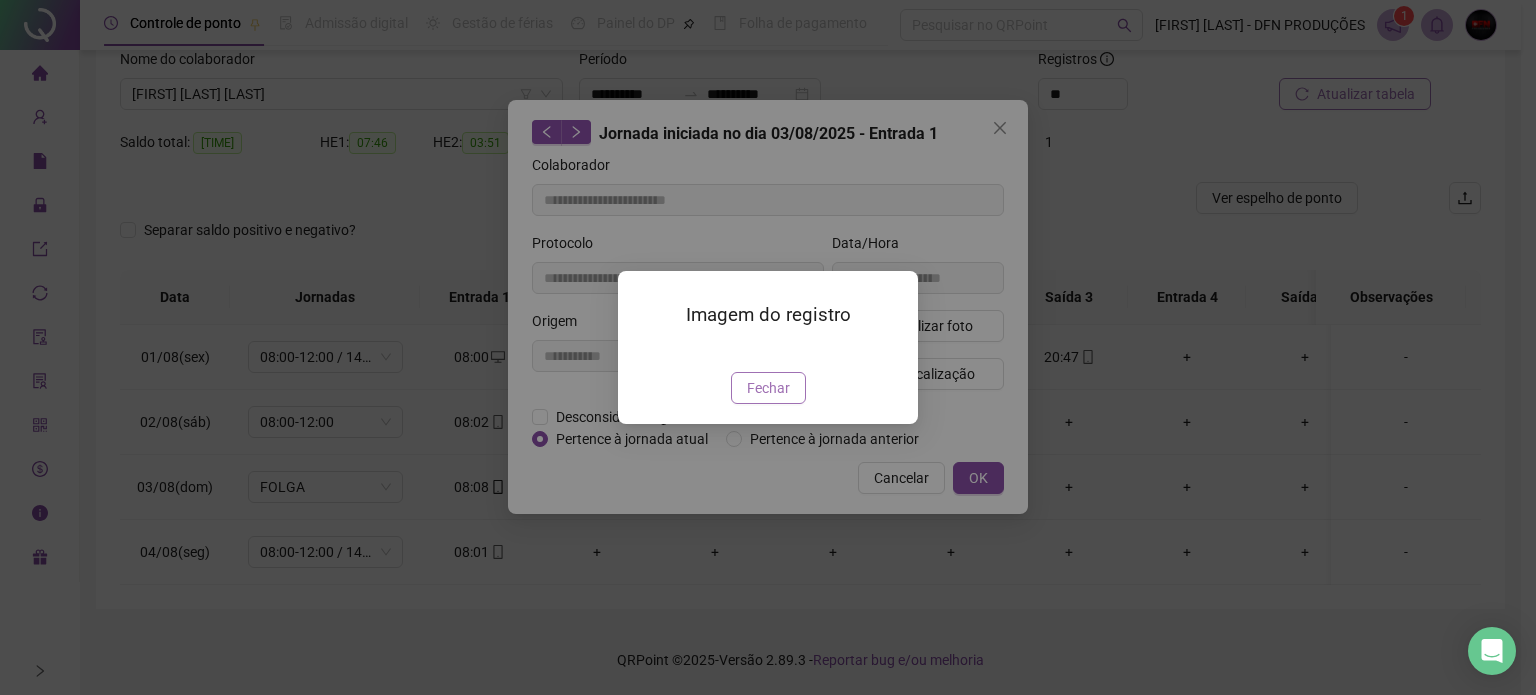 click on "Fechar" at bounding box center [768, 388] 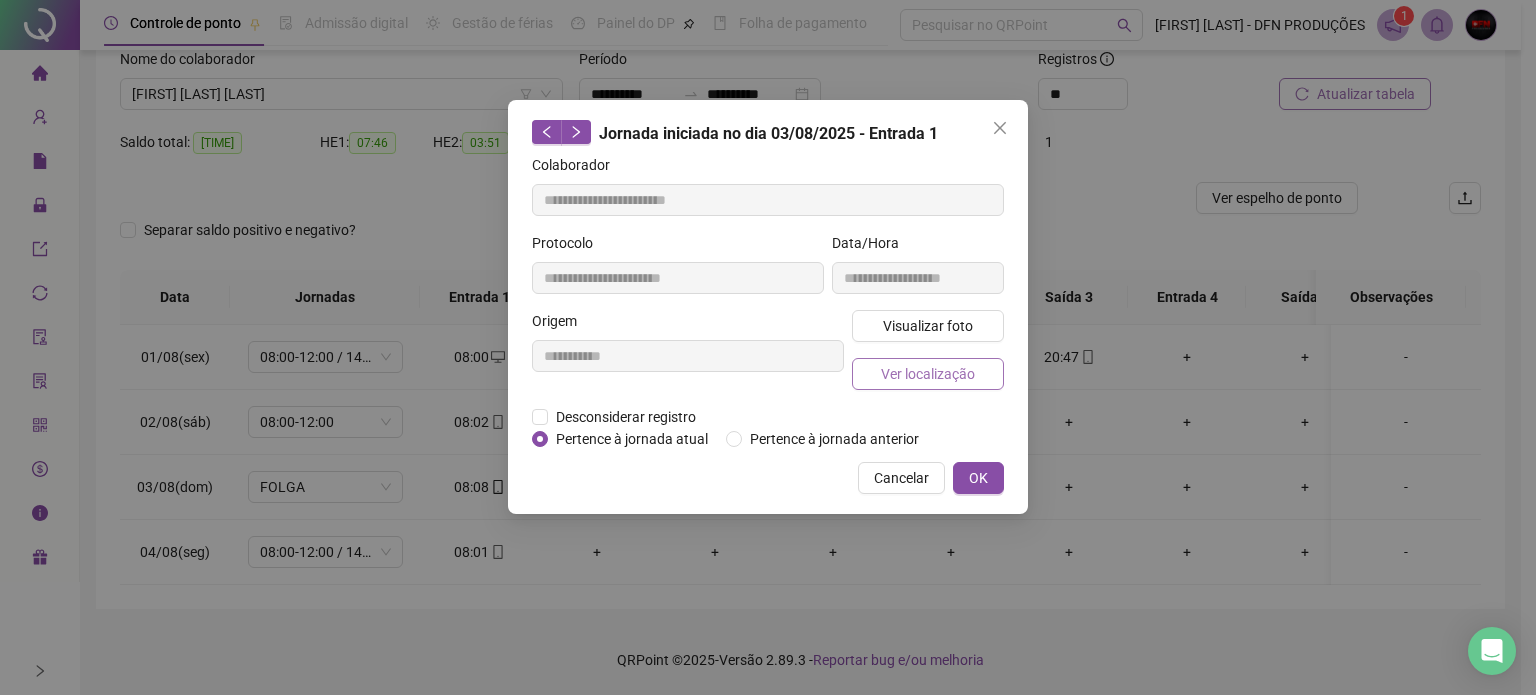 click on "Ver localização" at bounding box center [928, 374] 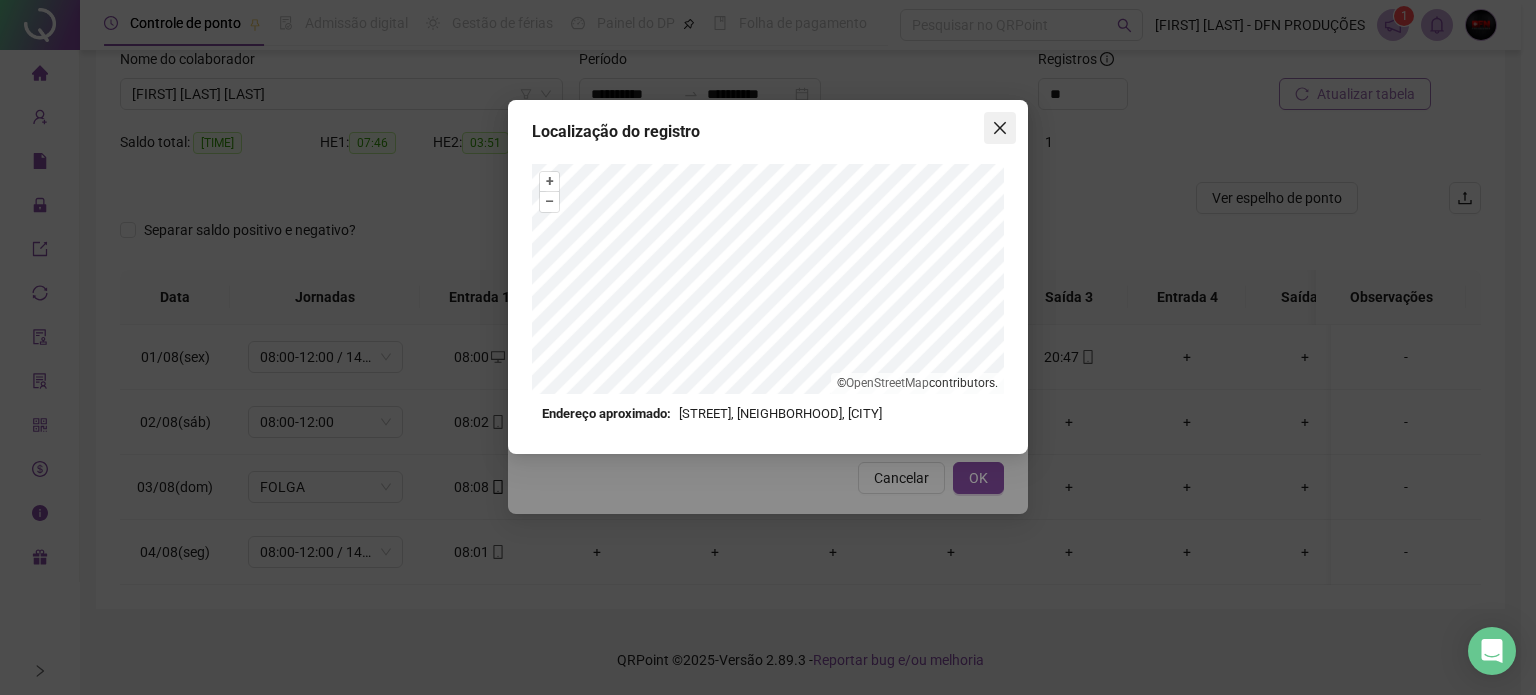click 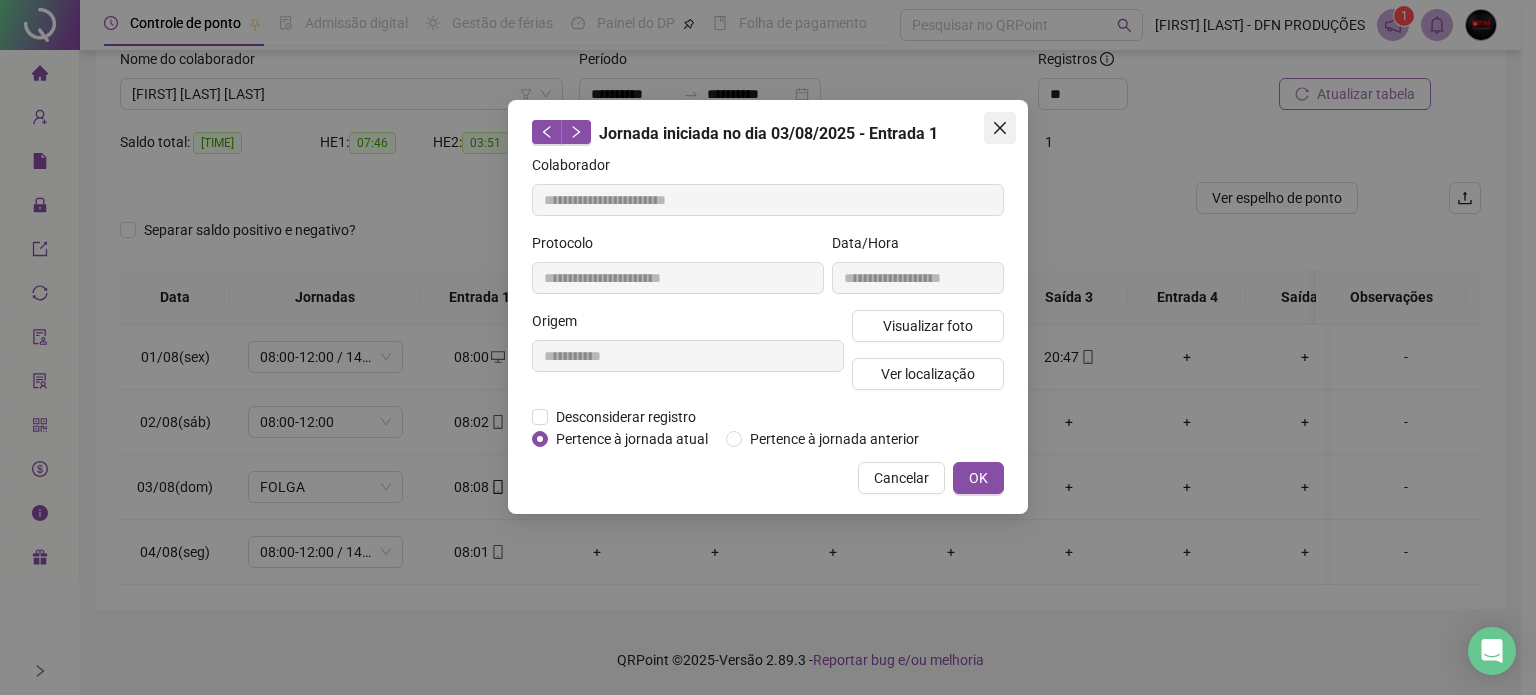 click 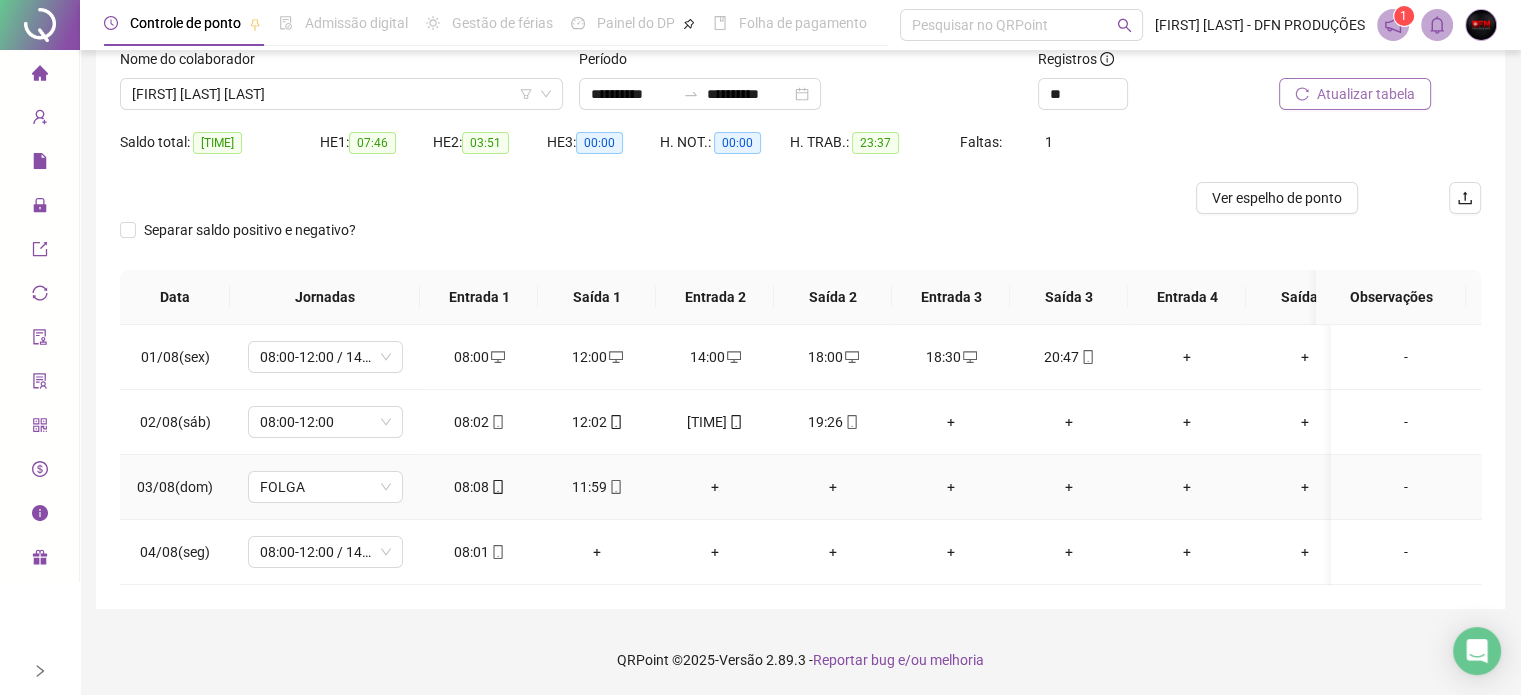 click 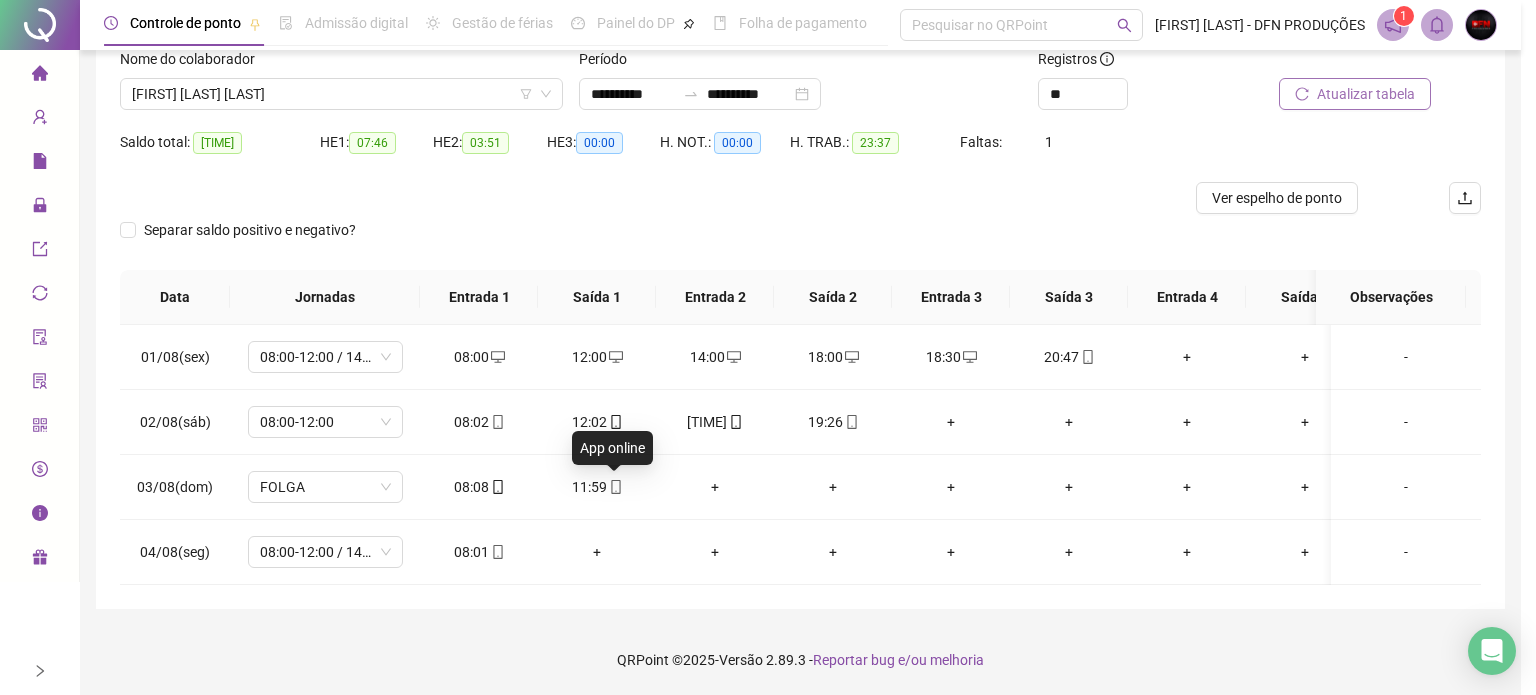 type on "**********" 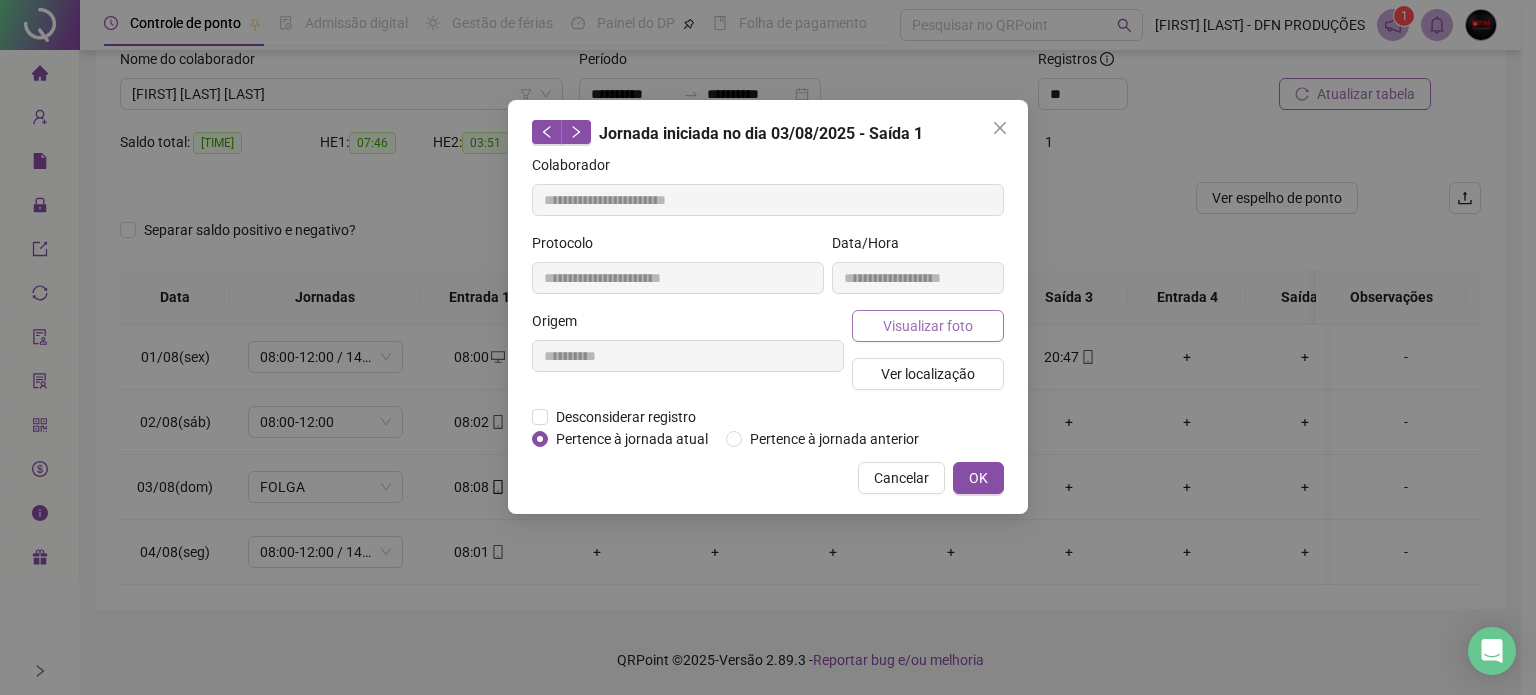 click on "Visualizar foto" at bounding box center [928, 326] 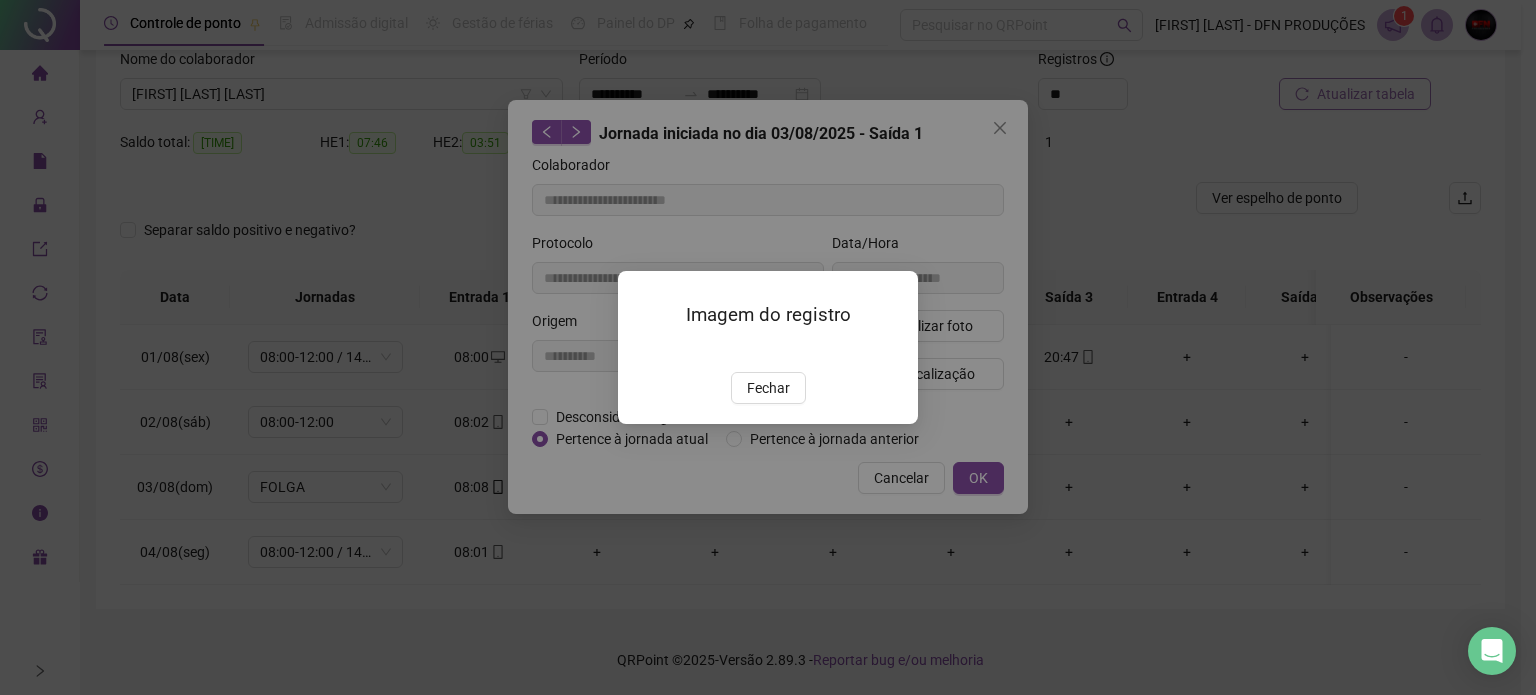 click on "Fechar" at bounding box center (768, 388) 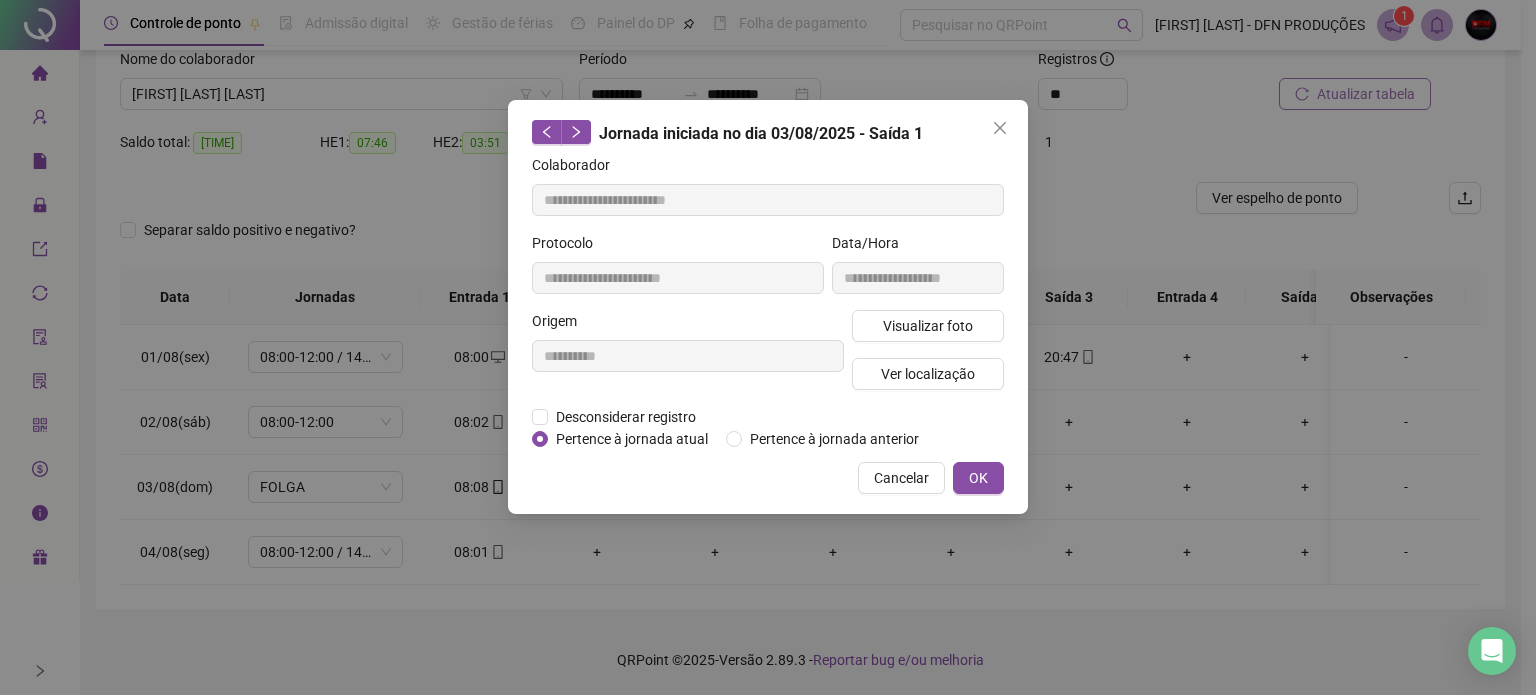 click 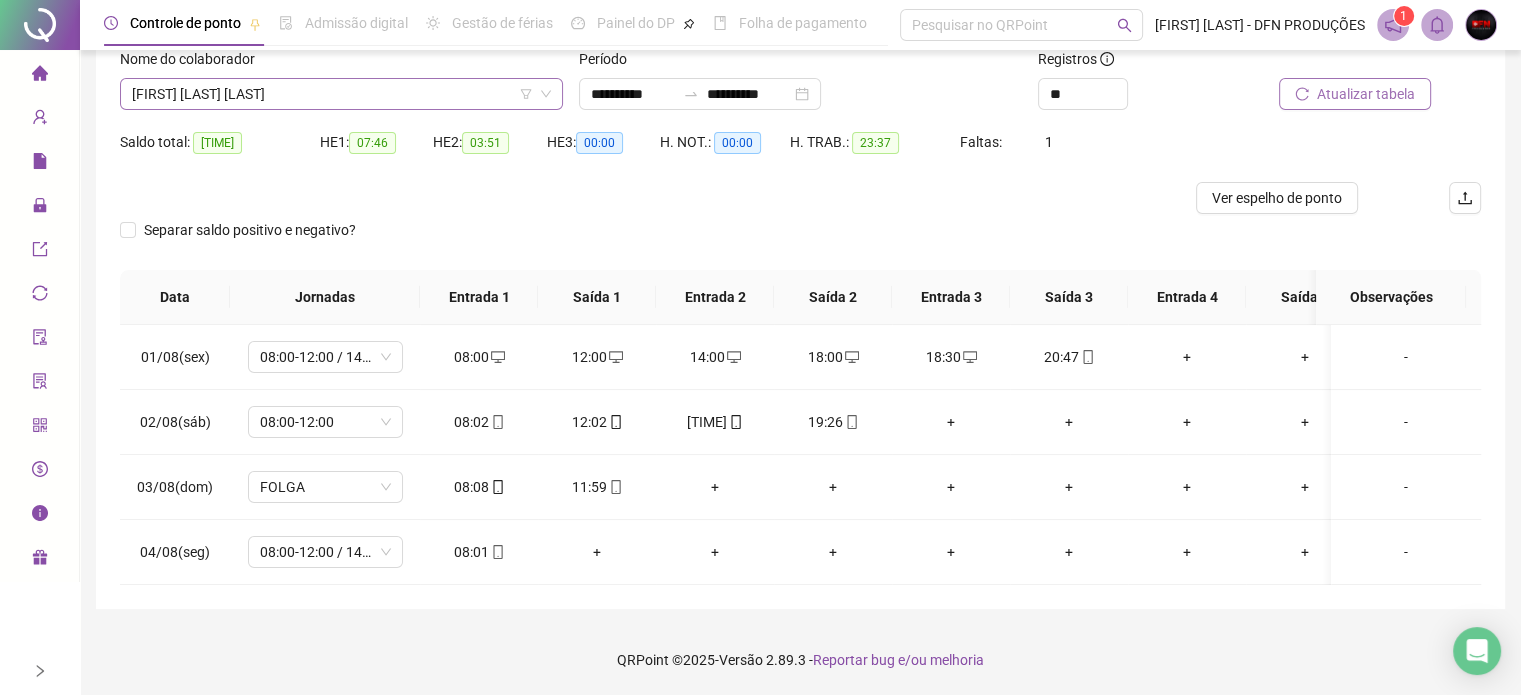click on "[FIRST] [LAST] [LAST]" at bounding box center [341, 94] 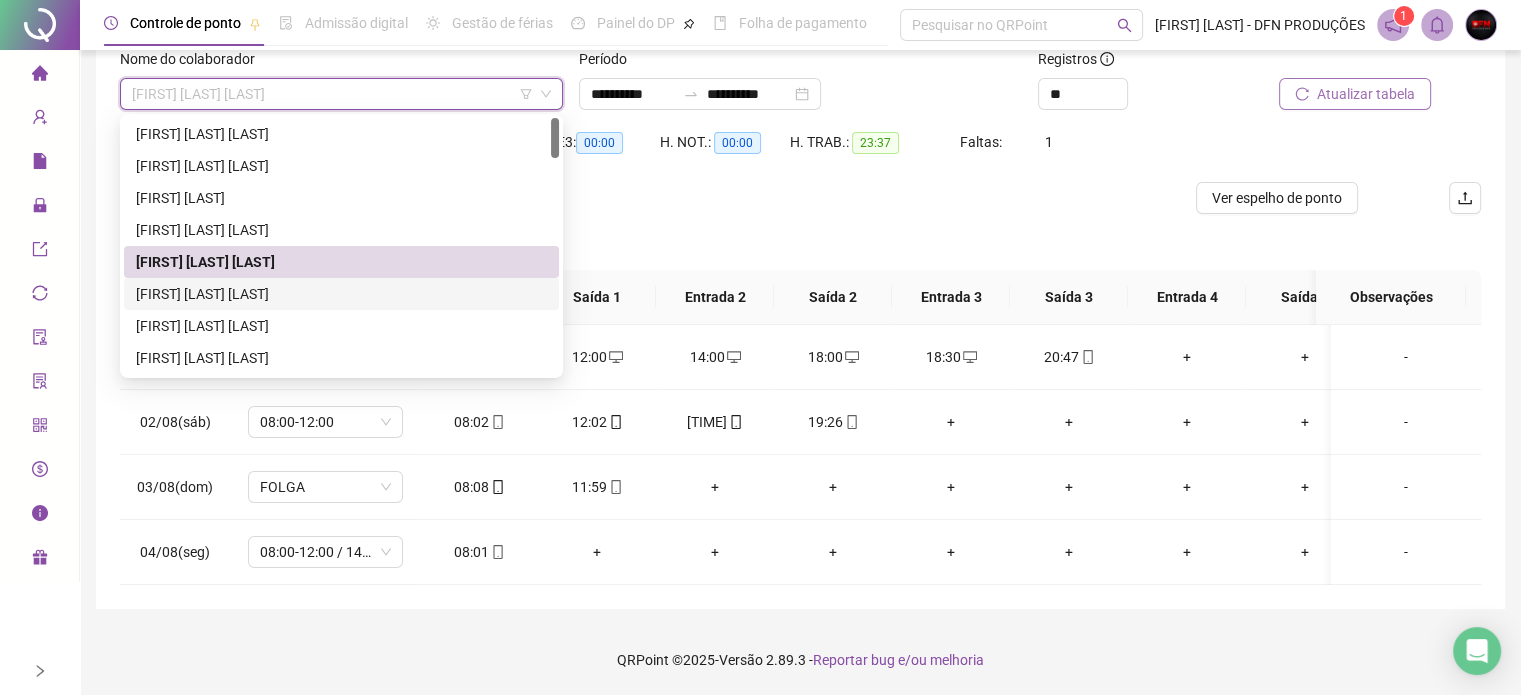 click on "[FIRST] [LAST] [LAST]" at bounding box center (341, 294) 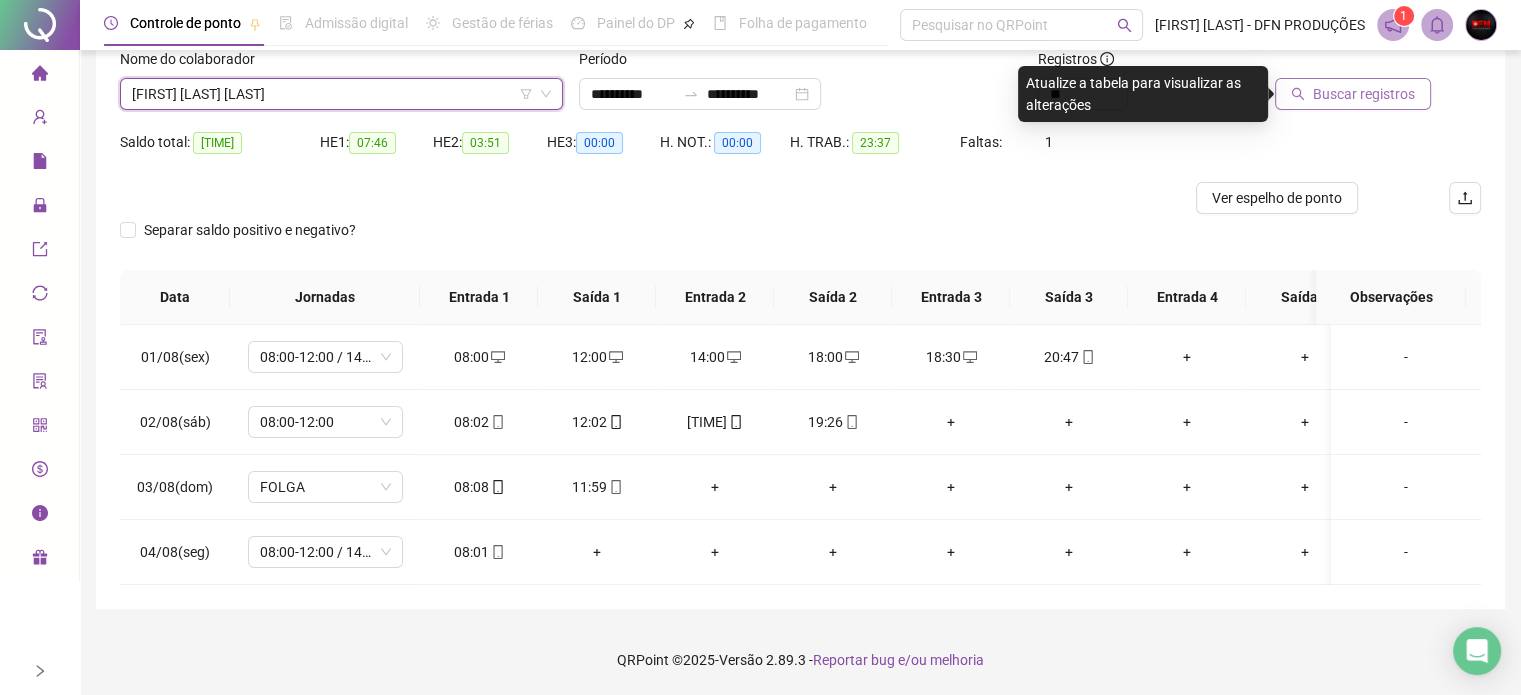 click on "Buscar registros" at bounding box center (1364, 94) 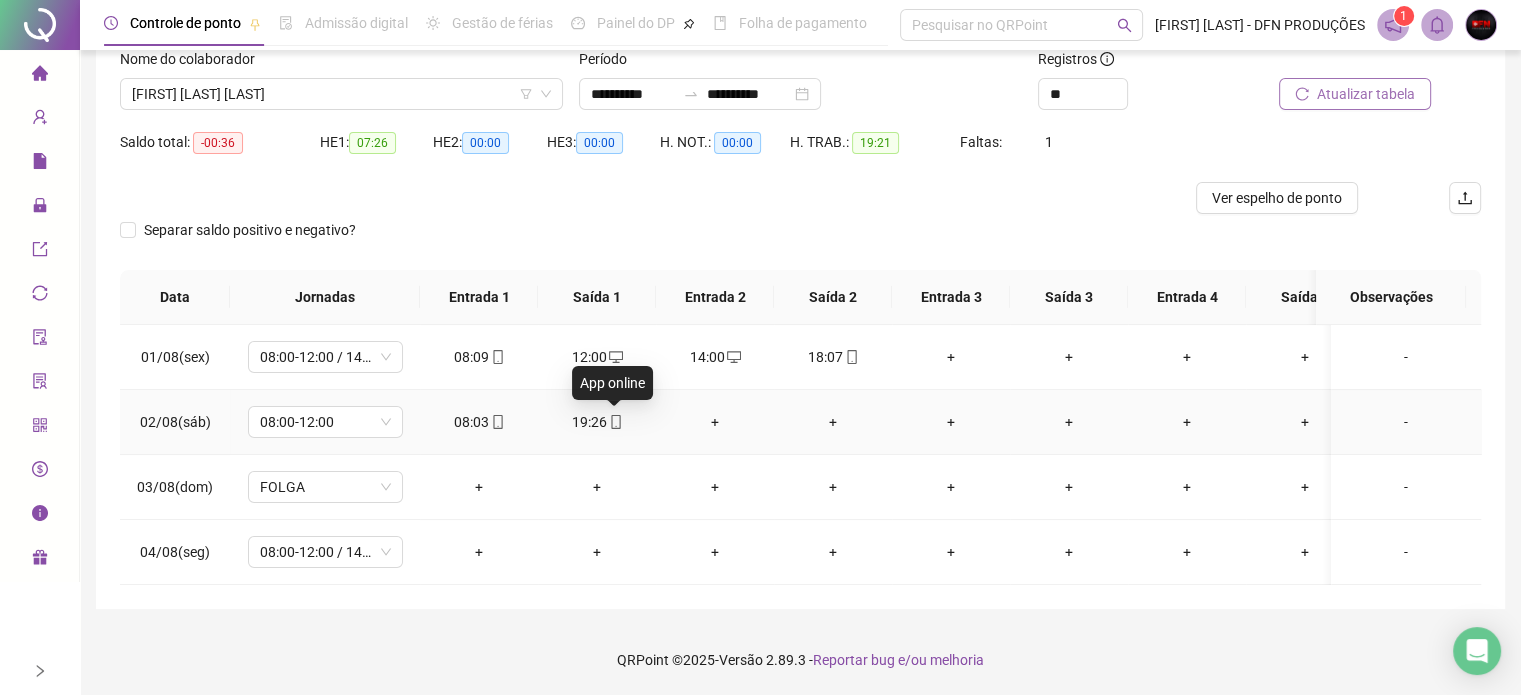 click 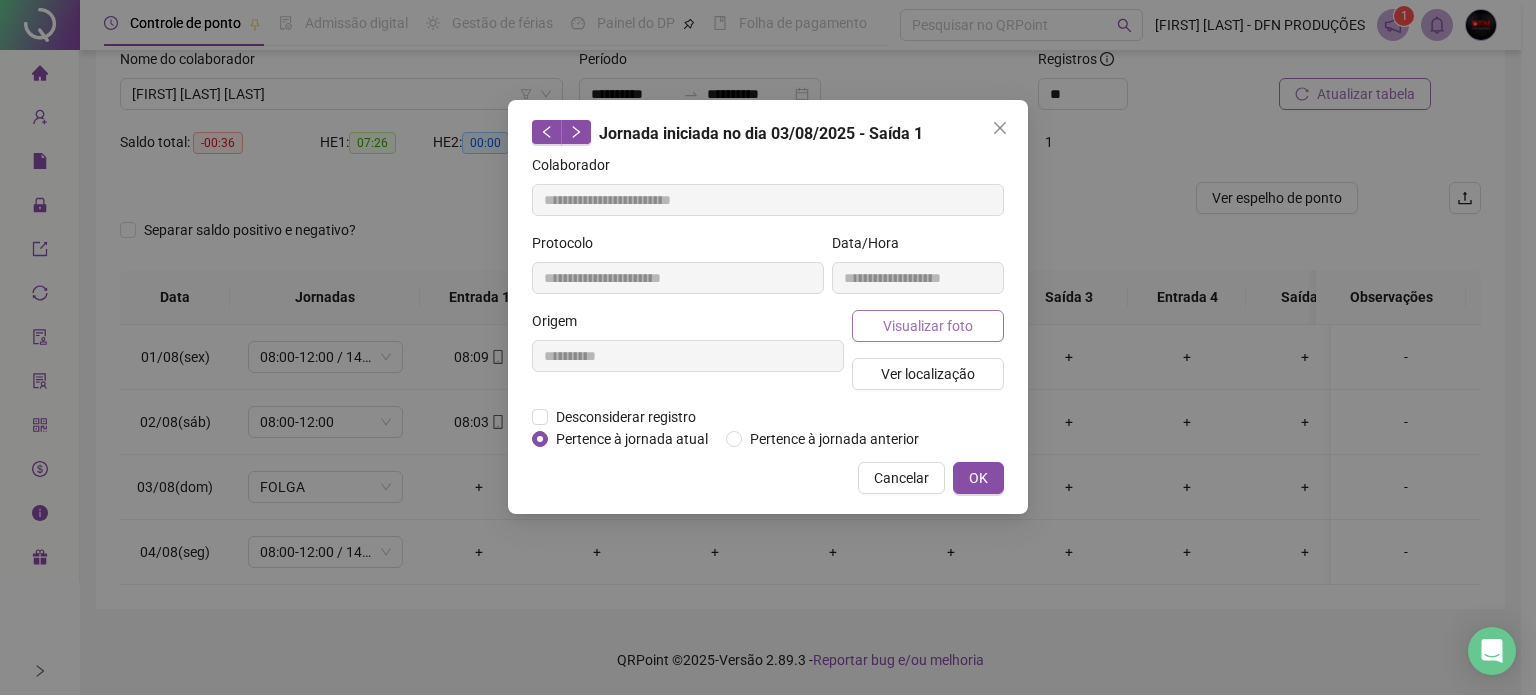 click on "Visualizar foto" at bounding box center (928, 326) 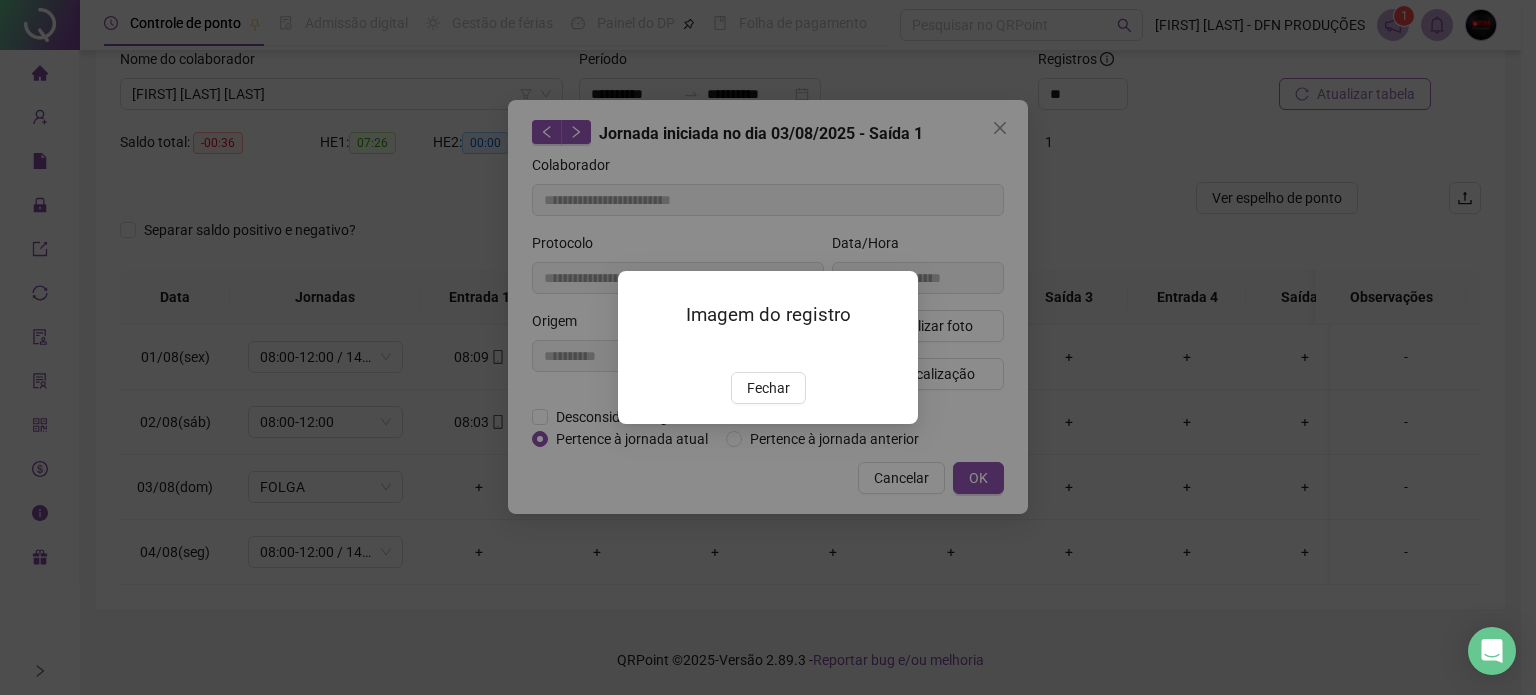 type on "**********" 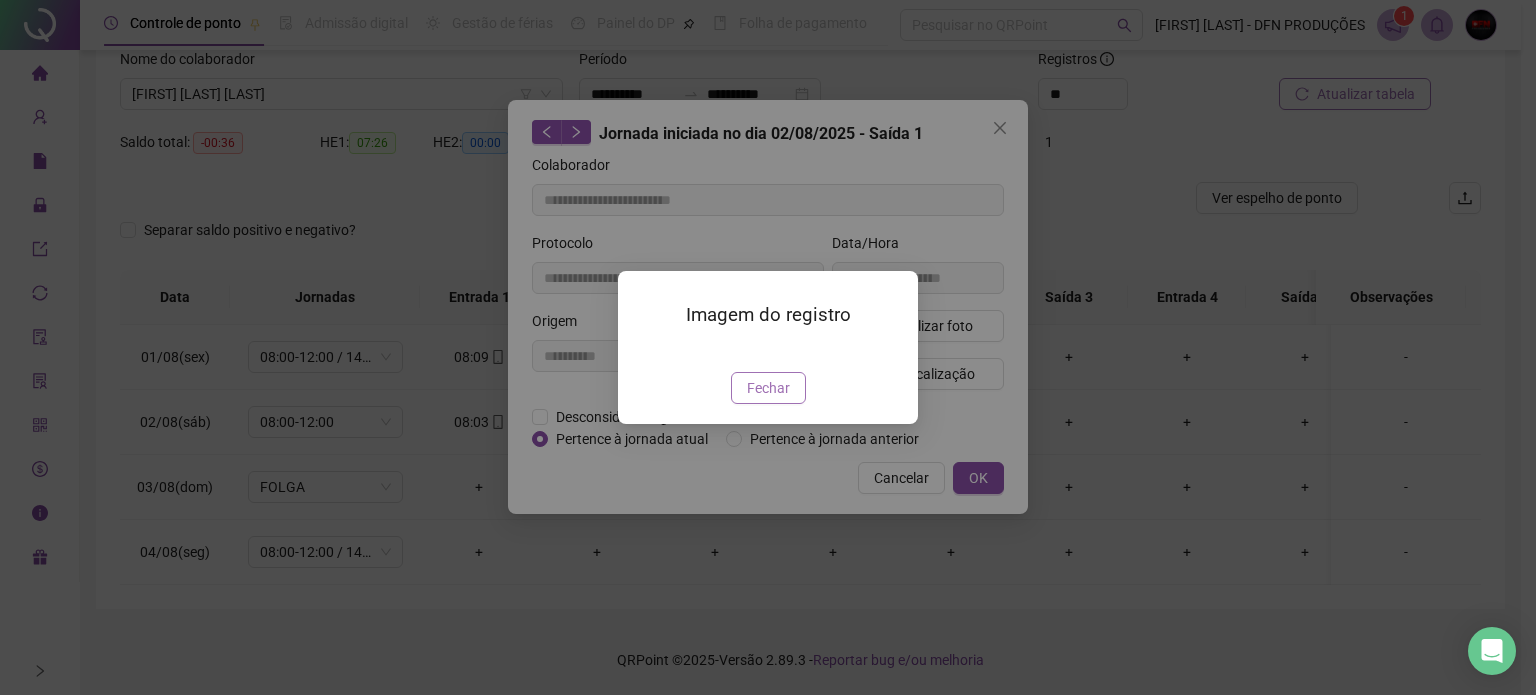click on "Fechar" at bounding box center [768, 388] 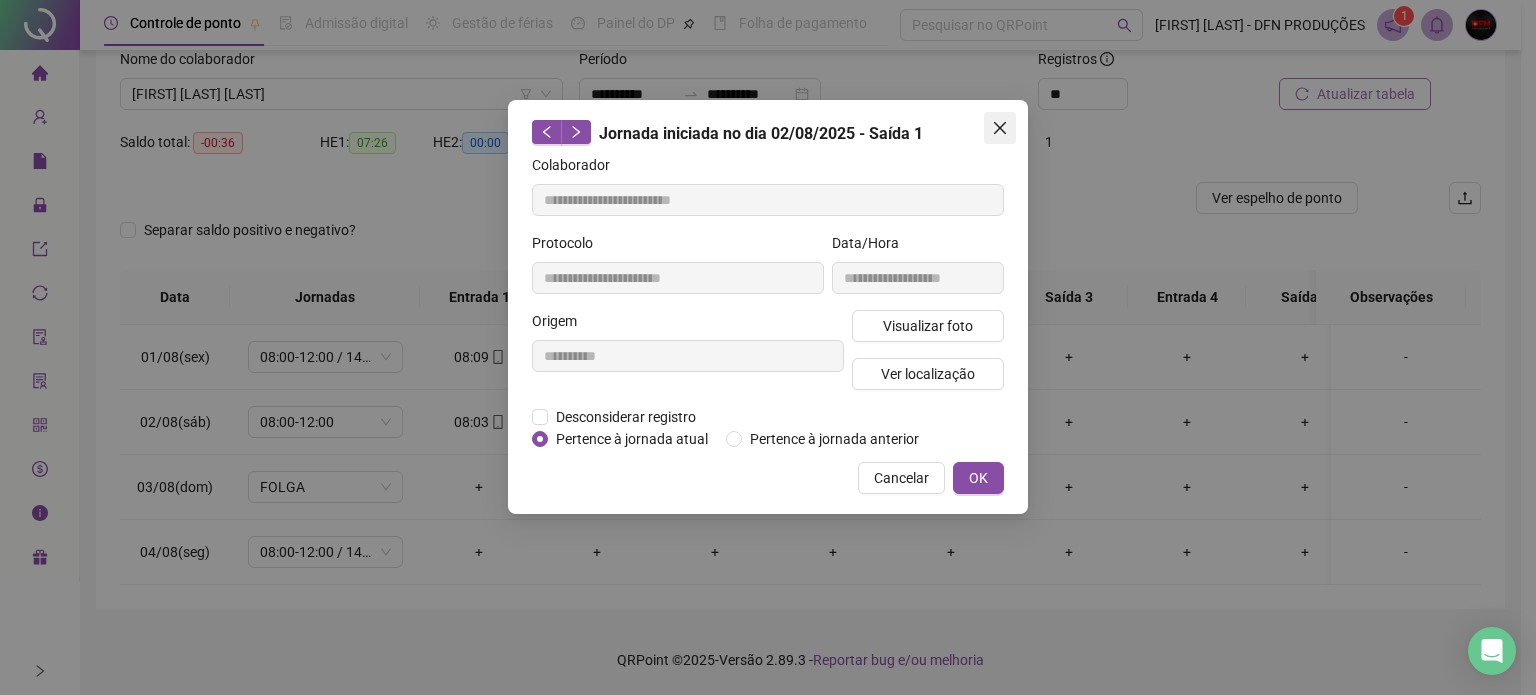 click 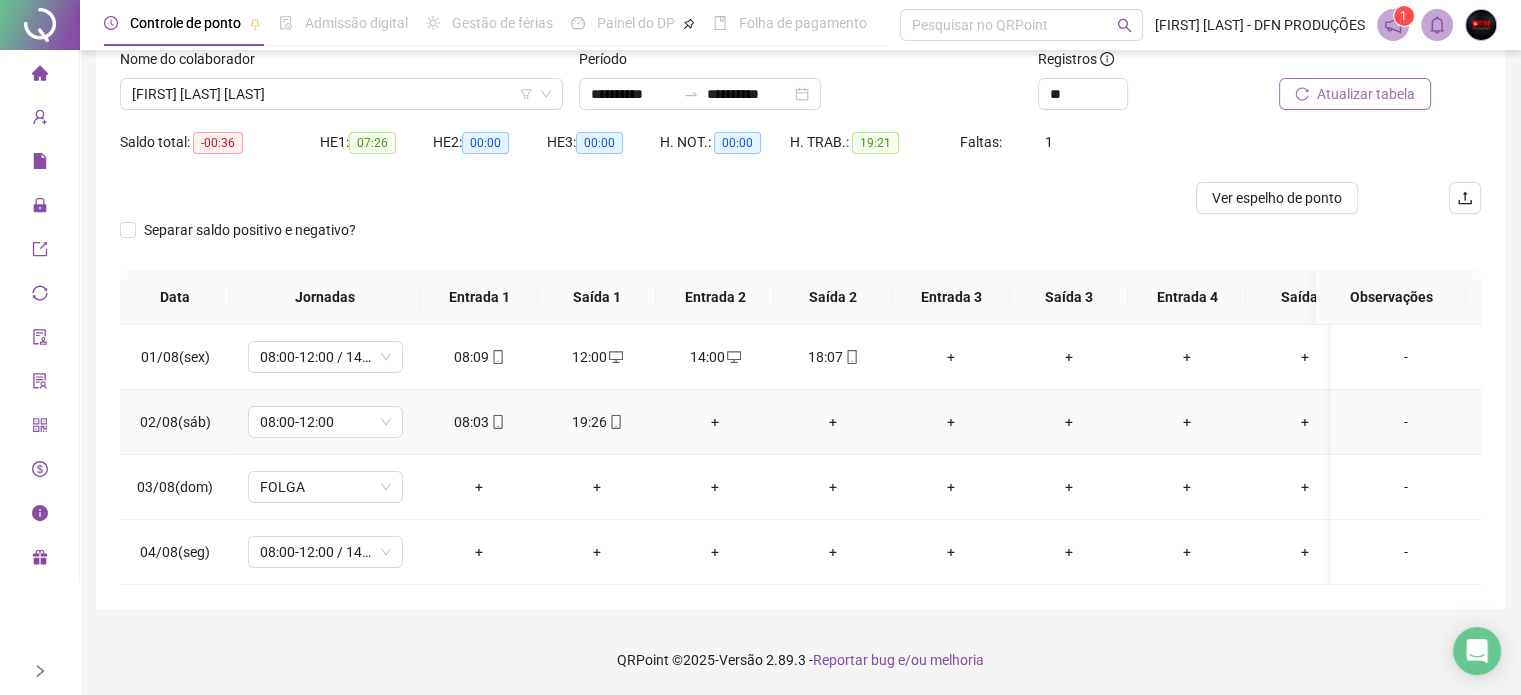 click on "+" at bounding box center [715, 422] 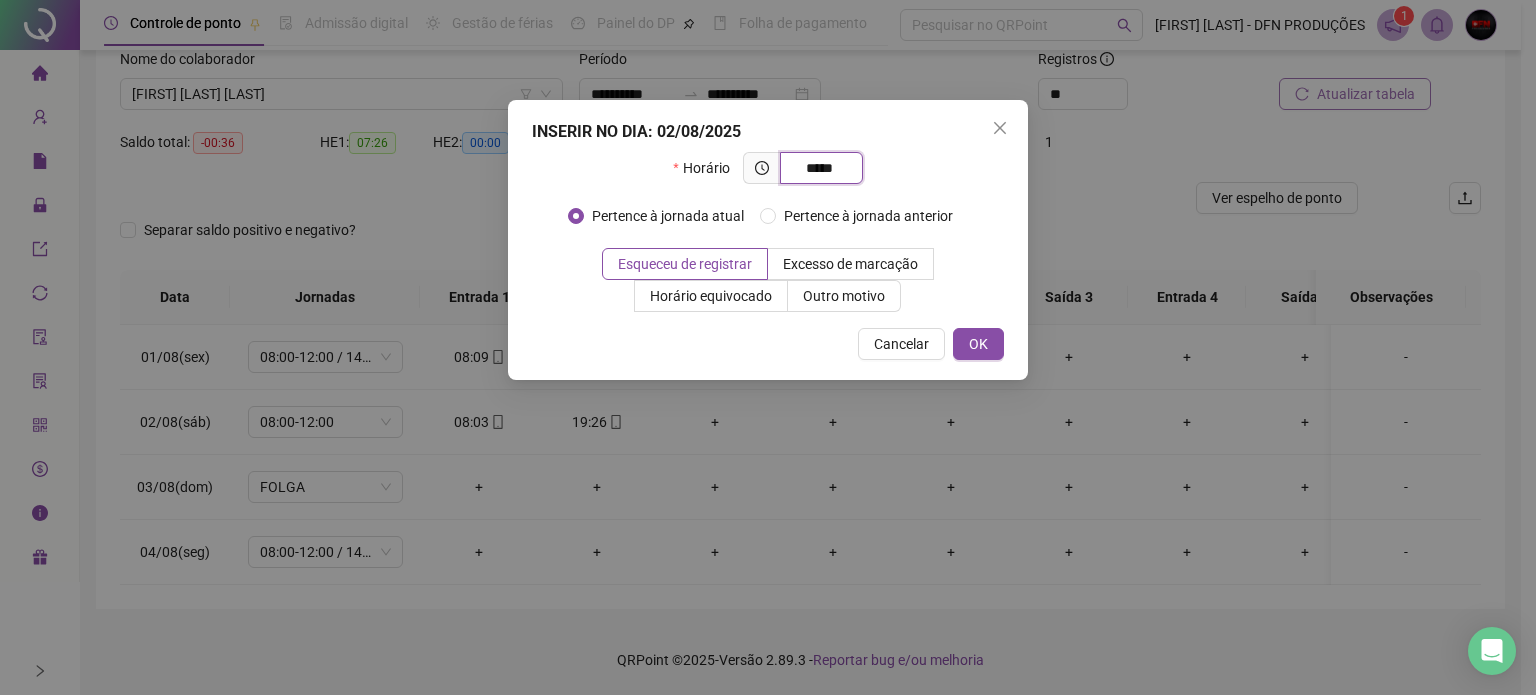 type on "*****" 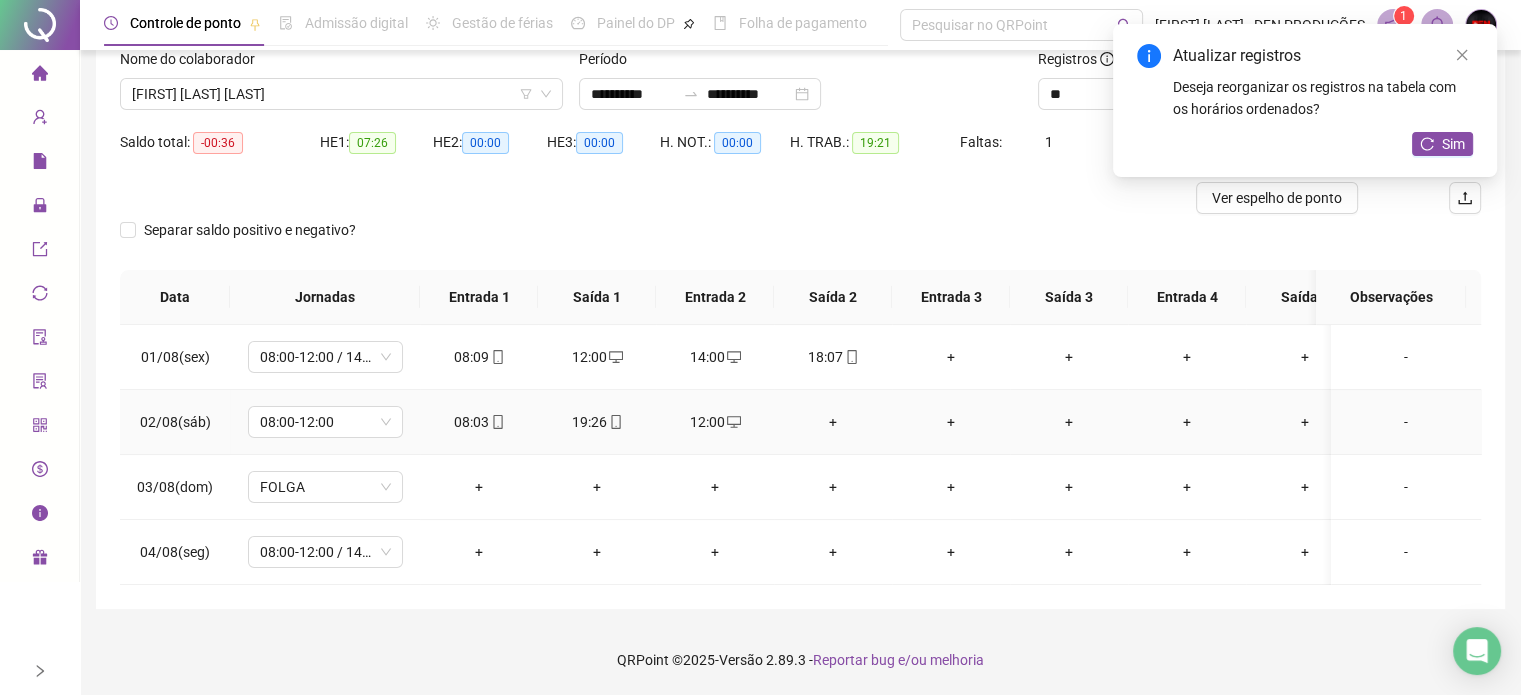 click on "+" at bounding box center [833, 422] 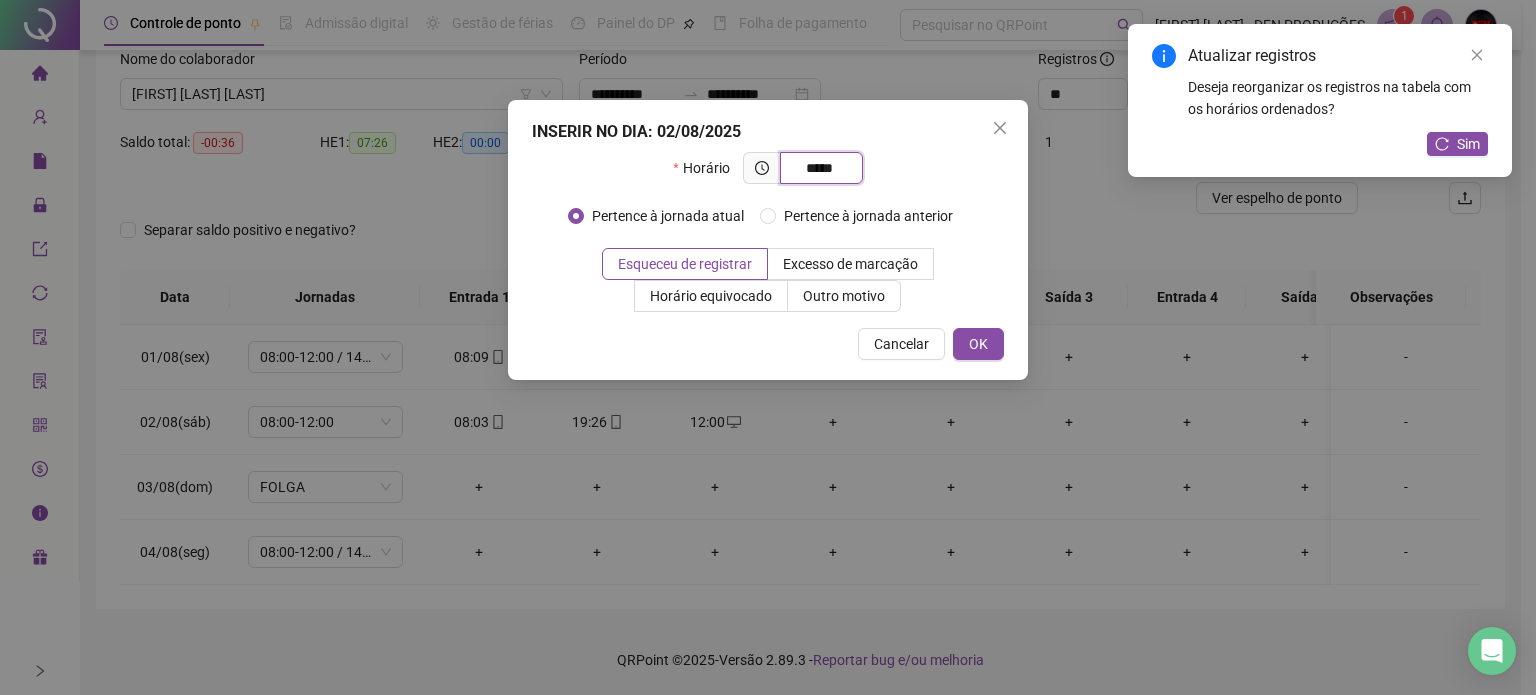 type on "*****" 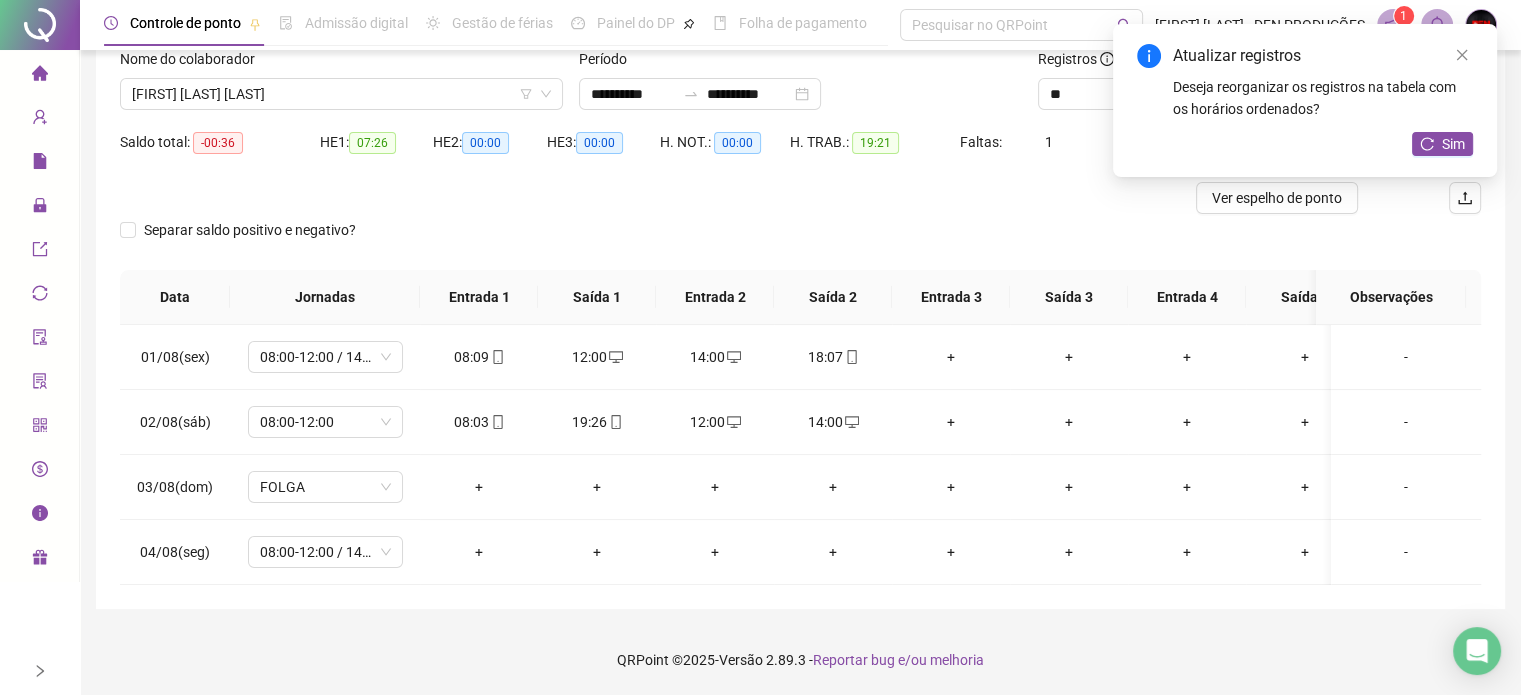click on "Atualizar registros Deseja reorganizar os registros na tabela com os horários ordenados? Sim" at bounding box center [1305, 100] 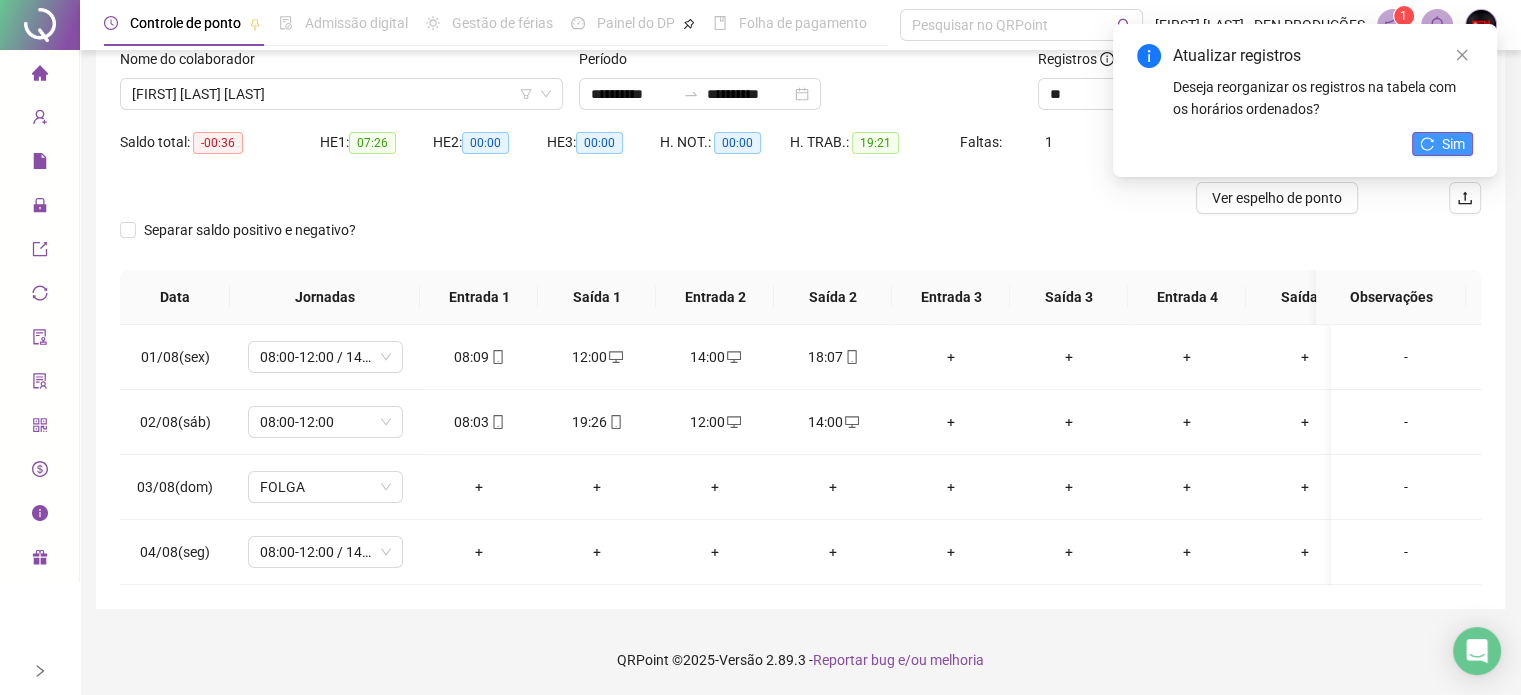 click 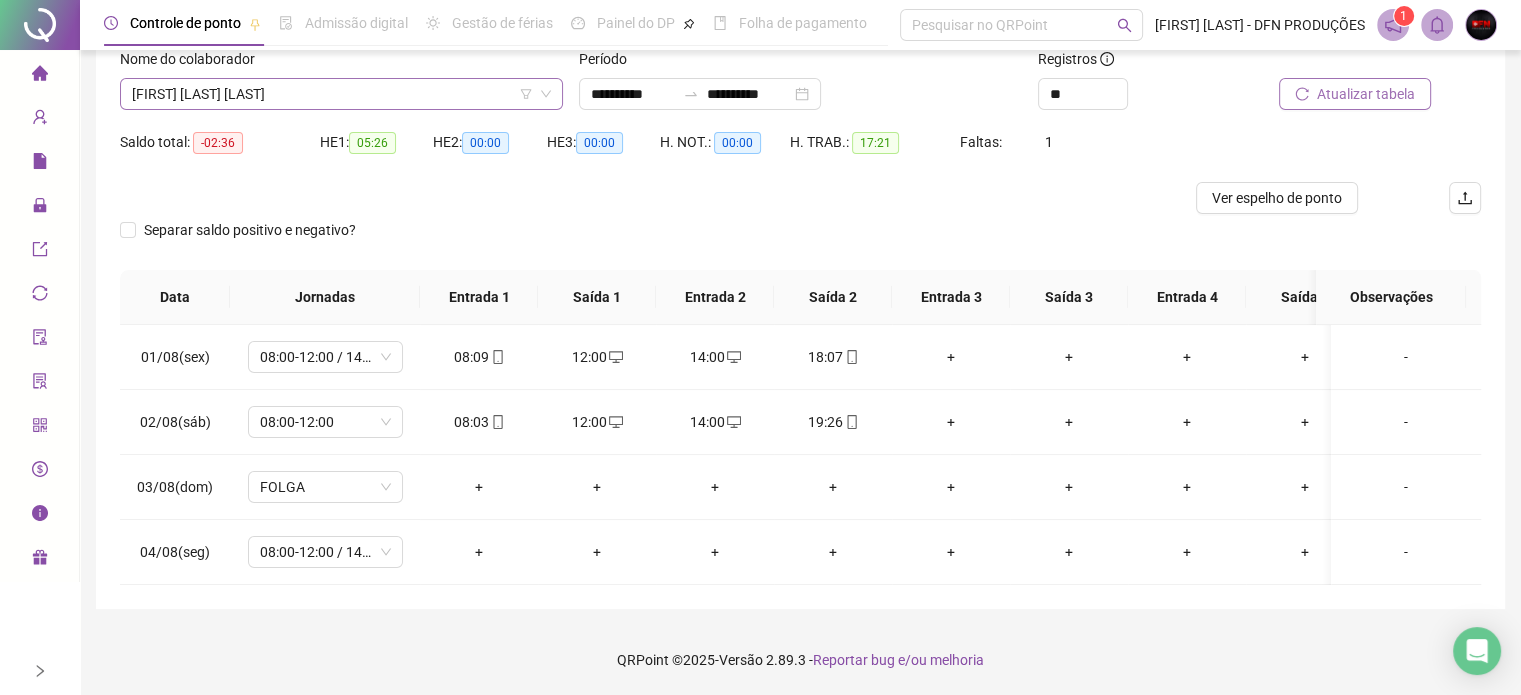 click on "[FIRST] [LAST] [LAST]" at bounding box center [341, 94] 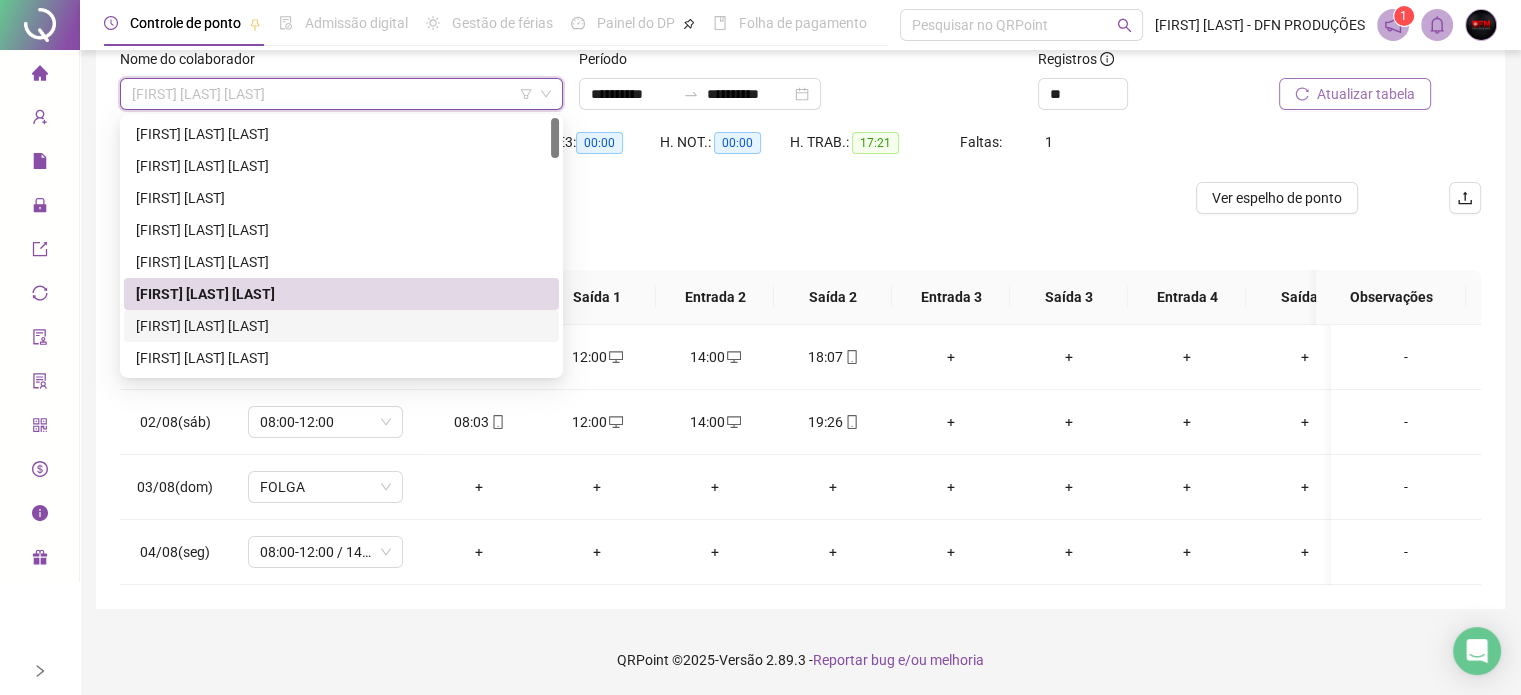 click on "[FIRST] [LAST] [LAST]" at bounding box center [341, 326] 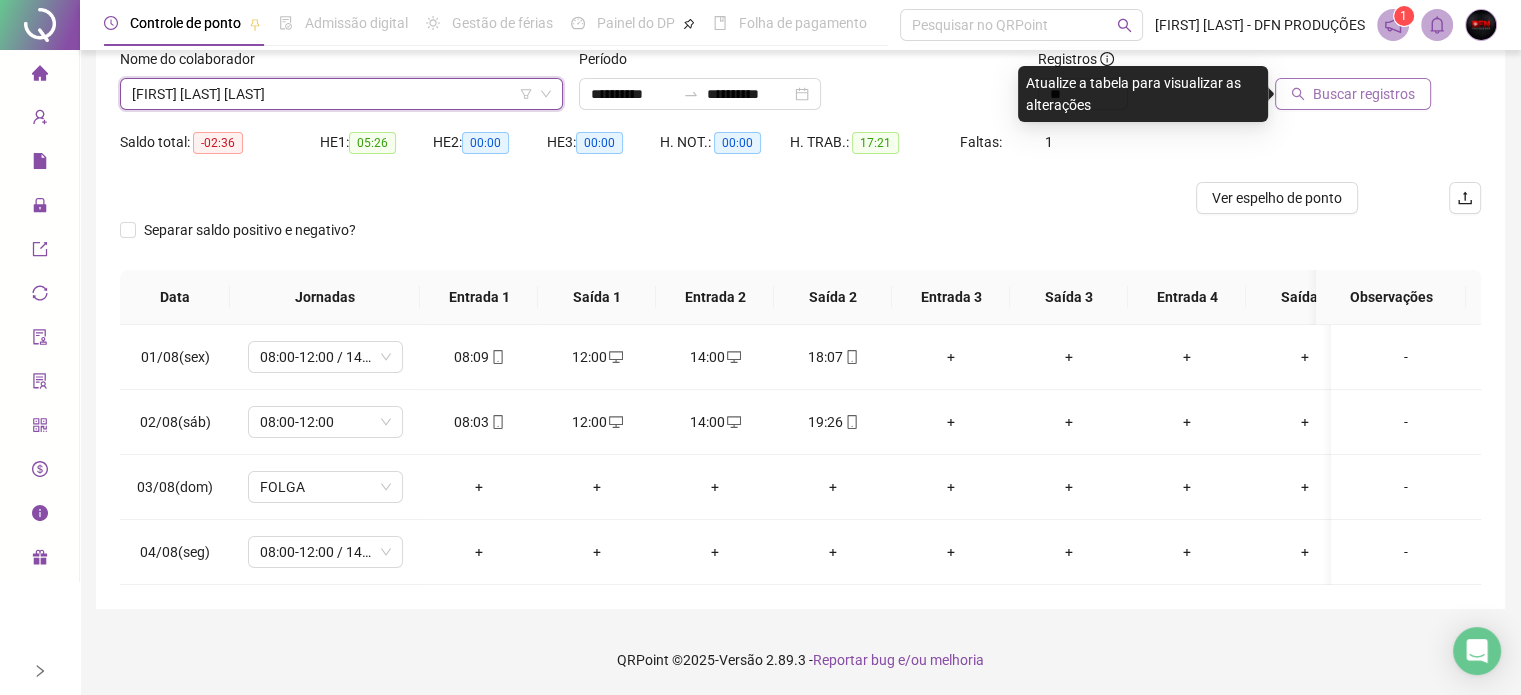 click on "Buscar registros" at bounding box center (1364, 94) 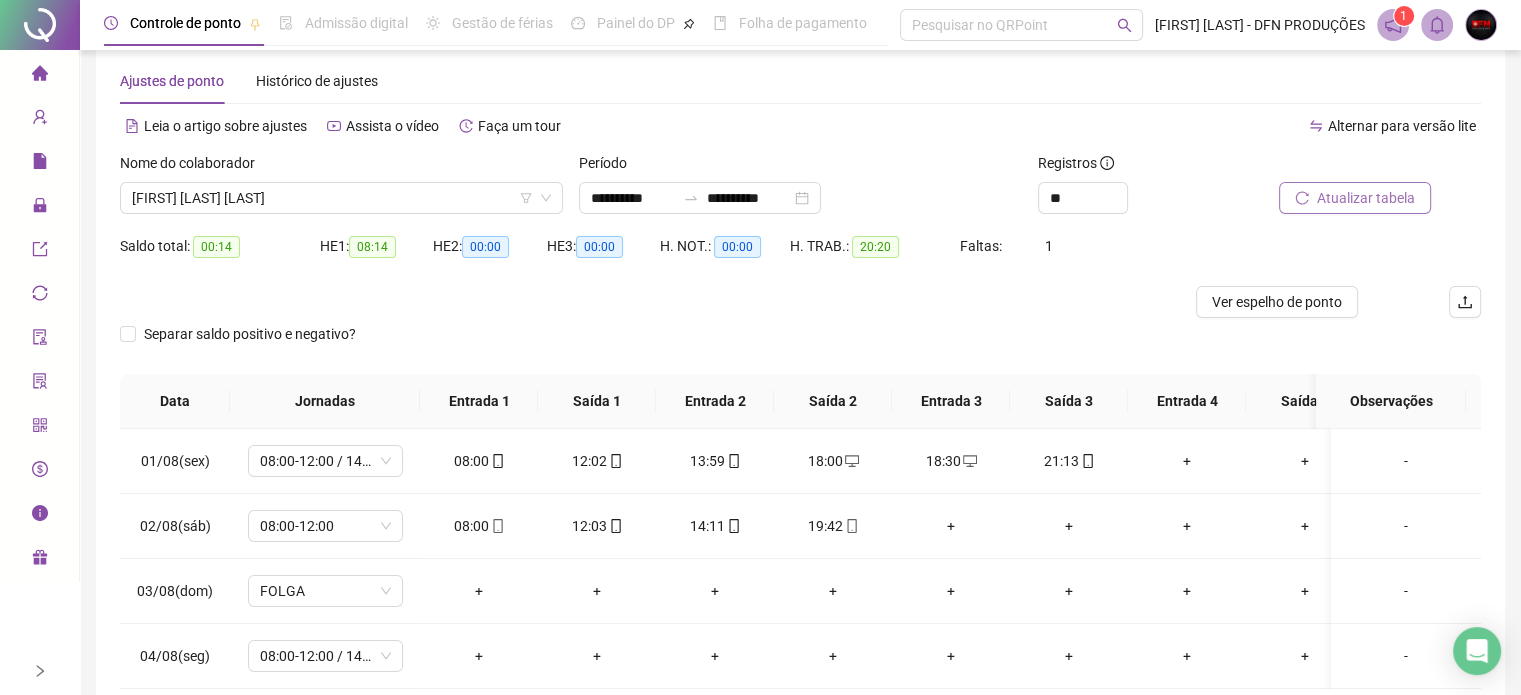 scroll, scrollTop: 28, scrollLeft: 0, axis: vertical 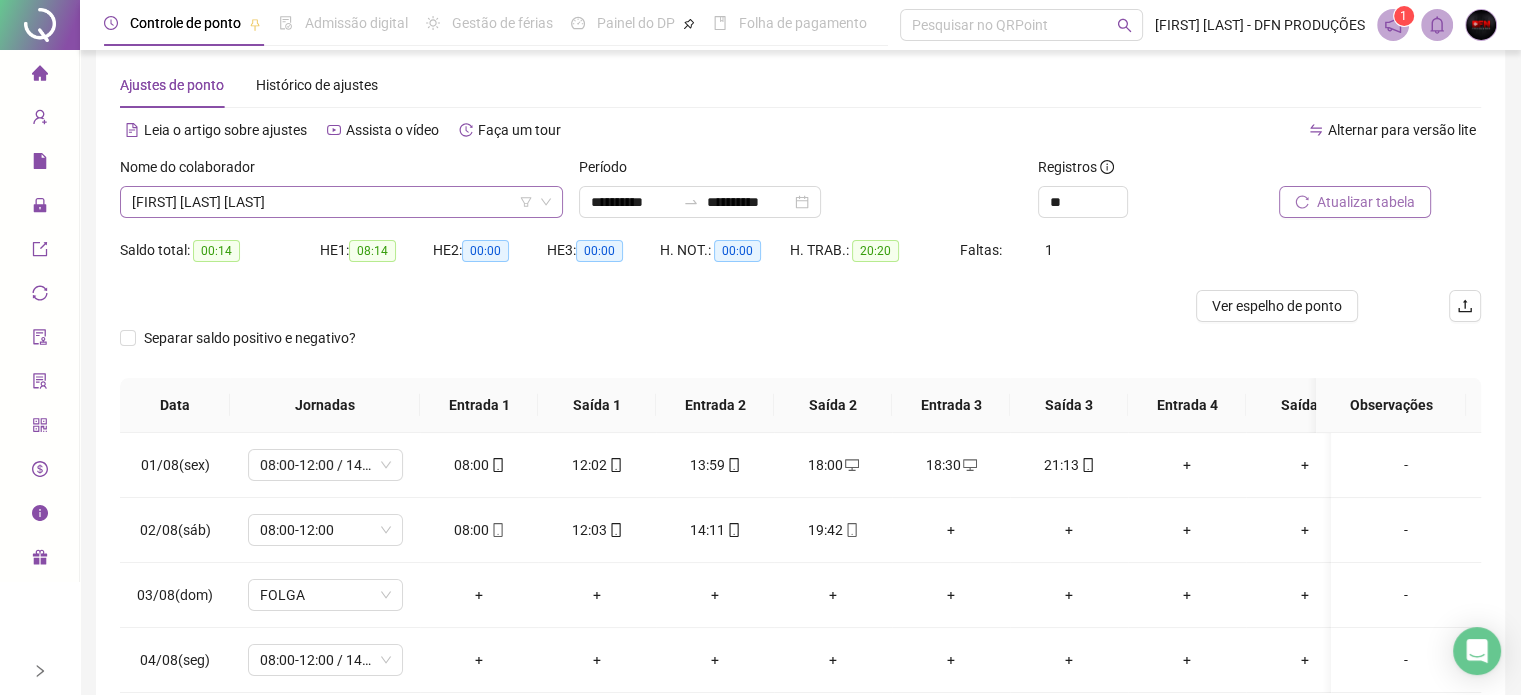 click on "[FIRST] [LAST] [LAST]" at bounding box center [341, 202] 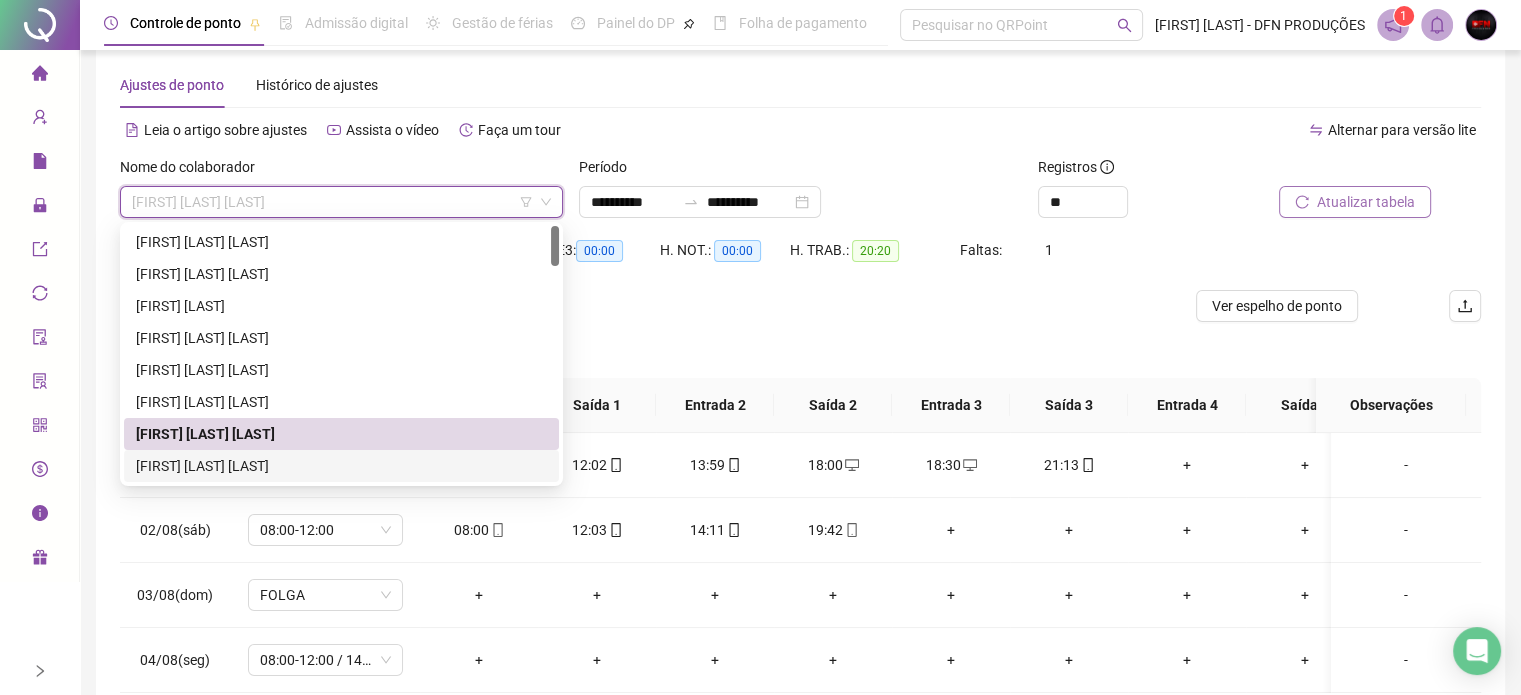 click on "[FIRST] [LAST] [LAST]" at bounding box center (341, 466) 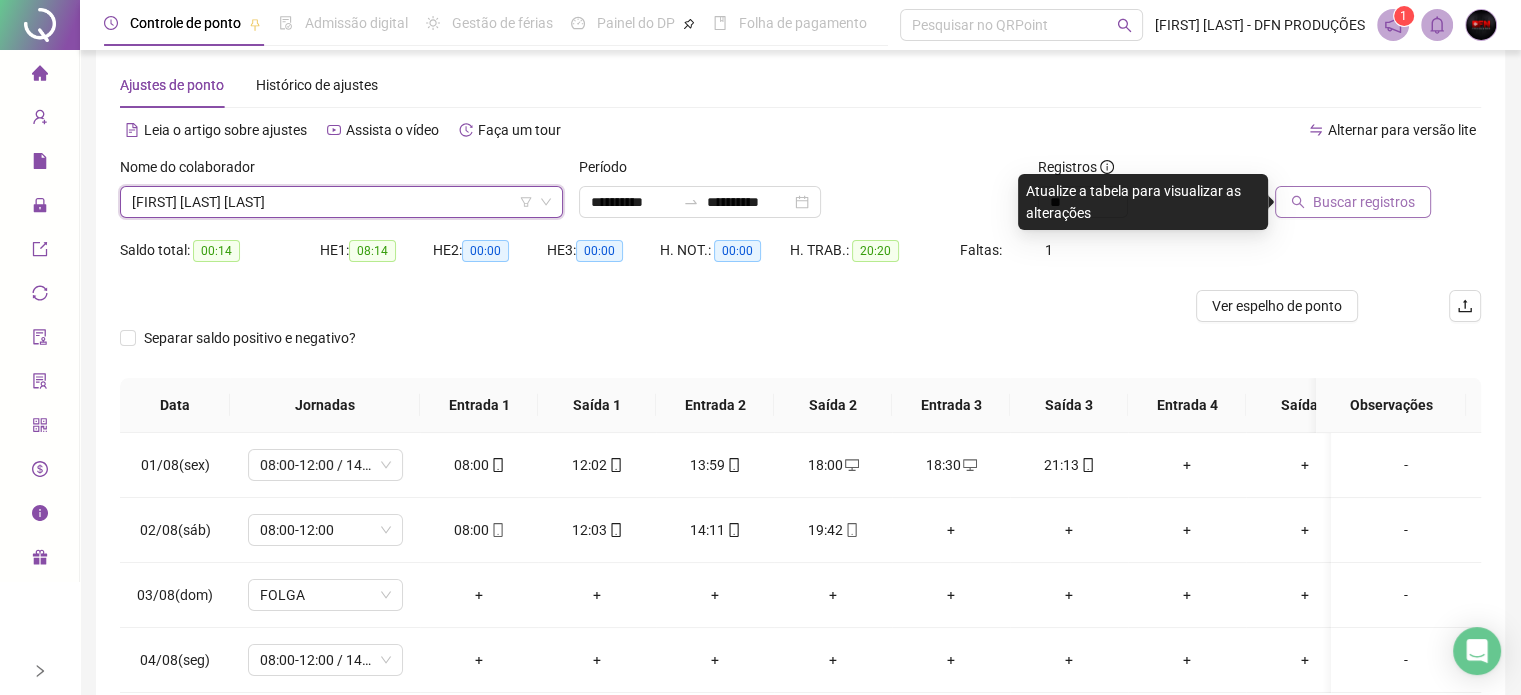 click on "Buscar registros" at bounding box center (1364, 202) 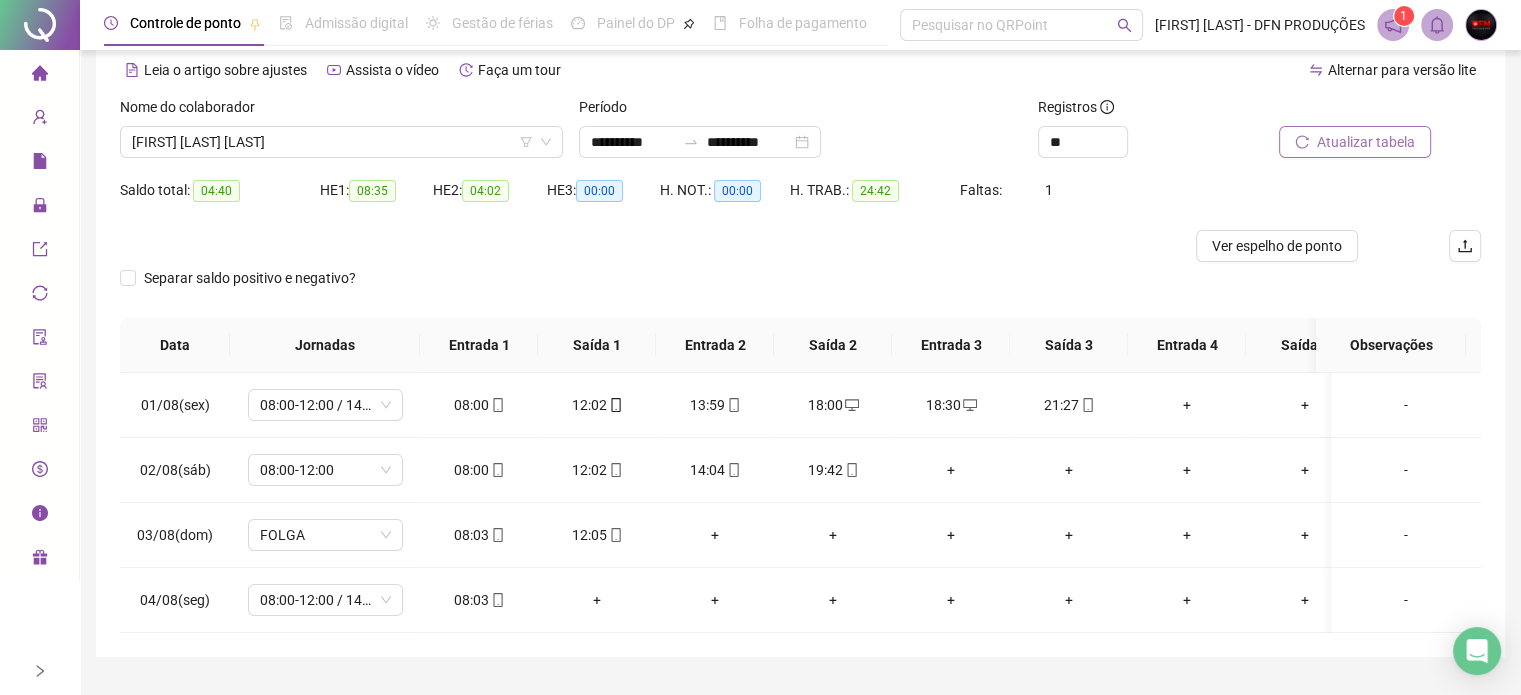 scroll, scrollTop: 150, scrollLeft: 0, axis: vertical 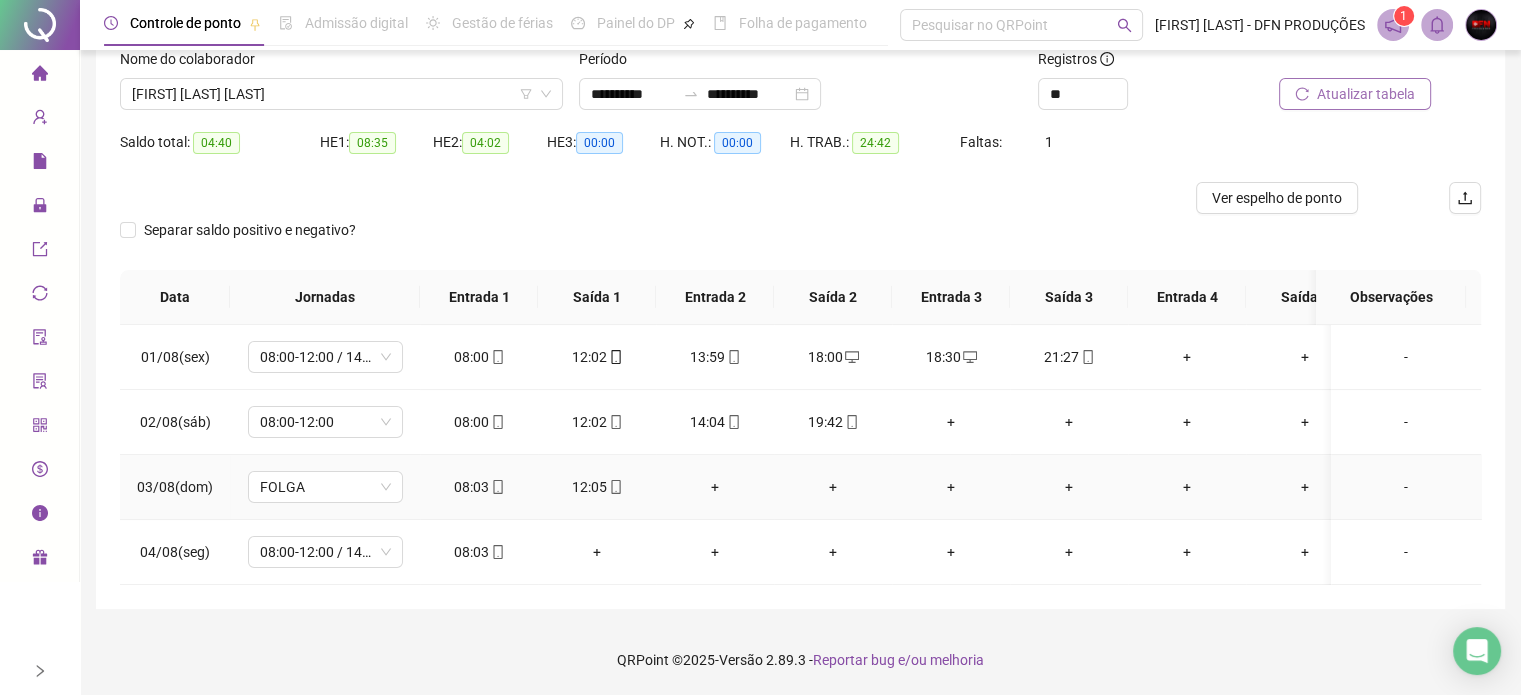 click 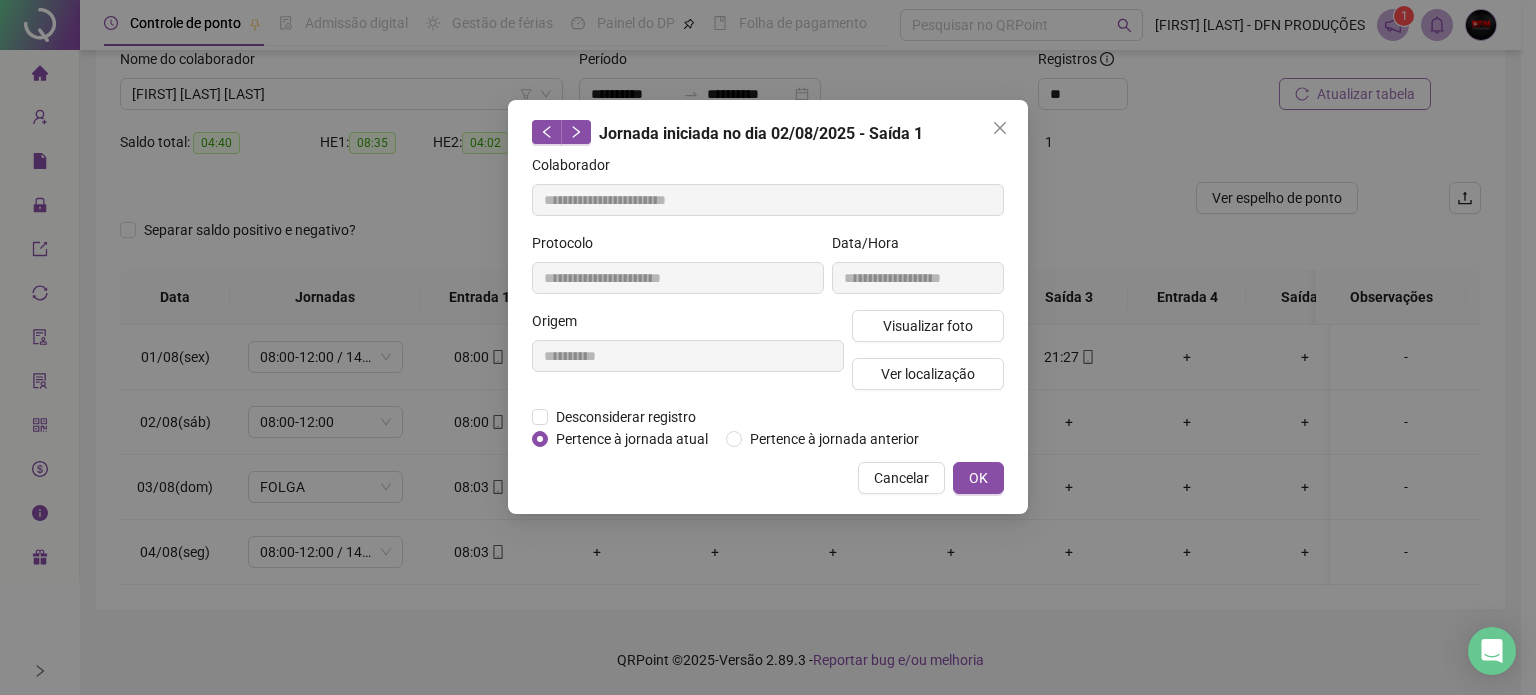 type on "**********" 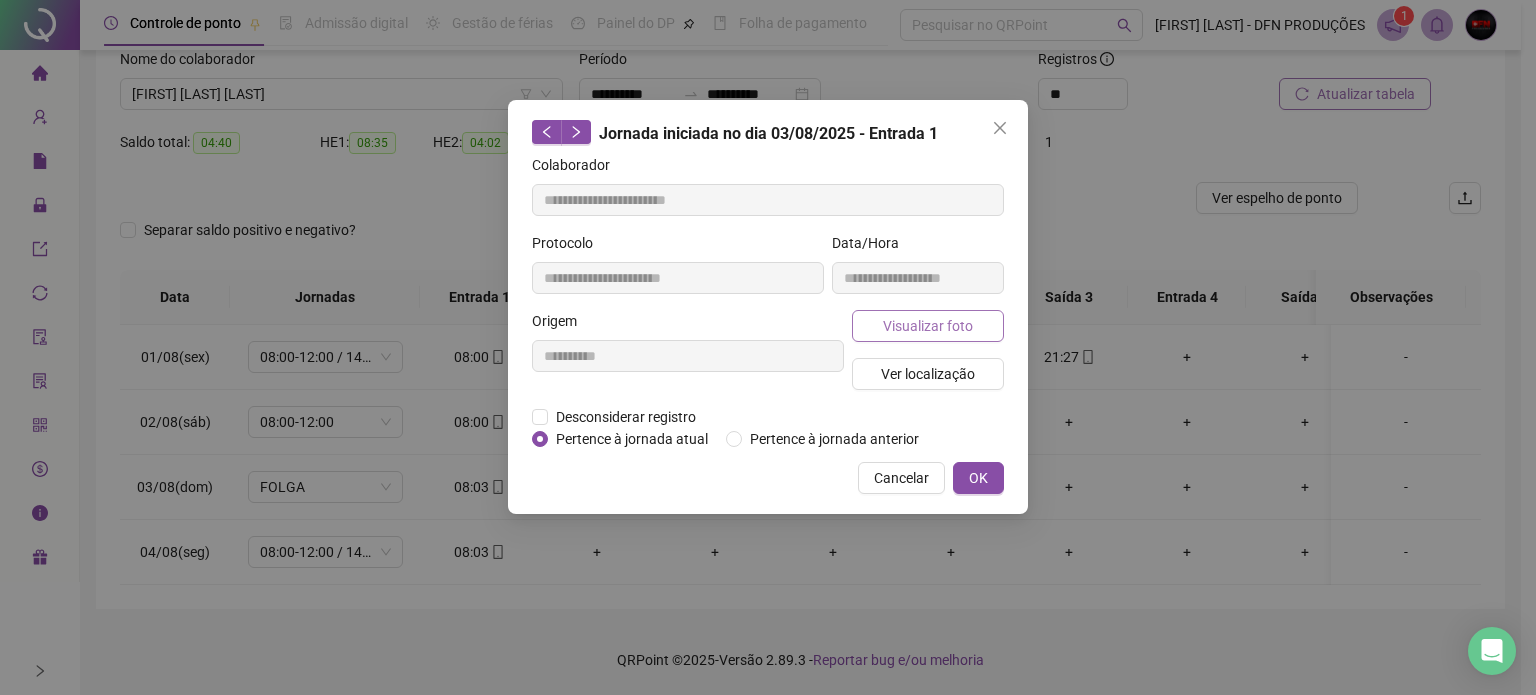 click on "Visualizar foto" at bounding box center (928, 326) 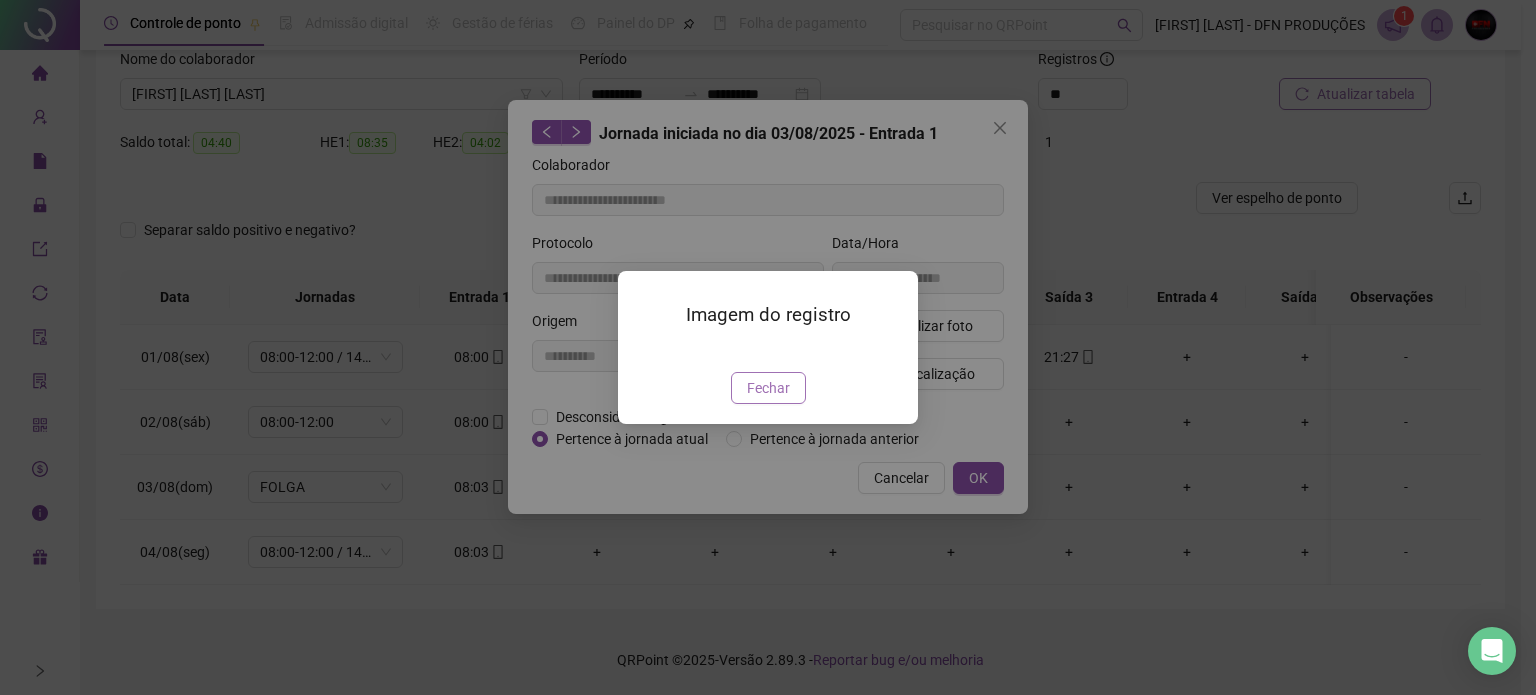 click on "Fechar" at bounding box center [768, 388] 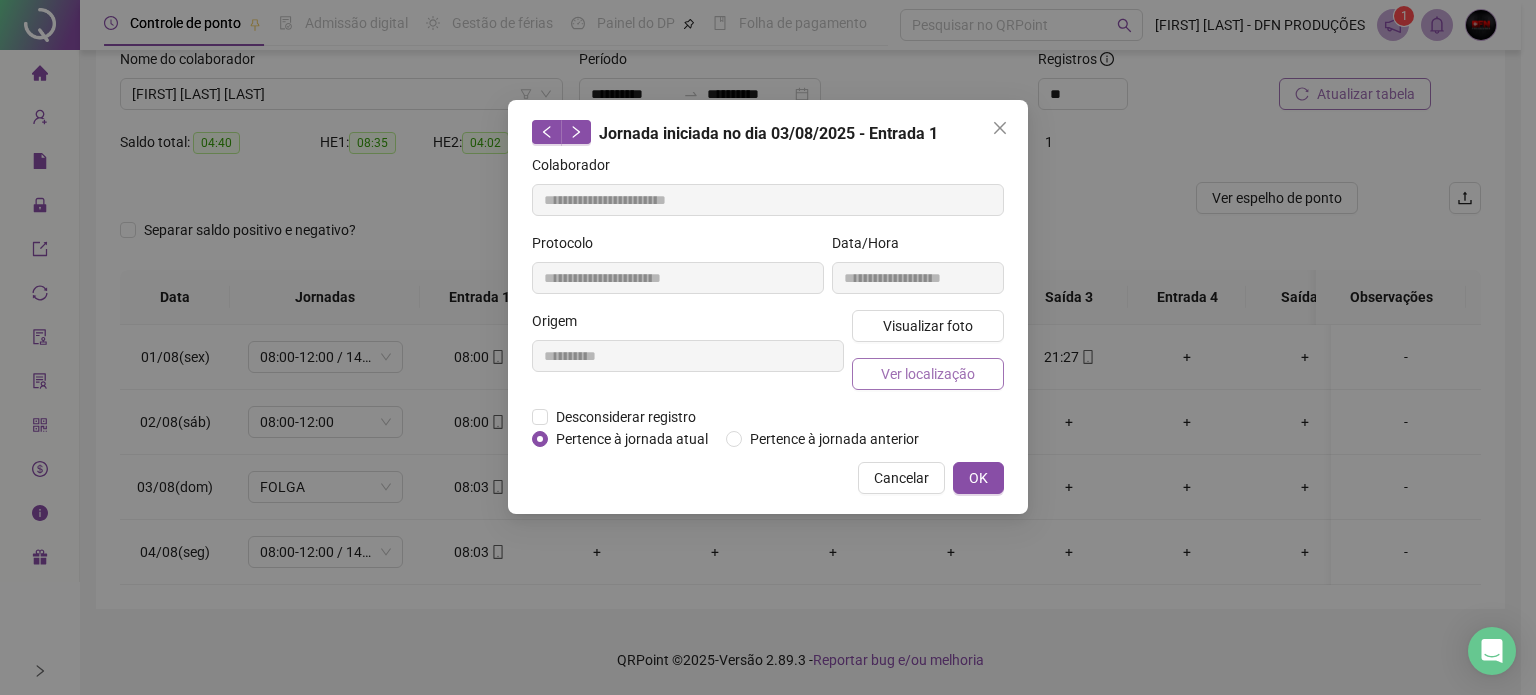 click on "Ver localização" at bounding box center [928, 374] 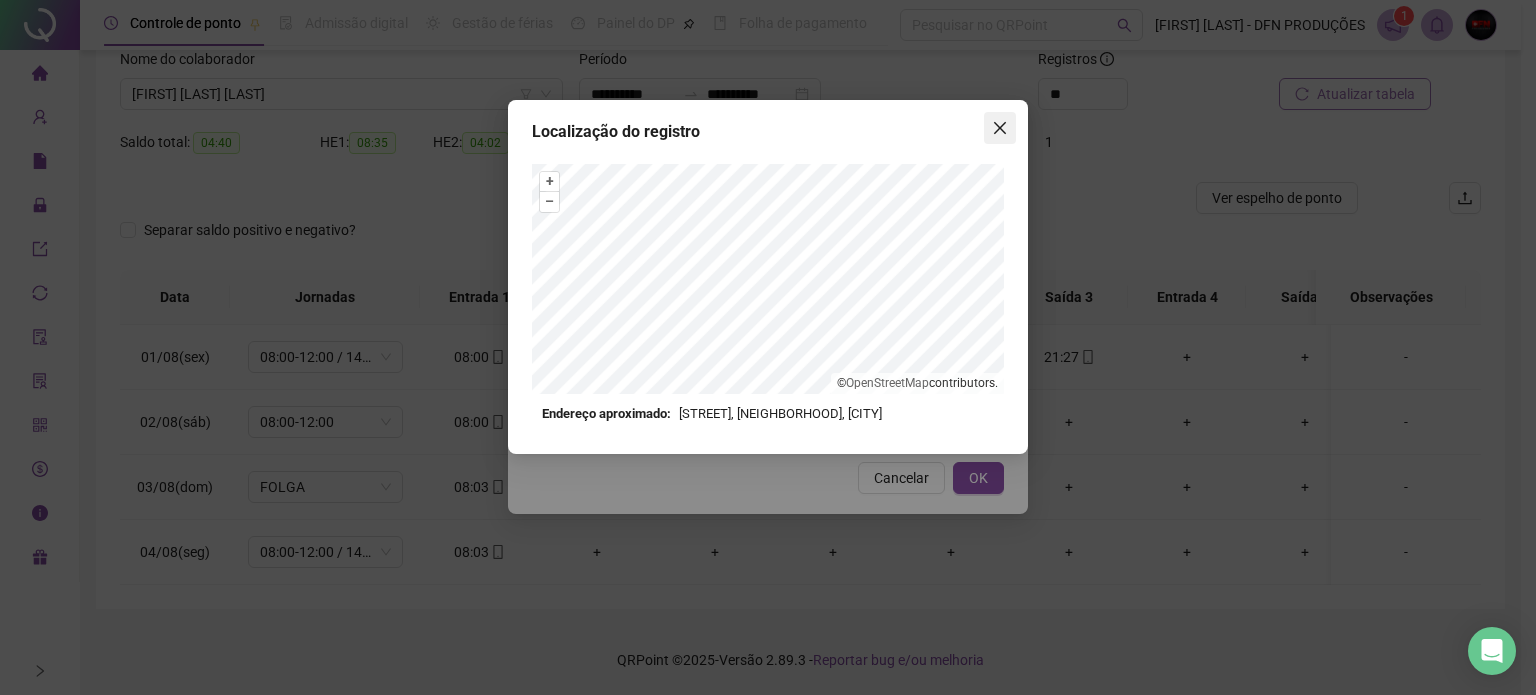 click 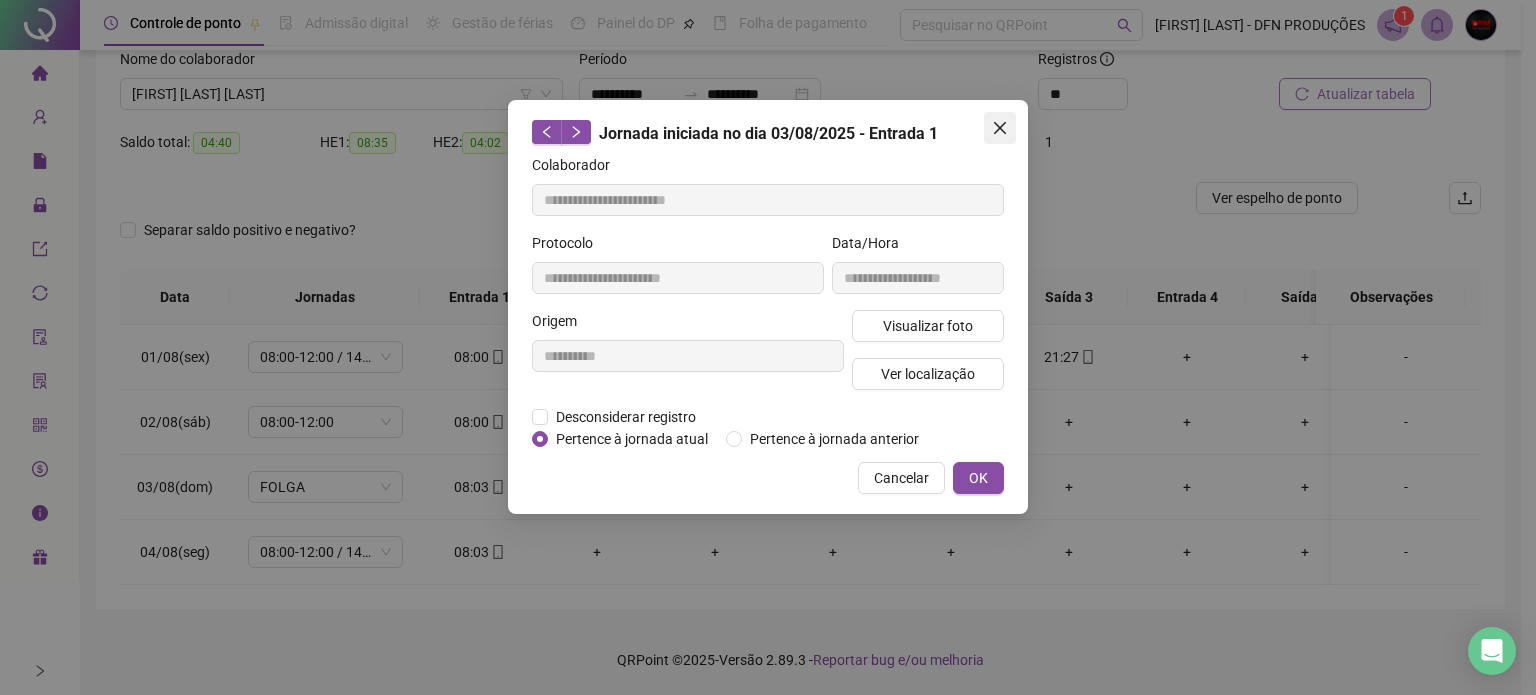 click 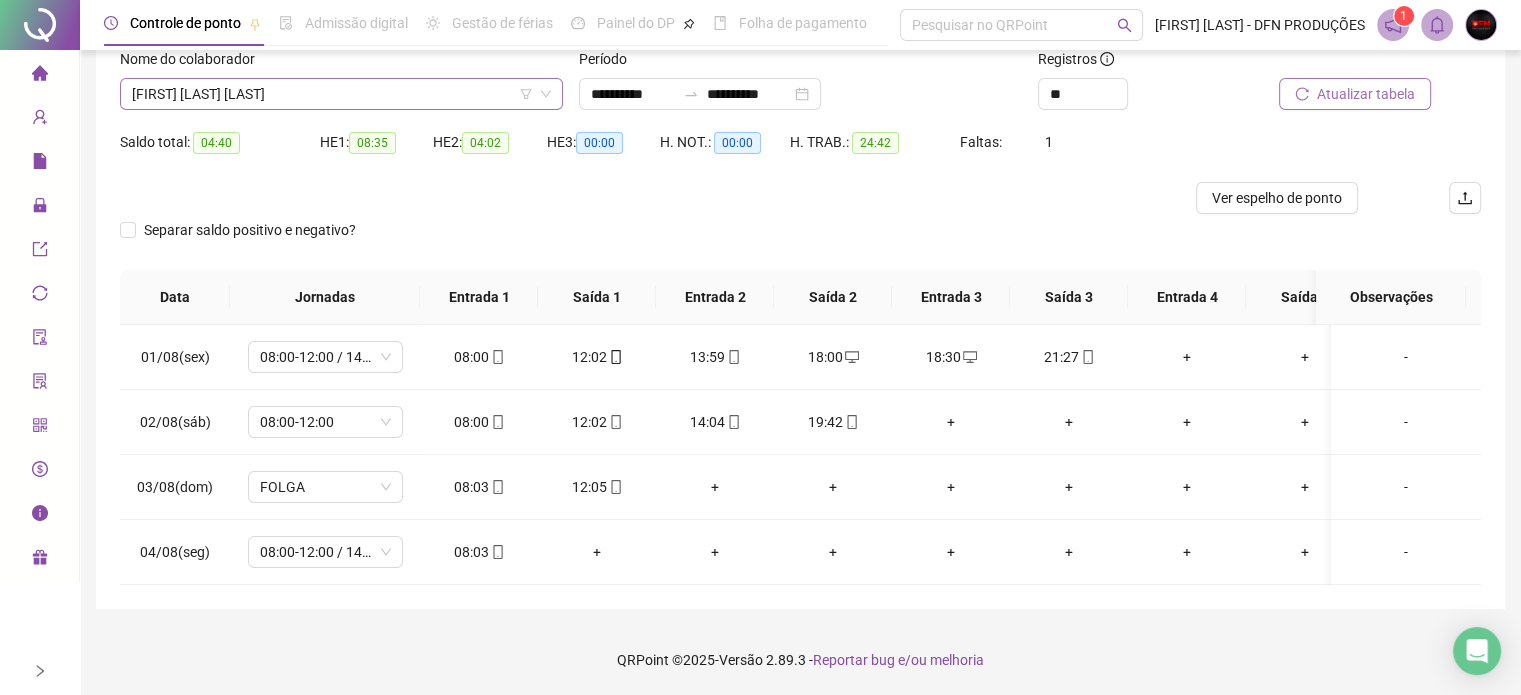 click on "[FIRST] [LAST] [LAST]" at bounding box center [341, 94] 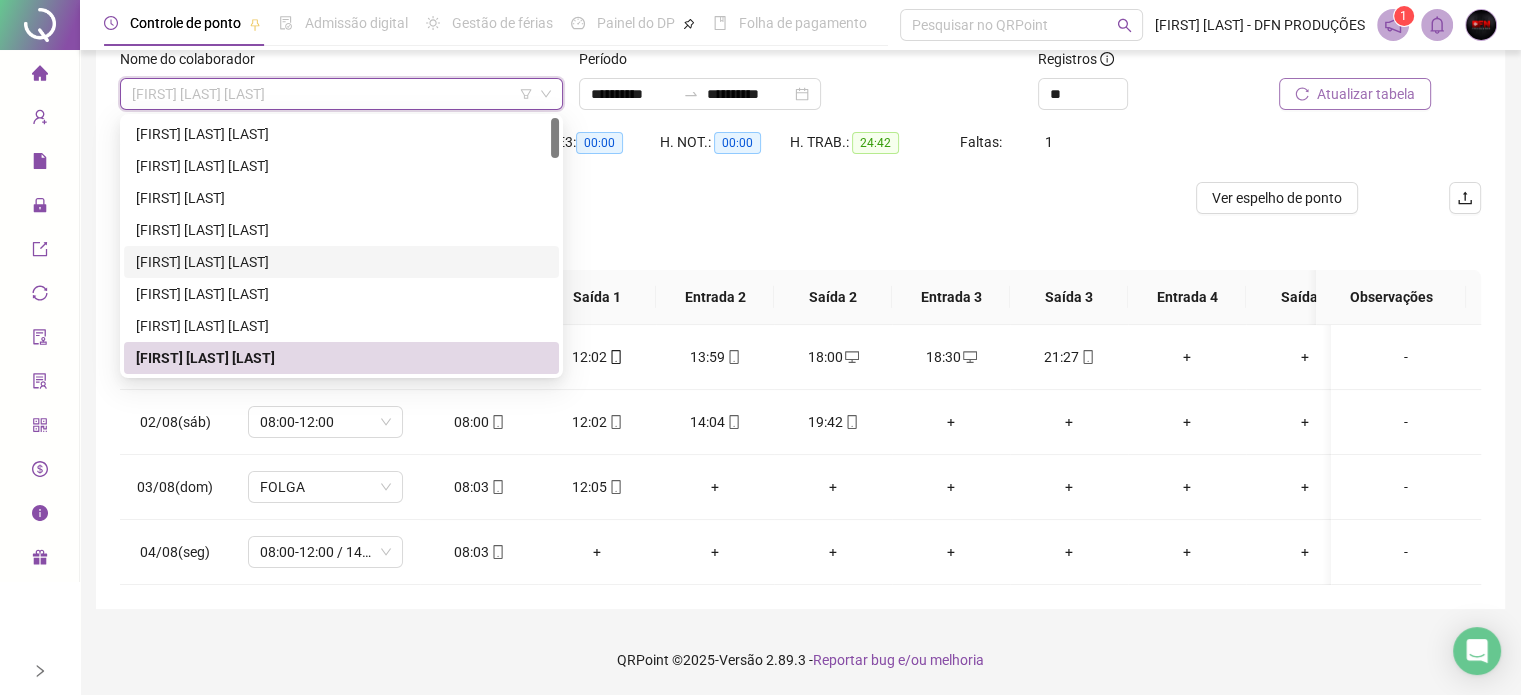 scroll, scrollTop: 100, scrollLeft: 0, axis: vertical 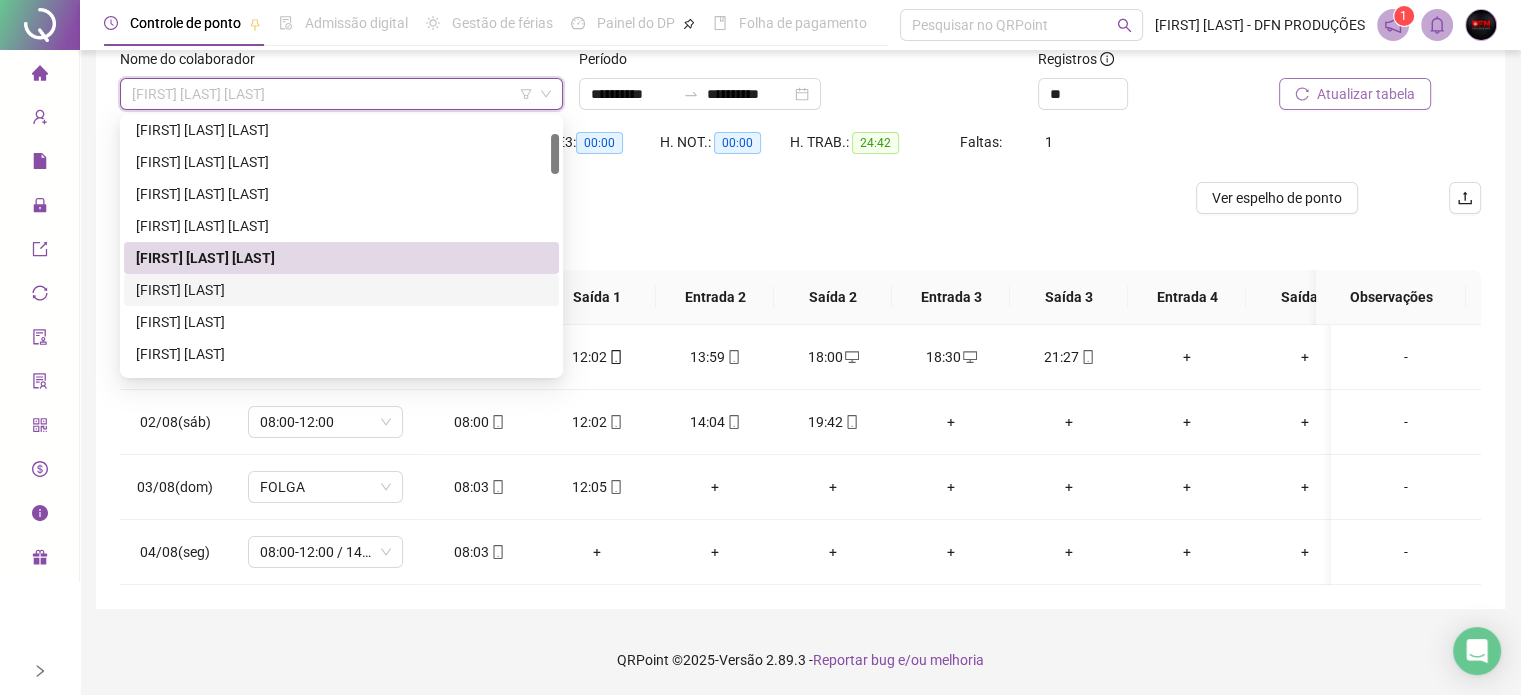 click on "[FIRST] [LAST]" at bounding box center (341, 290) 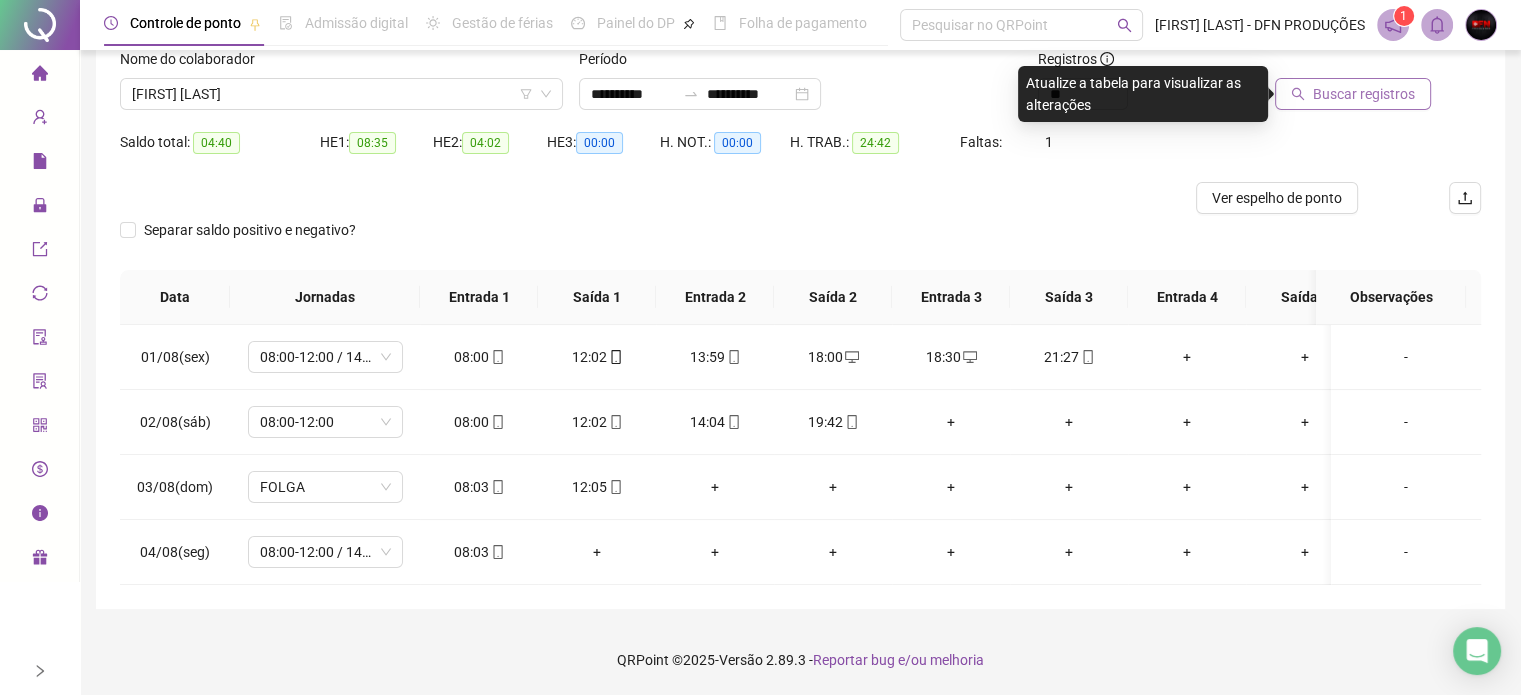 click on "Buscar registros" at bounding box center (1364, 94) 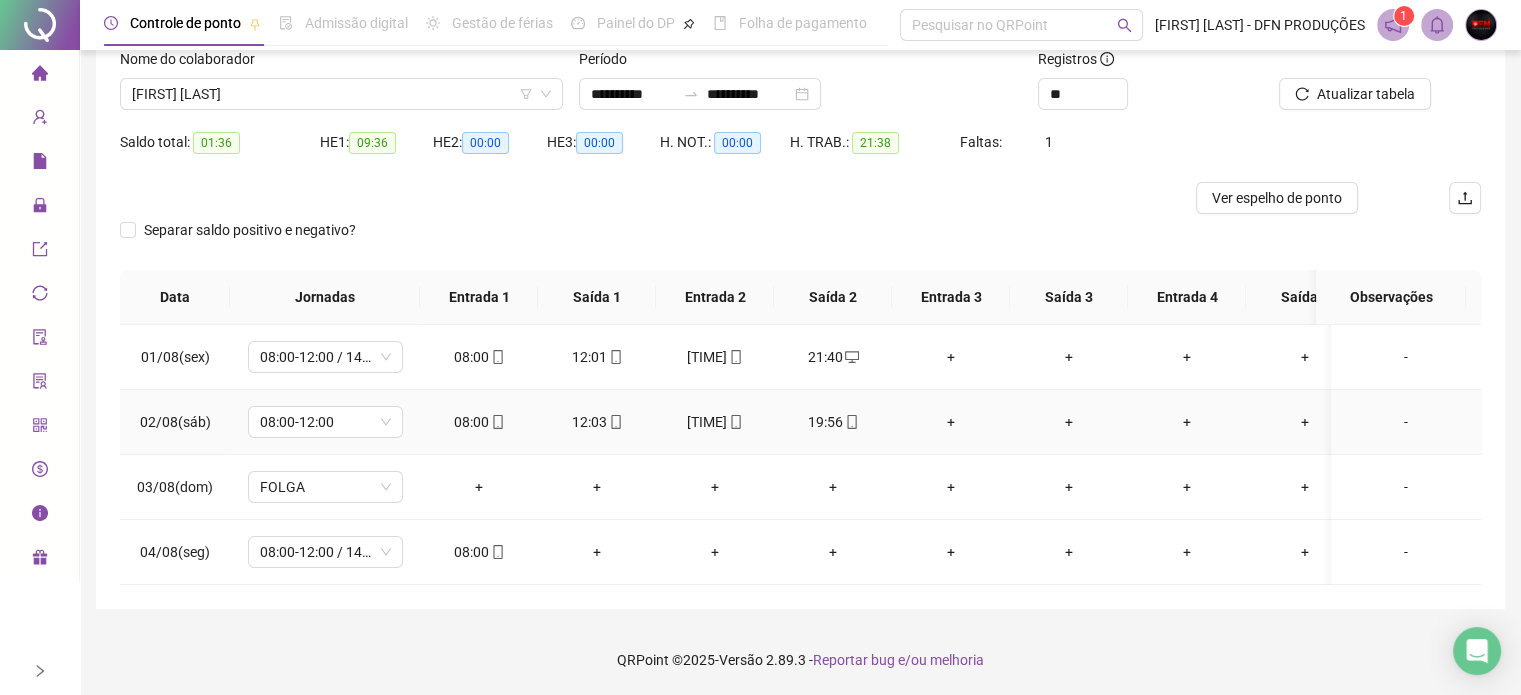 scroll, scrollTop: 50, scrollLeft: 0, axis: vertical 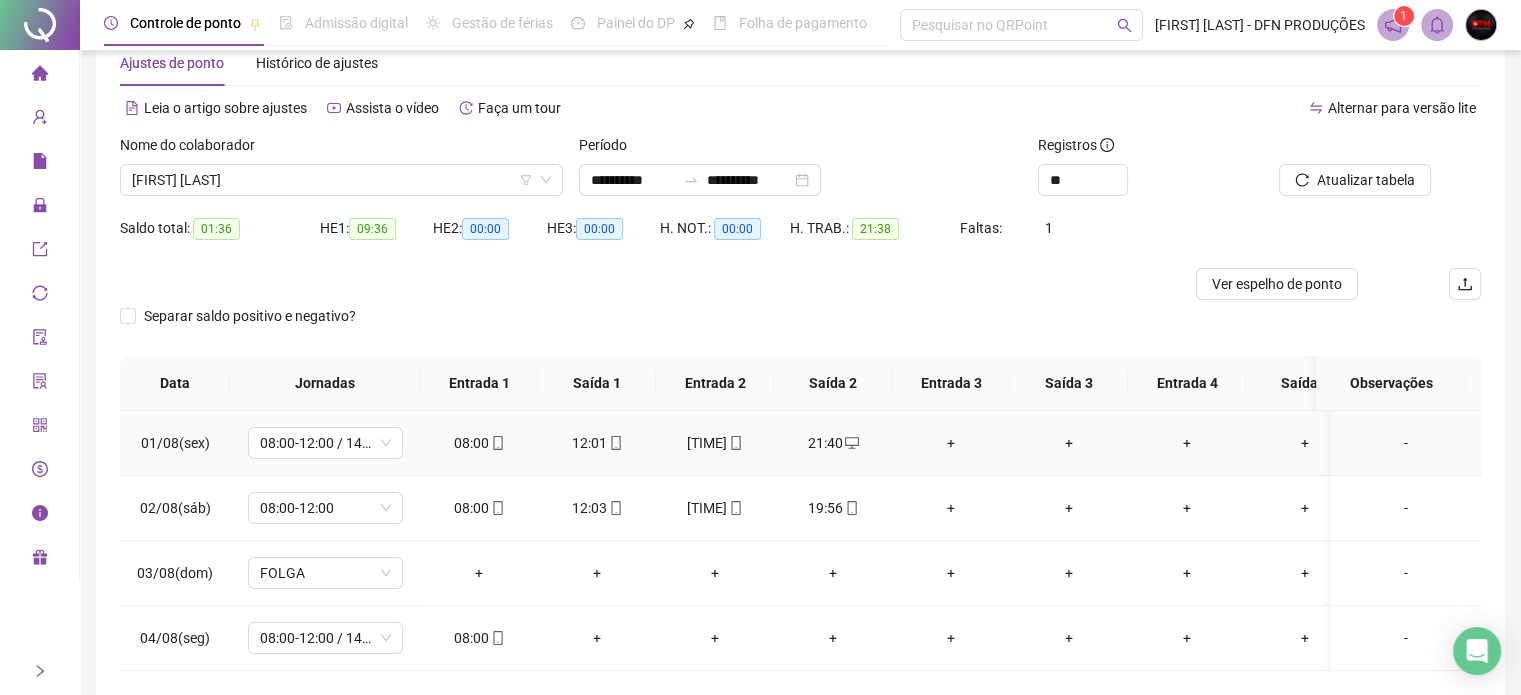 click on "+" at bounding box center [951, 443] 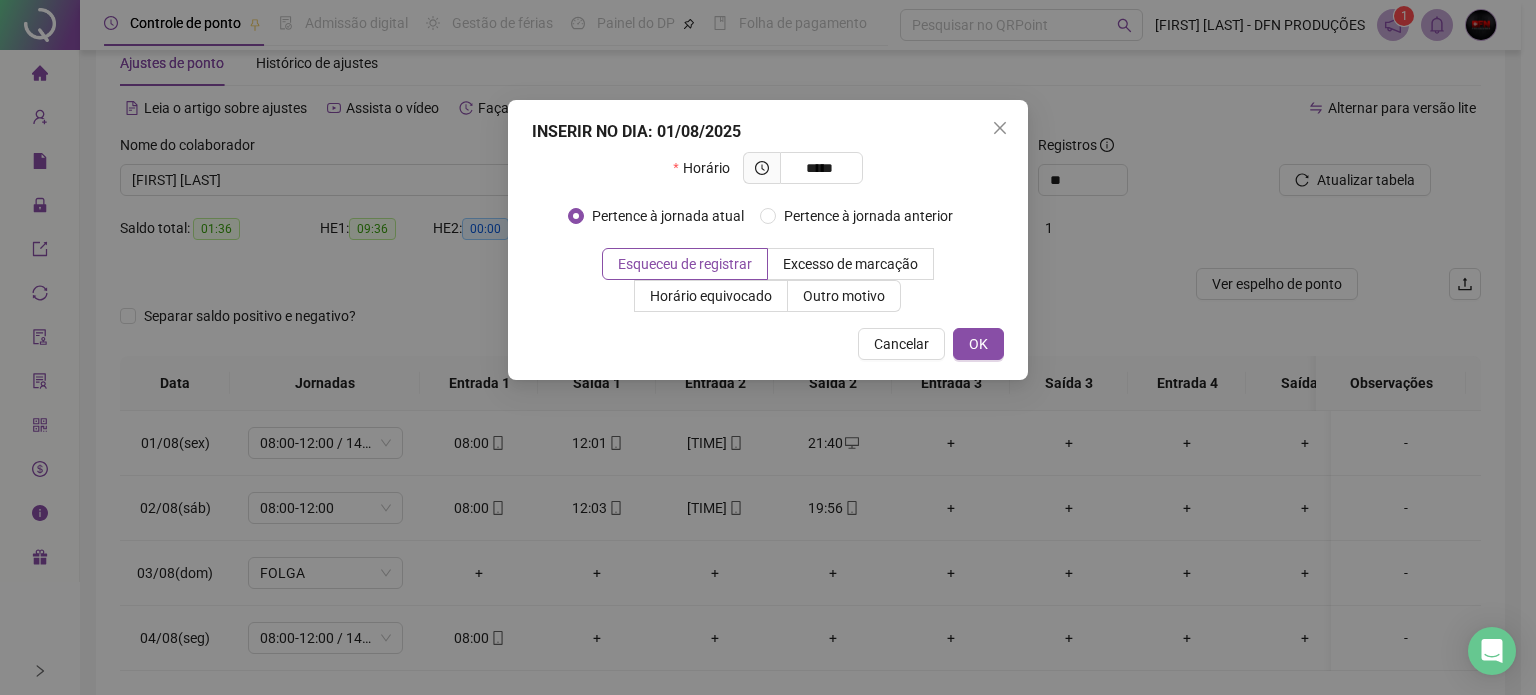 type on "*****" 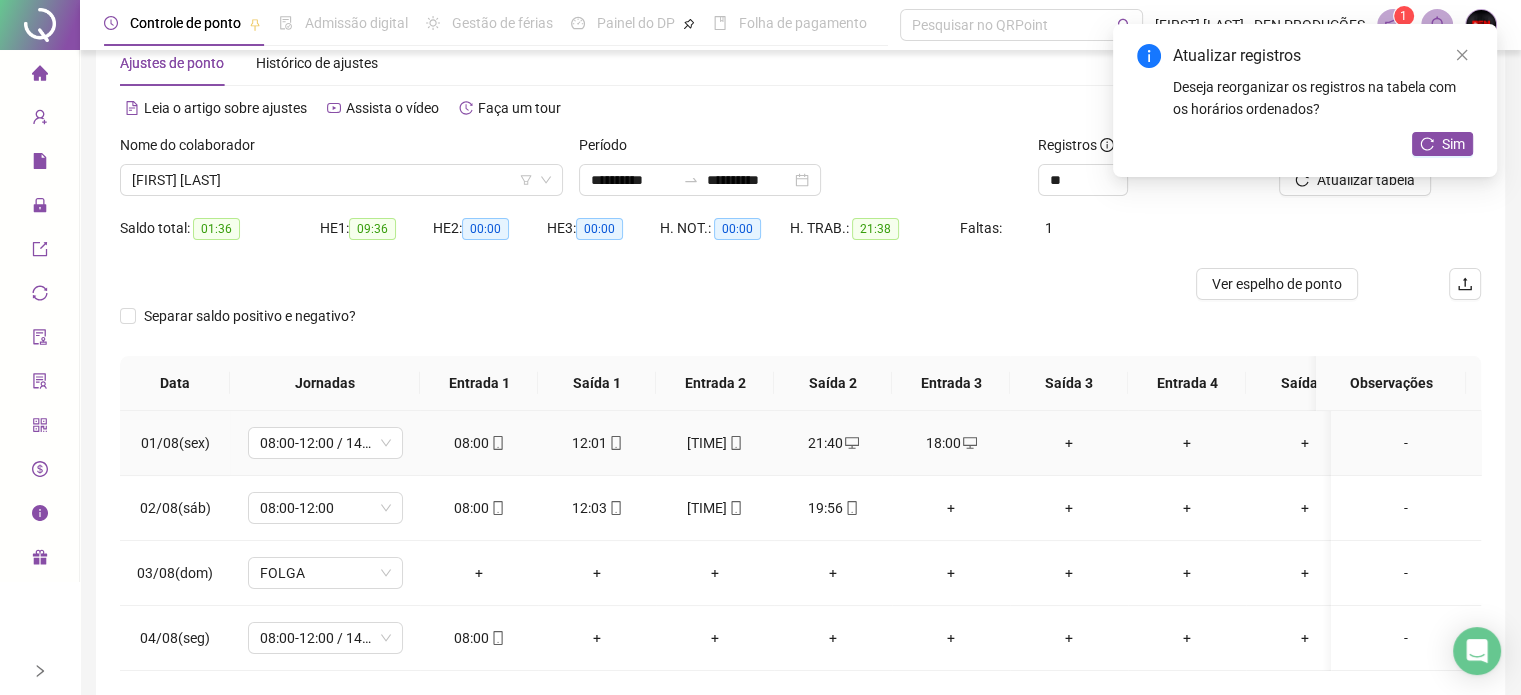 click on "+" at bounding box center [1069, 443] 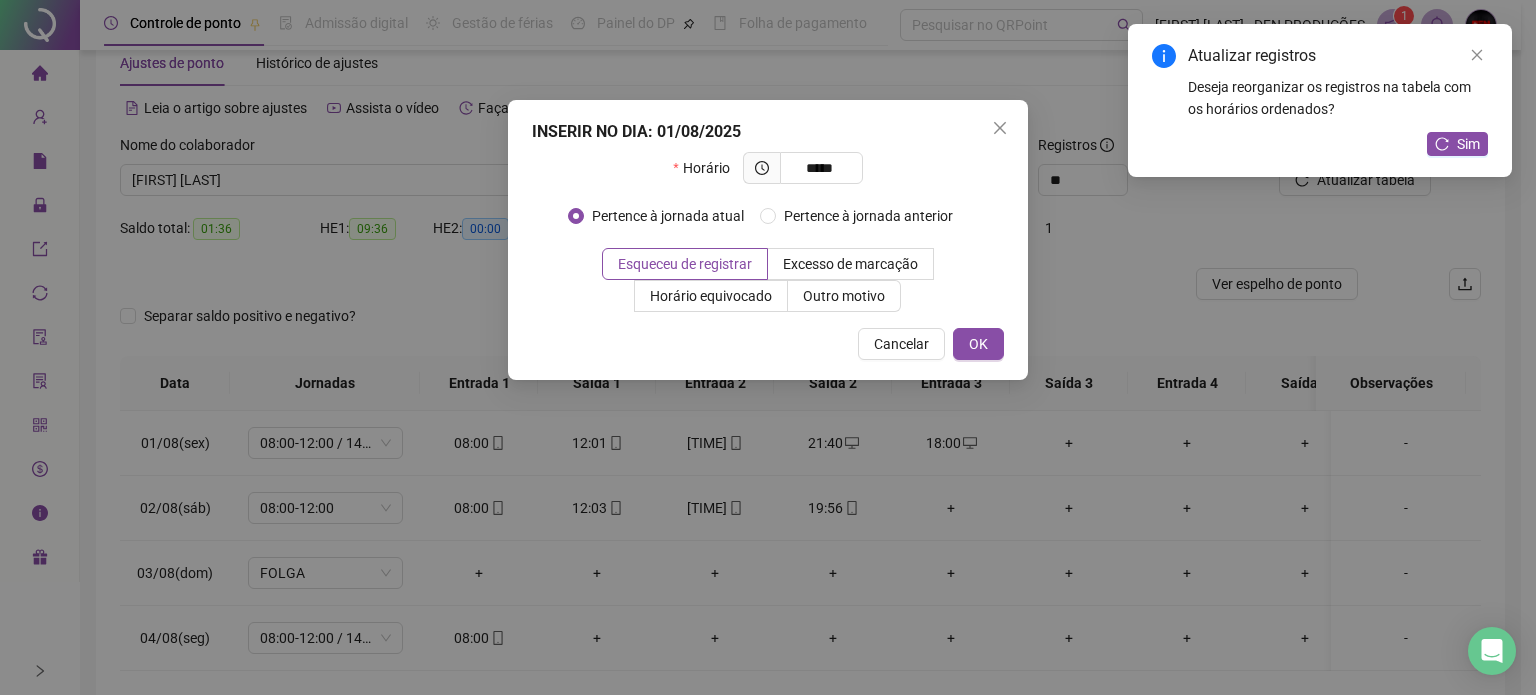 type on "*****" 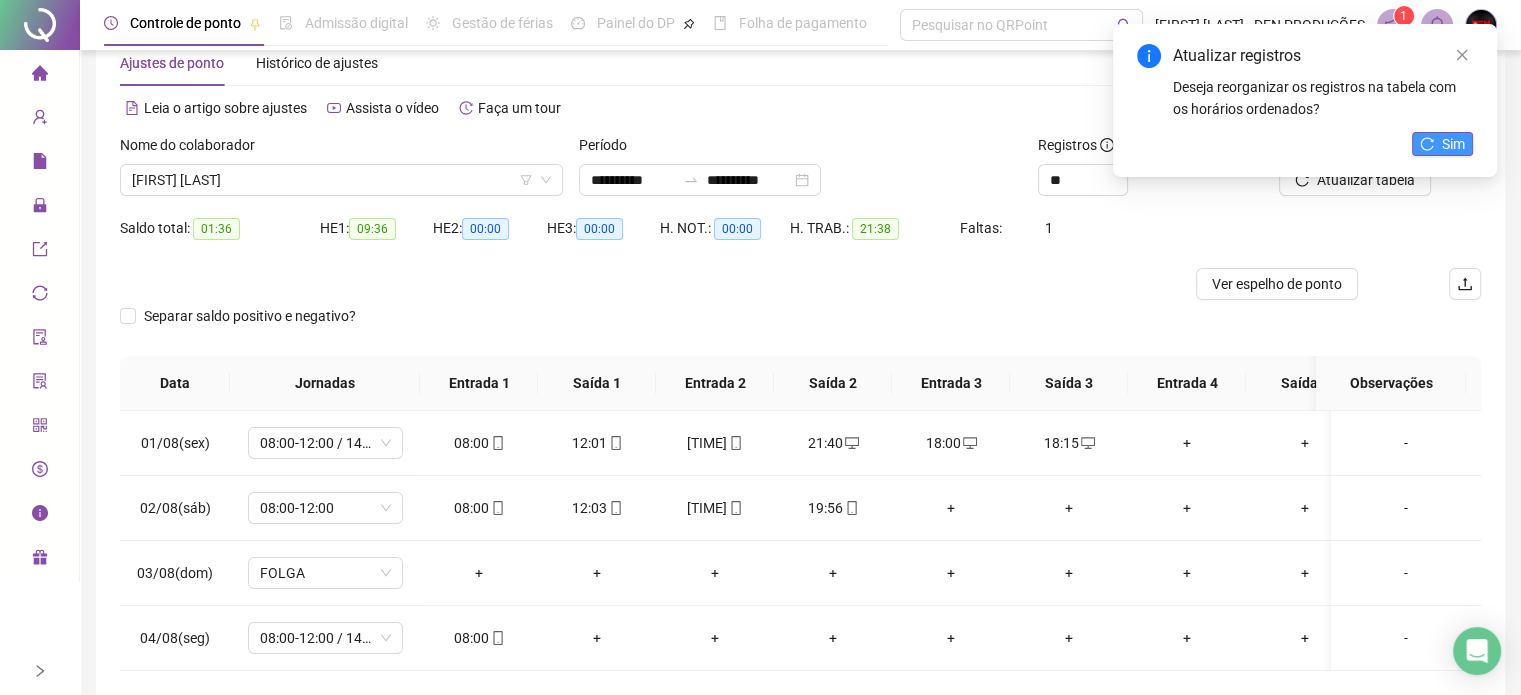 click on "Sim" at bounding box center [1442, 144] 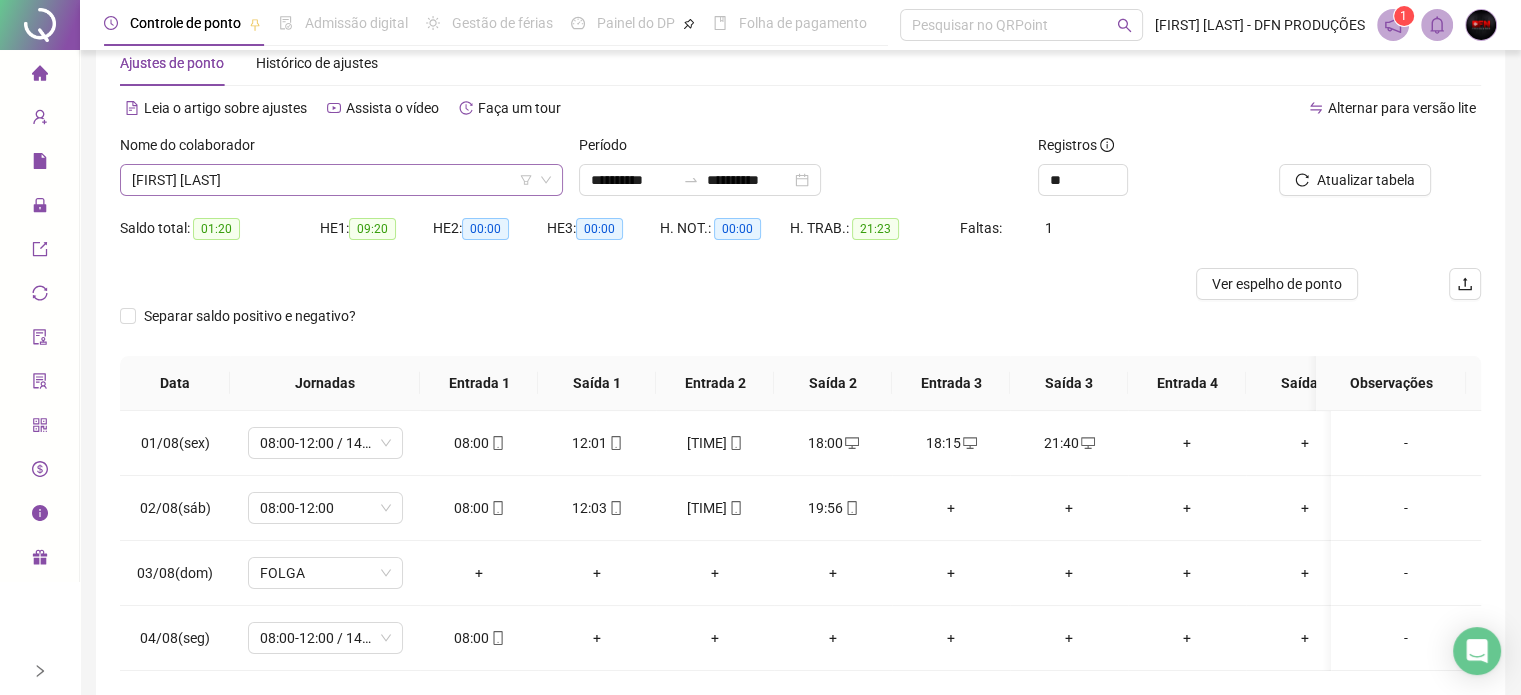 click on "[FIRST] [LAST]" at bounding box center (341, 180) 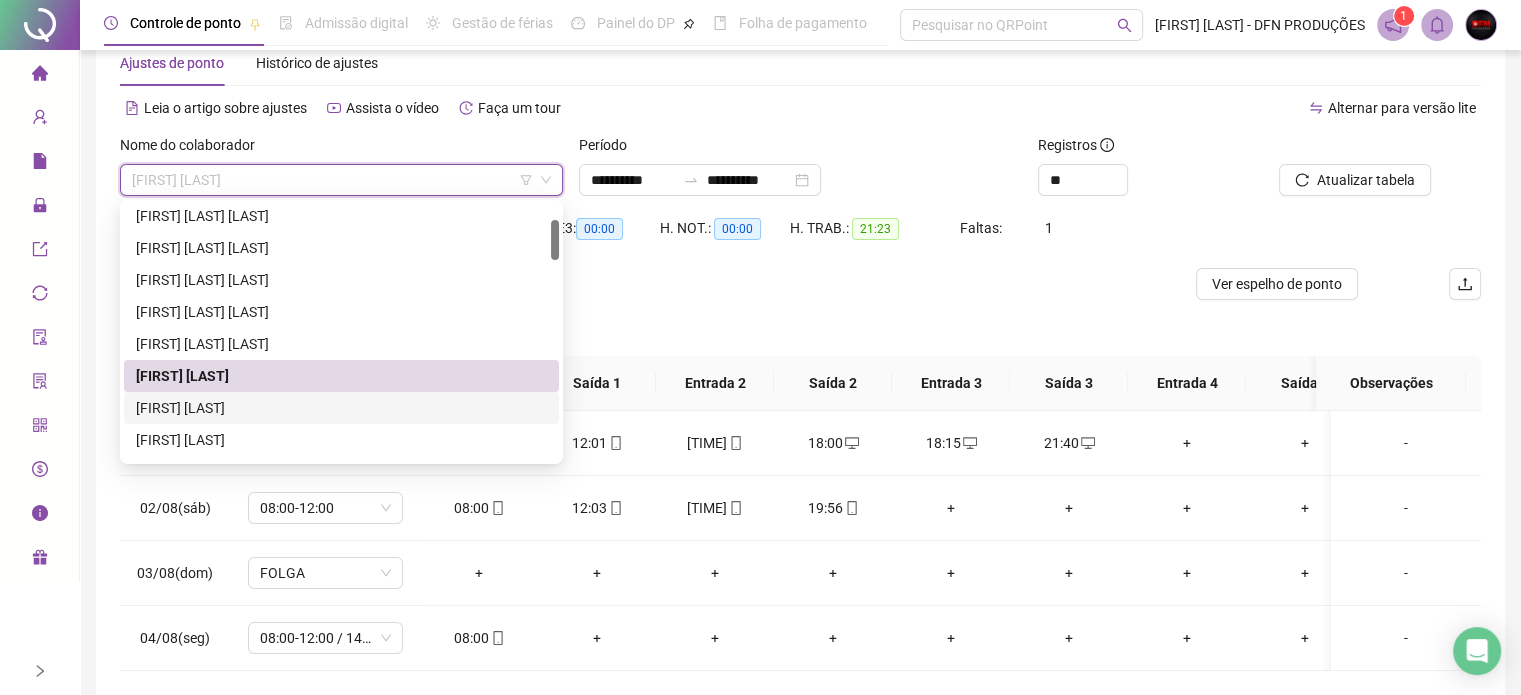 click on "[FIRST] [LAST]" at bounding box center [341, 408] 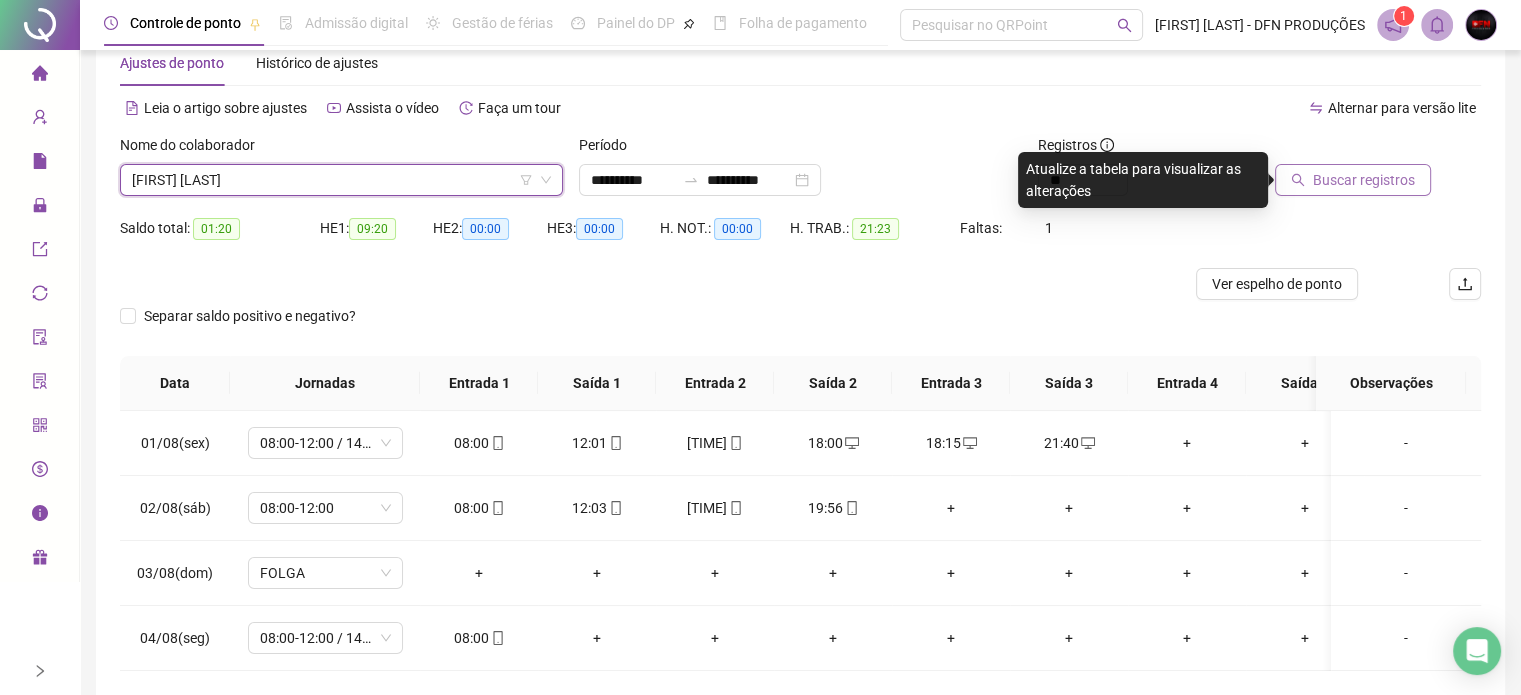 click on "Buscar registros" at bounding box center [1353, 180] 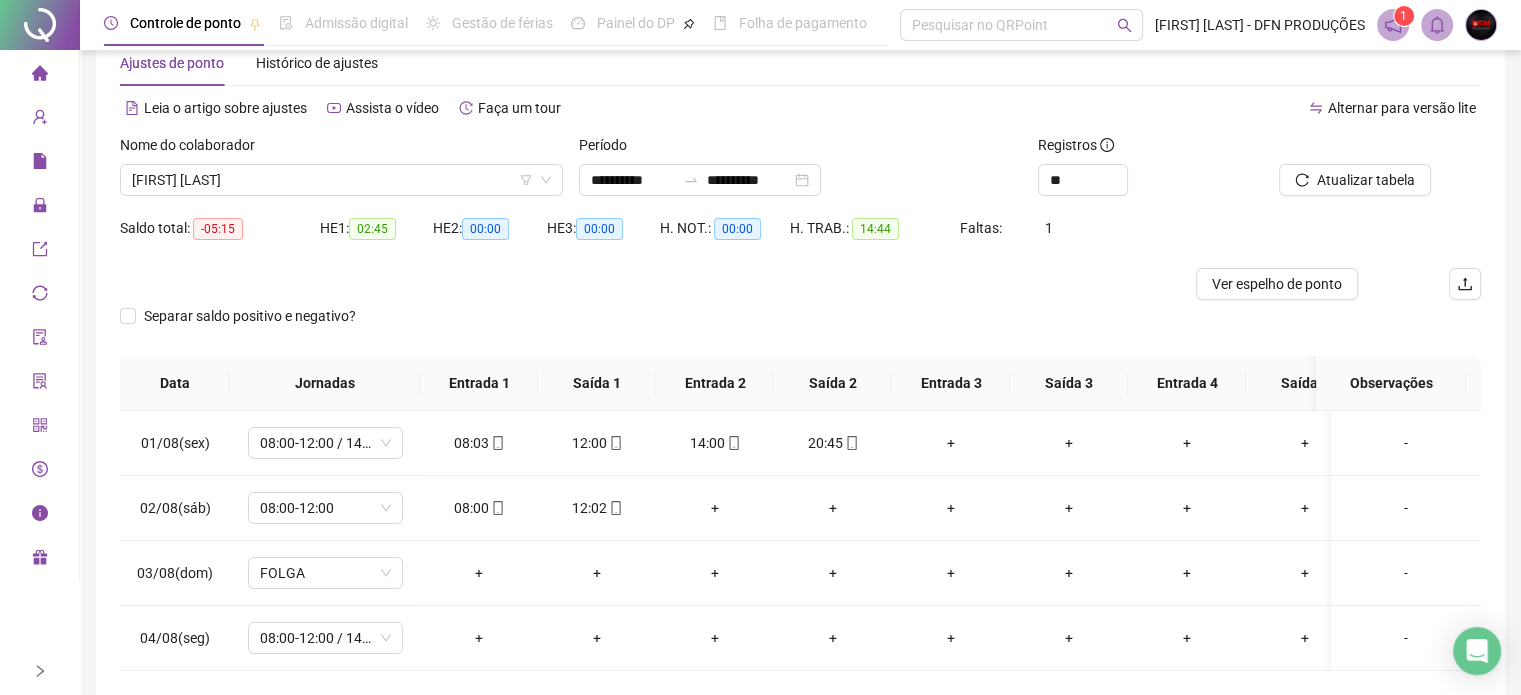 click at bounding box center [630, 284] 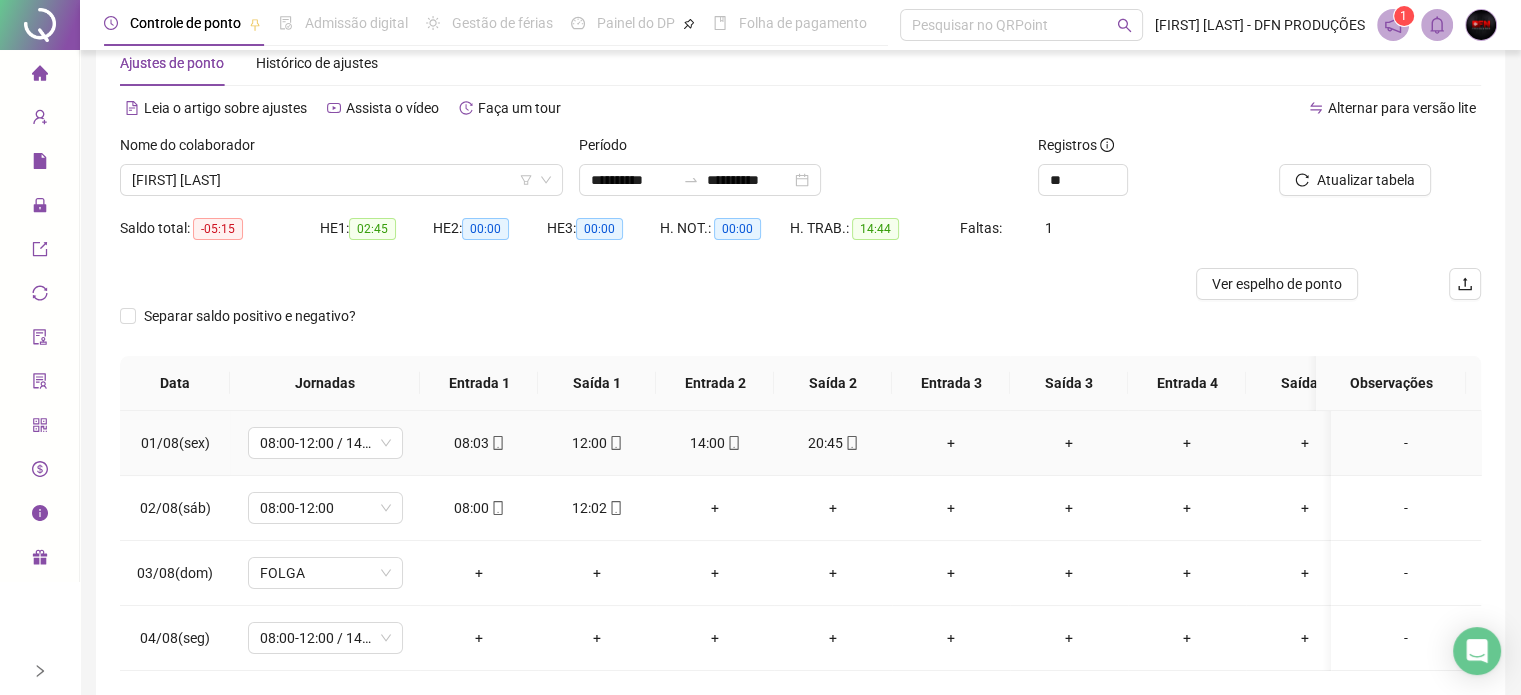 click on "+" at bounding box center (951, 443) 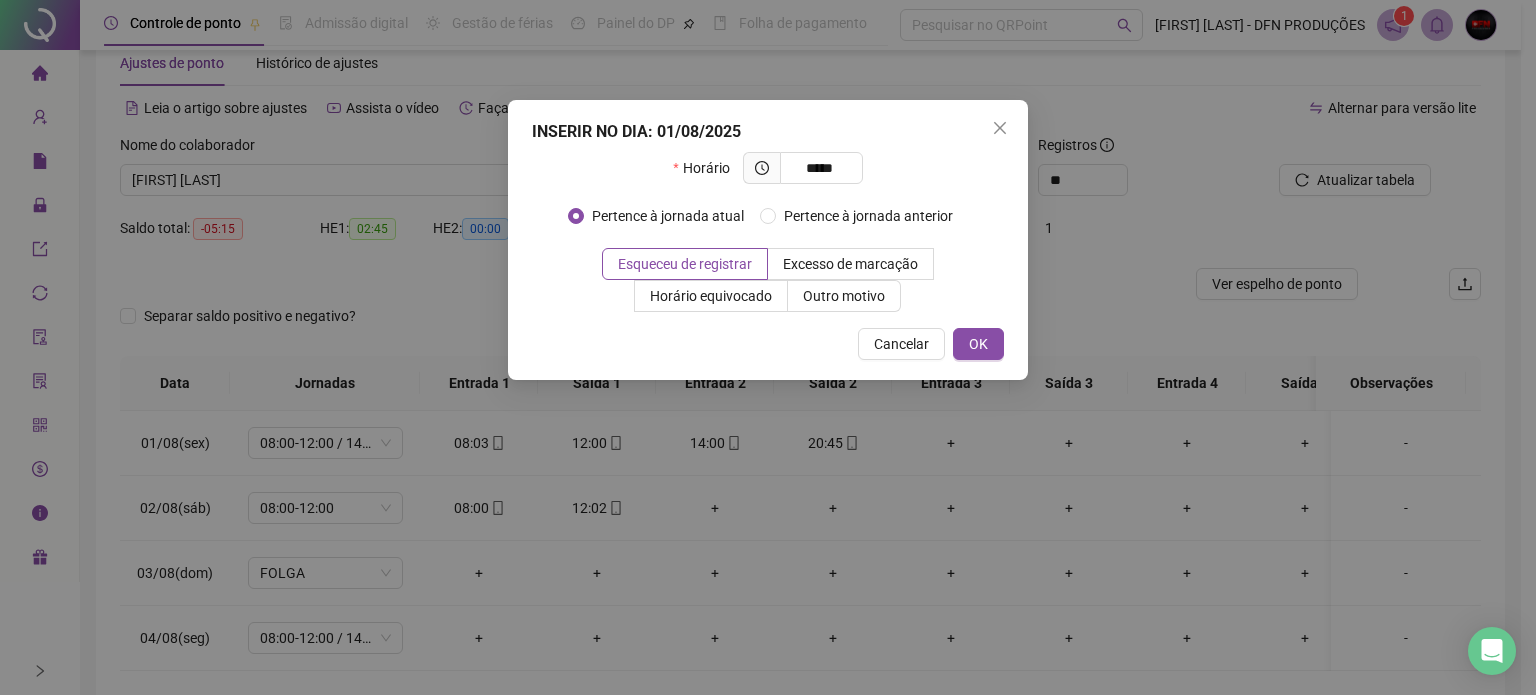 type on "*****" 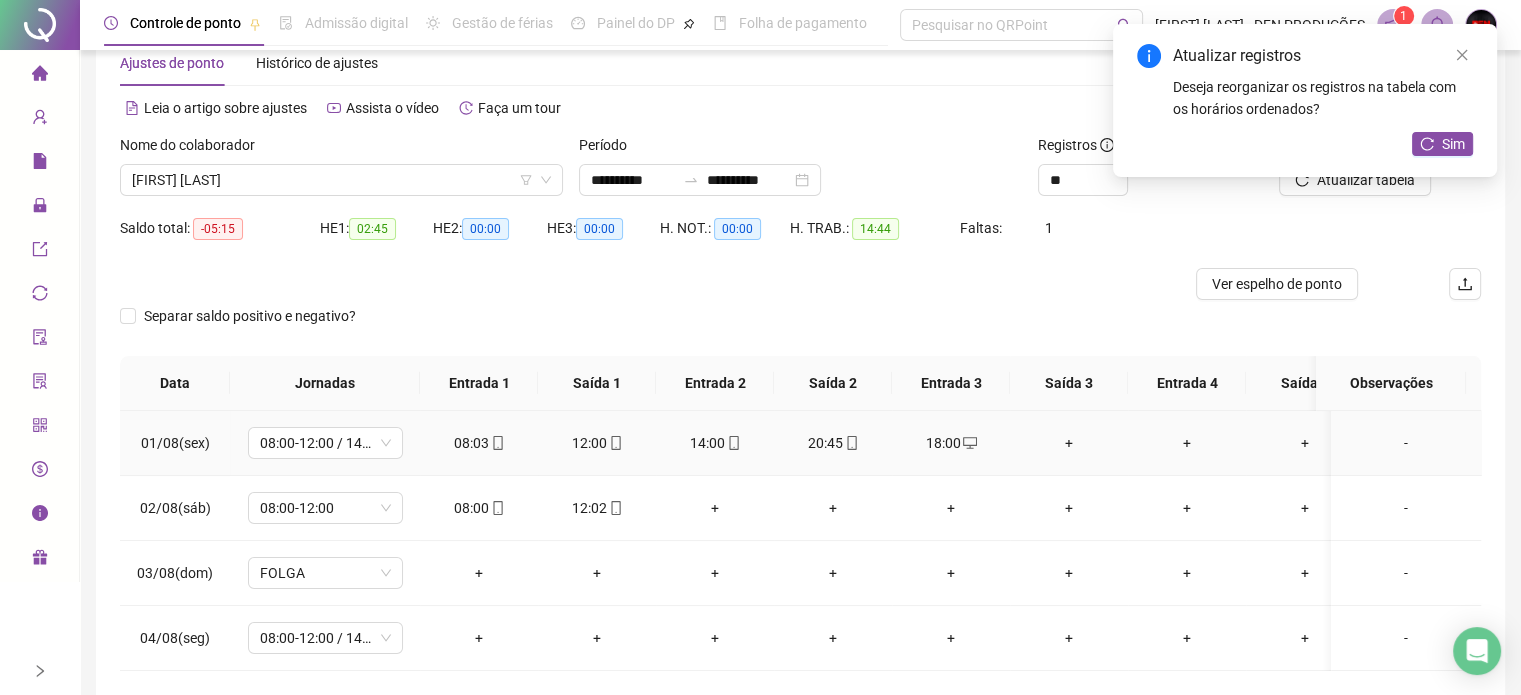 click on "+" at bounding box center (1069, 443) 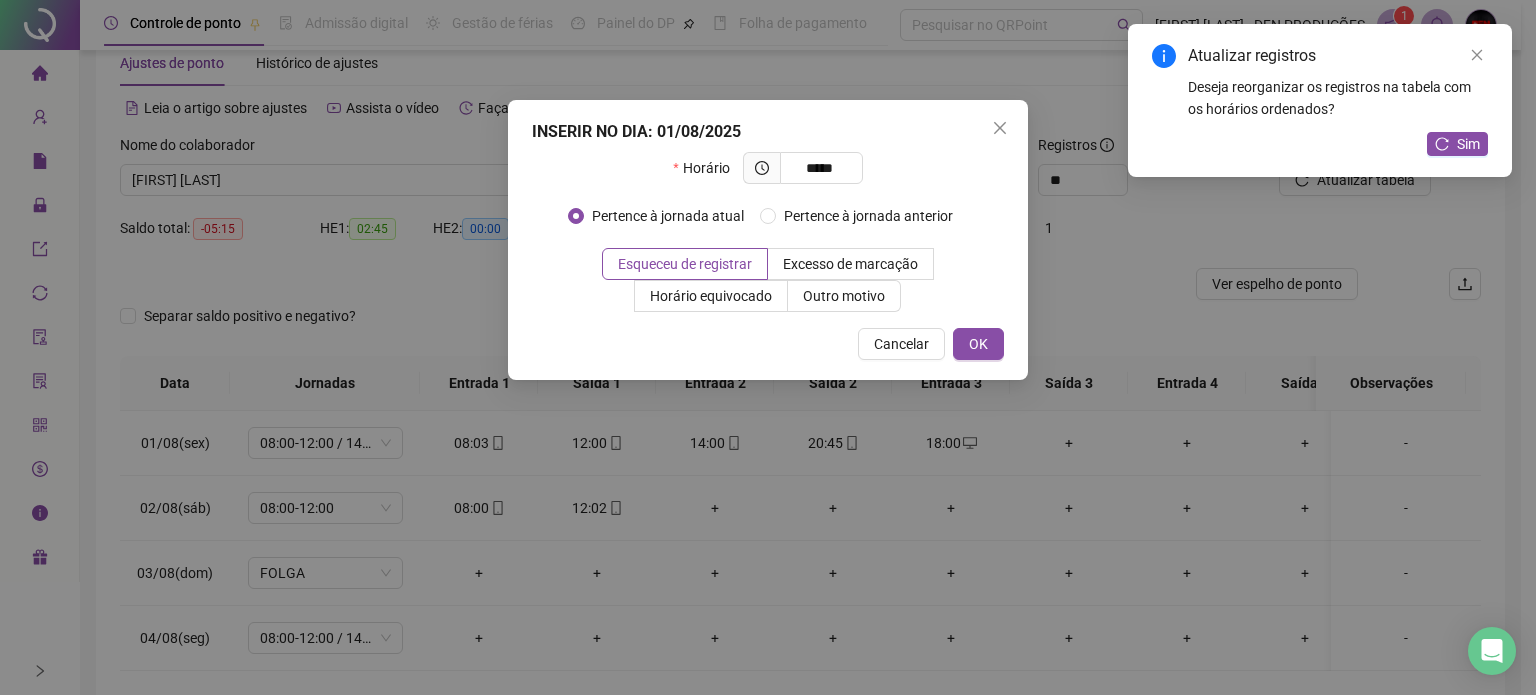 type on "*****" 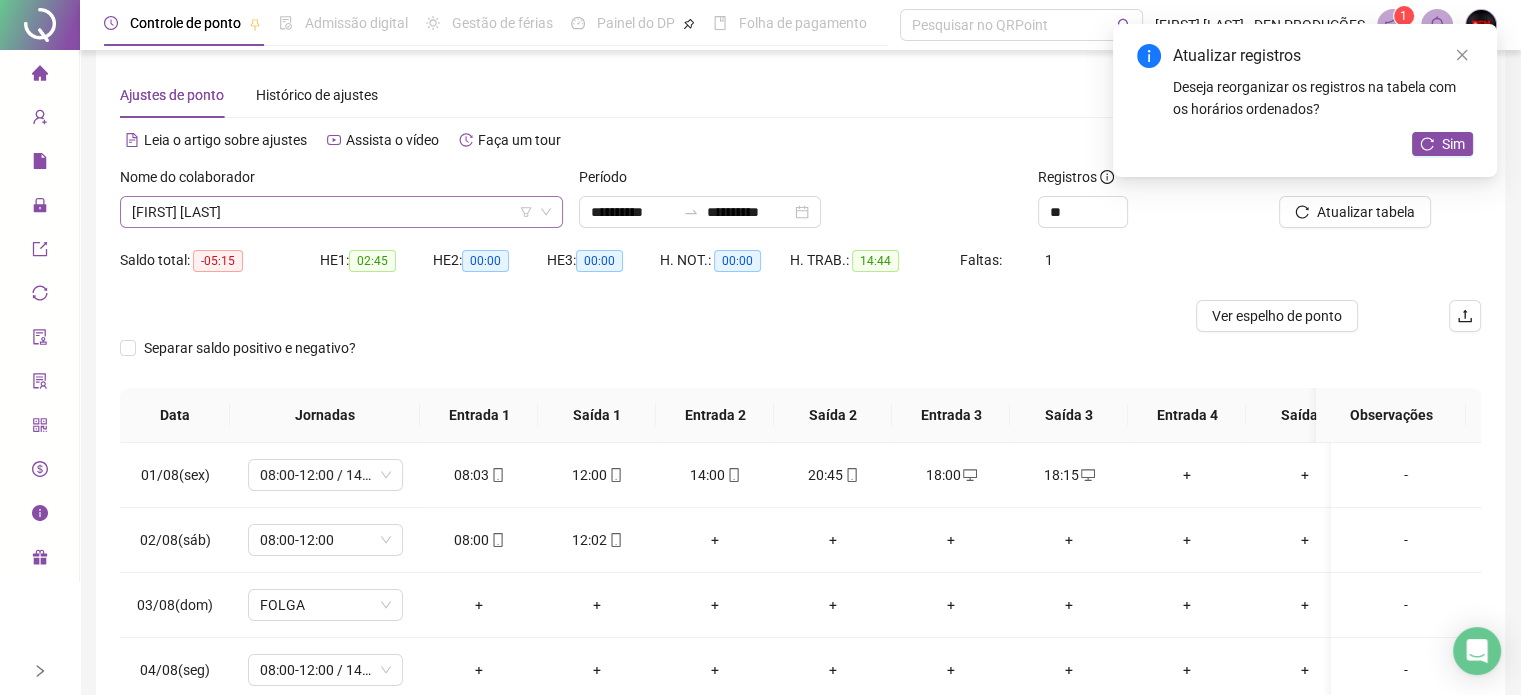 scroll, scrollTop: 0, scrollLeft: 0, axis: both 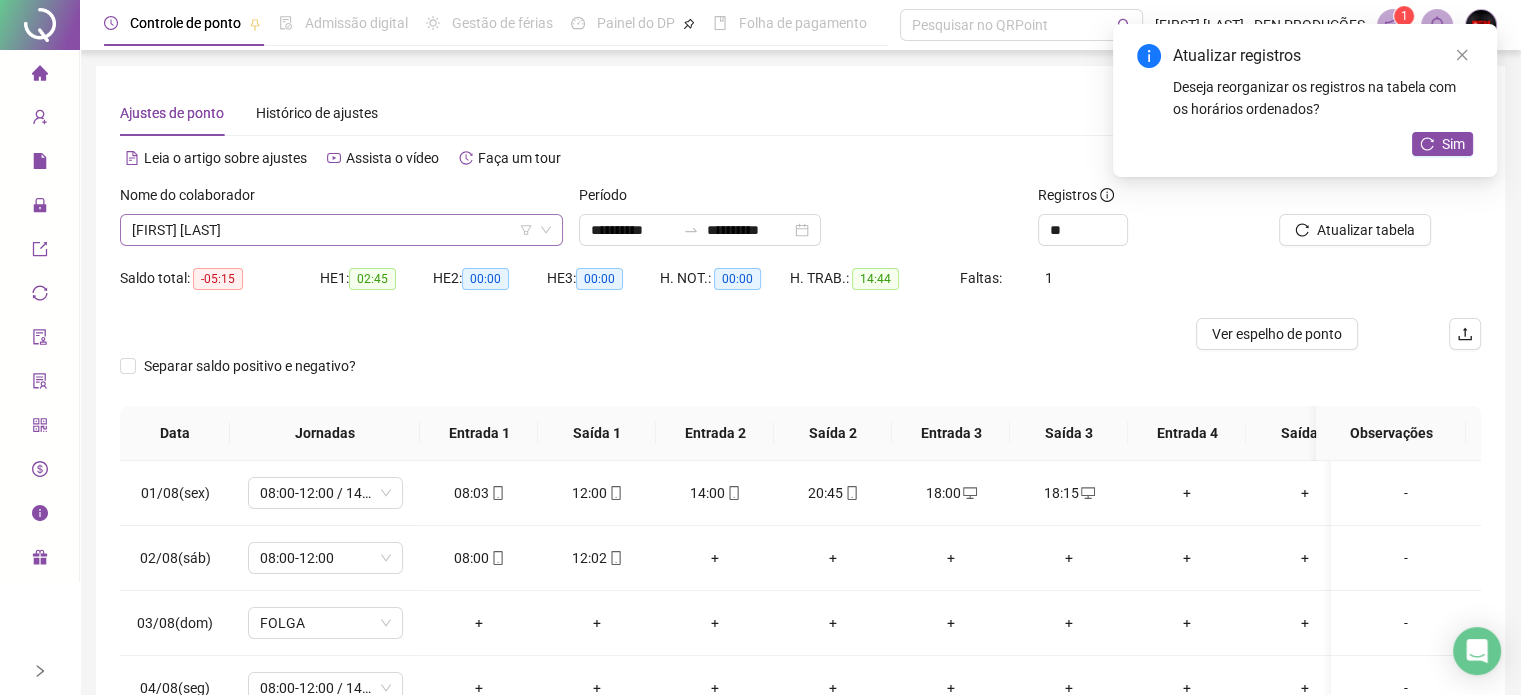 click on "[FIRST] [LAST]" at bounding box center [341, 230] 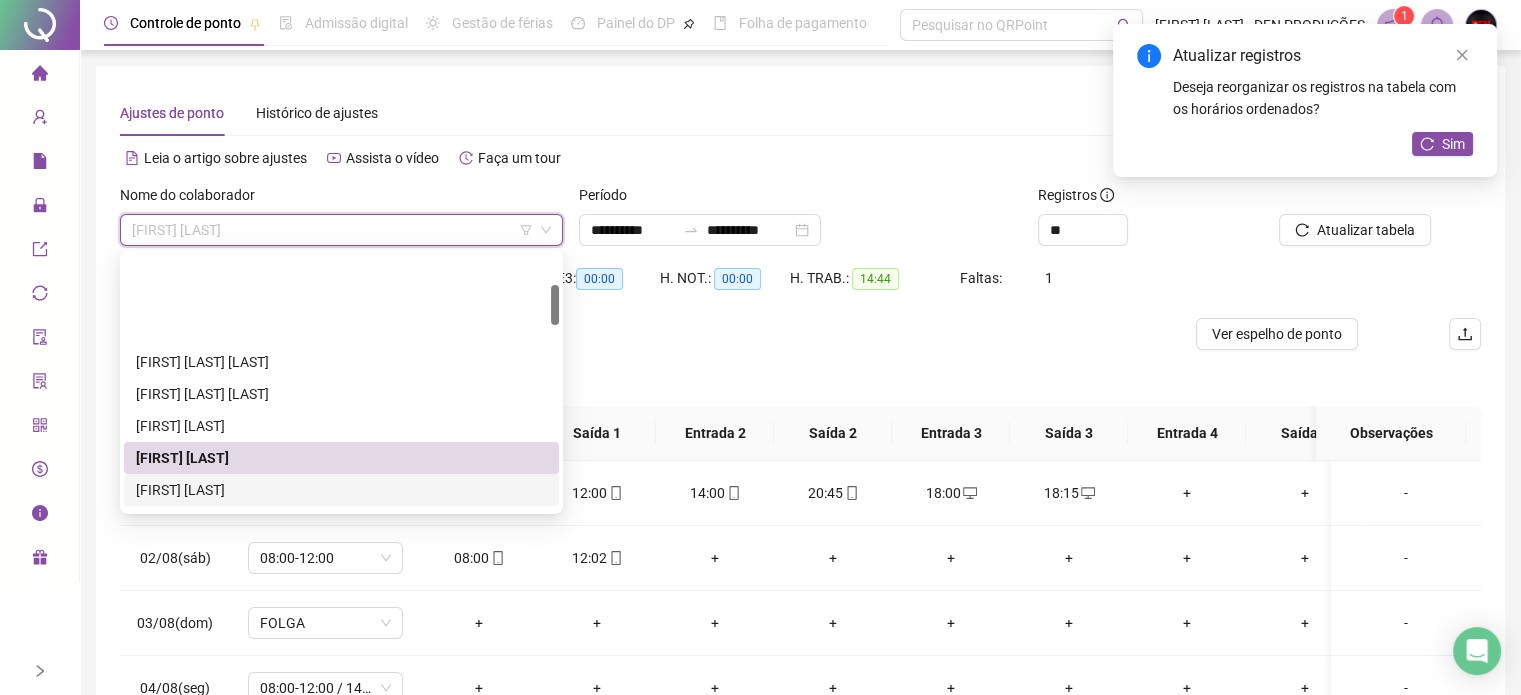 scroll, scrollTop: 200, scrollLeft: 0, axis: vertical 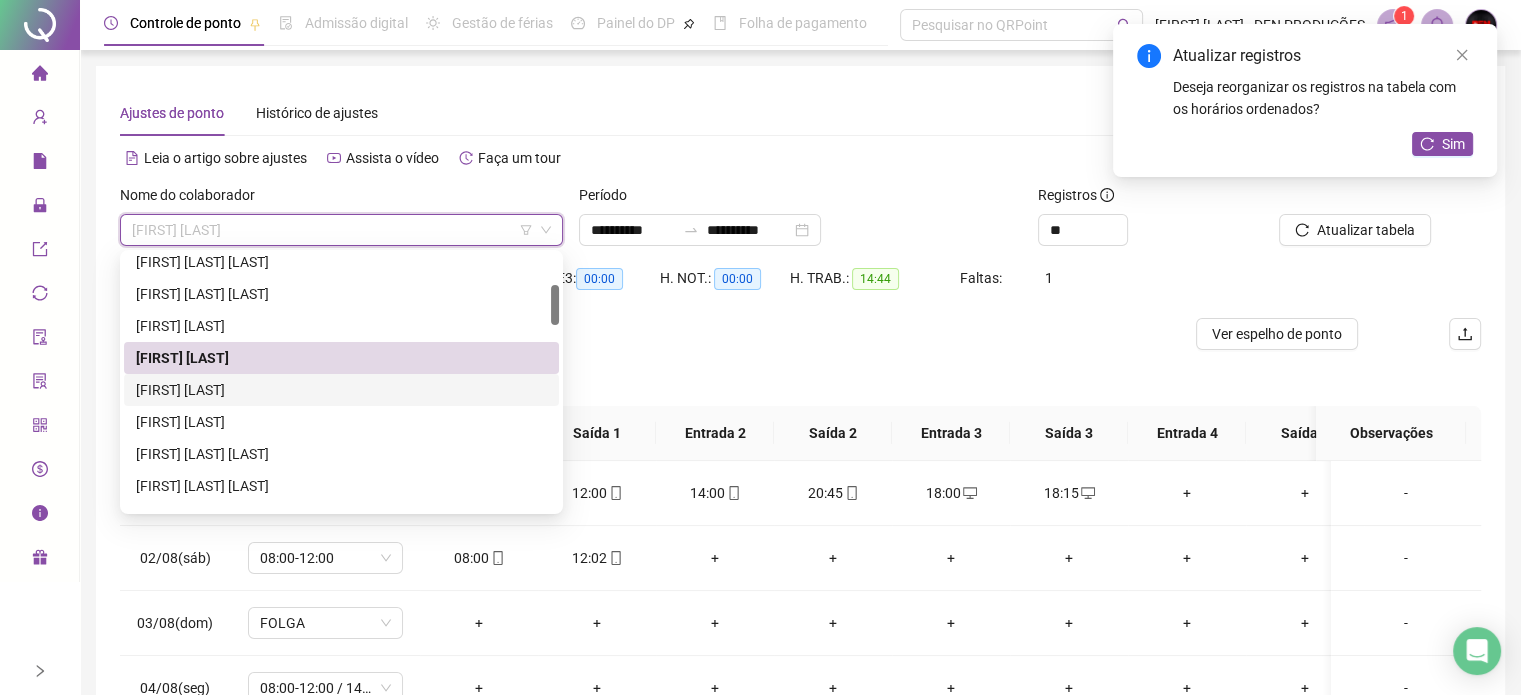 click on "[FIRST] [LAST]" at bounding box center [341, 390] 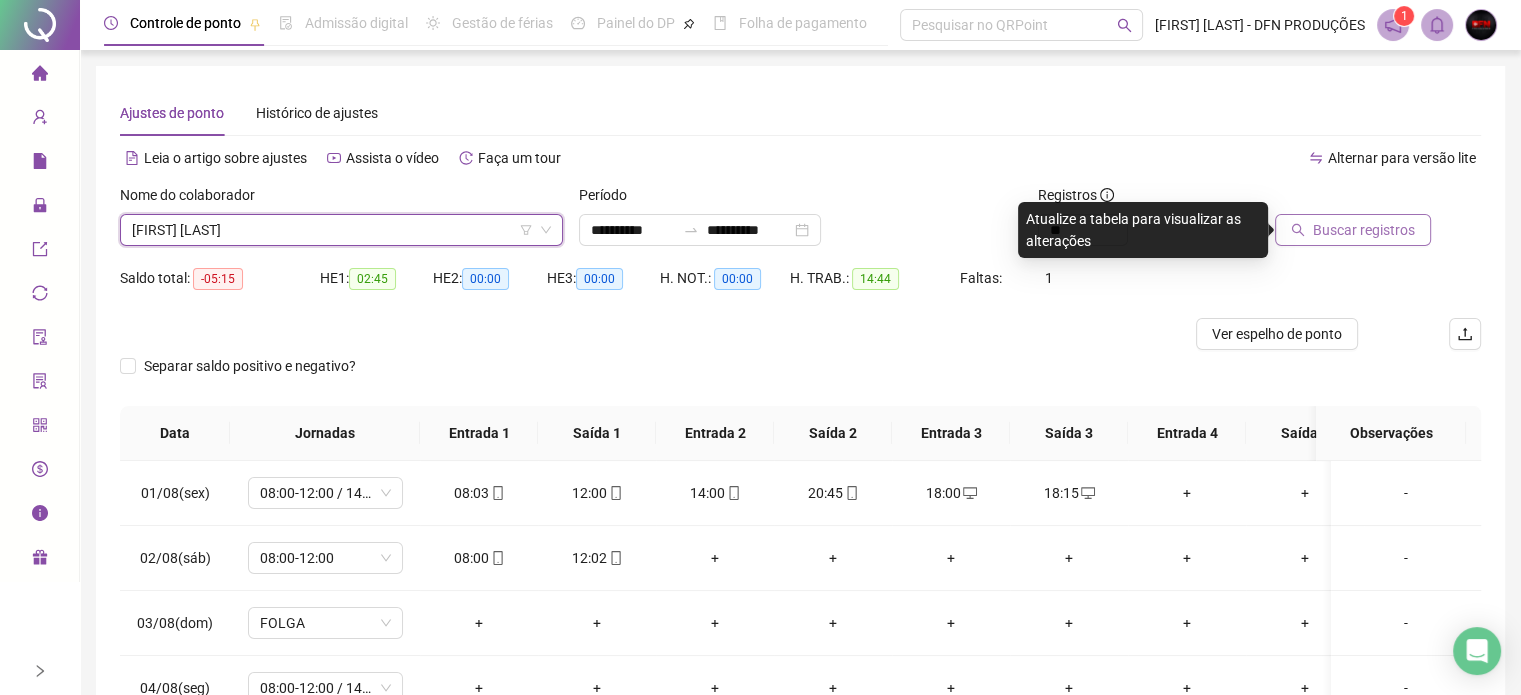 click on "Buscar registros" at bounding box center [1364, 230] 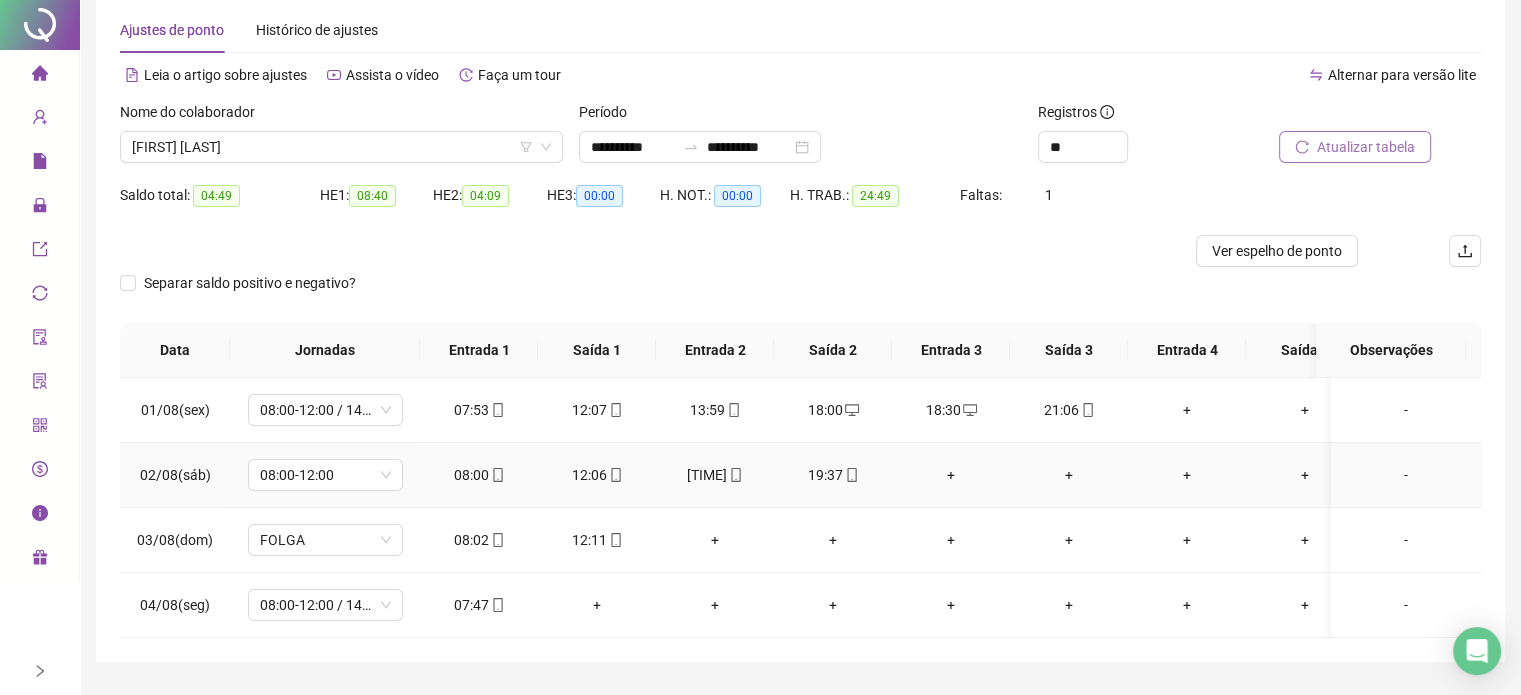 scroll, scrollTop: 150, scrollLeft: 0, axis: vertical 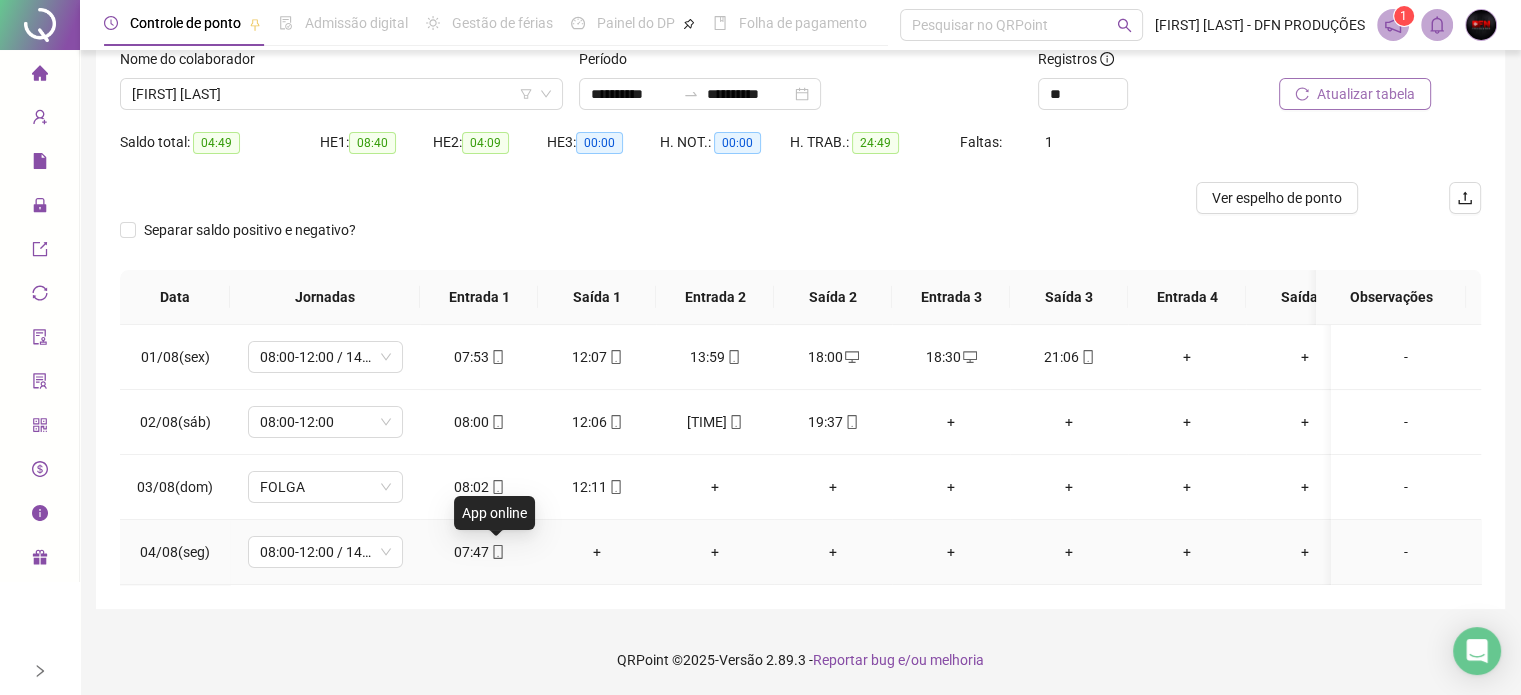 click 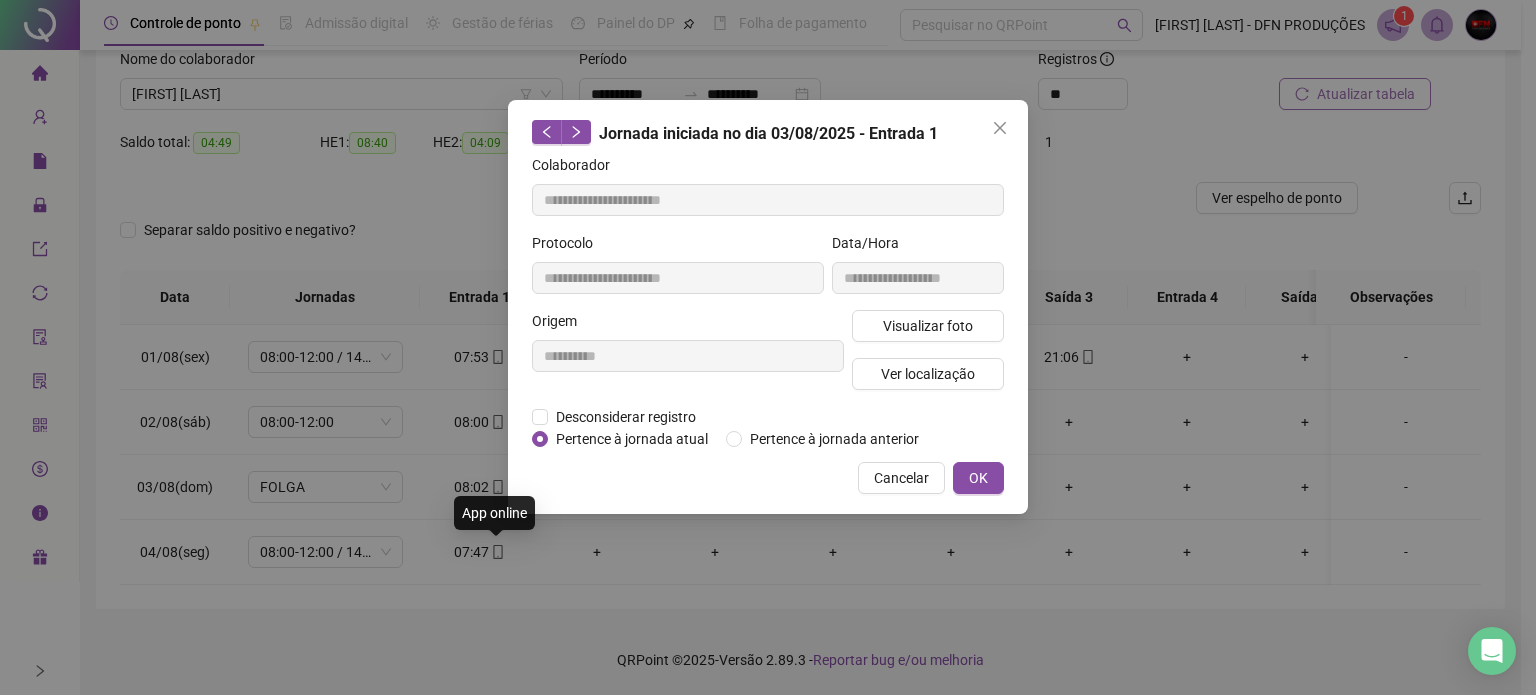 type on "**********" 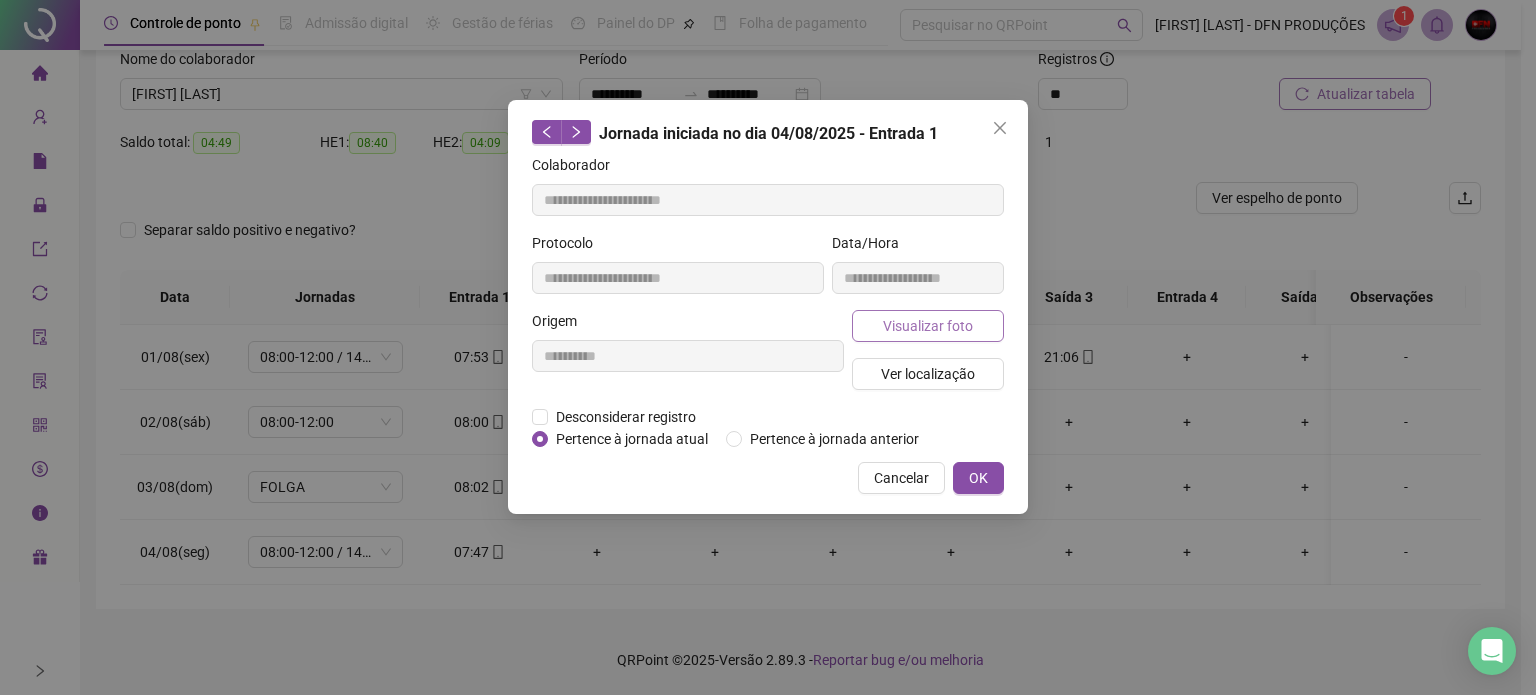 click on "Visualizar foto" at bounding box center [928, 326] 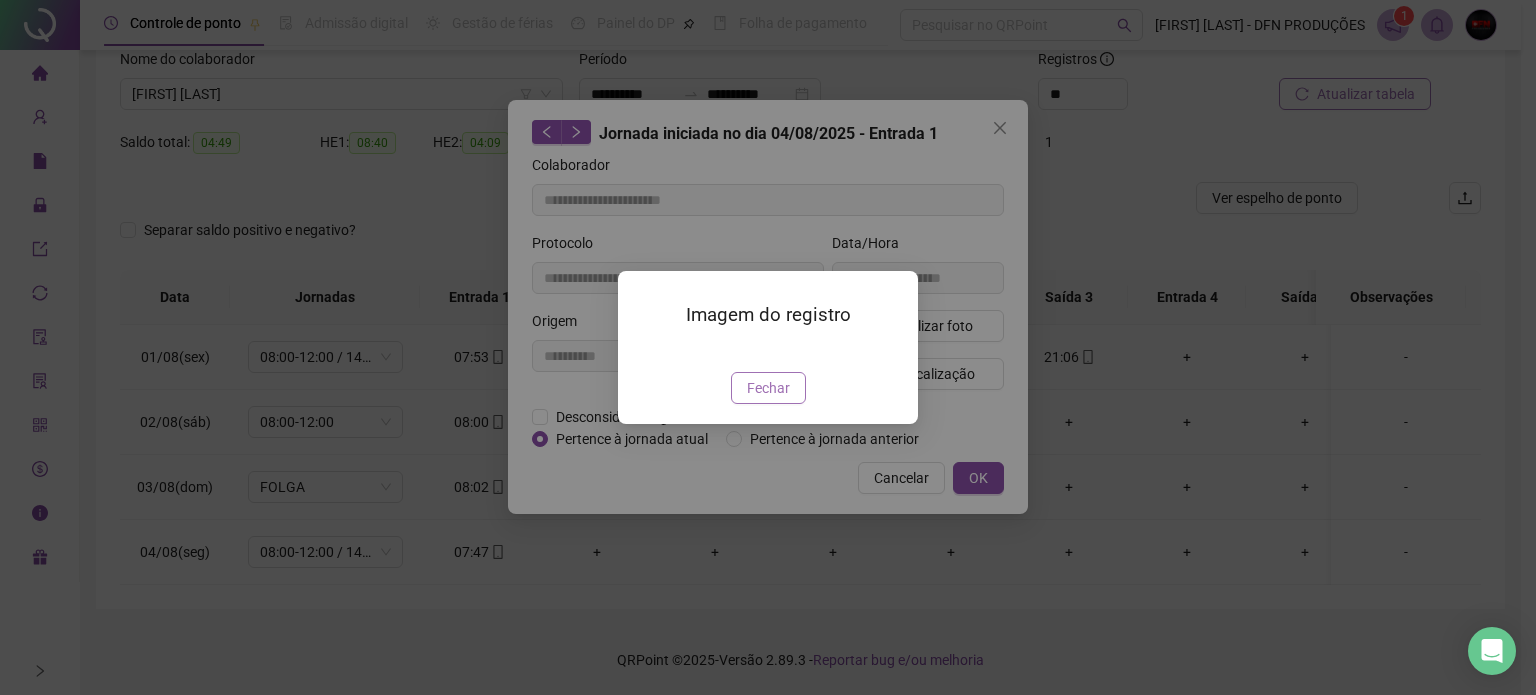 click on "Fechar" at bounding box center [768, 388] 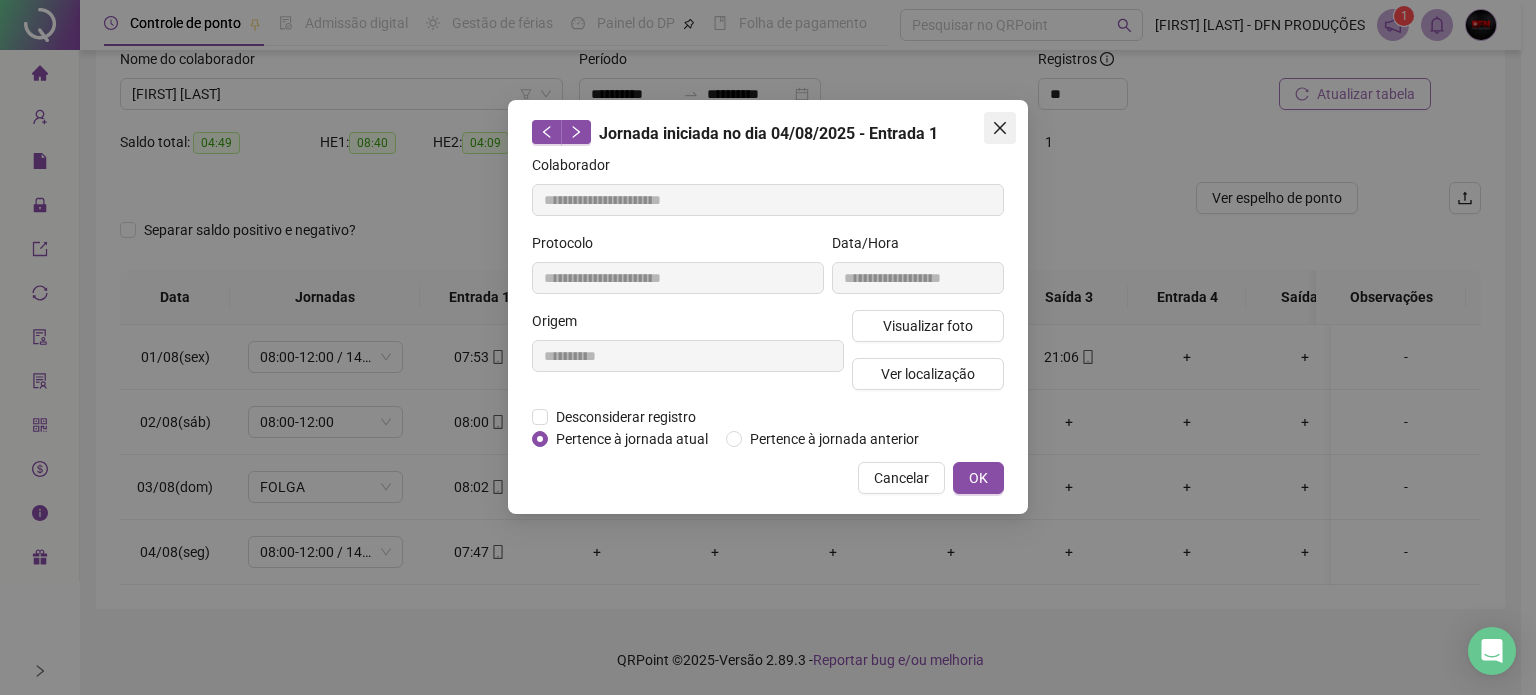 click 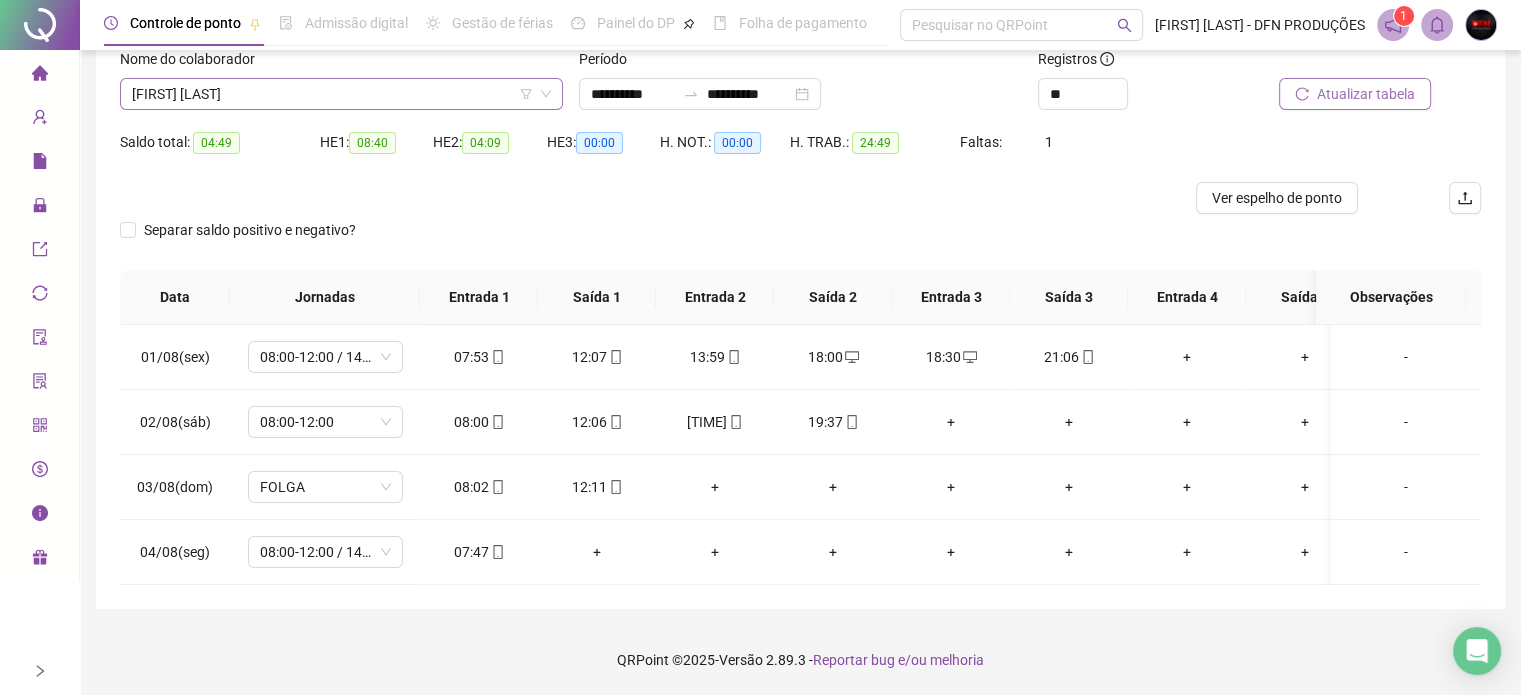 click on "[FIRST] [LAST]" at bounding box center [341, 94] 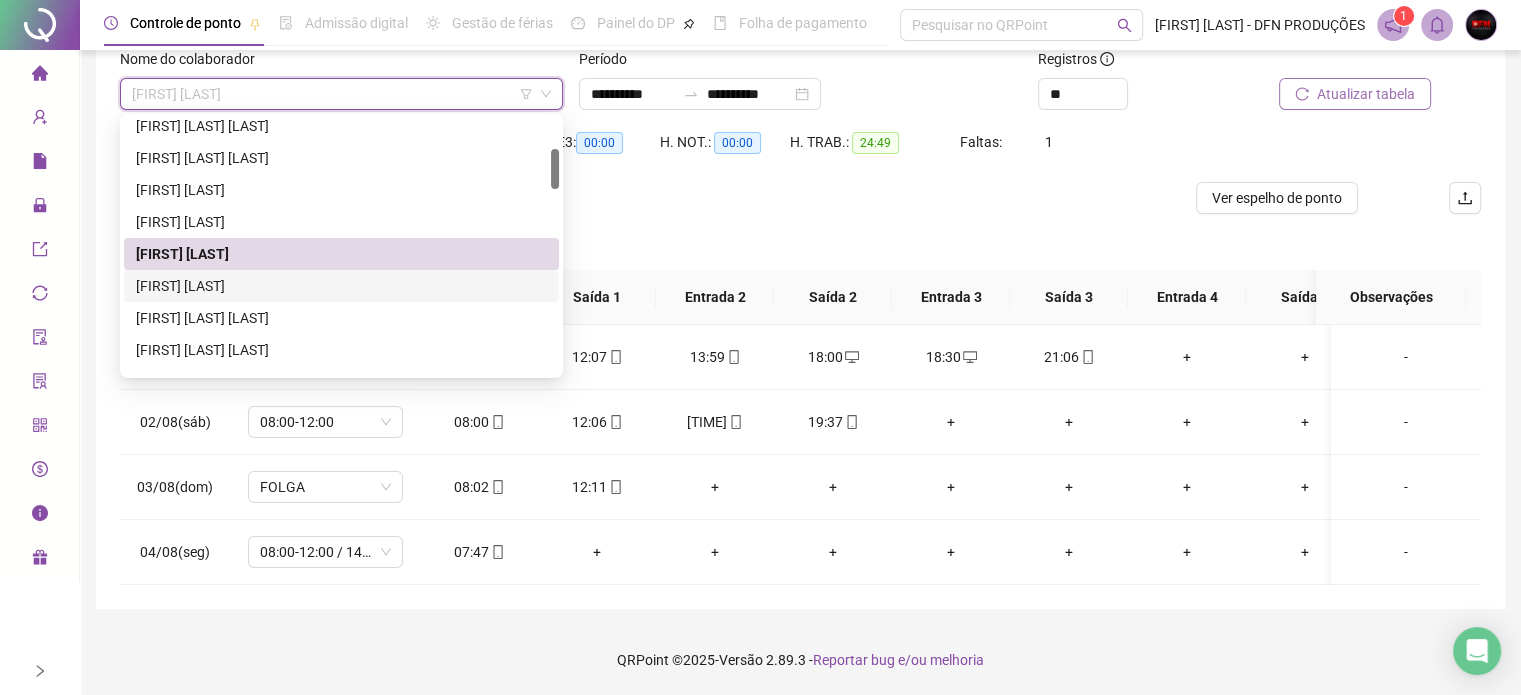 click on "[FIRST] [LAST]" at bounding box center (341, 286) 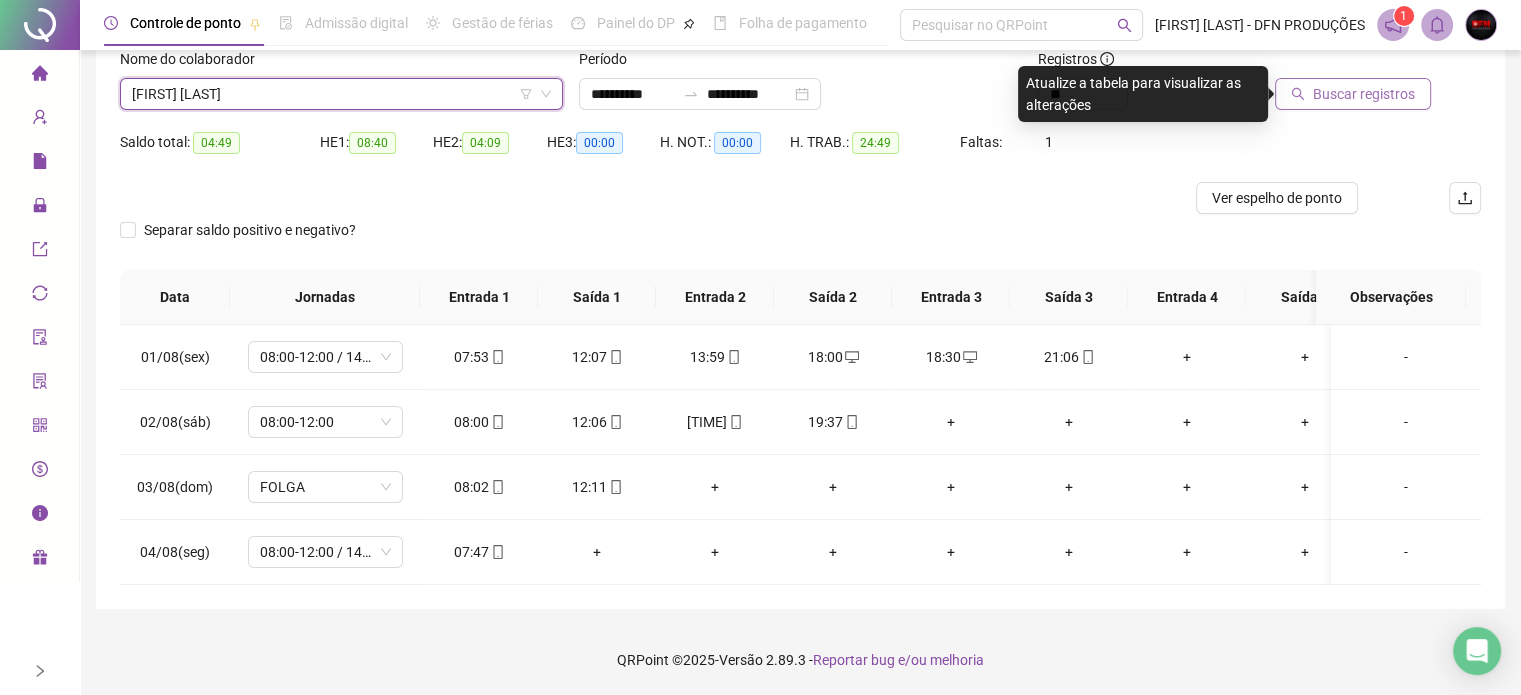 click on "Buscar registros" at bounding box center (1364, 94) 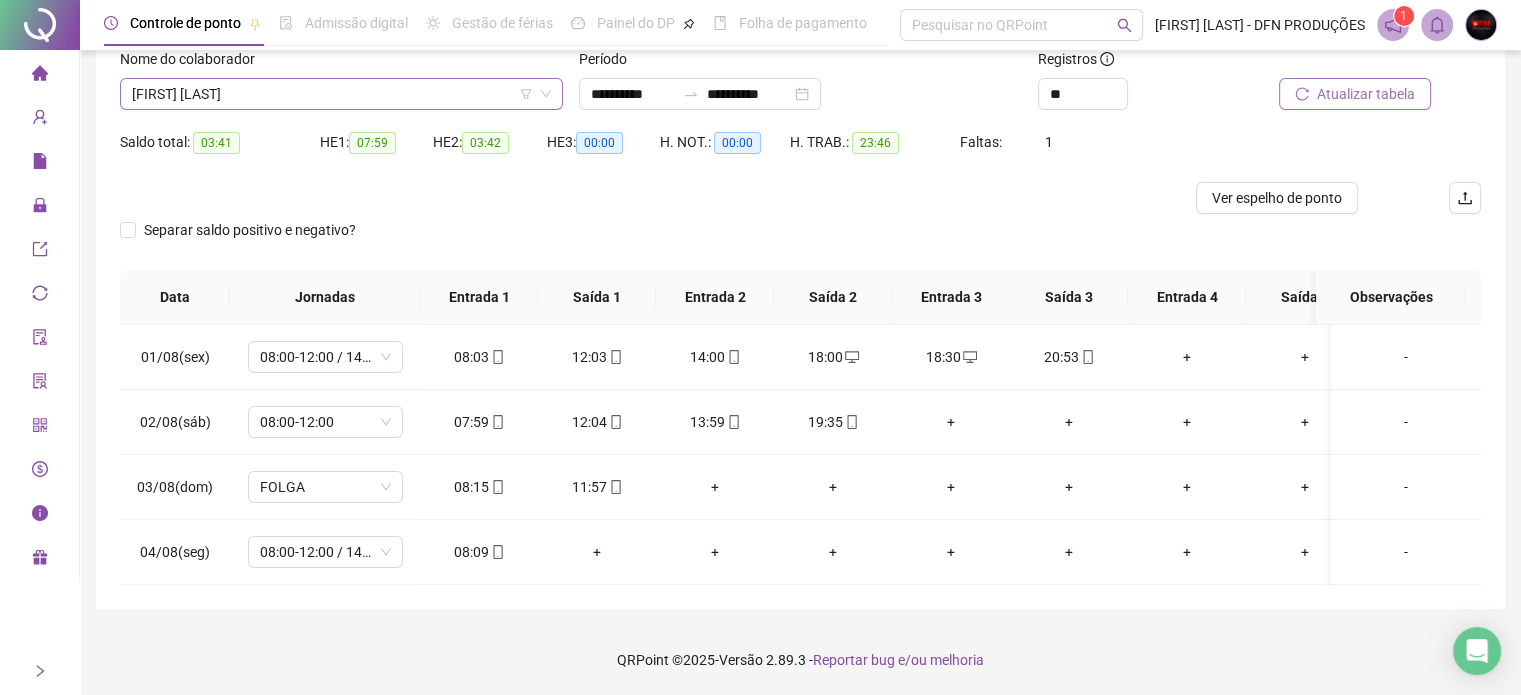 click on "[FIRST] [LAST]" at bounding box center (341, 94) 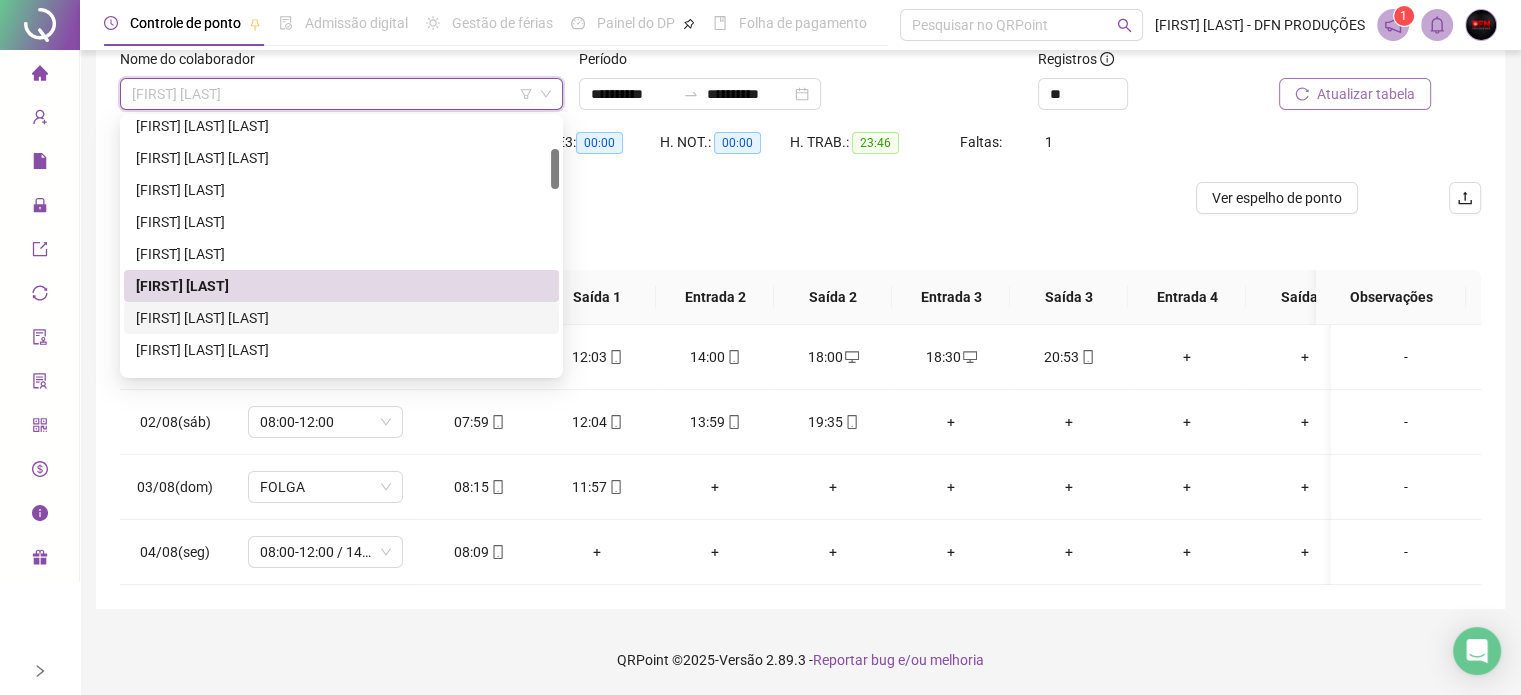 click on "[FIRST] [LAST] [LAST]" at bounding box center (341, 318) 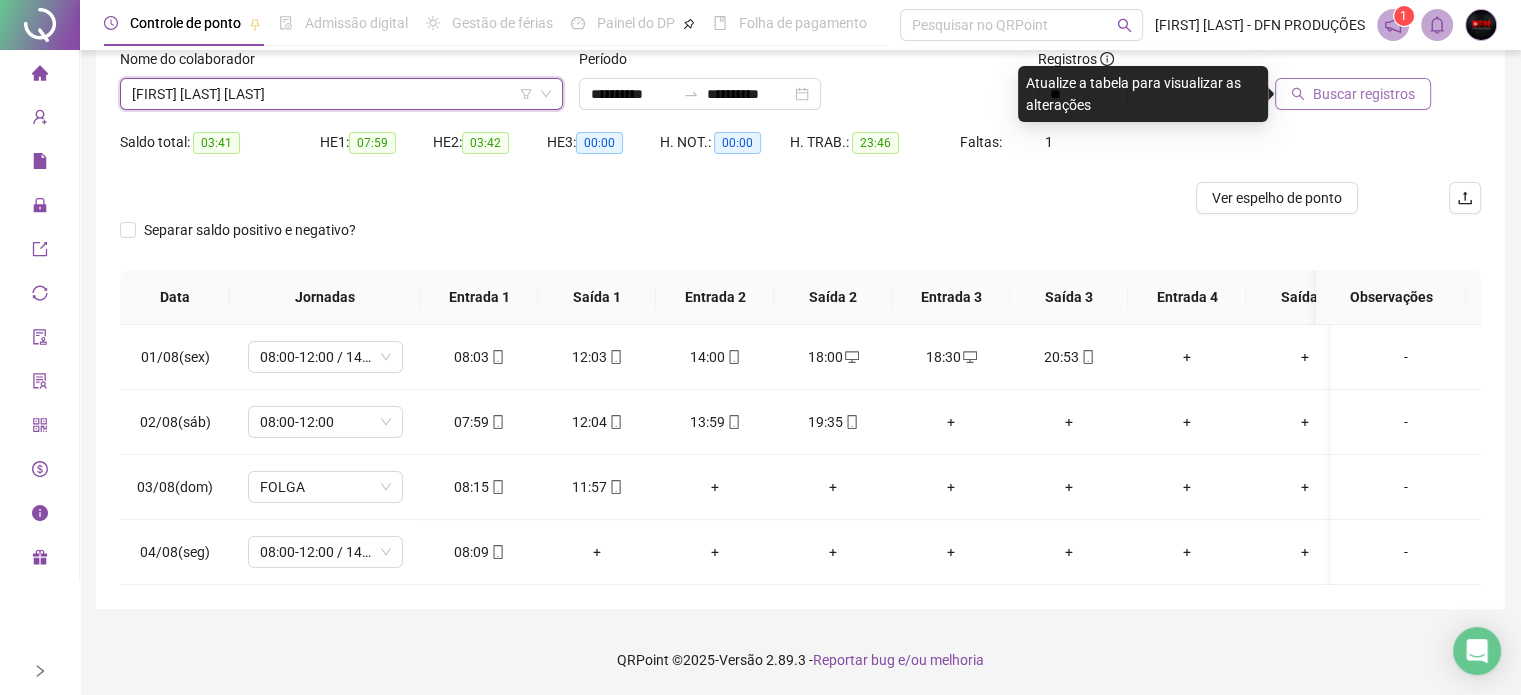 click on "Buscar registros" at bounding box center [1353, 94] 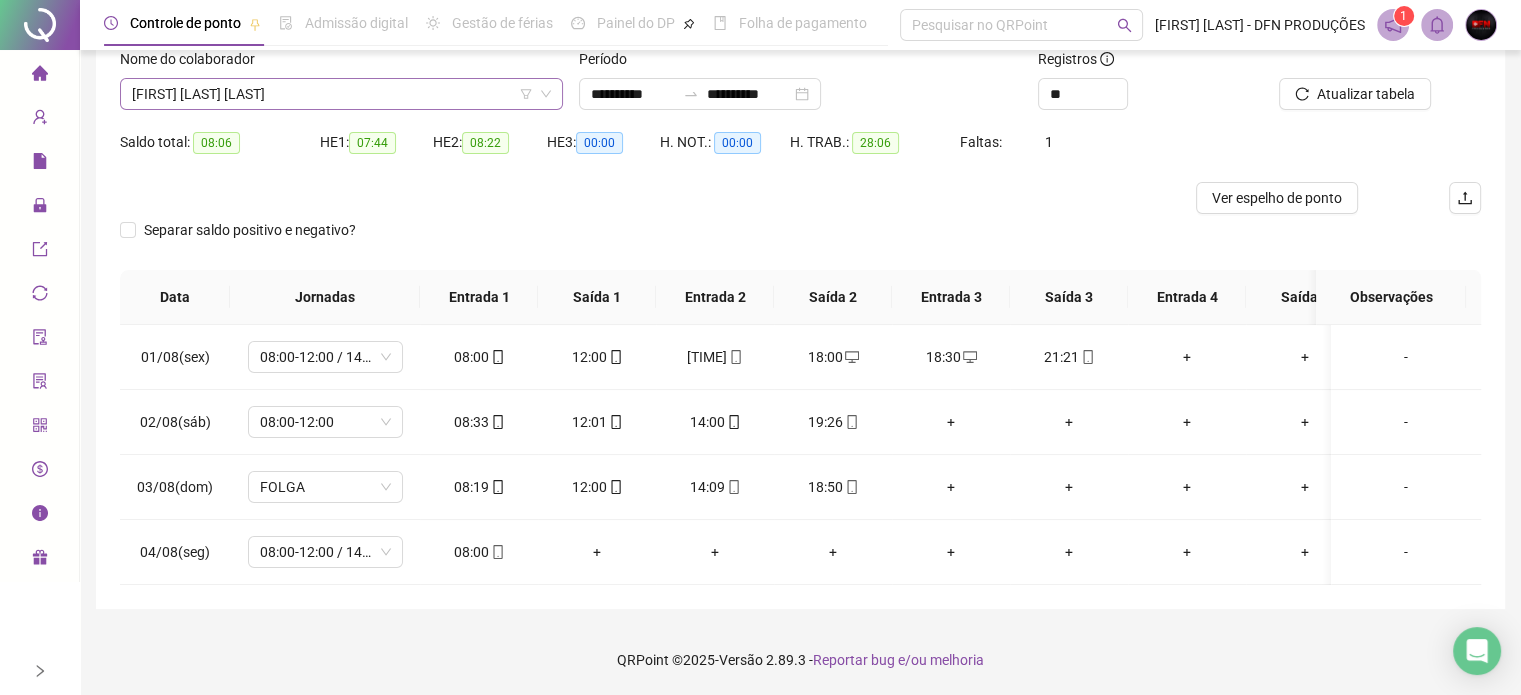 click on "[FIRST] [LAST] [LAST]" at bounding box center (341, 94) 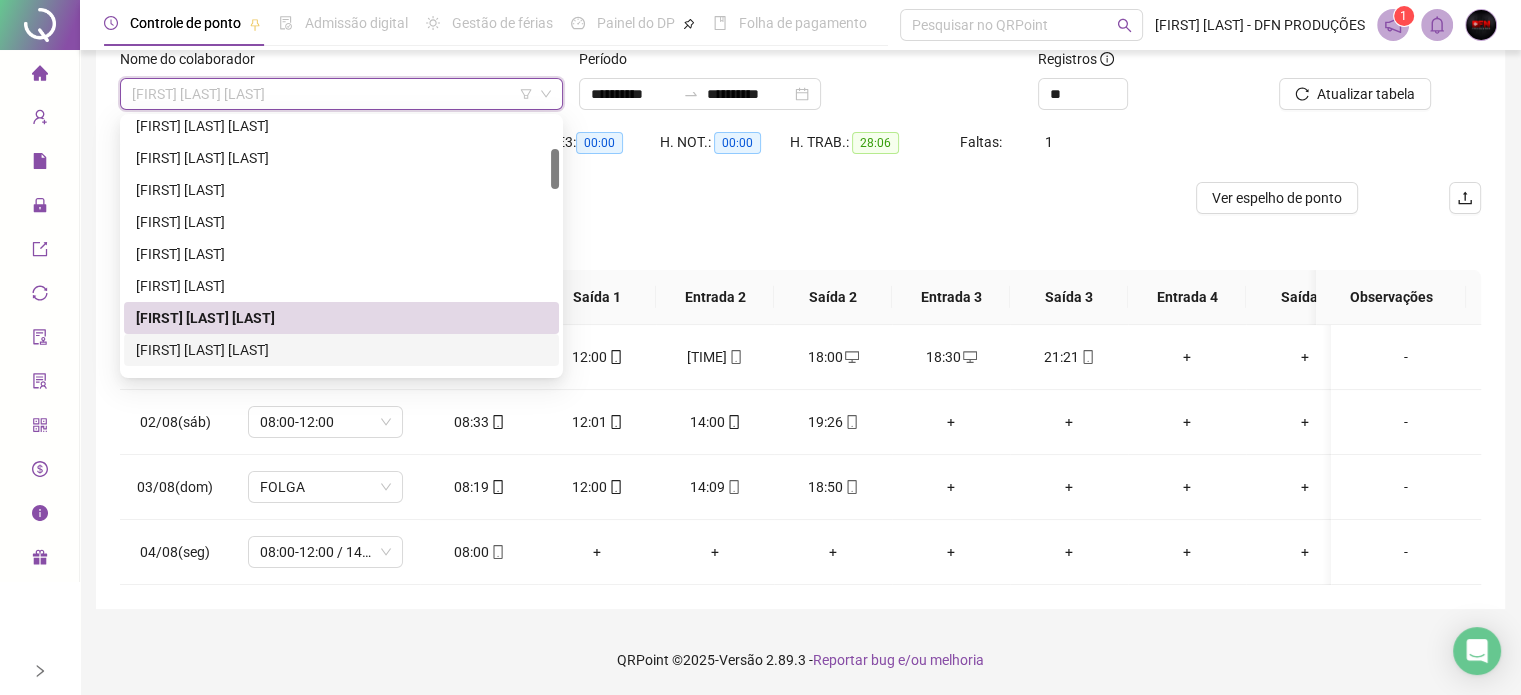 click on "[FIRST] [LAST] [LAST]" at bounding box center [341, 350] 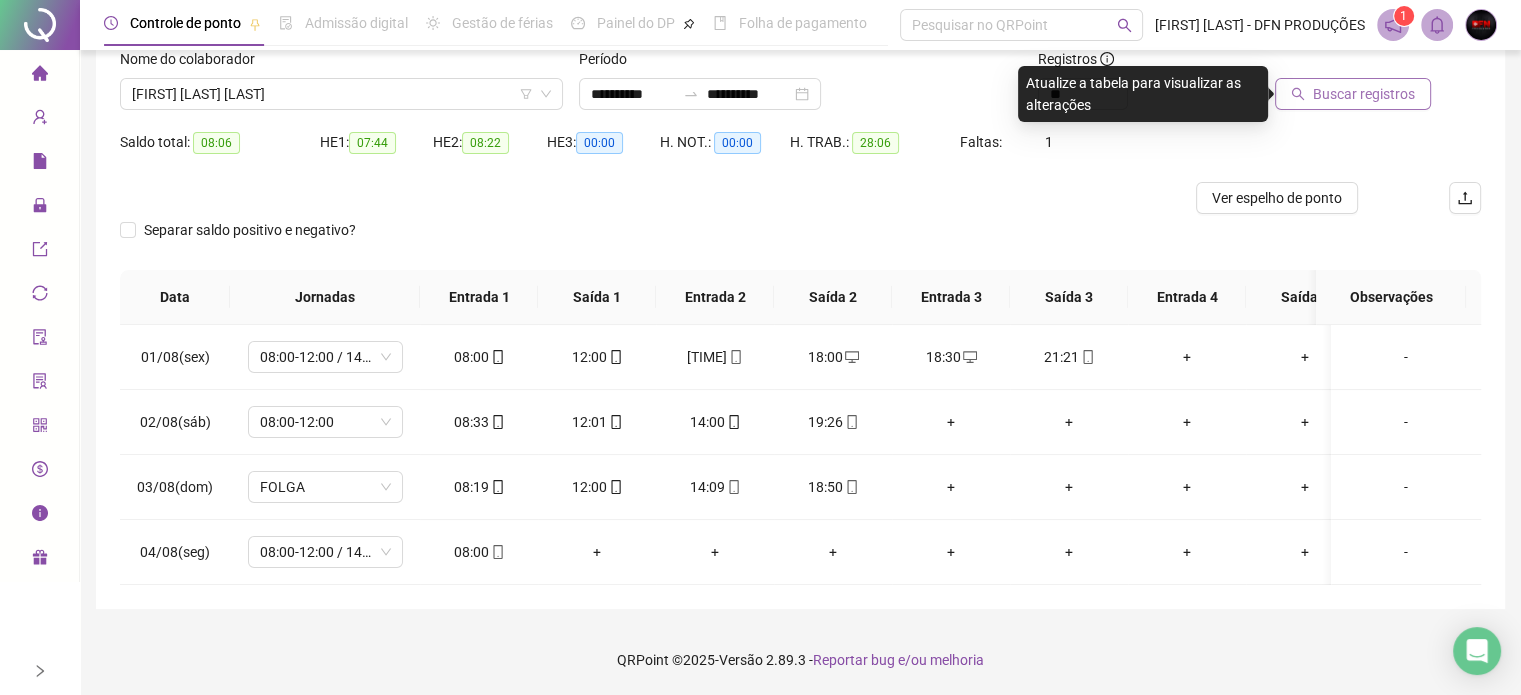 click on "Buscar registros" at bounding box center (1364, 94) 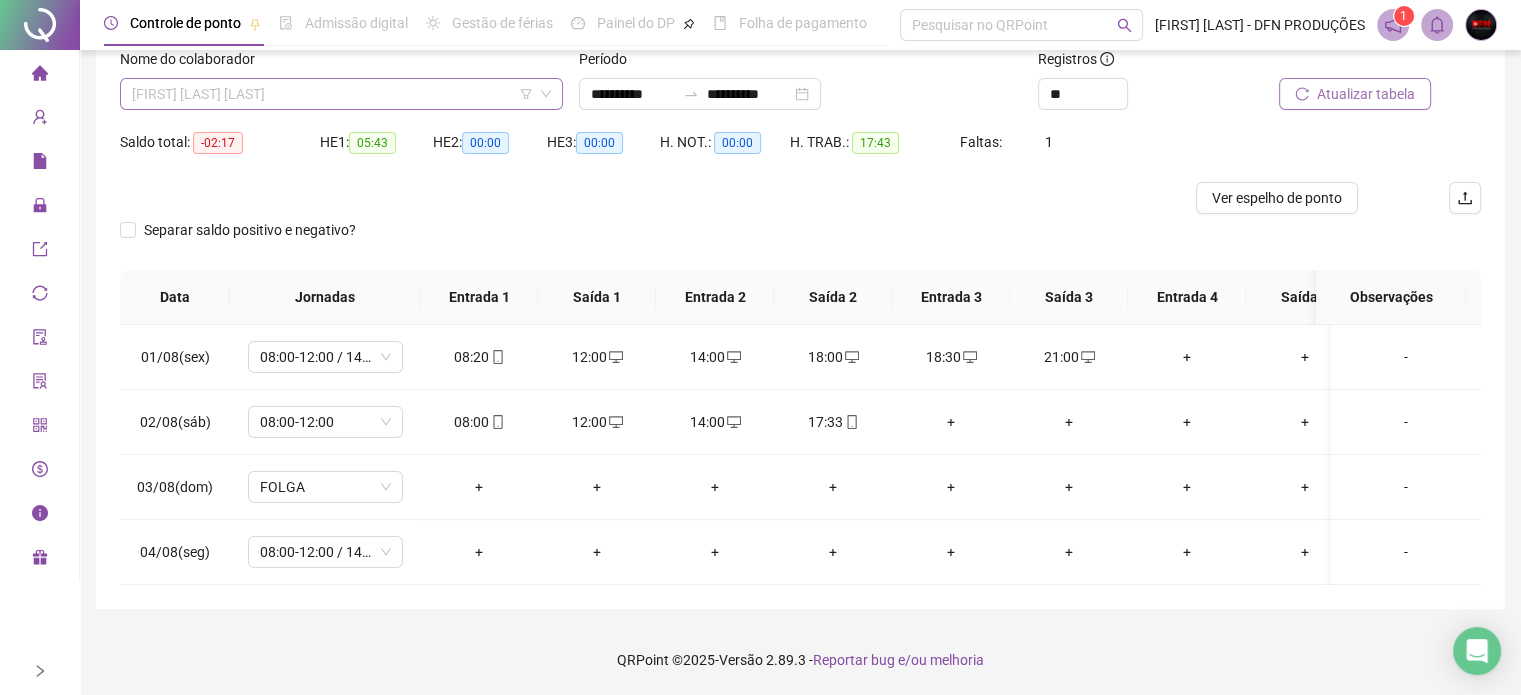 click on "[FIRST] [LAST] [LAST]" at bounding box center (341, 94) 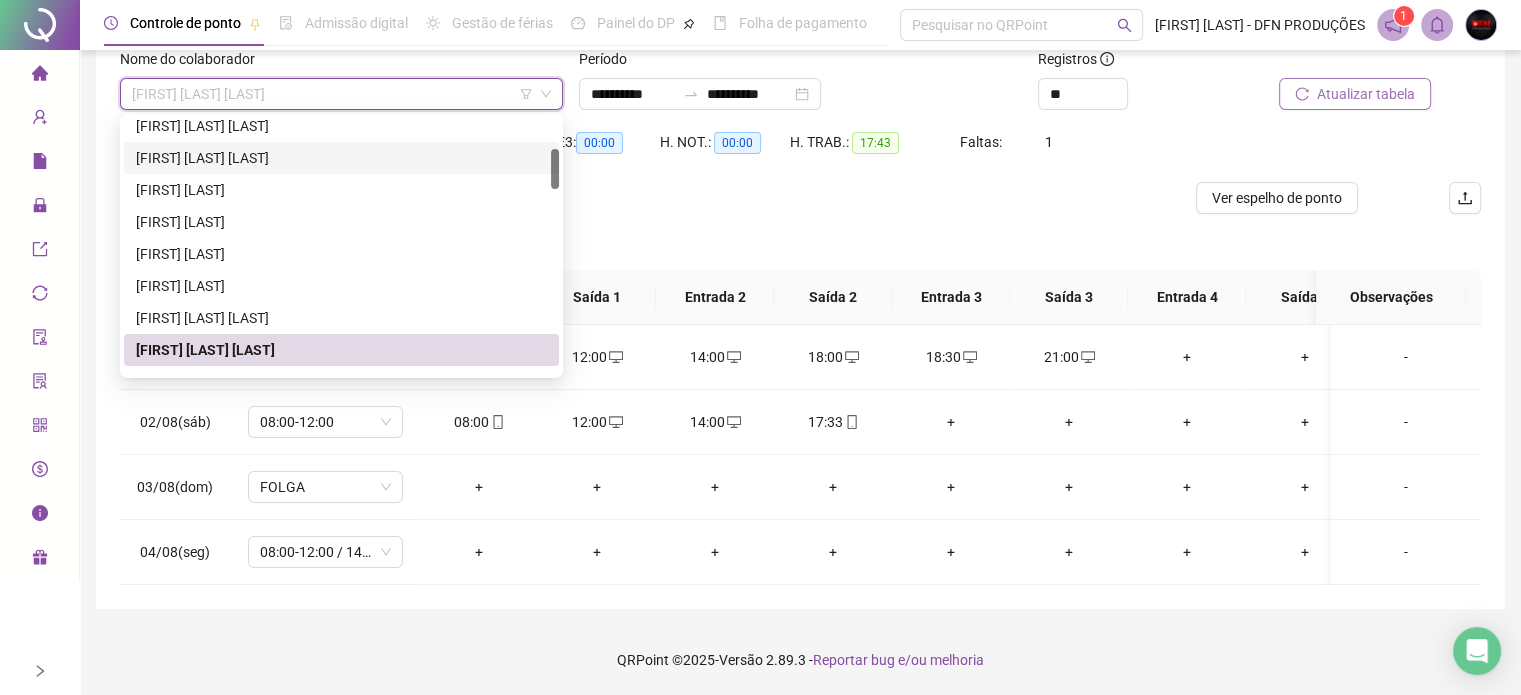 scroll, scrollTop: 300, scrollLeft: 0, axis: vertical 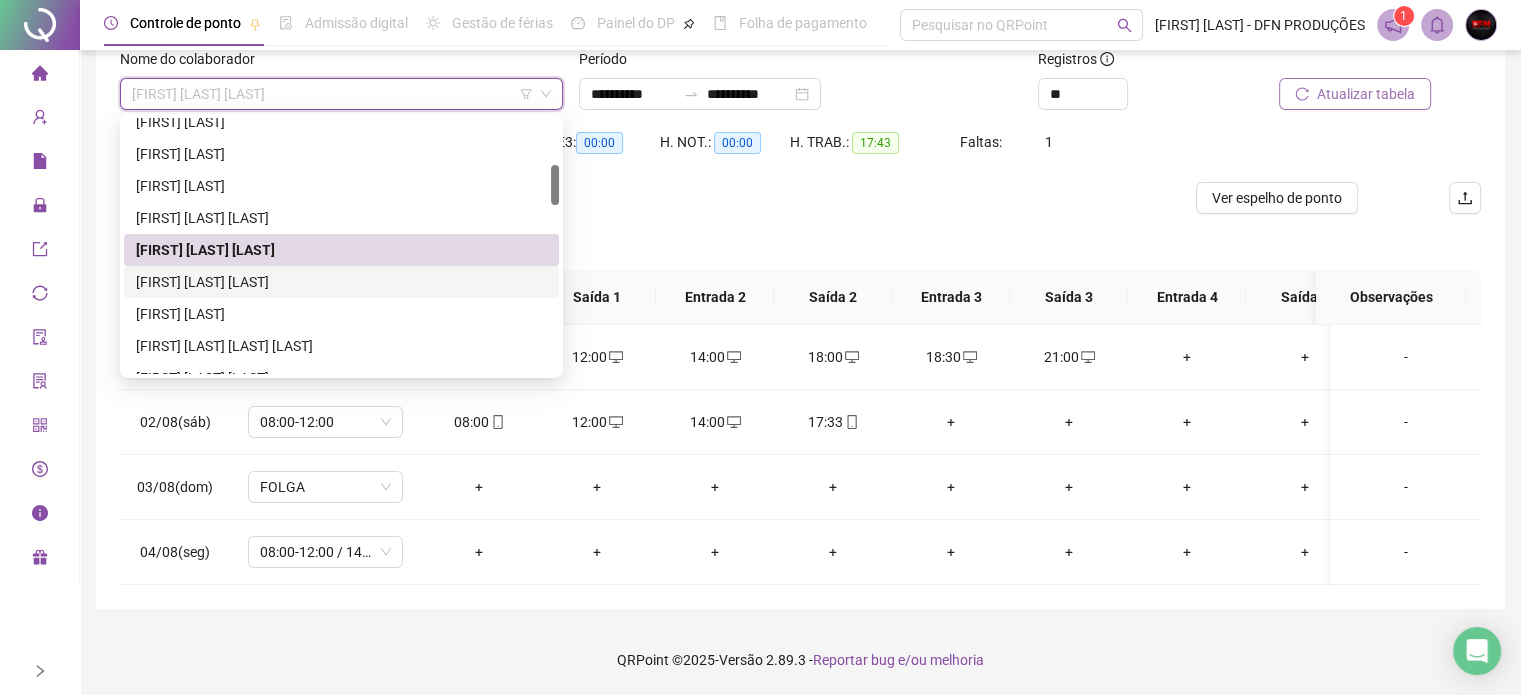 click on "[FIRST] [LAST] [LAST]" at bounding box center [341, 282] 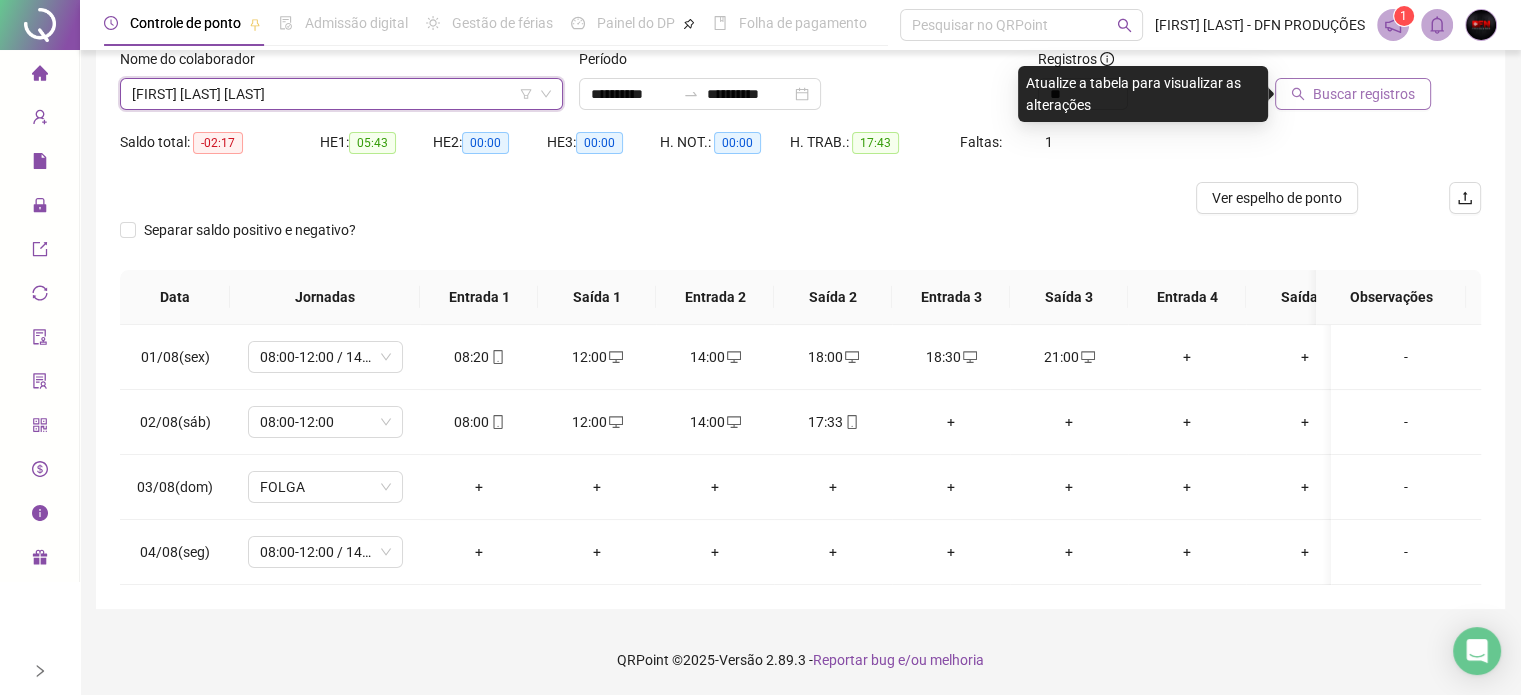 click on "Buscar registros" at bounding box center [1364, 94] 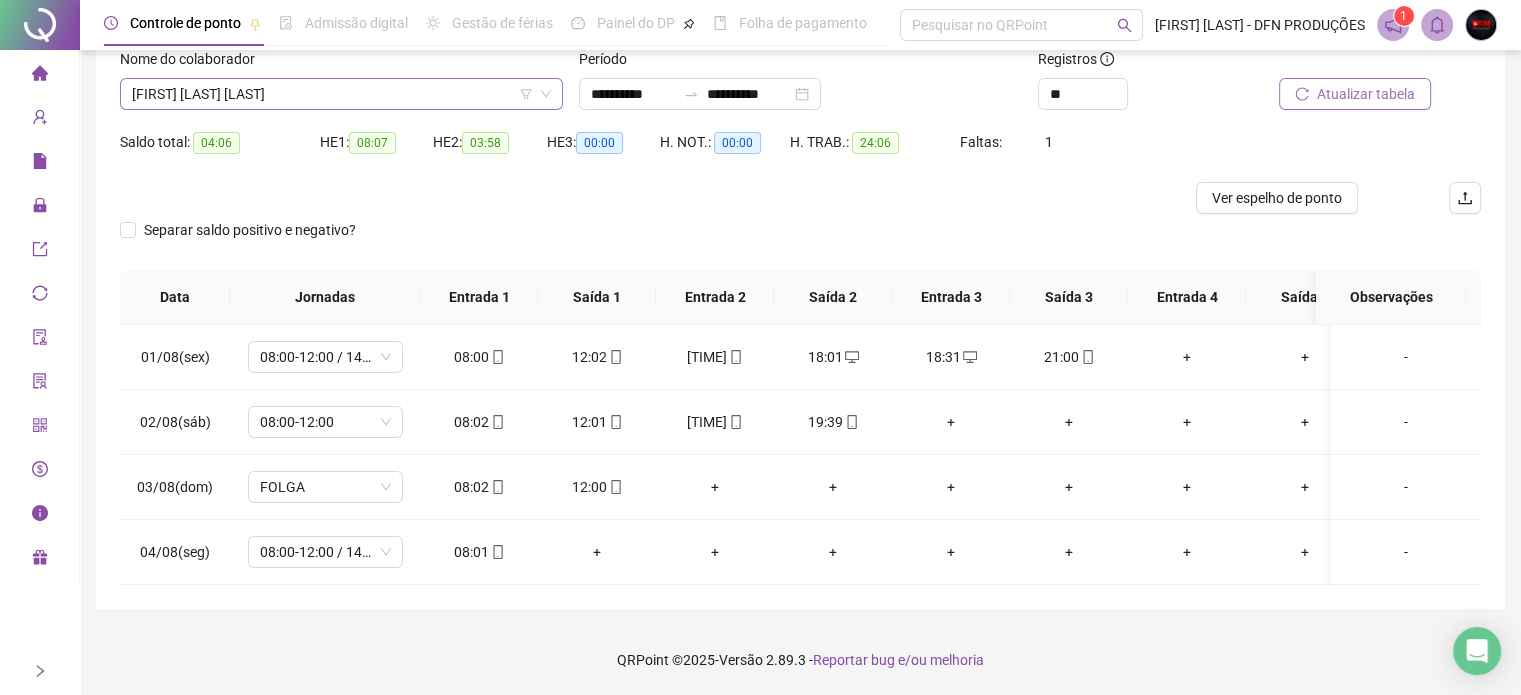 click on "[FIRST] [LAST] [LAST]" at bounding box center (341, 94) 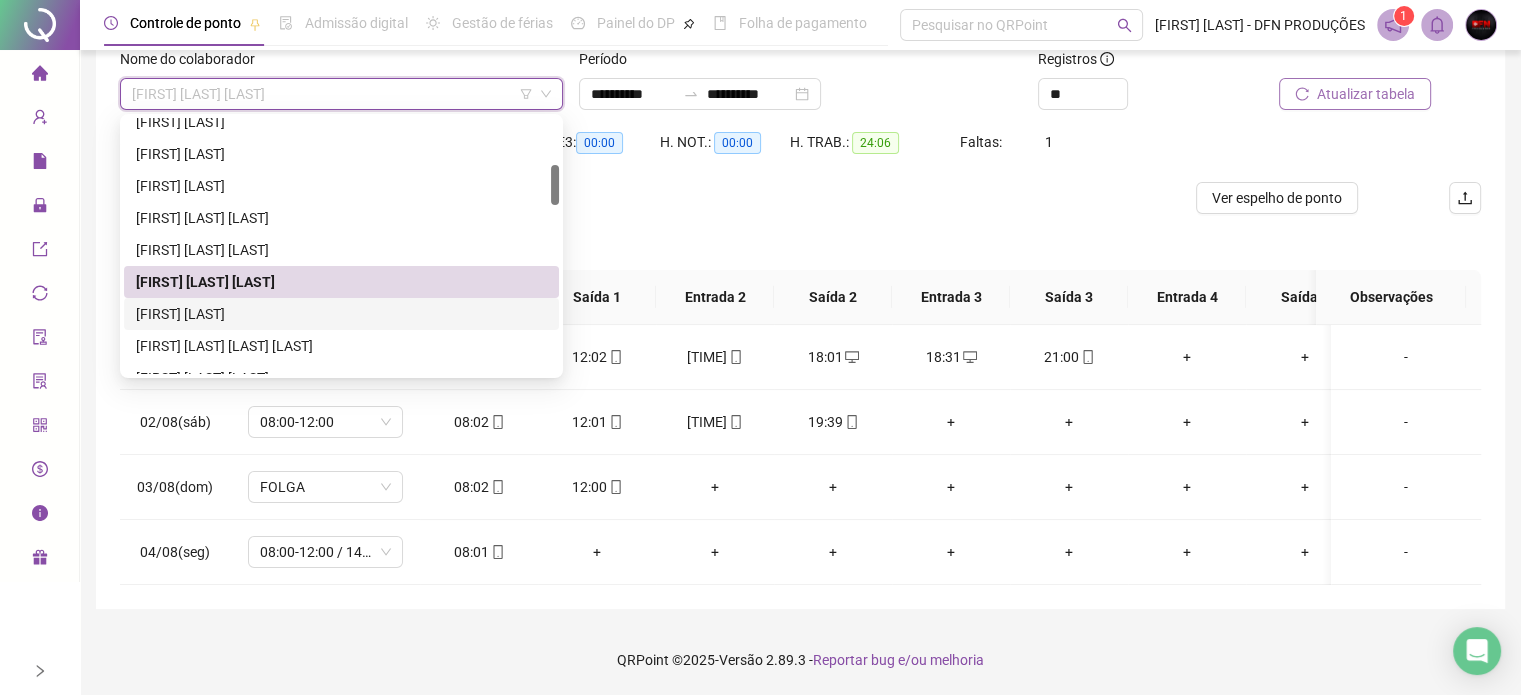 click on "[FIRST] [LAST]" at bounding box center (341, 314) 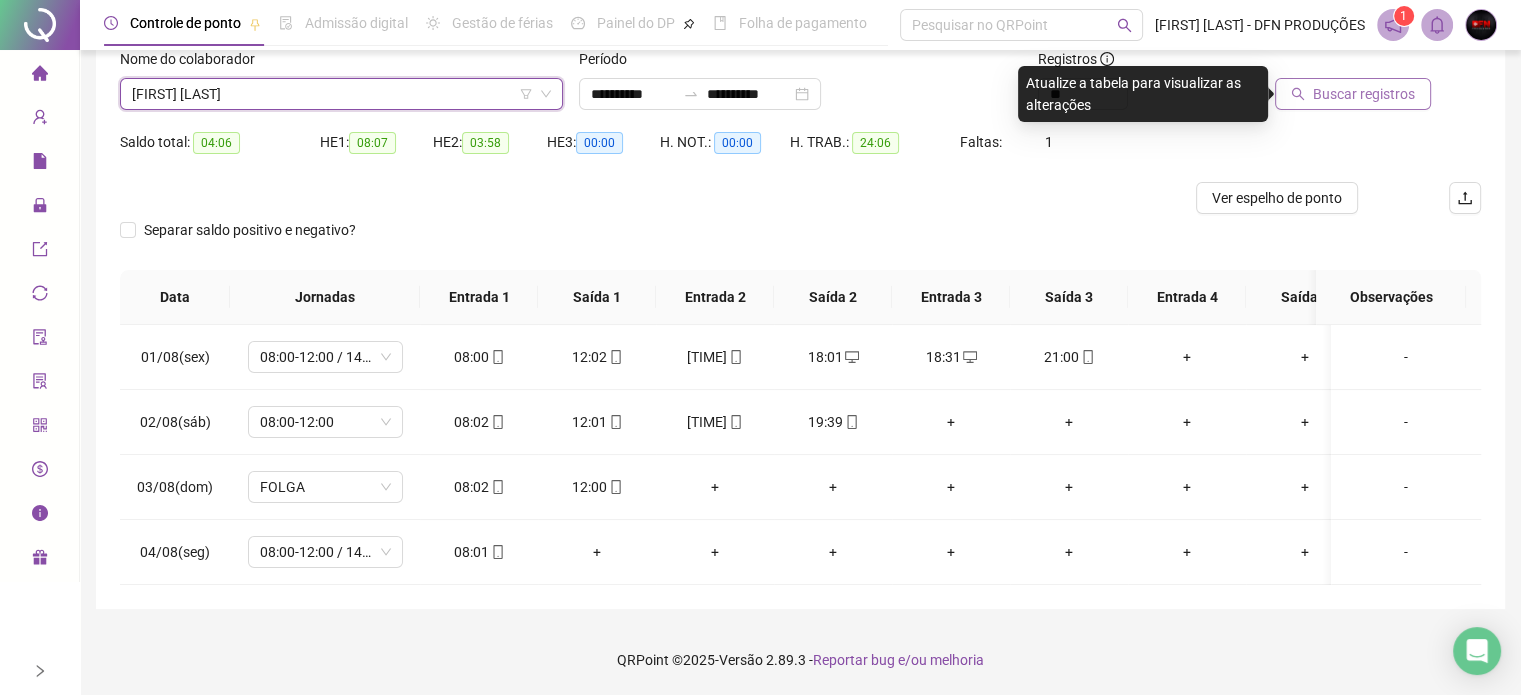 click on "Buscar registros" at bounding box center [1364, 94] 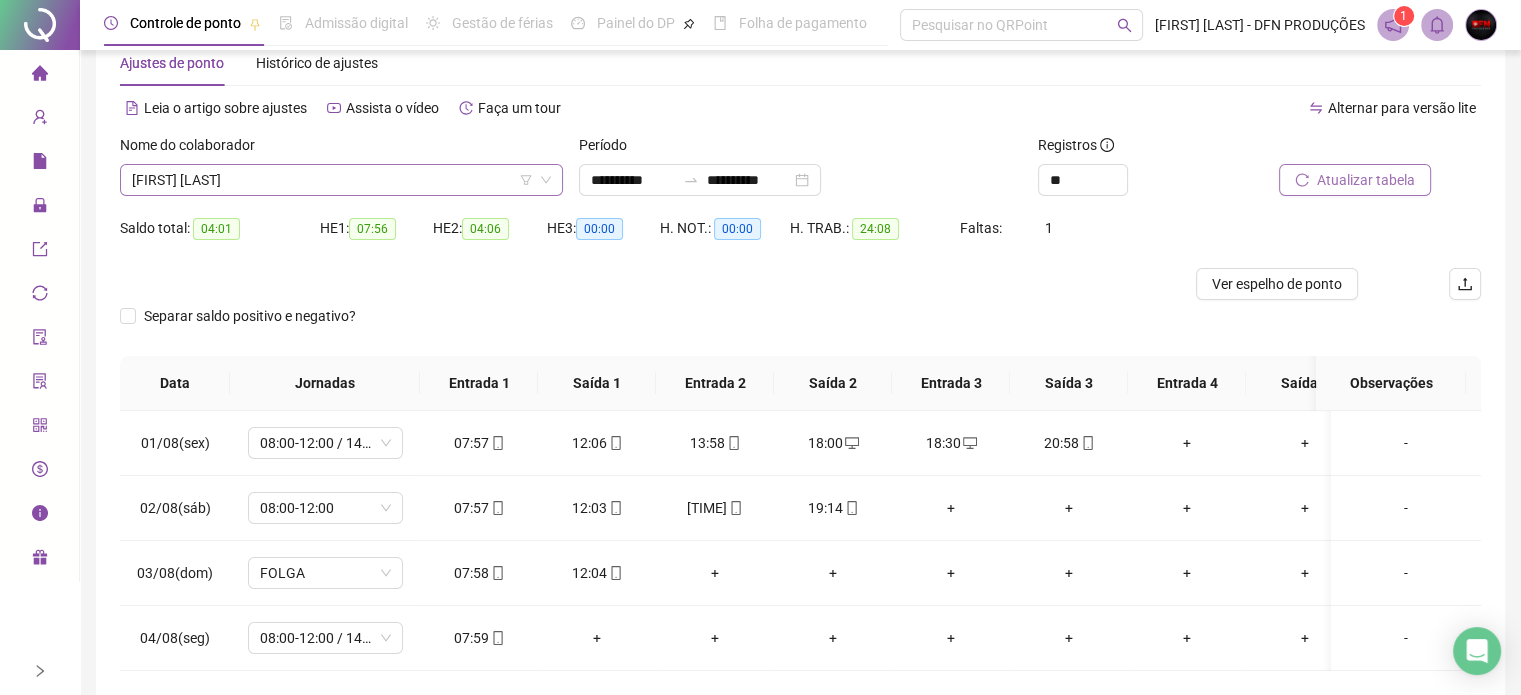 scroll, scrollTop: 0, scrollLeft: 0, axis: both 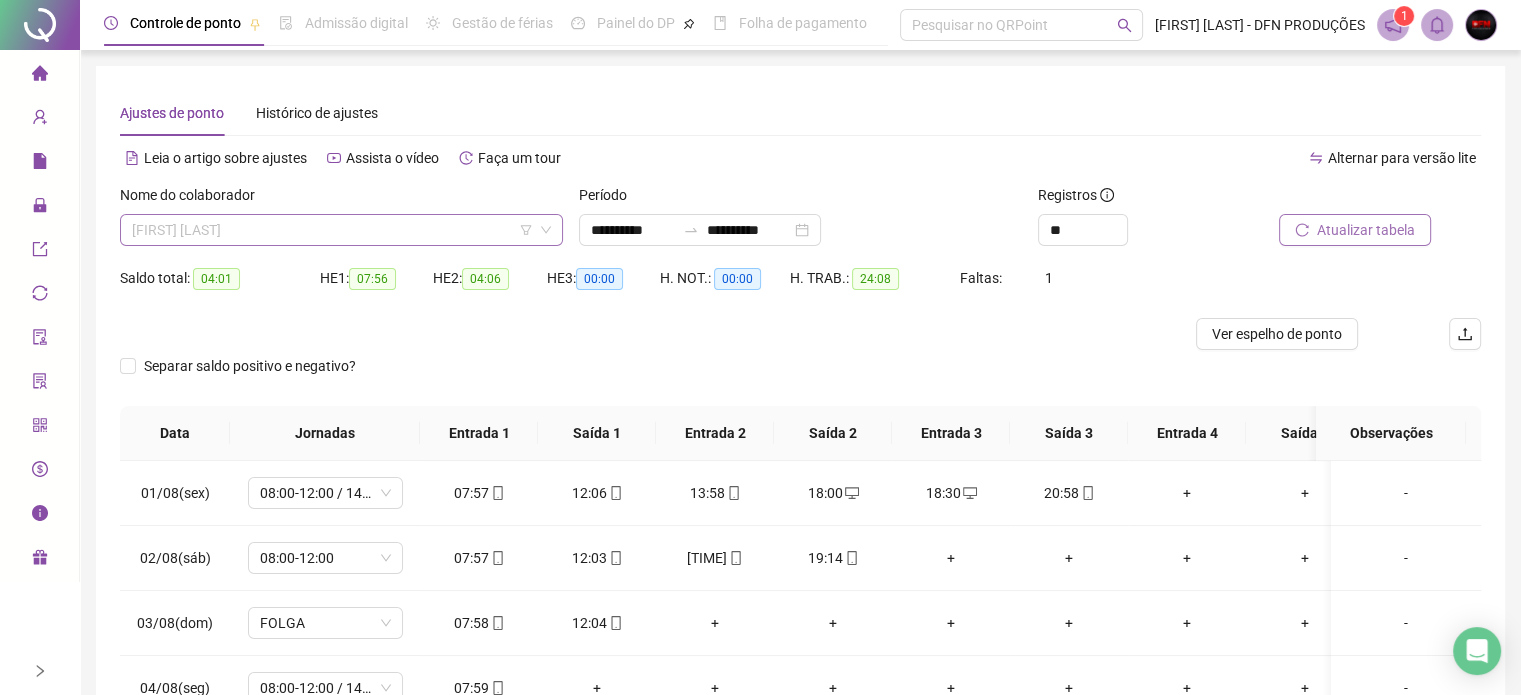click on "[FIRST] [LAST]" at bounding box center (341, 230) 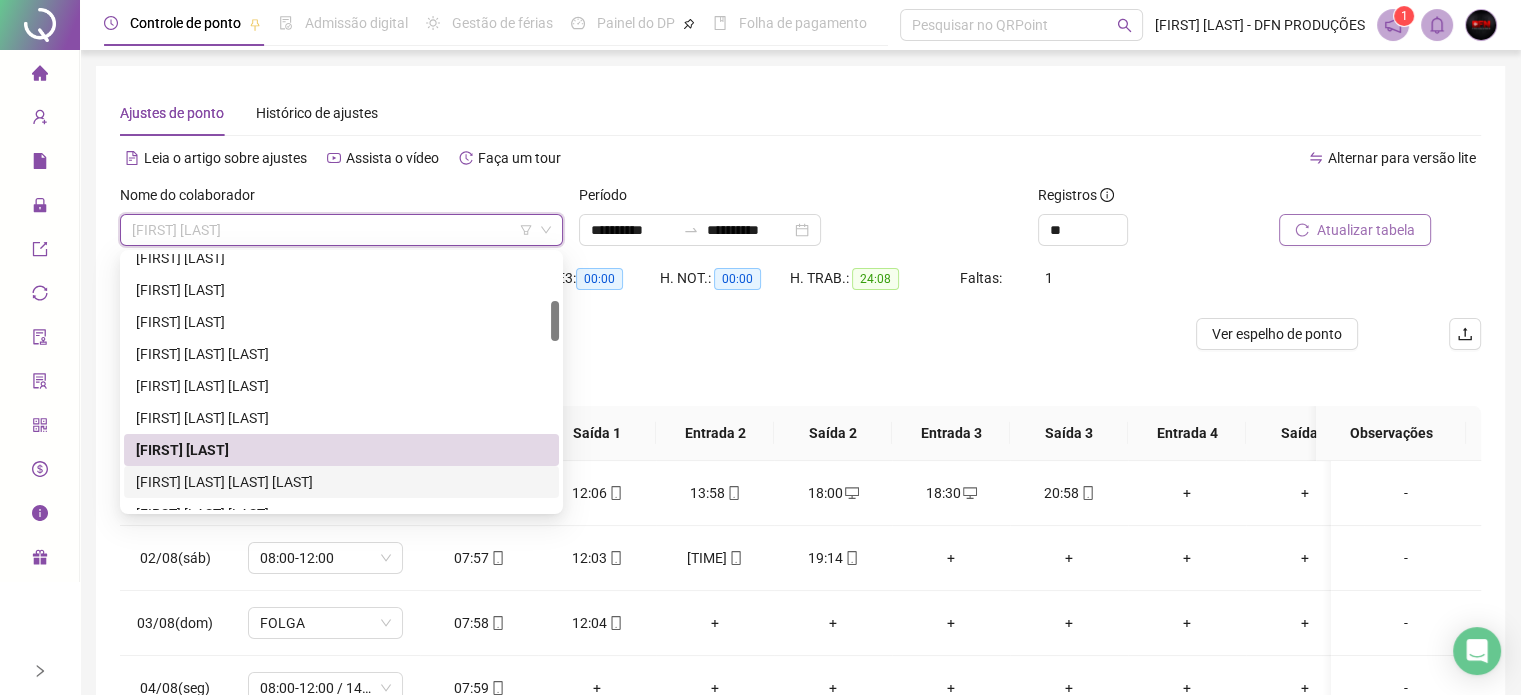 drag, startPoint x: 218, startPoint y: 476, endPoint x: 229, endPoint y: 469, distance: 13.038404 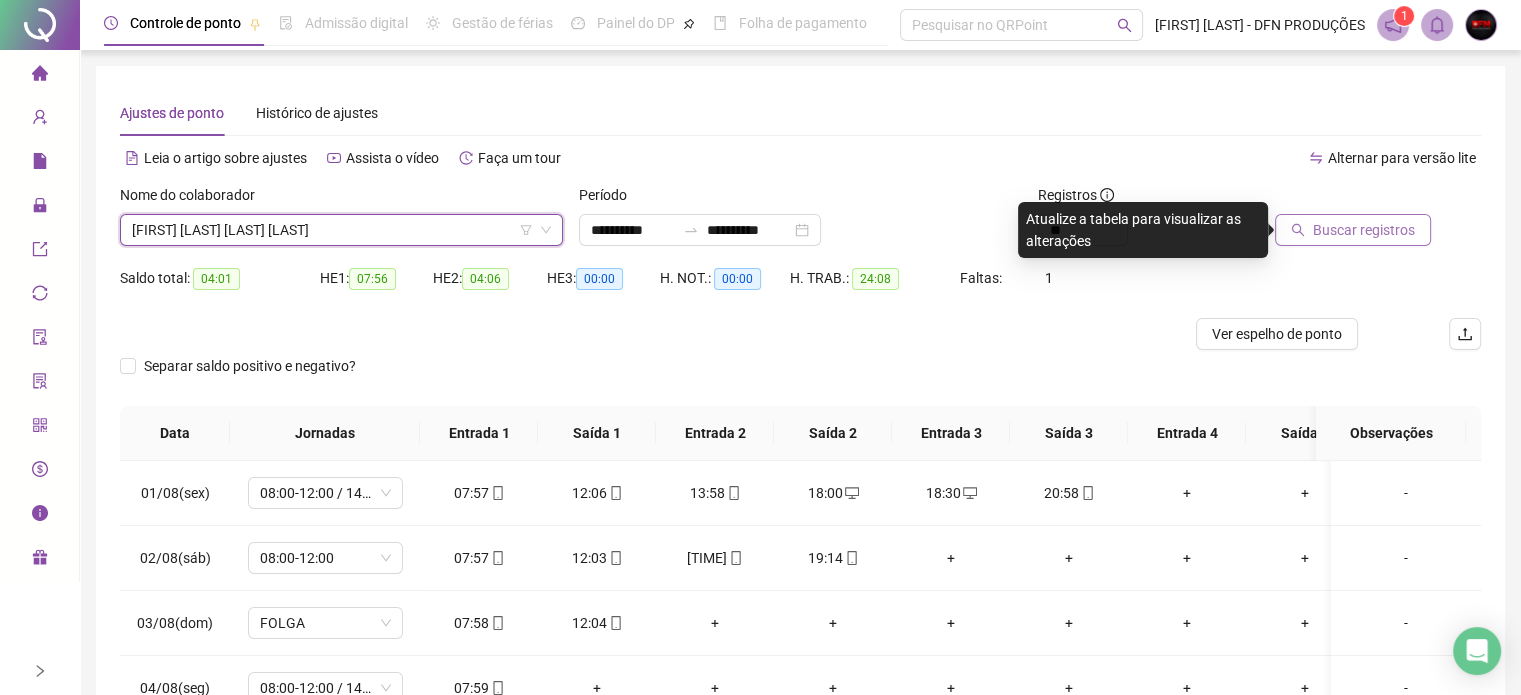 click on "Buscar registros" at bounding box center [1364, 230] 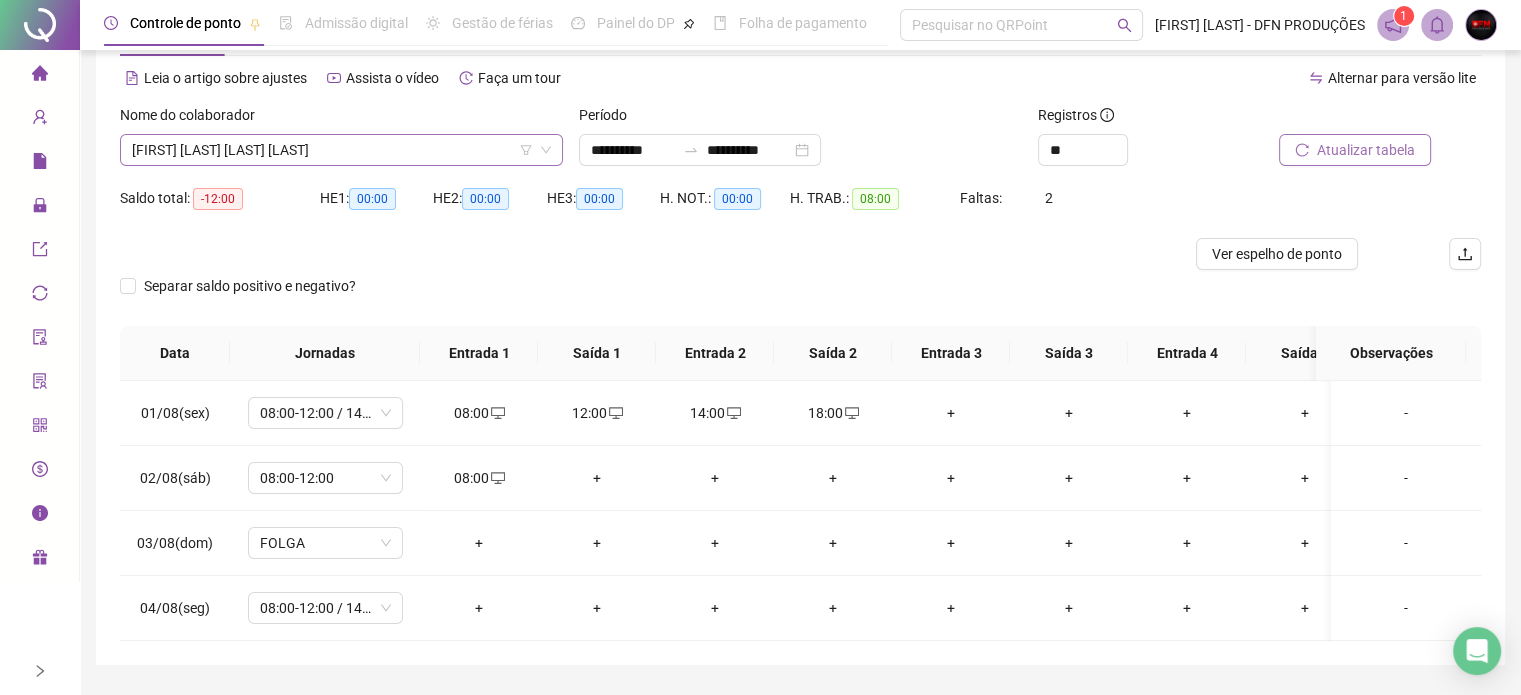 scroll, scrollTop: 0, scrollLeft: 0, axis: both 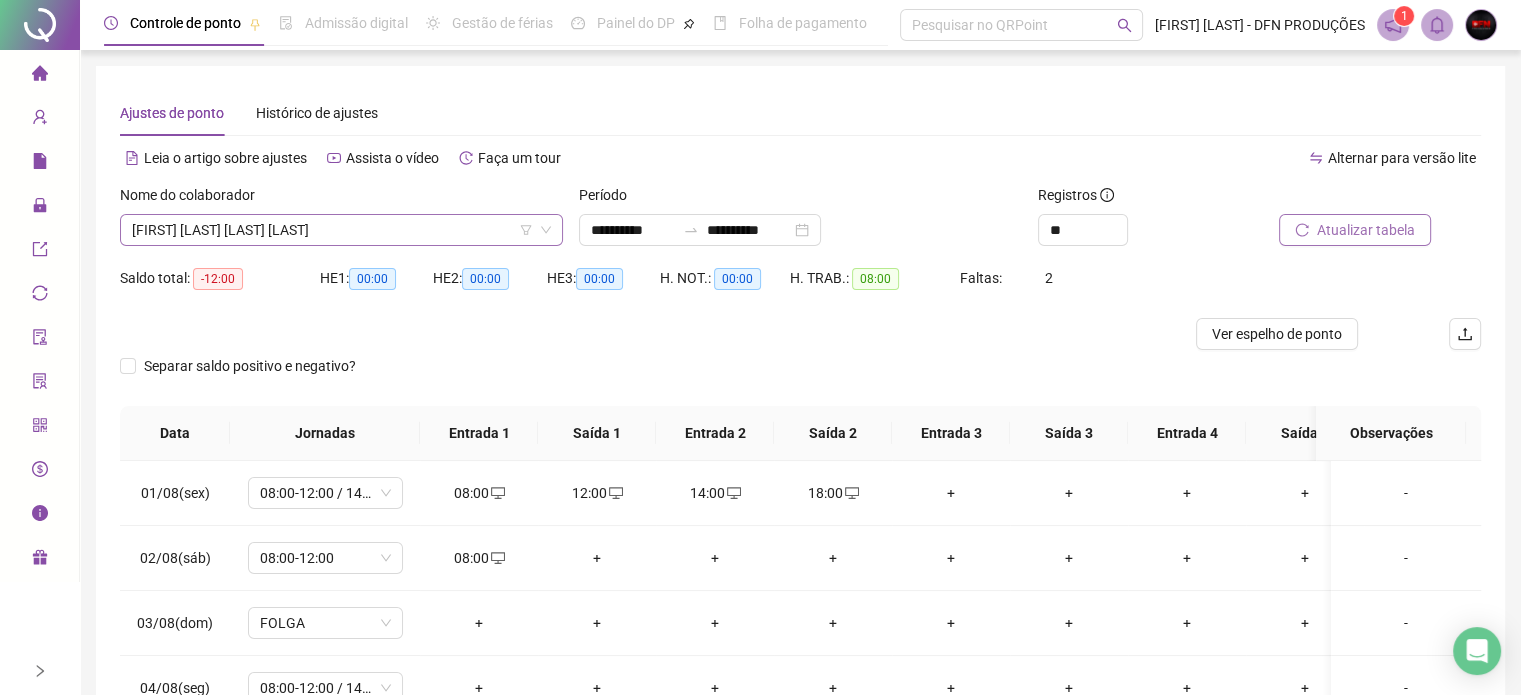 click on "[FIRST] [LAST] [LAST] [LAST]" at bounding box center [341, 230] 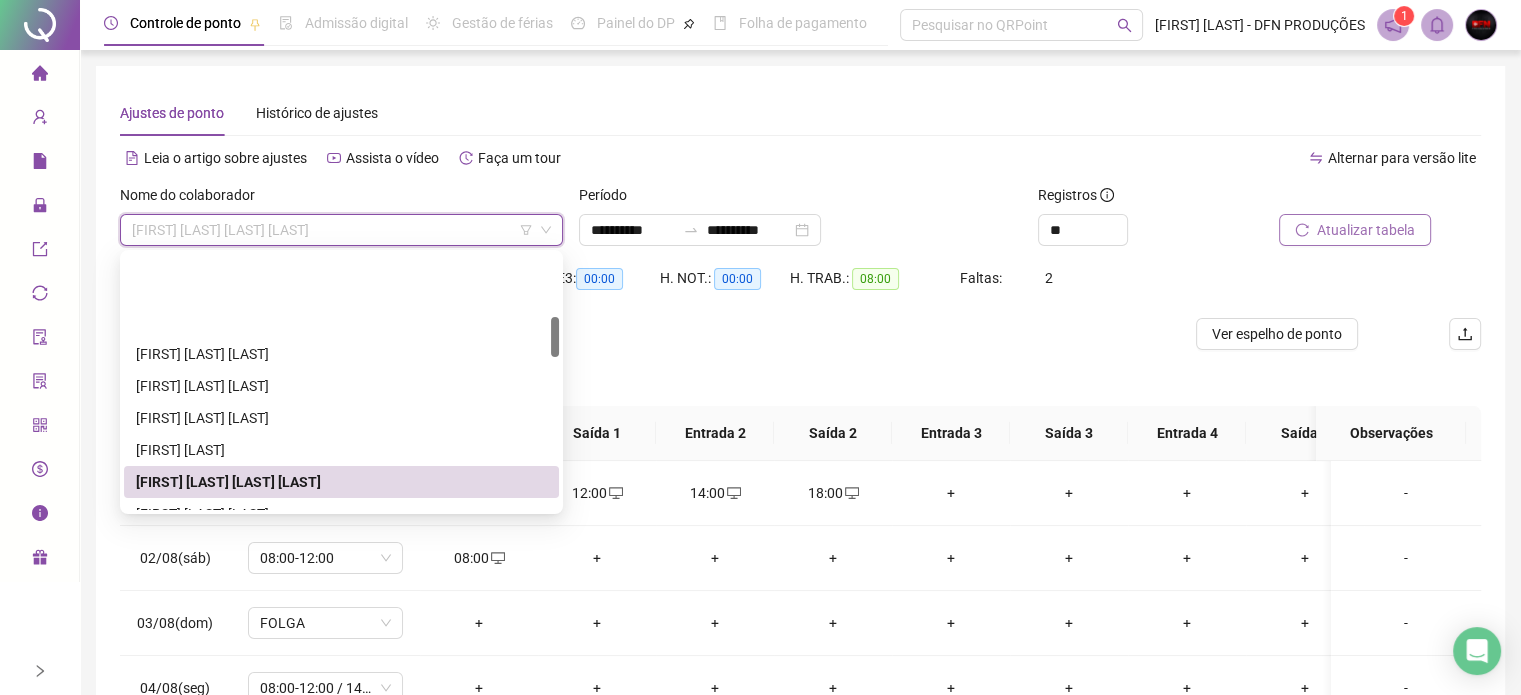 scroll, scrollTop: 500, scrollLeft: 0, axis: vertical 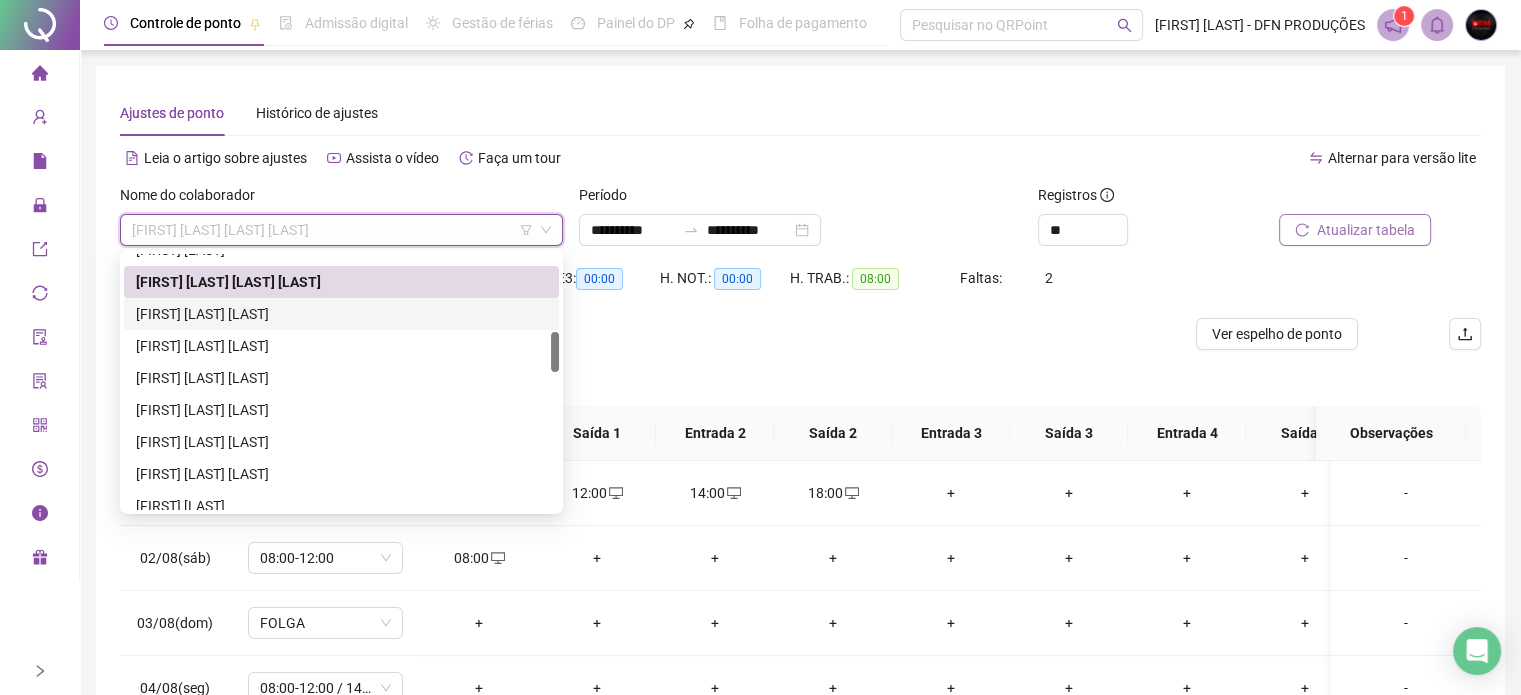click on "[FIRST] [LAST] [LAST]" at bounding box center [341, 314] 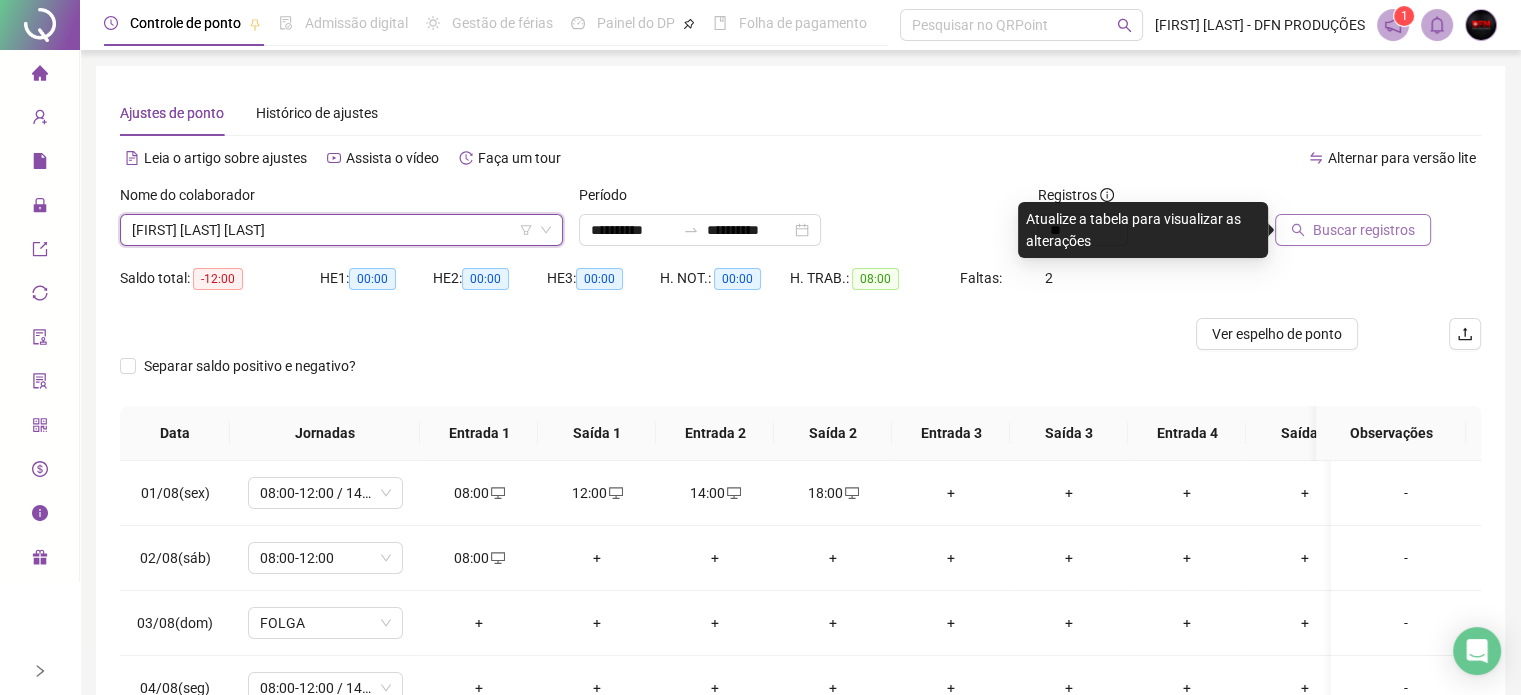 click on "Buscar registros" at bounding box center [1364, 230] 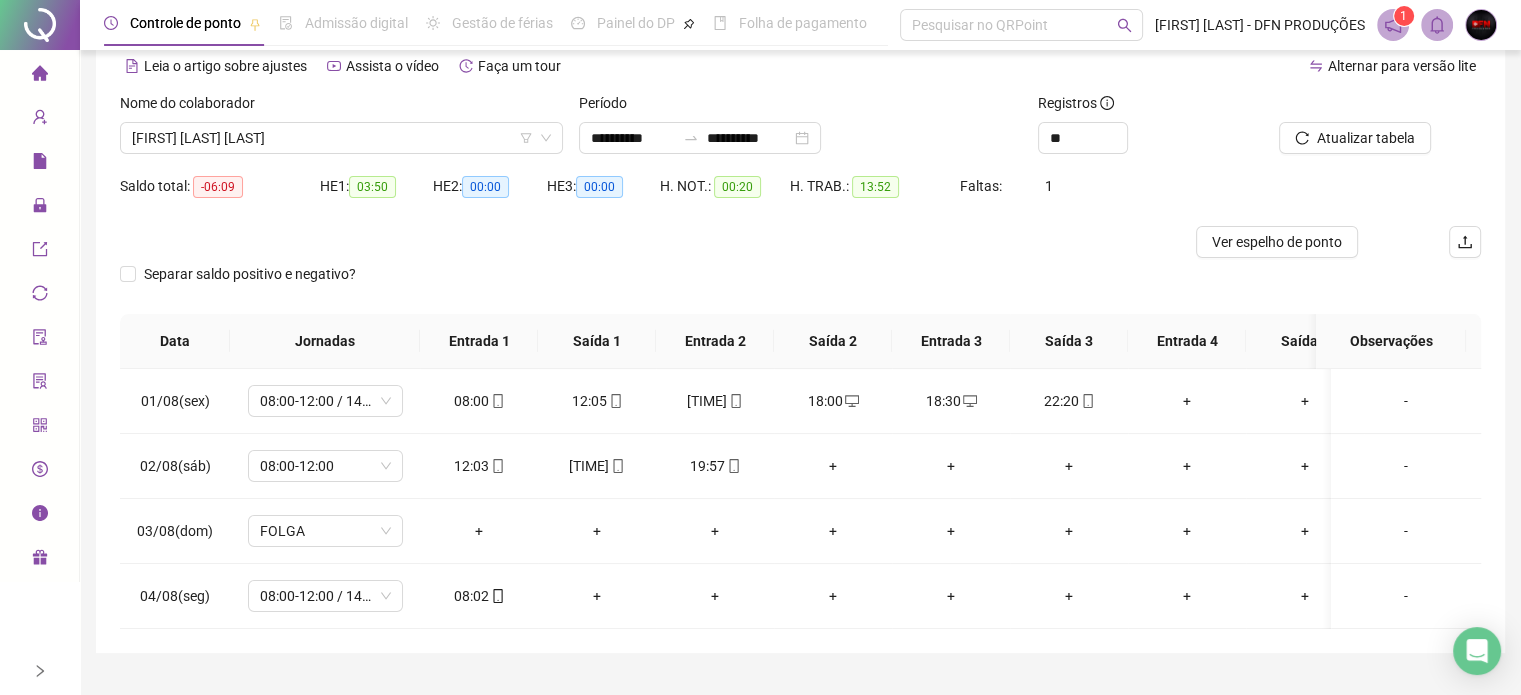 scroll, scrollTop: 150, scrollLeft: 0, axis: vertical 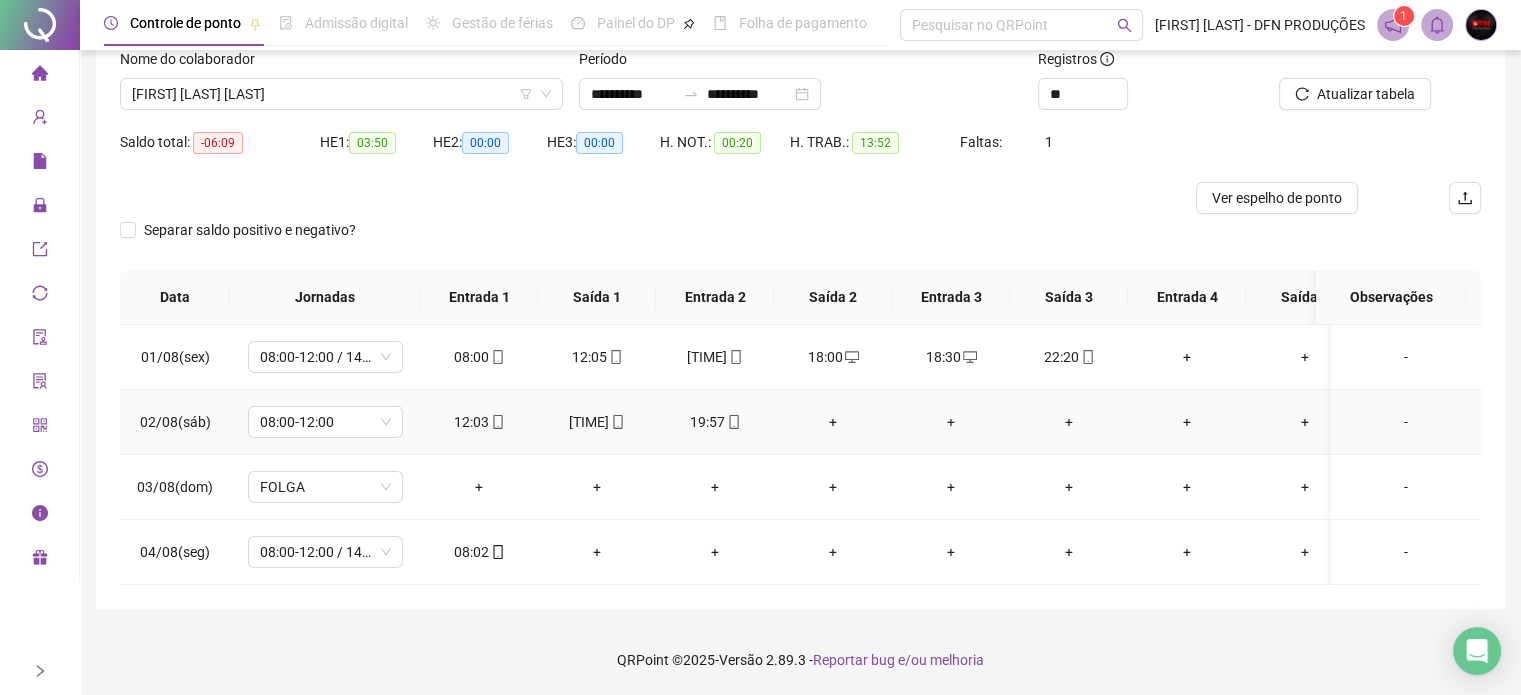 click on "+" at bounding box center (833, 422) 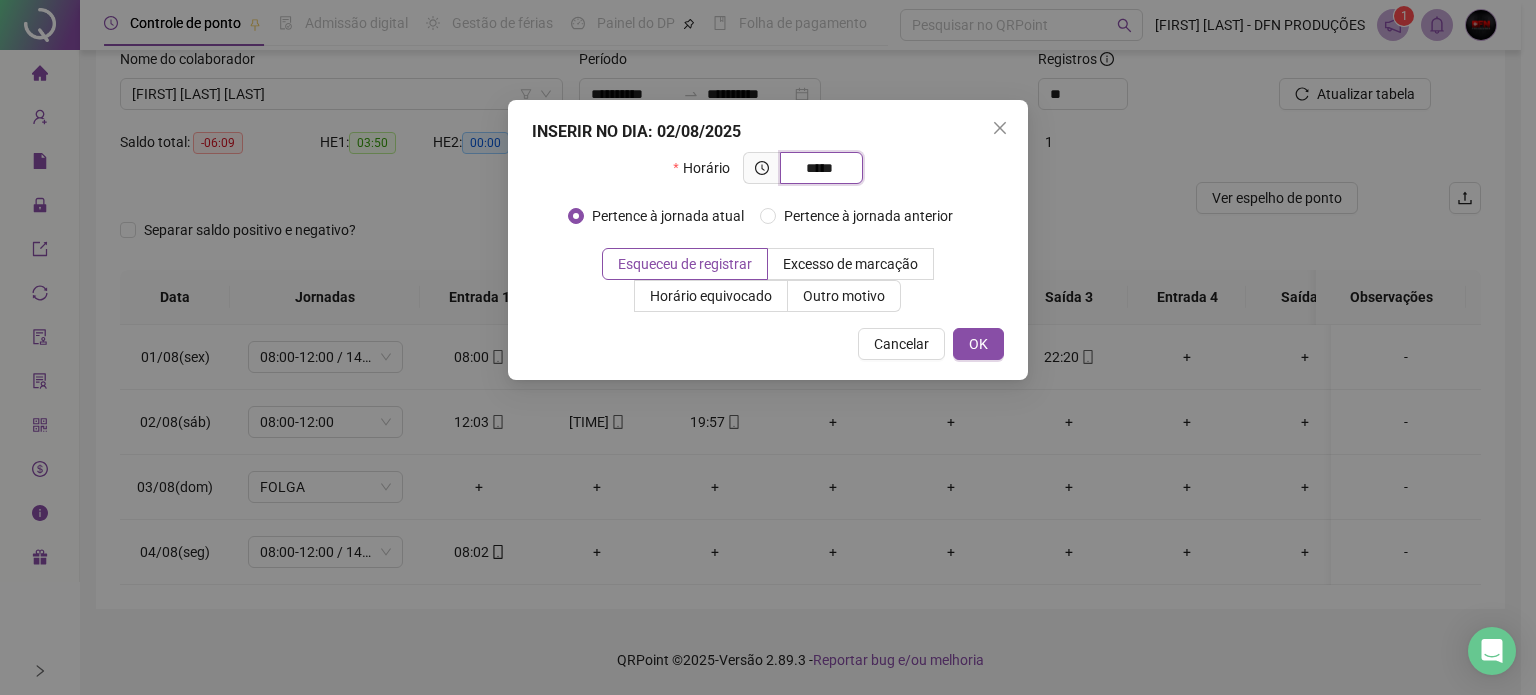 type on "*****" 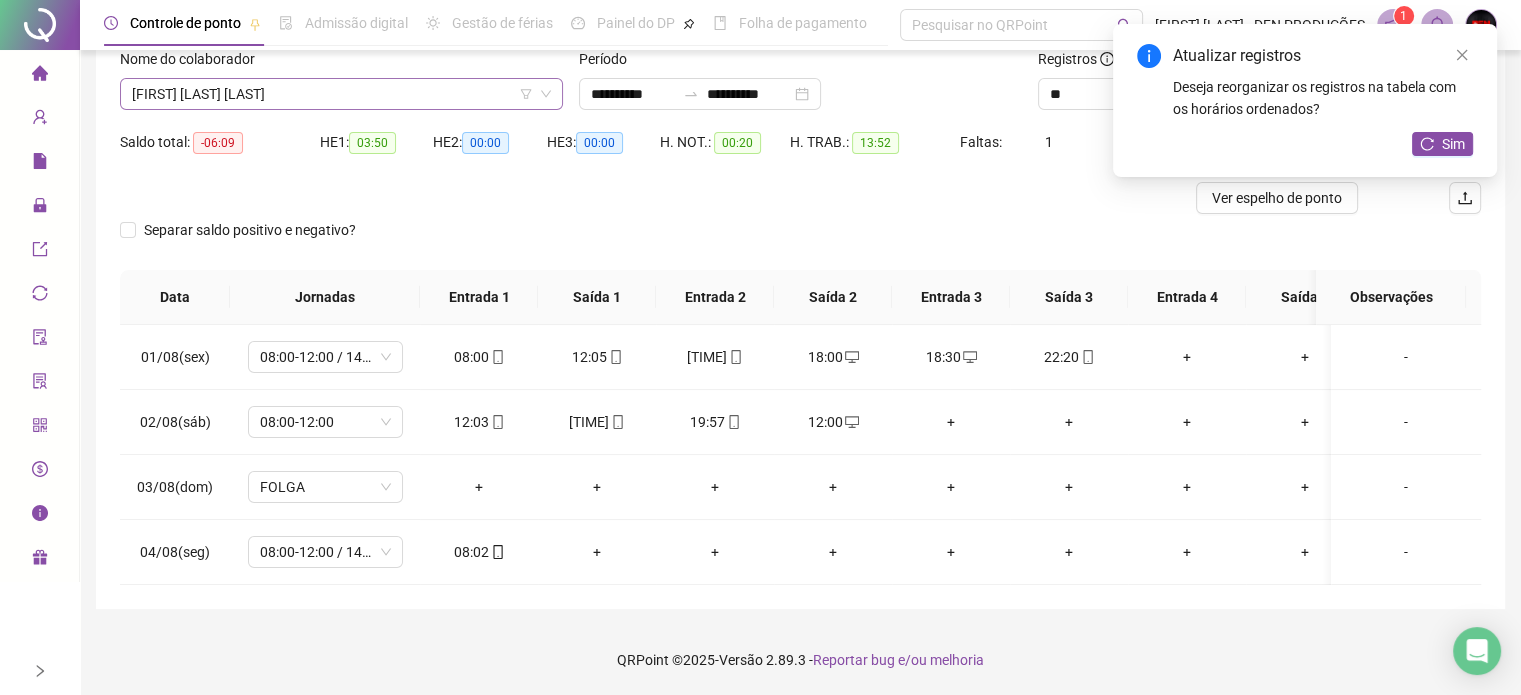 click on "[FIRST] [LAST] [LAST]" at bounding box center (341, 94) 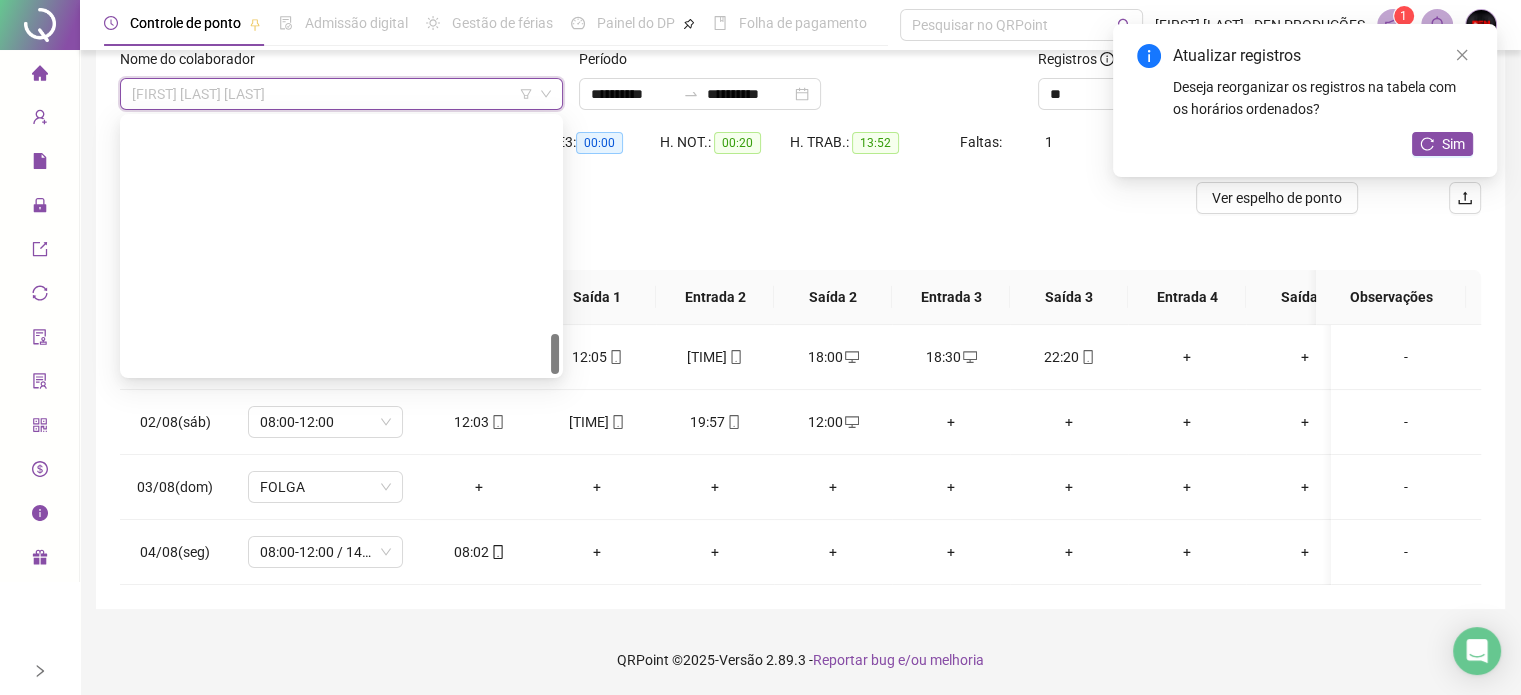 scroll, scrollTop: 1376, scrollLeft: 0, axis: vertical 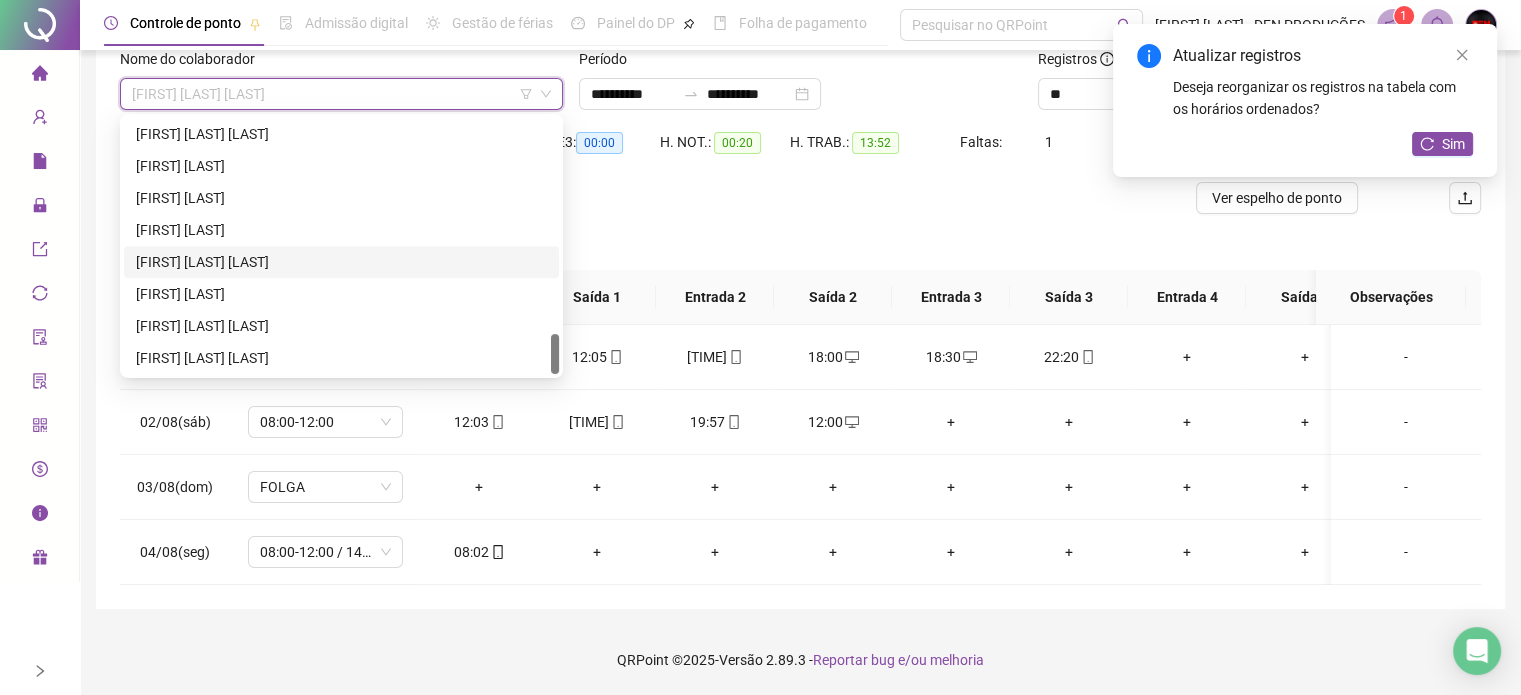 click on "[FIRST] [LAST] [LAST]" at bounding box center (341, 262) 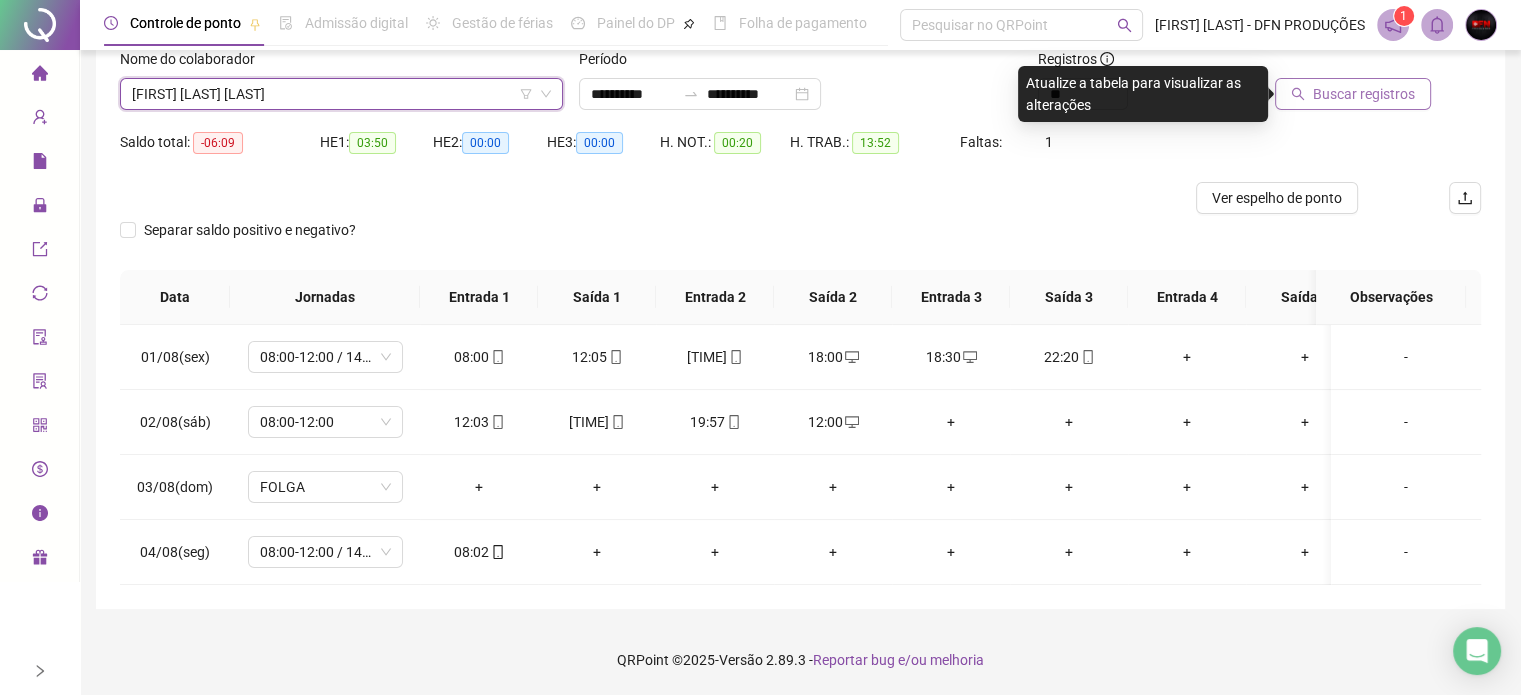 click on "Buscar registros" at bounding box center [1364, 94] 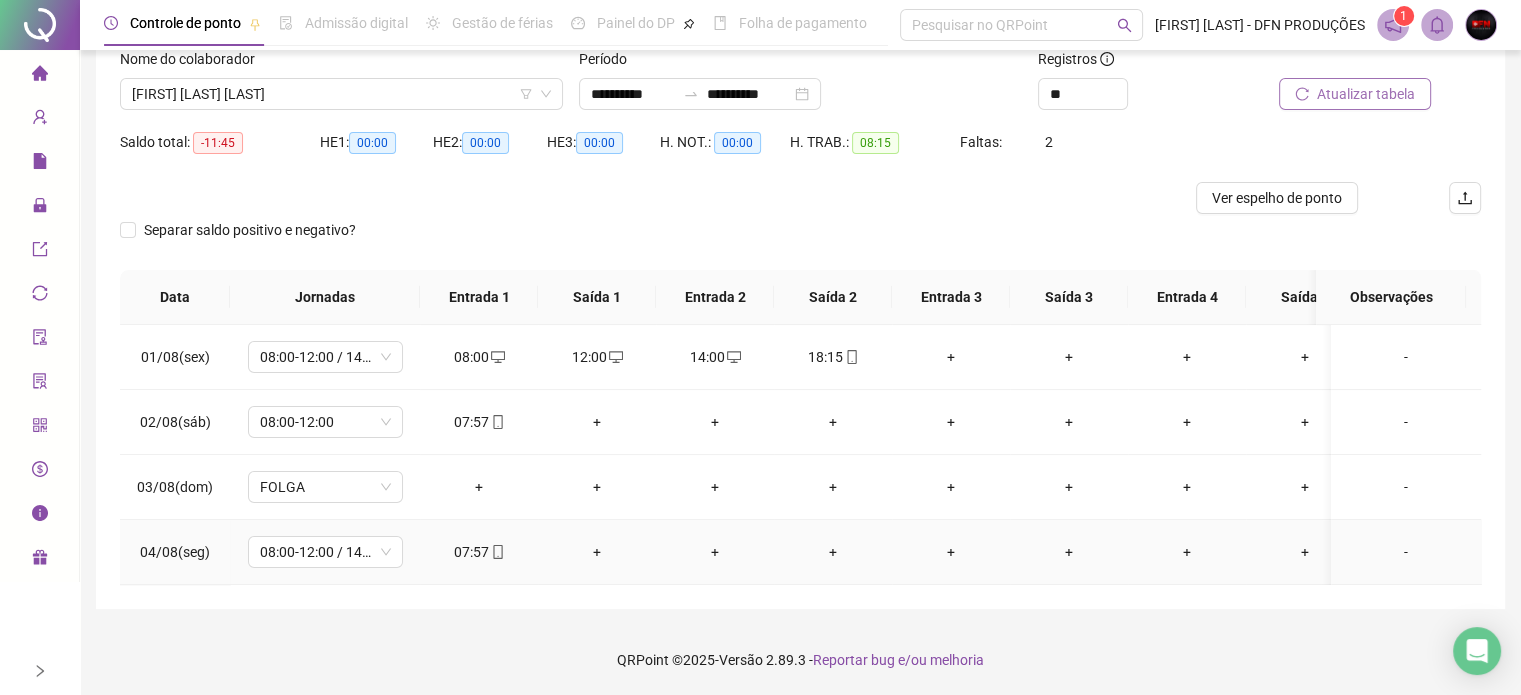 click on "+" at bounding box center [597, 552] 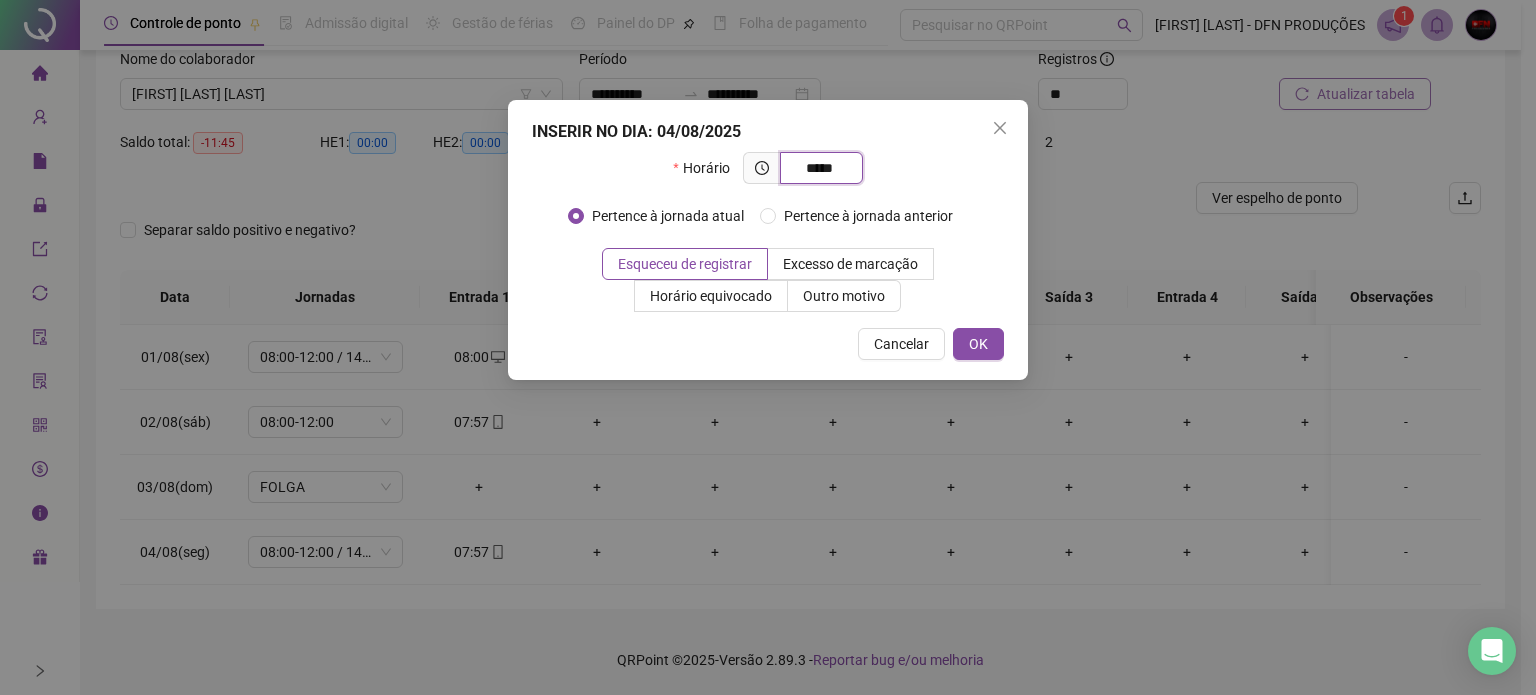 type on "*****" 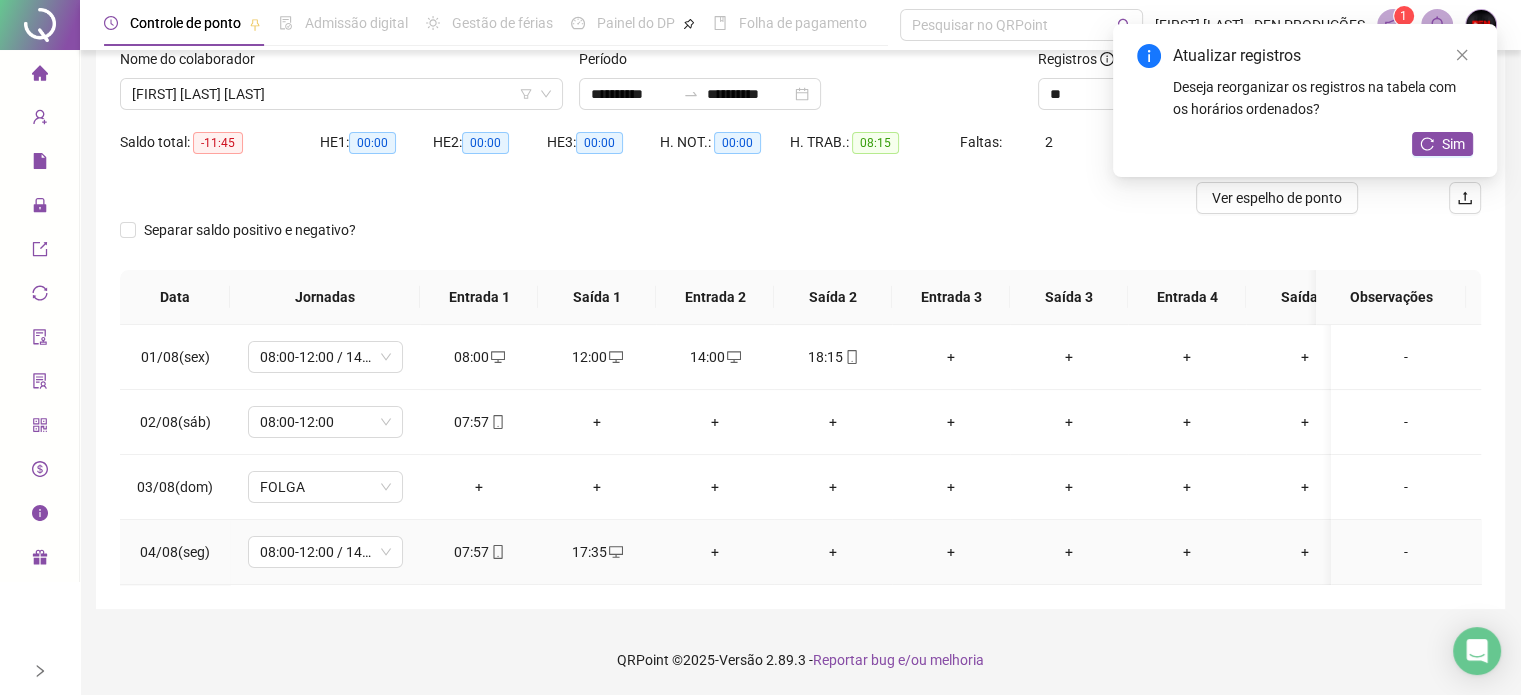 click on "+" at bounding box center (715, 552) 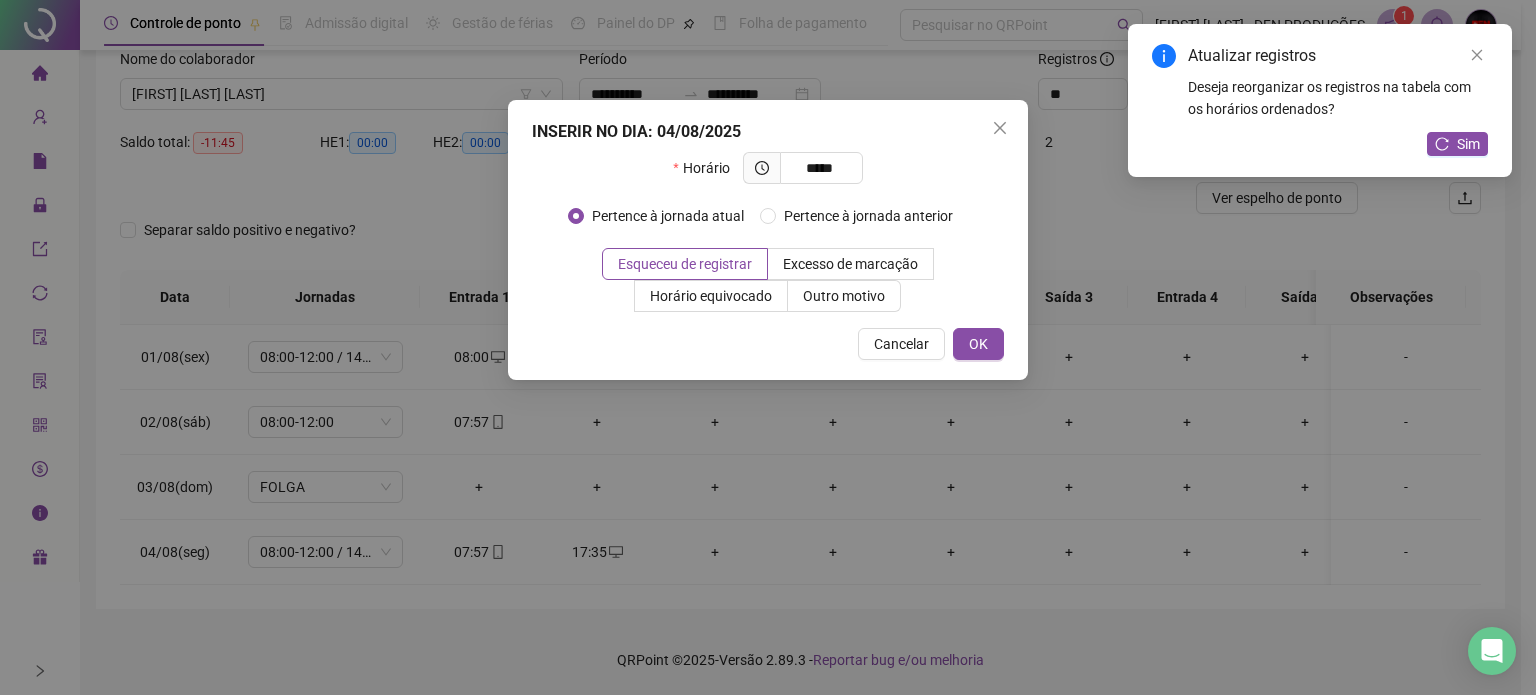 type on "*****" 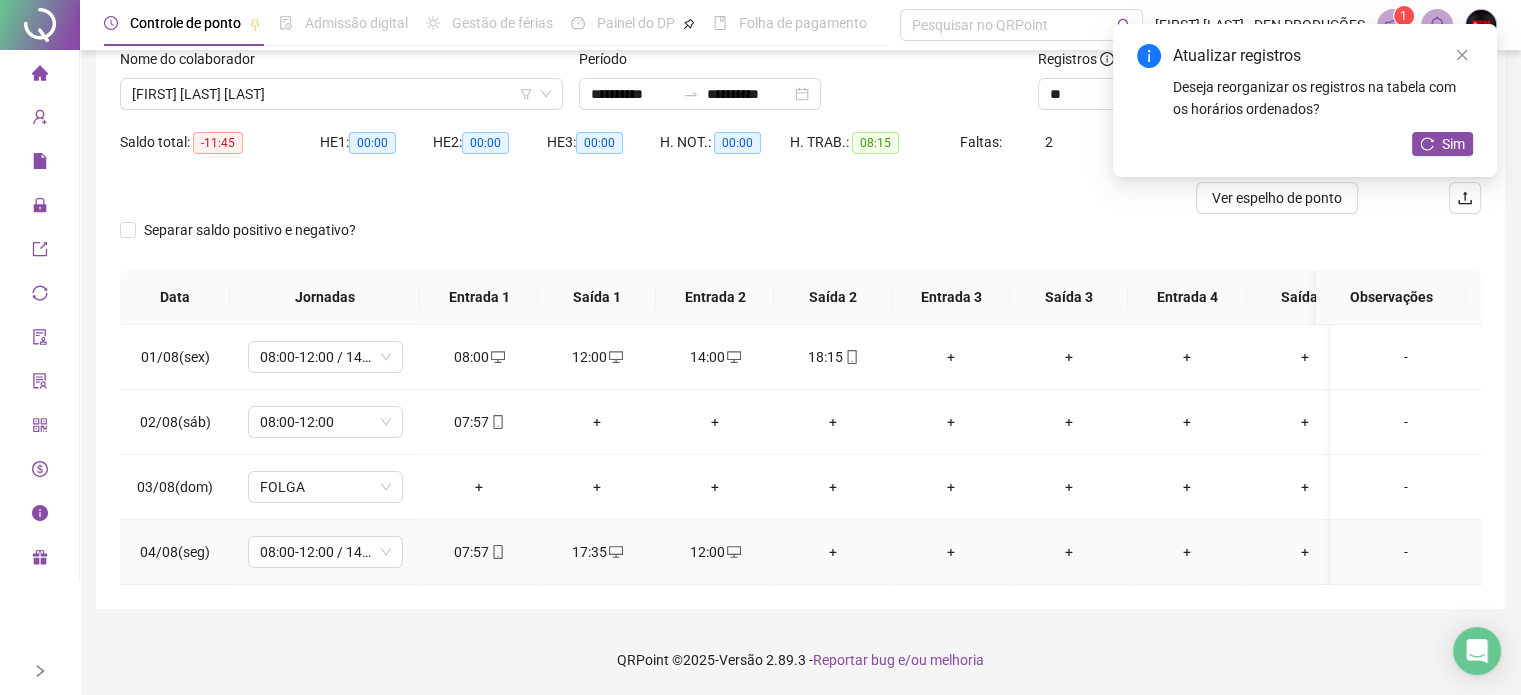 click on "+" at bounding box center (833, 552) 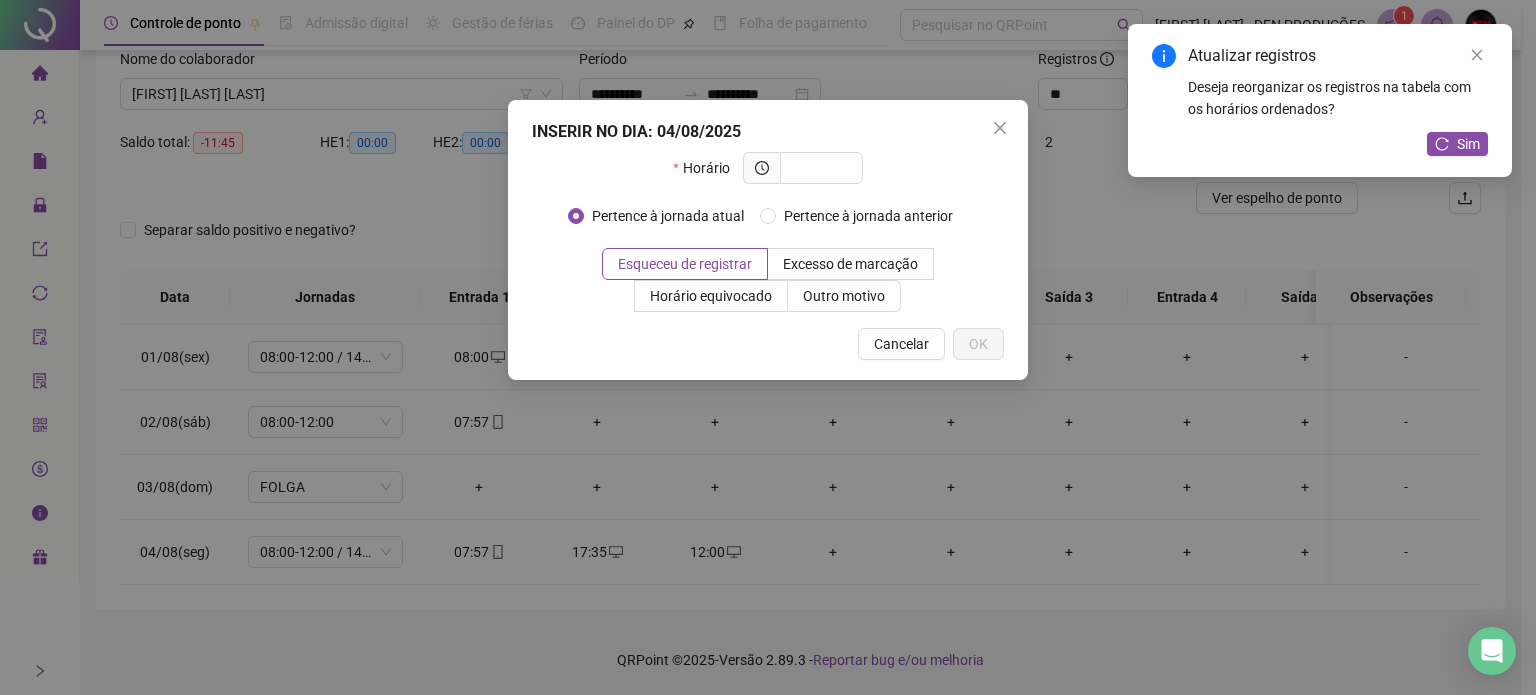 click on "INSERIR NO DIA :   04/08/2025 Horário Pertence à jornada atual Pertence à jornada anterior Esqueceu de registrar Excesso de marcação Horário equivocado Outro motivo Motivo Cancelar OK" at bounding box center (768, 347) 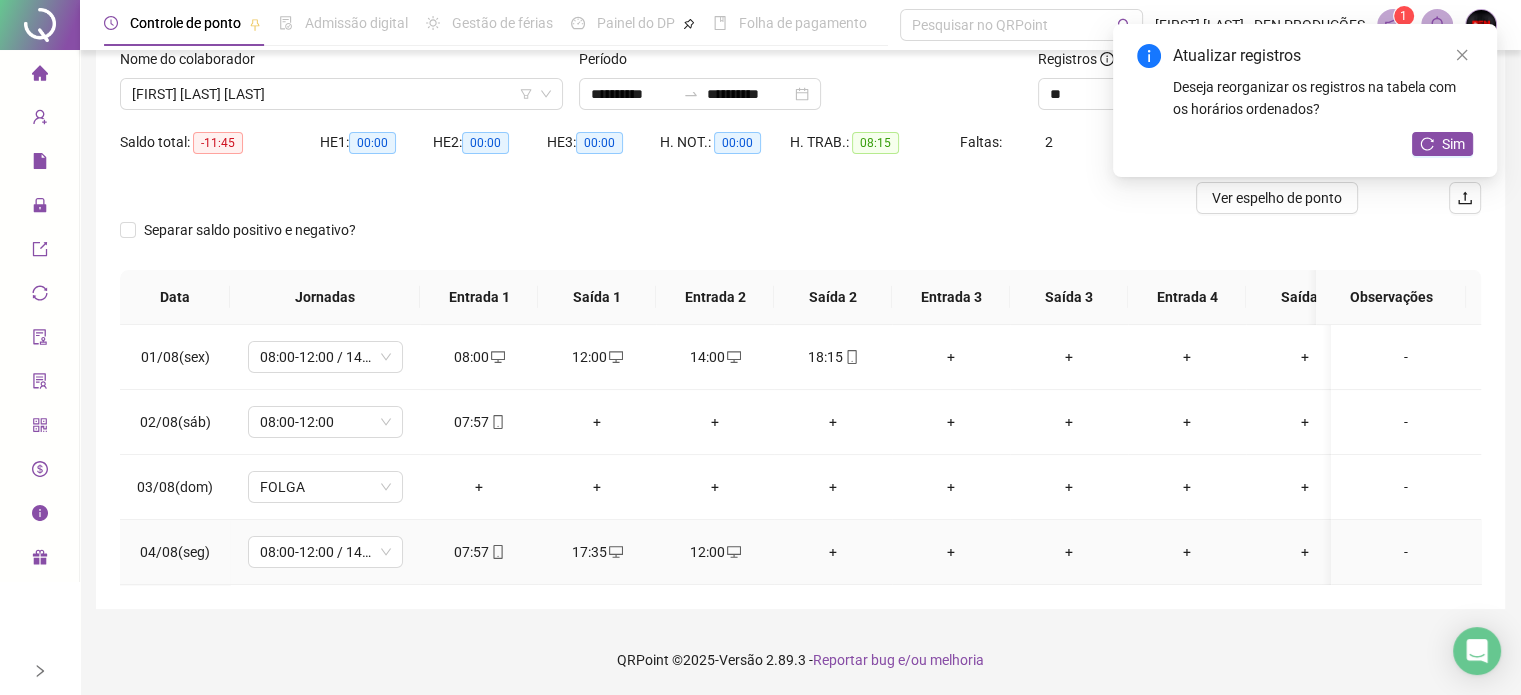 drag, startPoint x: 590, startPoint y: 531, endPoint x: 1171, endPoint y: 415, distance: 592.46686 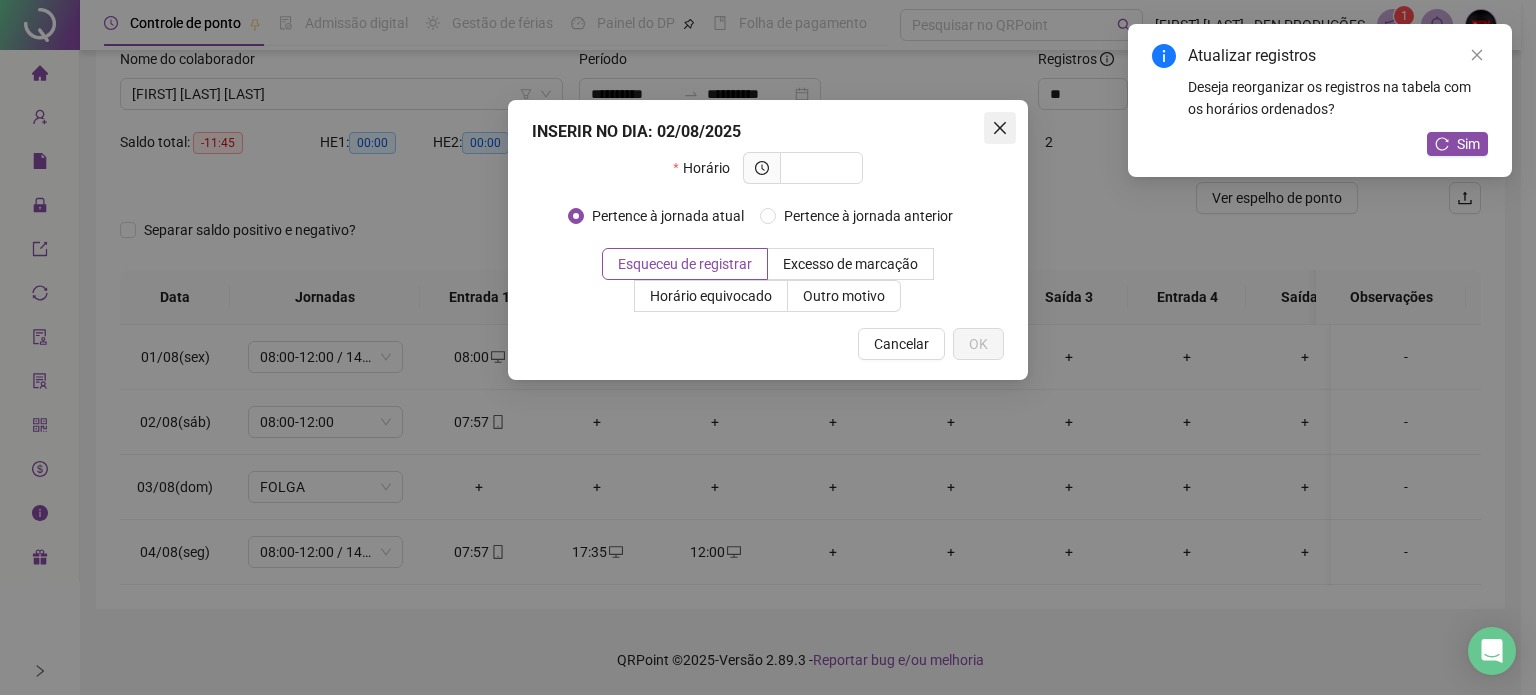 click at bounding box center (1000, 128) 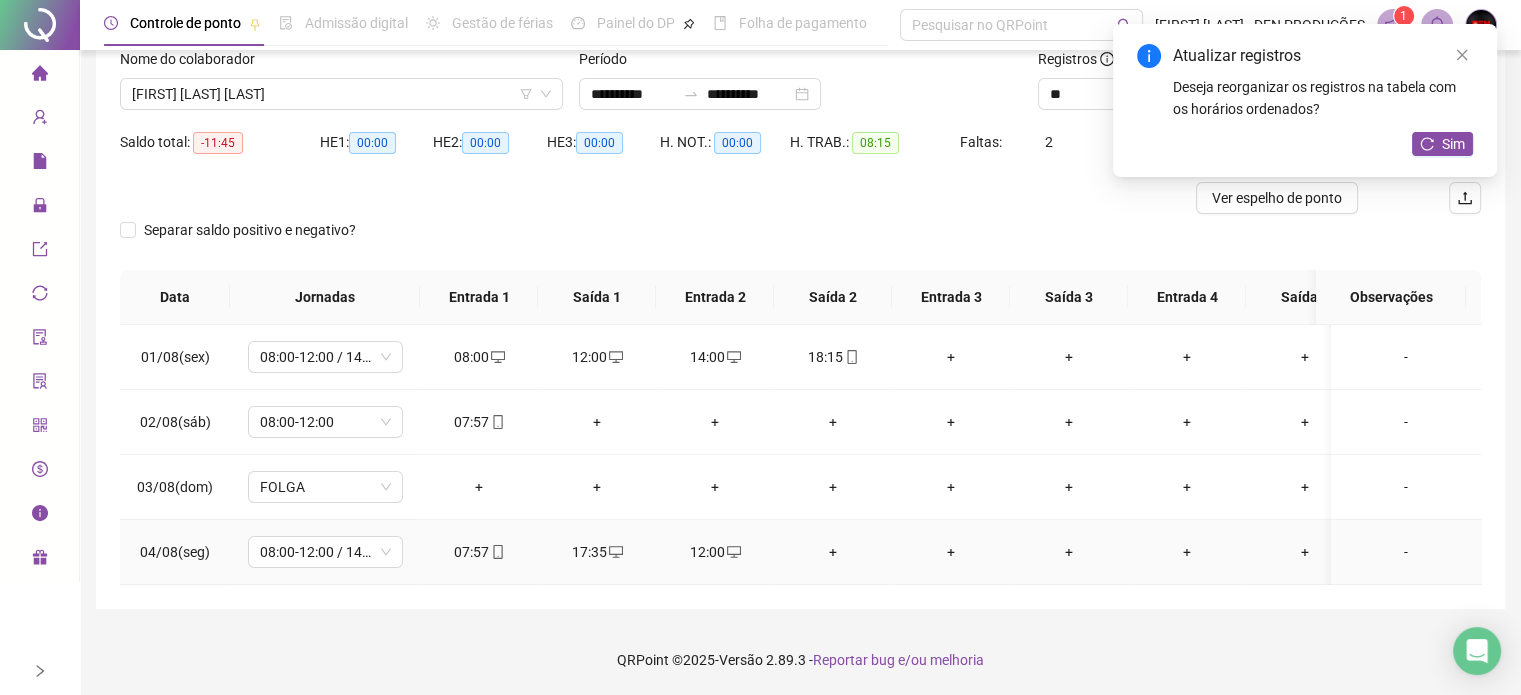 click on "17:35" at bounding box center (597, 552) 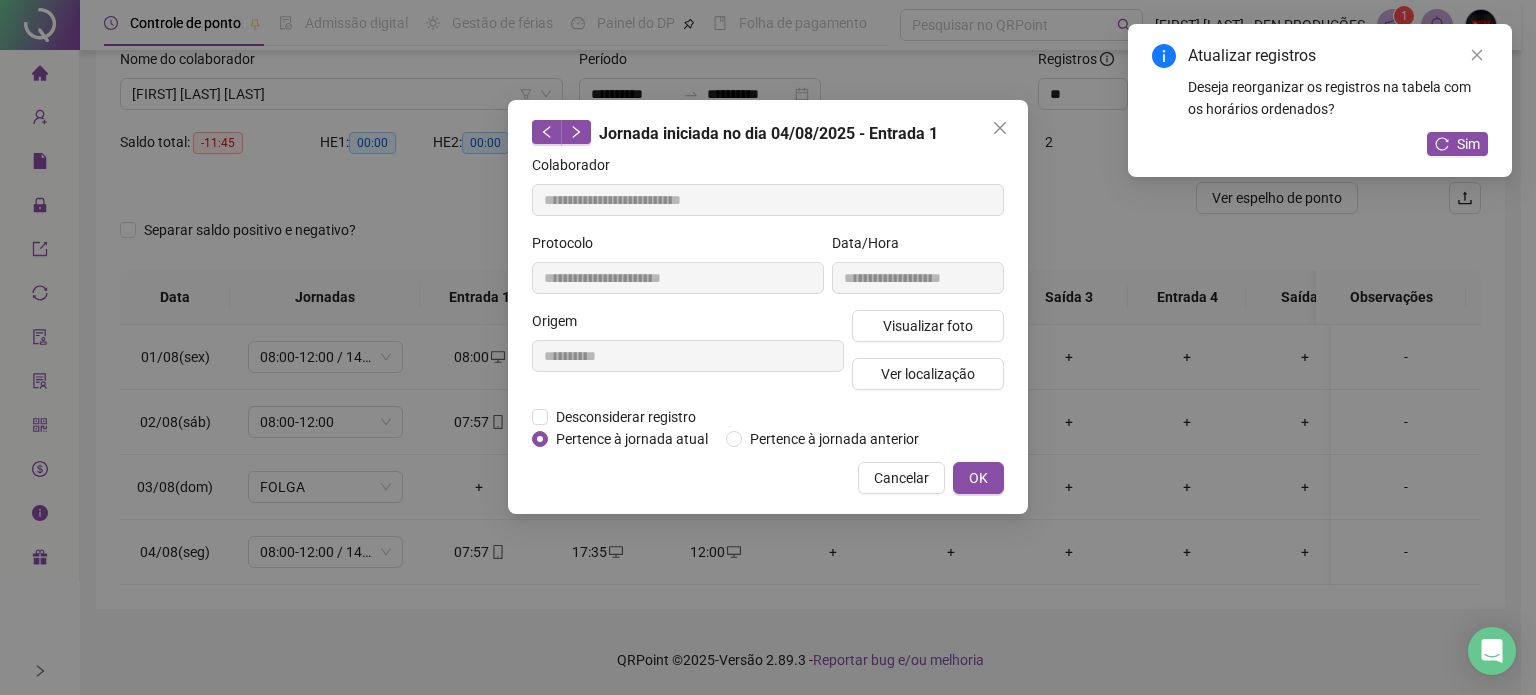 type on "**********" 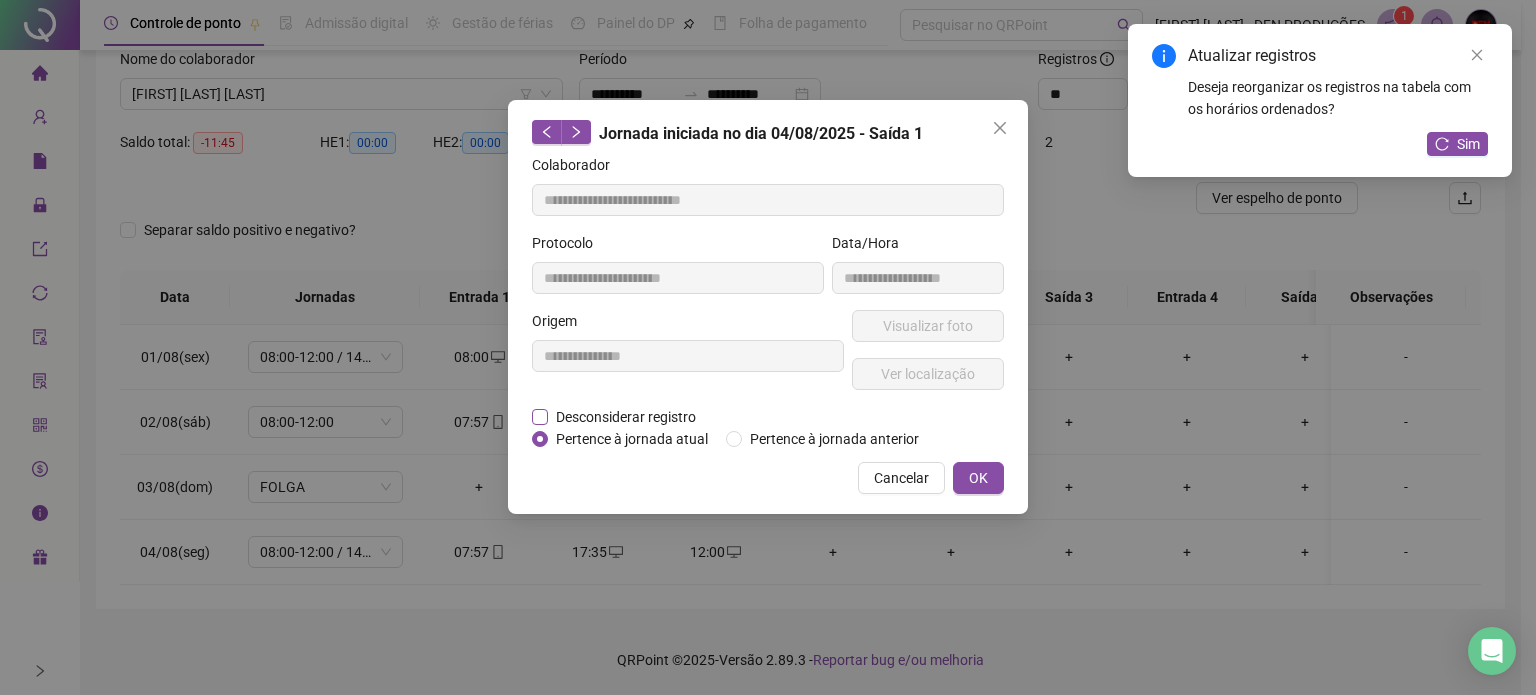 click on "Desconsiderar registro" at bounding box center (626, 417) 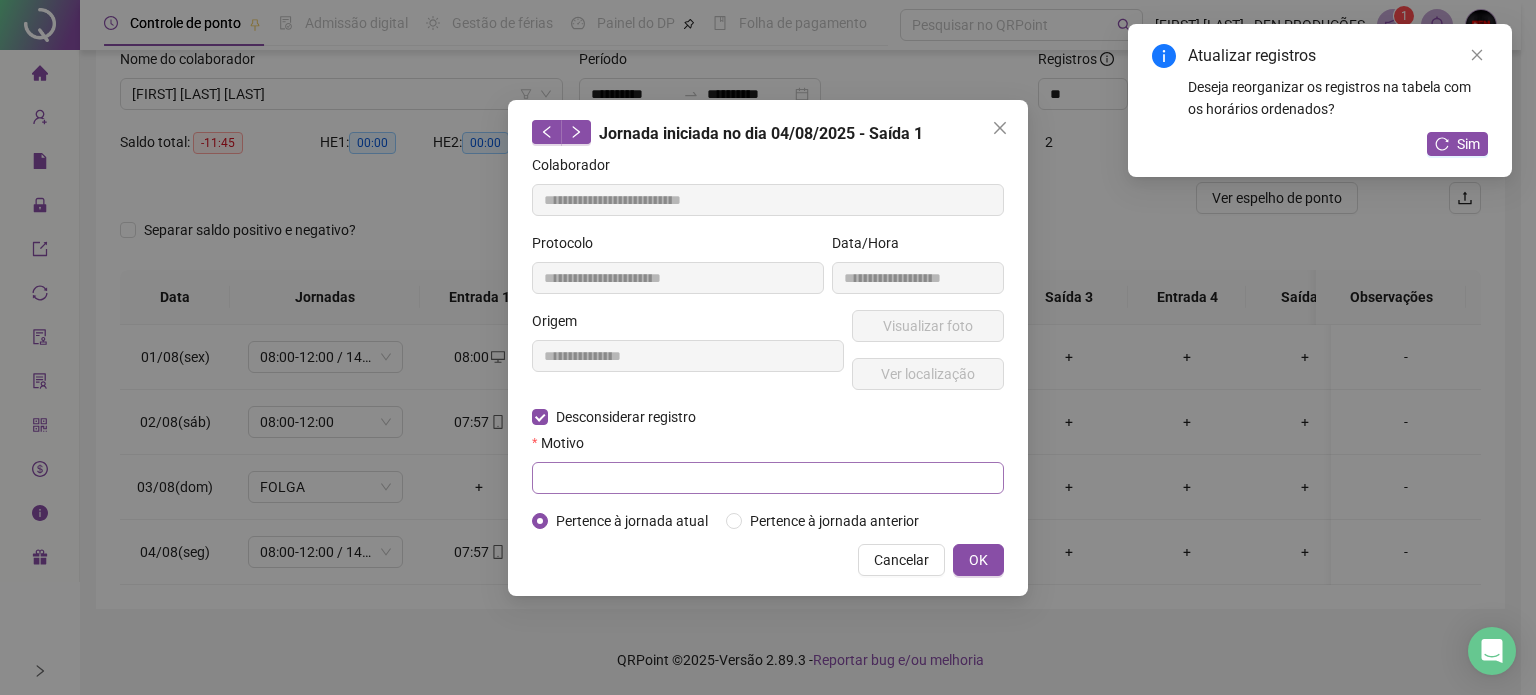 click on "**********" at bounding box center (768, 343) 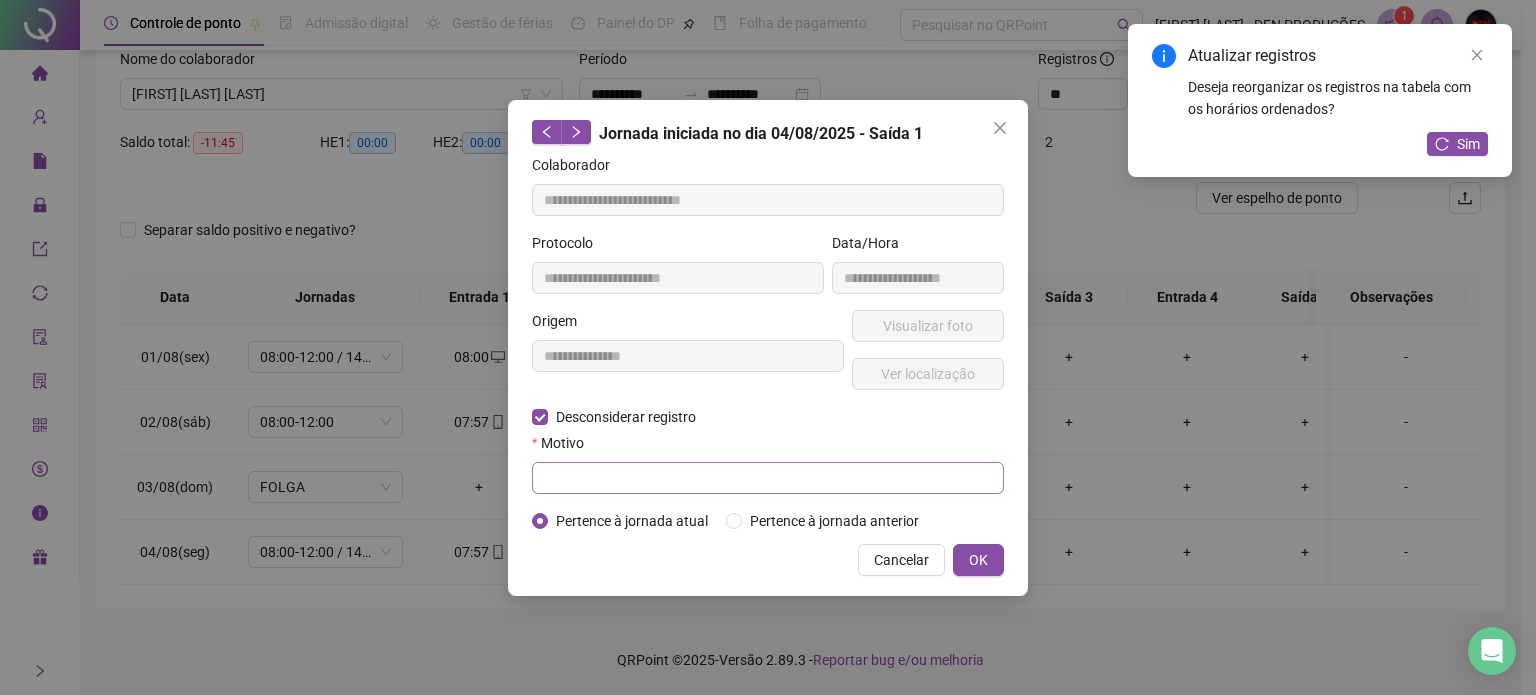 click at bounding box center (768, 478) 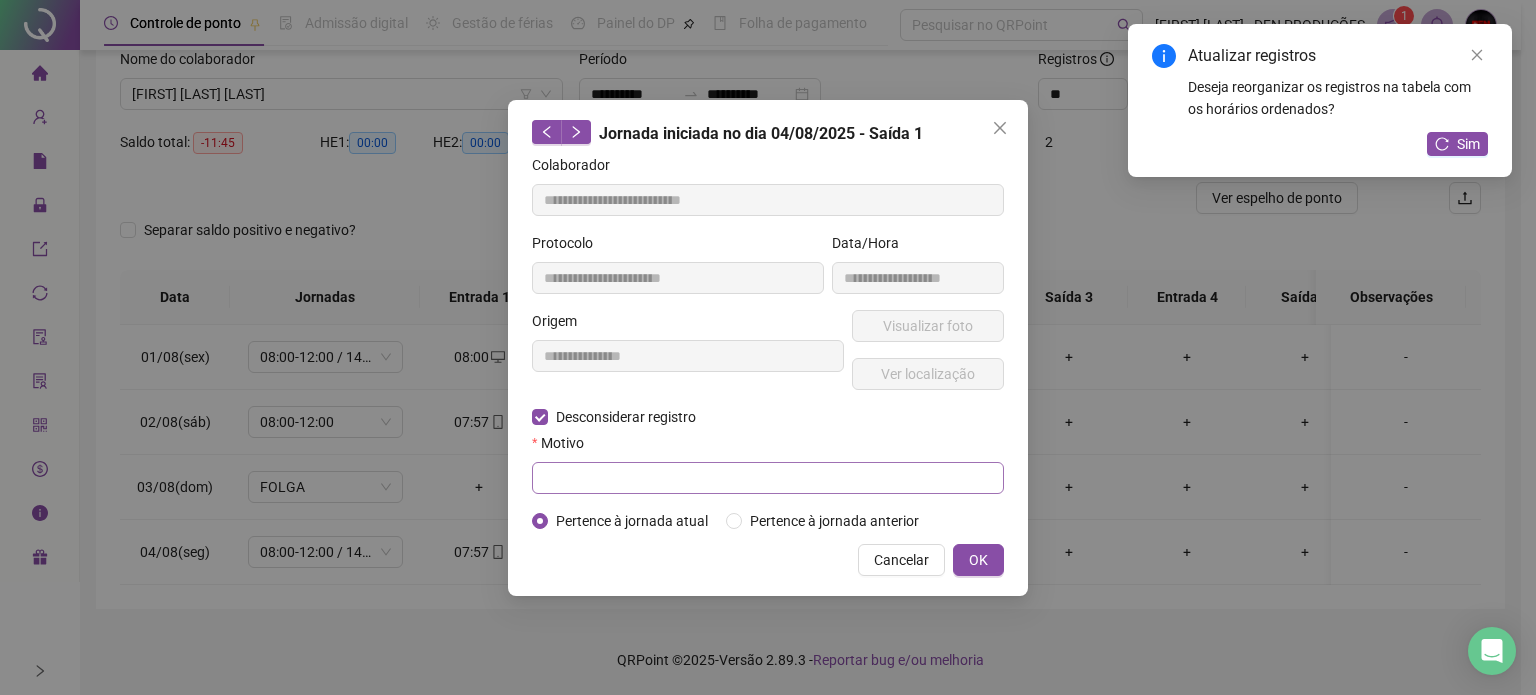 click at bounding box center (768, 478) 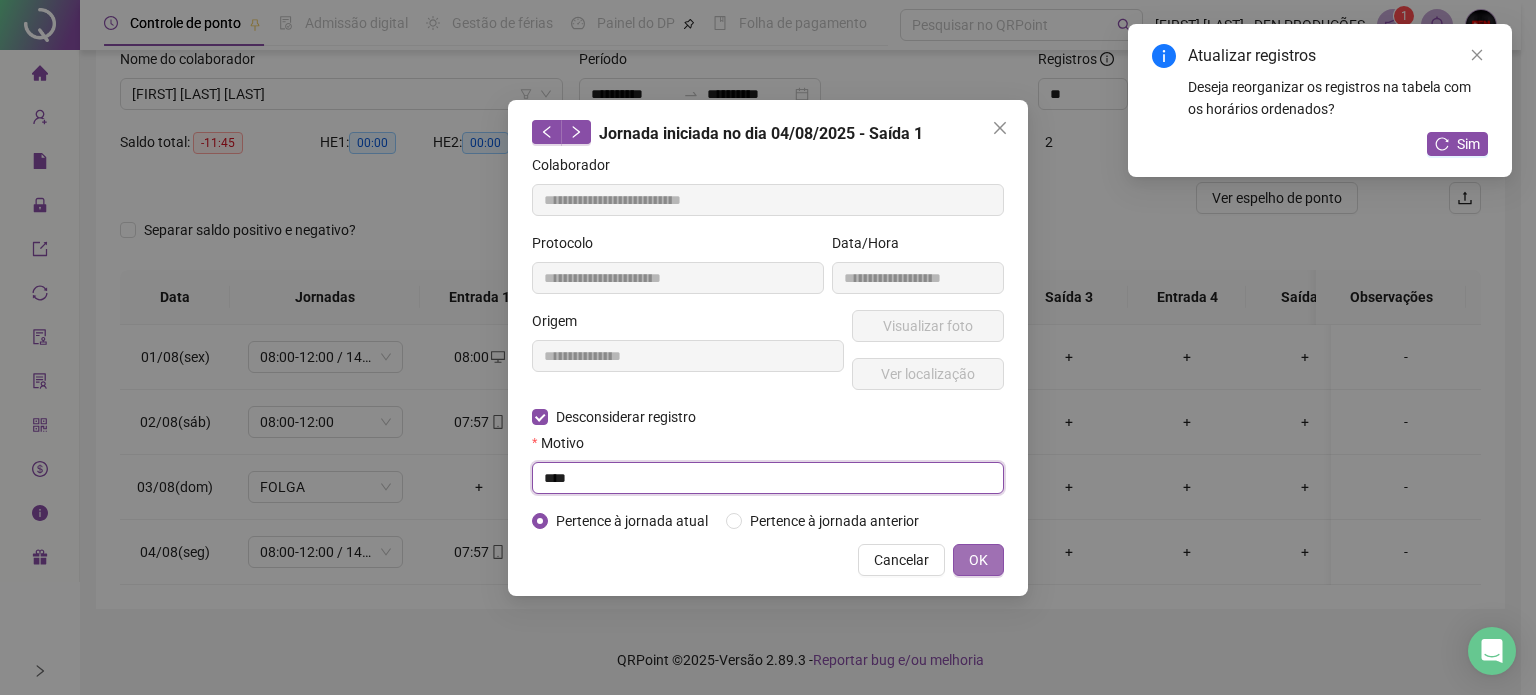 type on "XXXX" 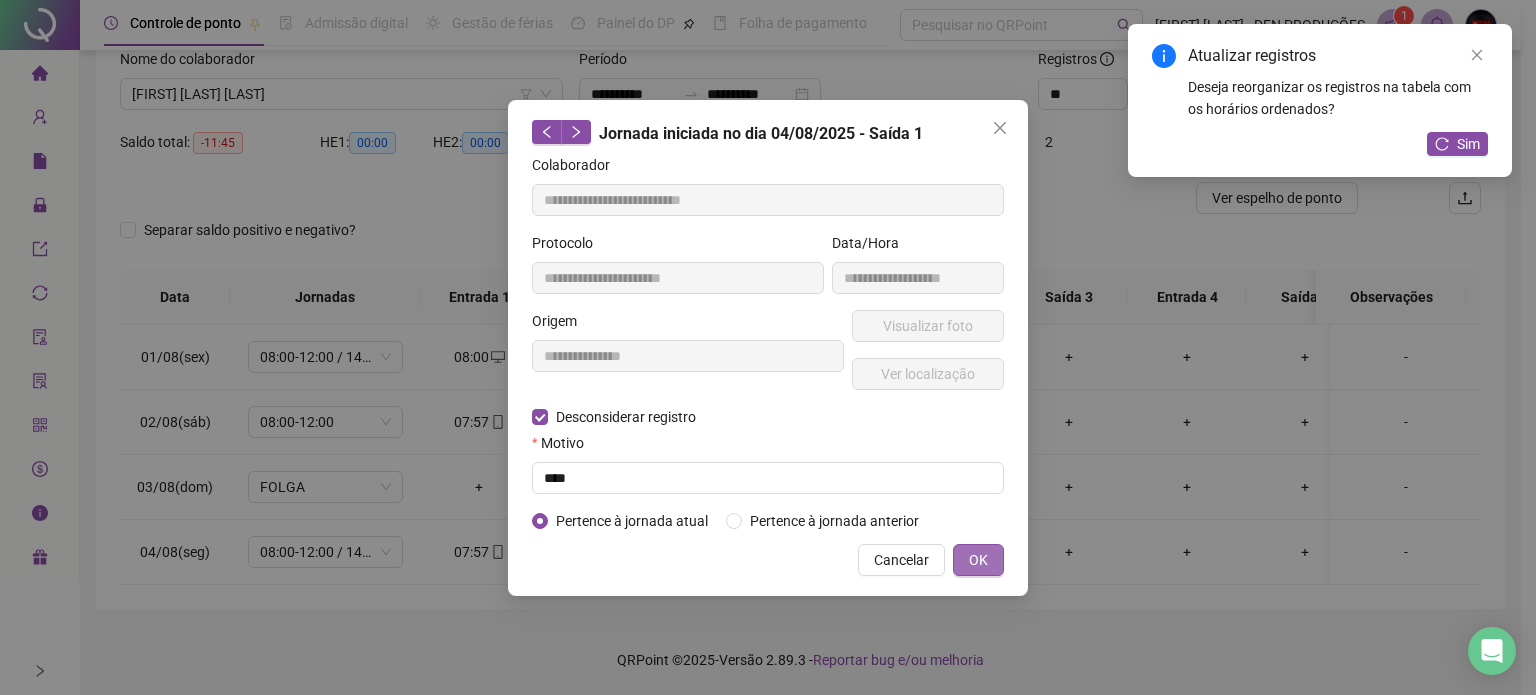 click on "OK" at bounding box center [978, 560] 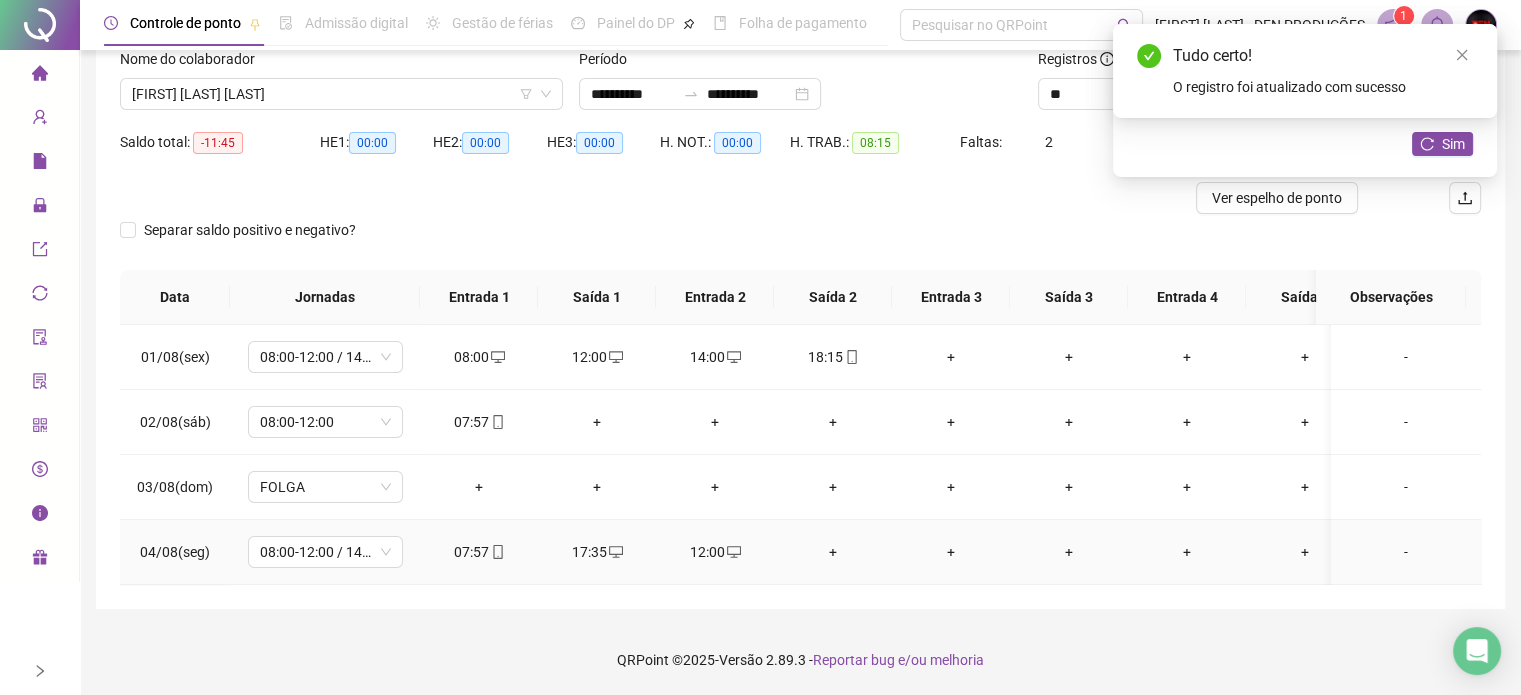 click on "12:00" at bounding box center (715, 552) 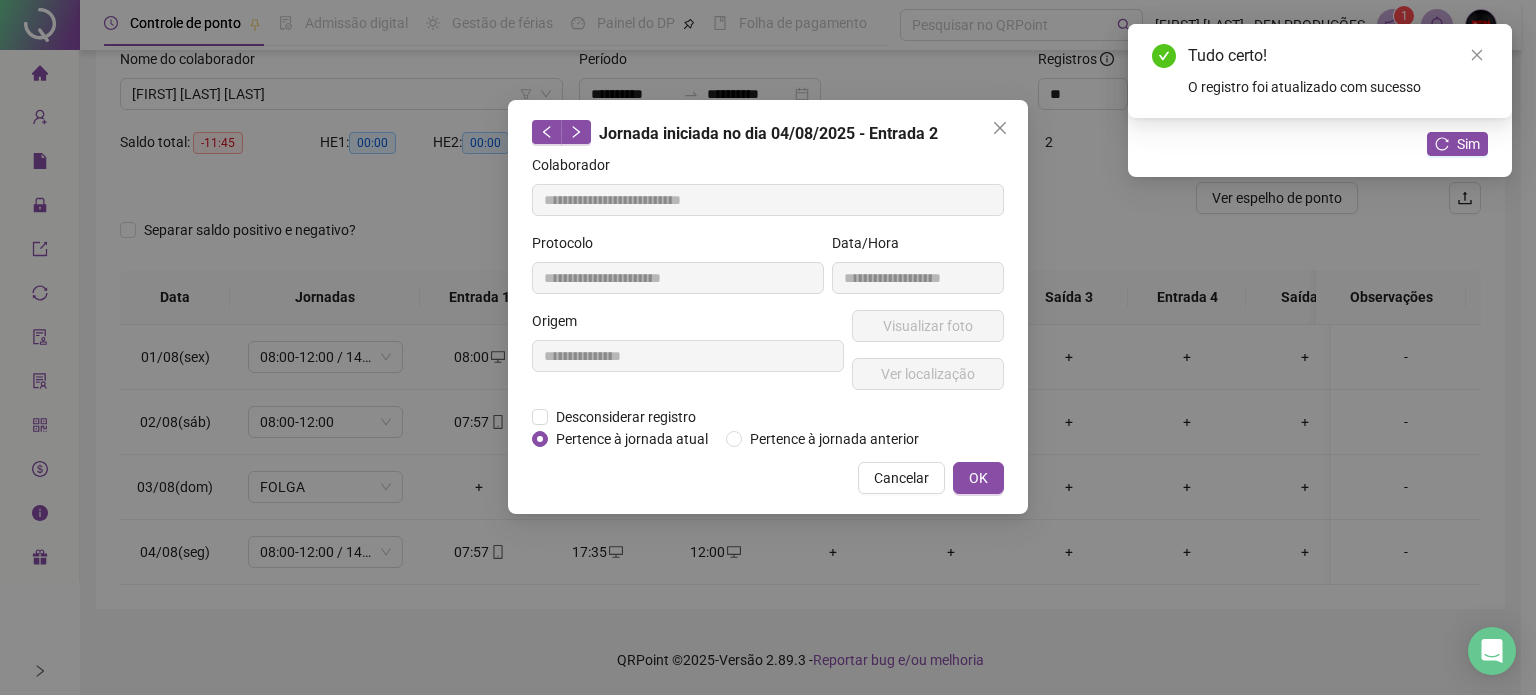 type on "**********" 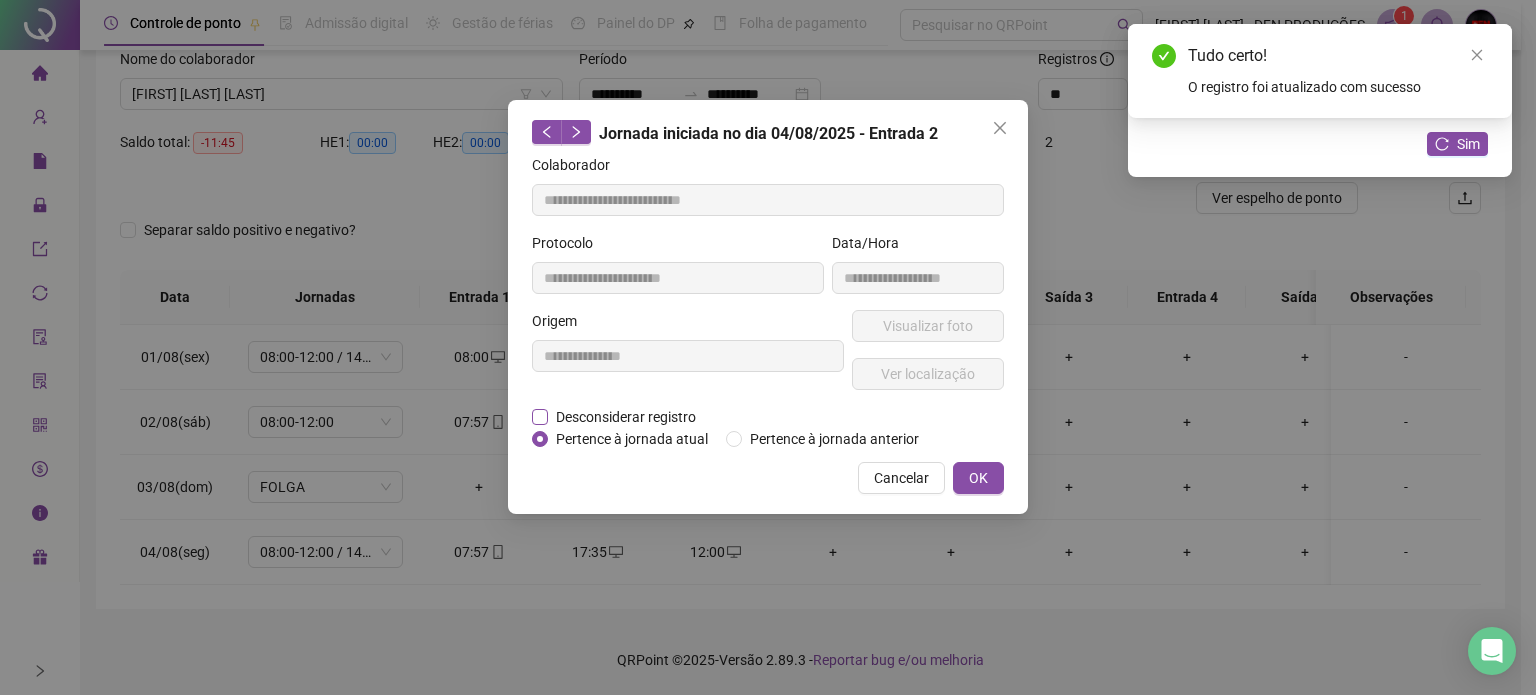 click on "Desconsiderar registro" at bounding box center (626, 417) 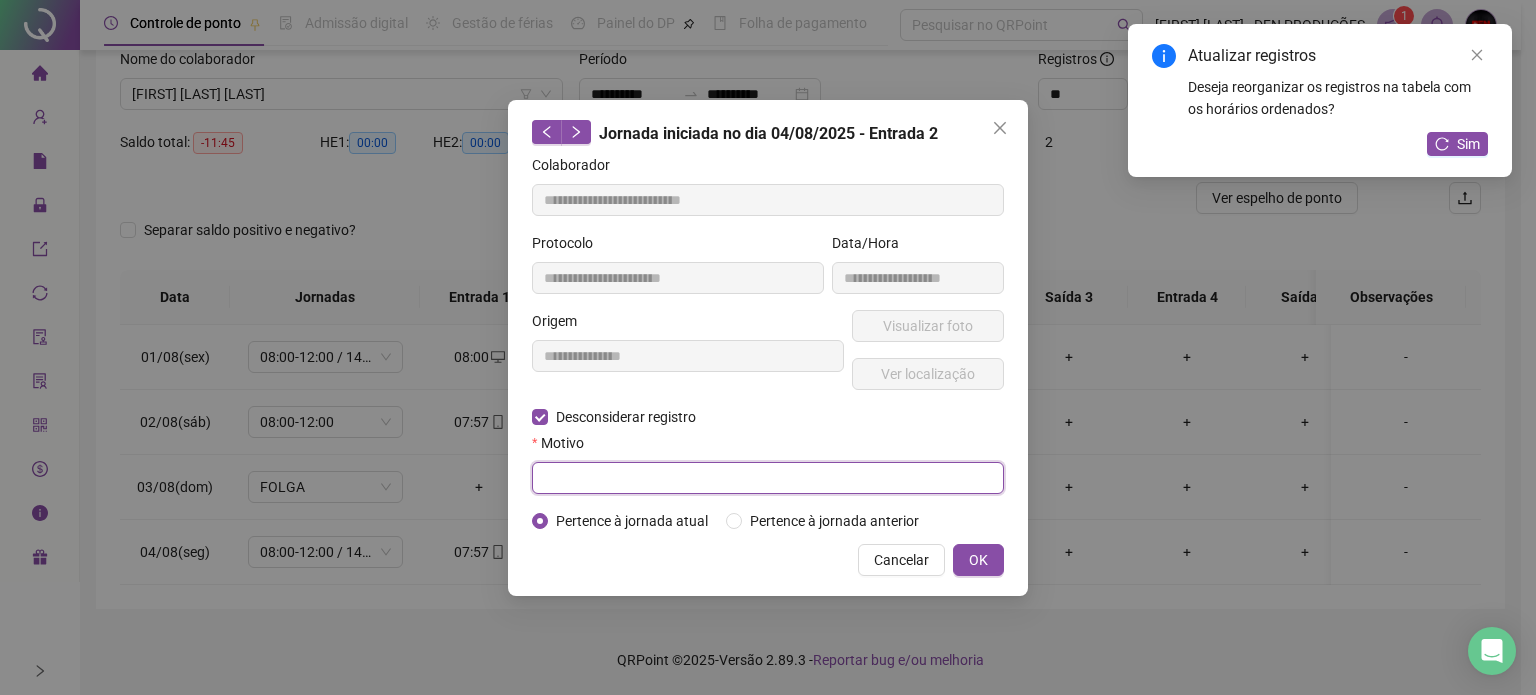 click at bounding box center (768, 478) 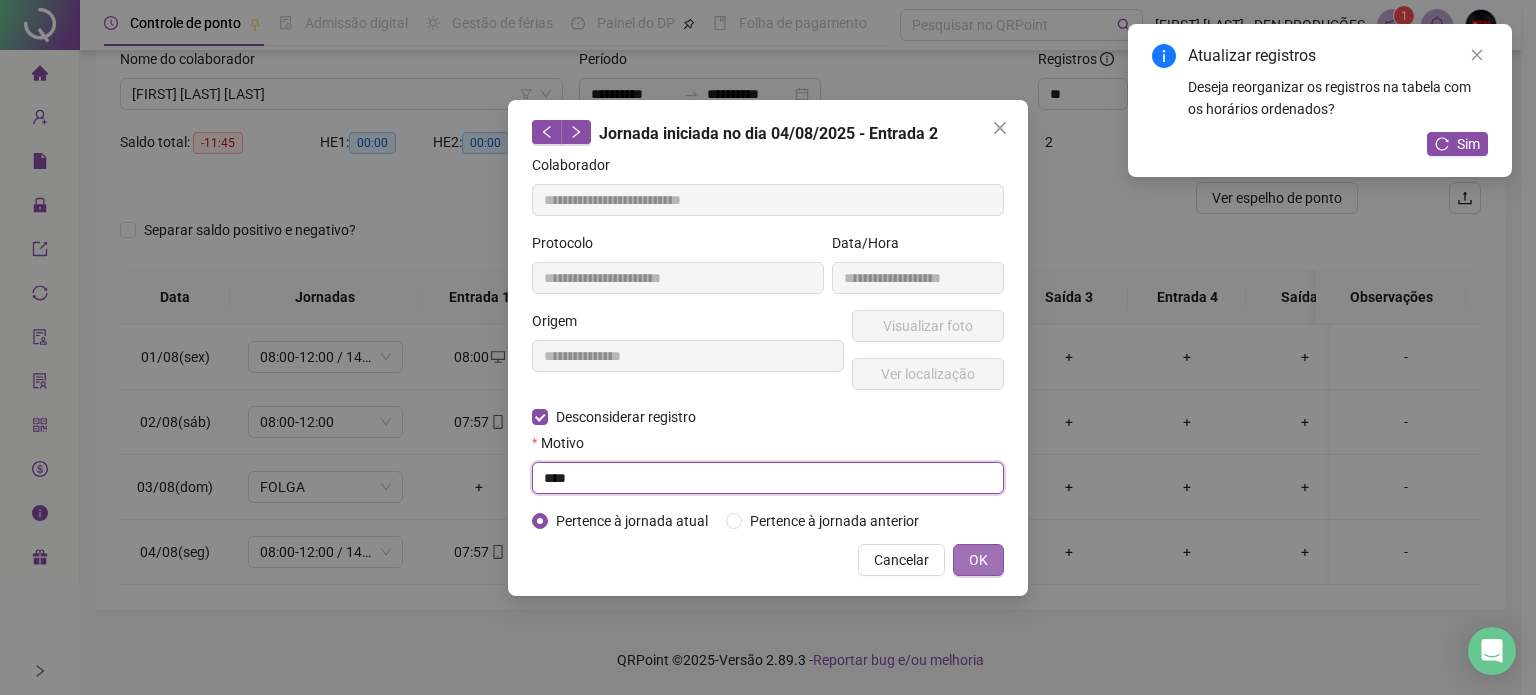 type on "XXXX" 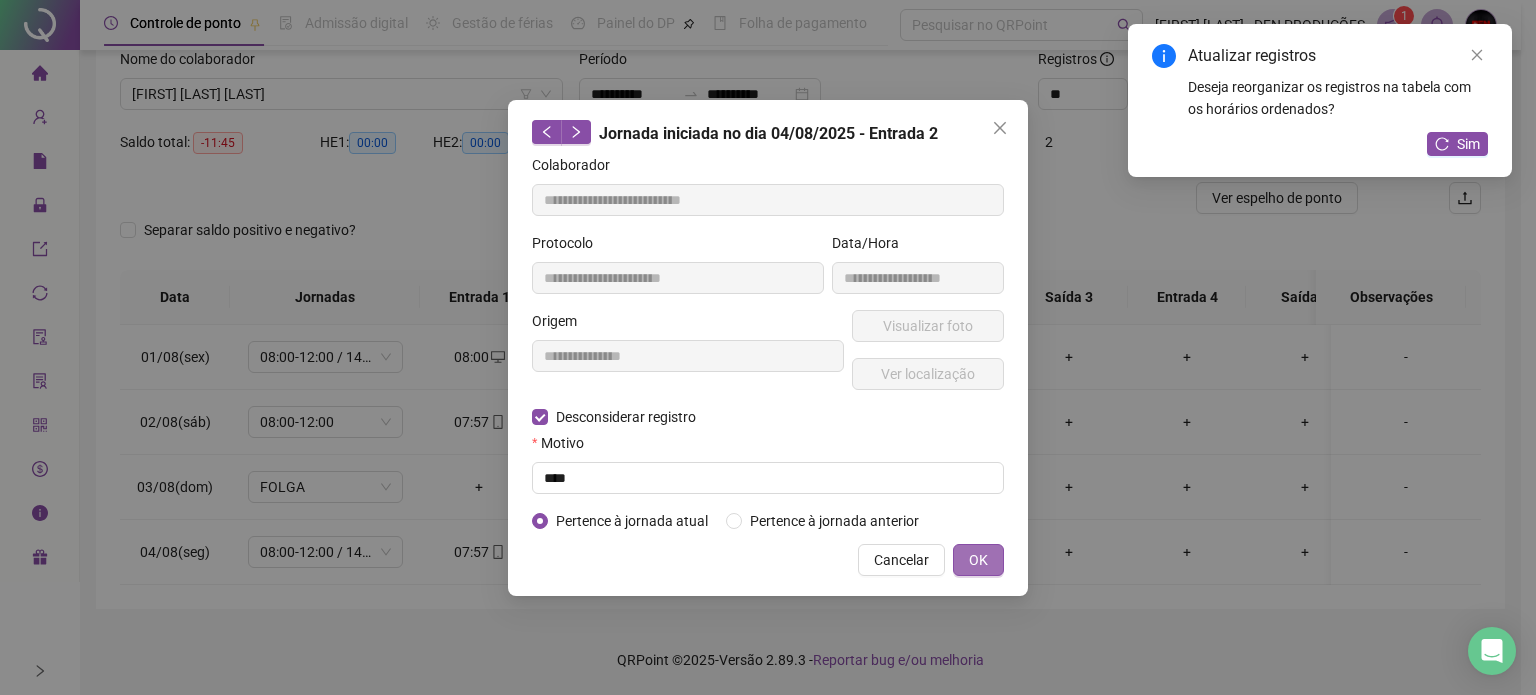click on "OK" at bounding box center [978, 560] 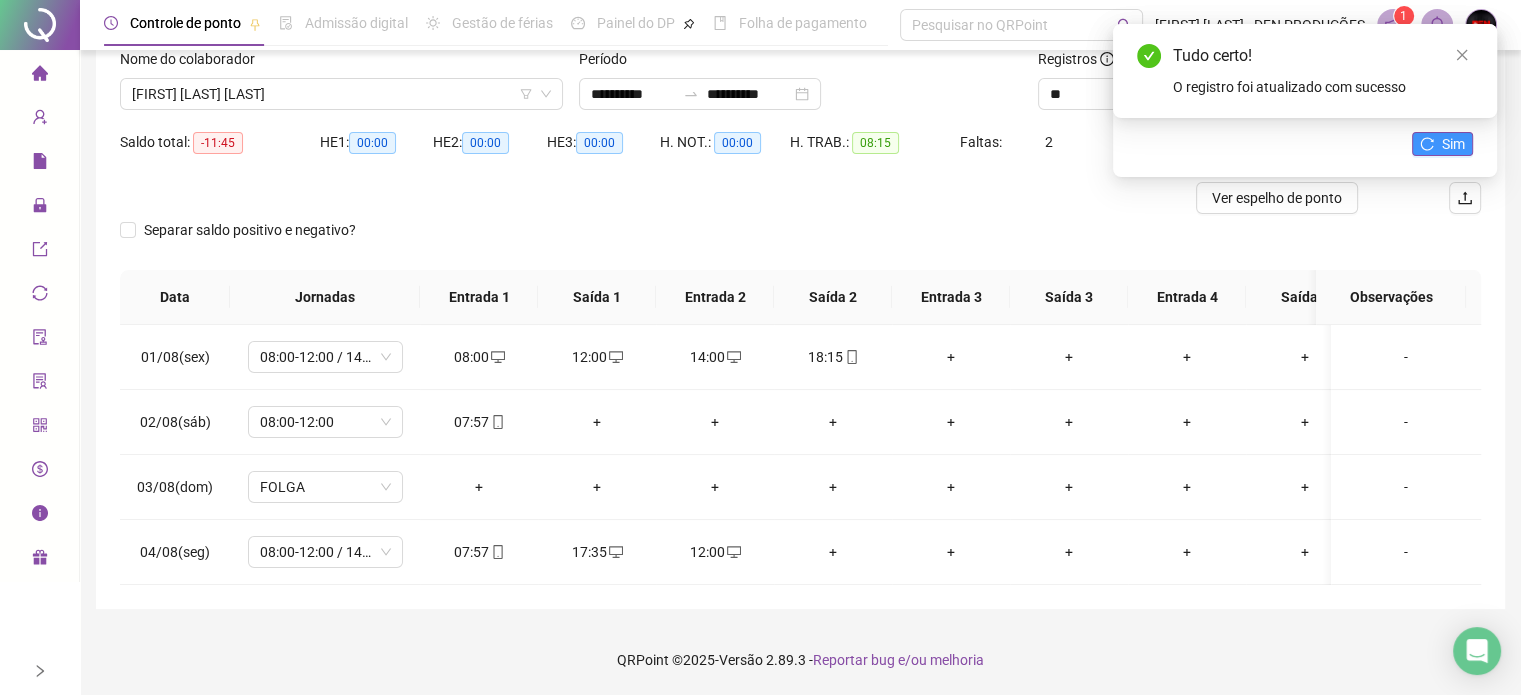 click on "Sim" at bounding box center [1453, 144] 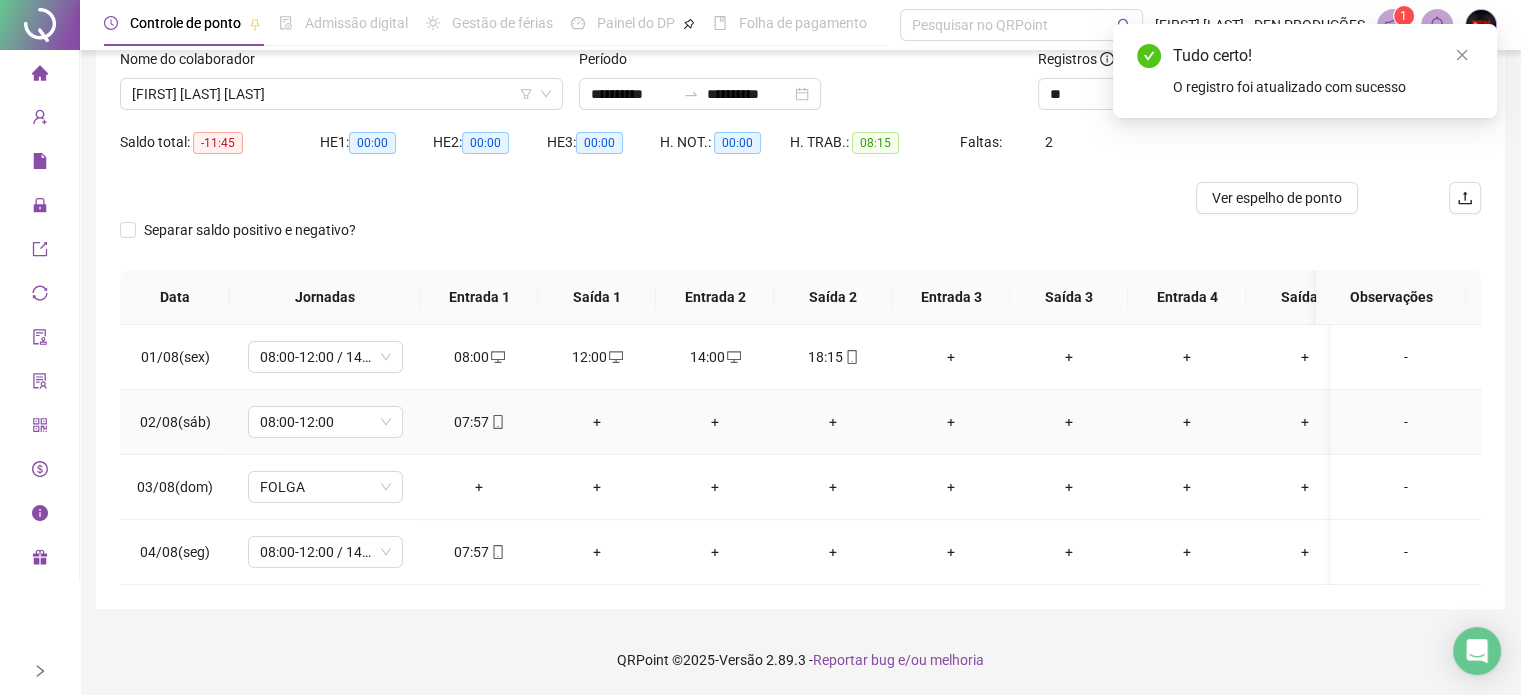 click on "+" at bounding box center [597, 422] 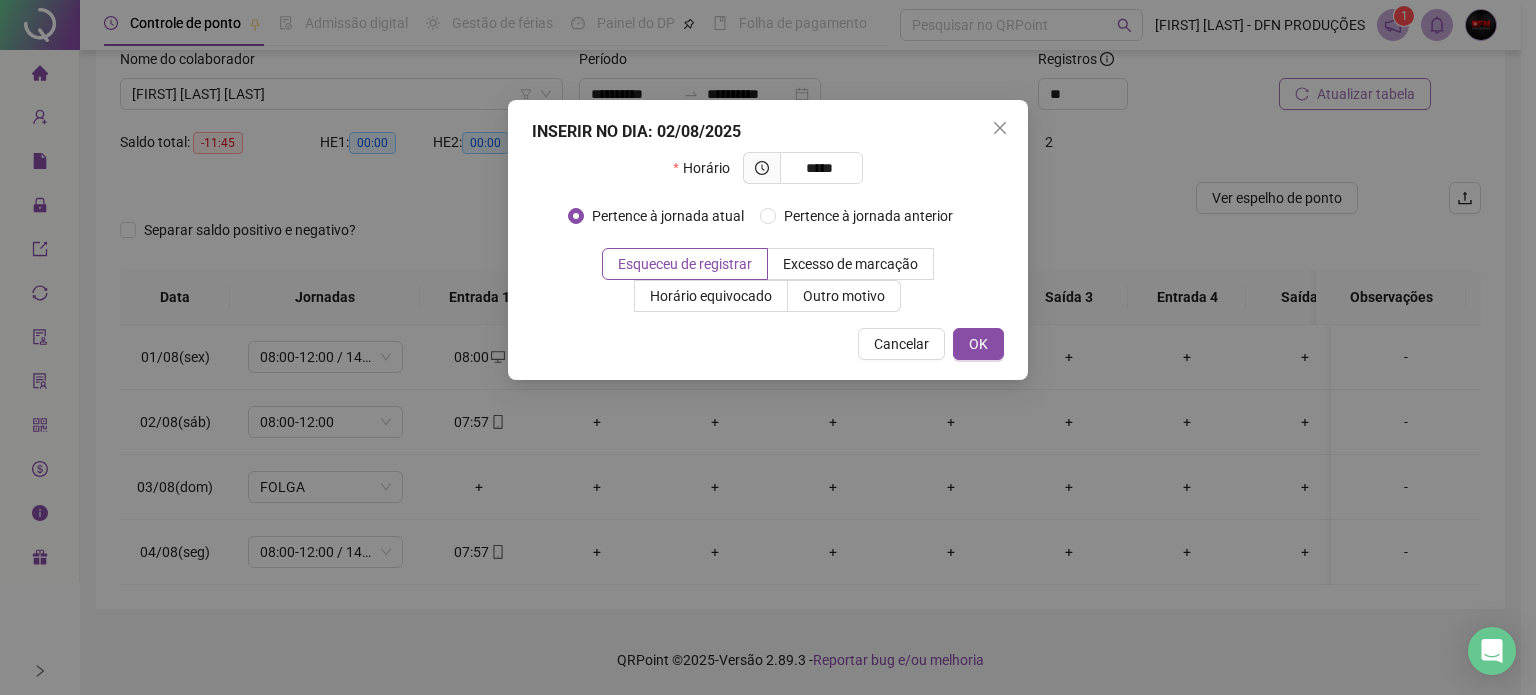 type on "*****" 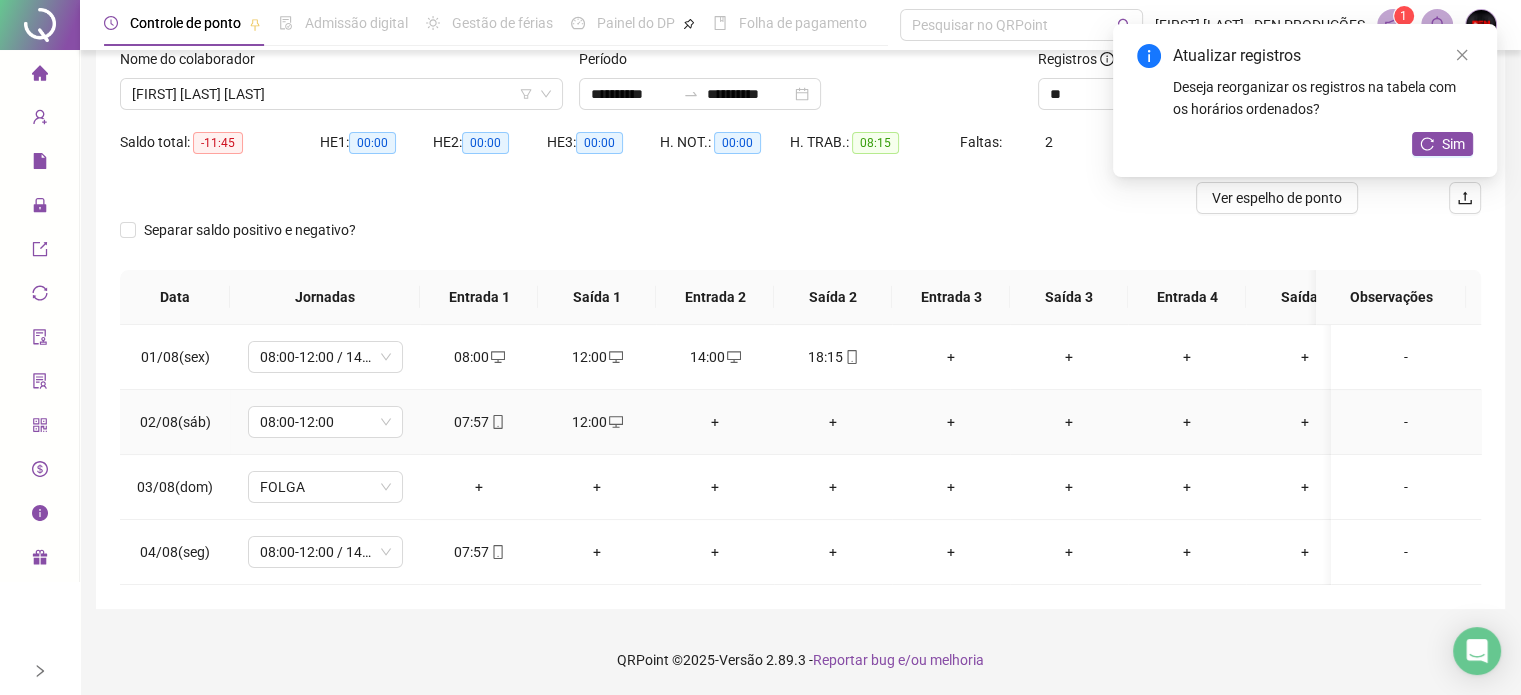 click on "+" at bounding box center (715, 422) 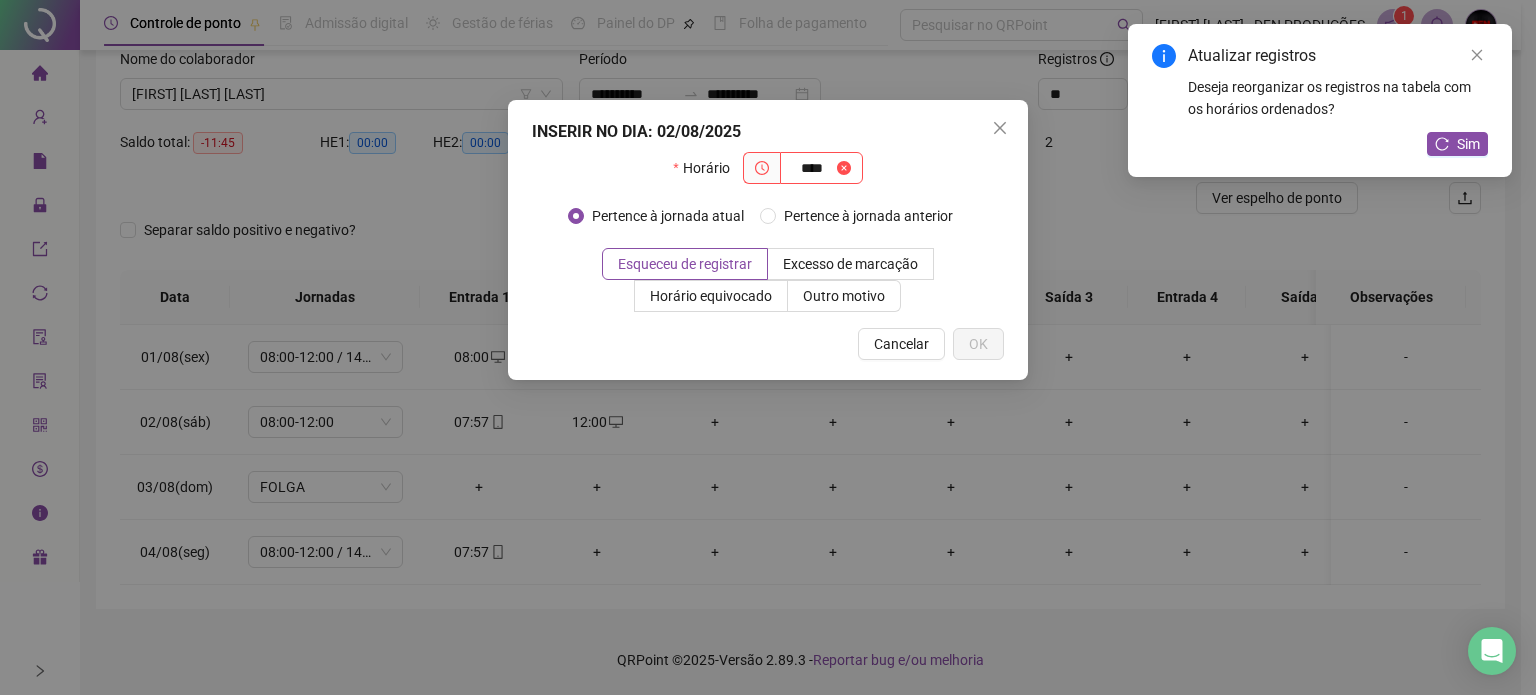 type on "XXXX" 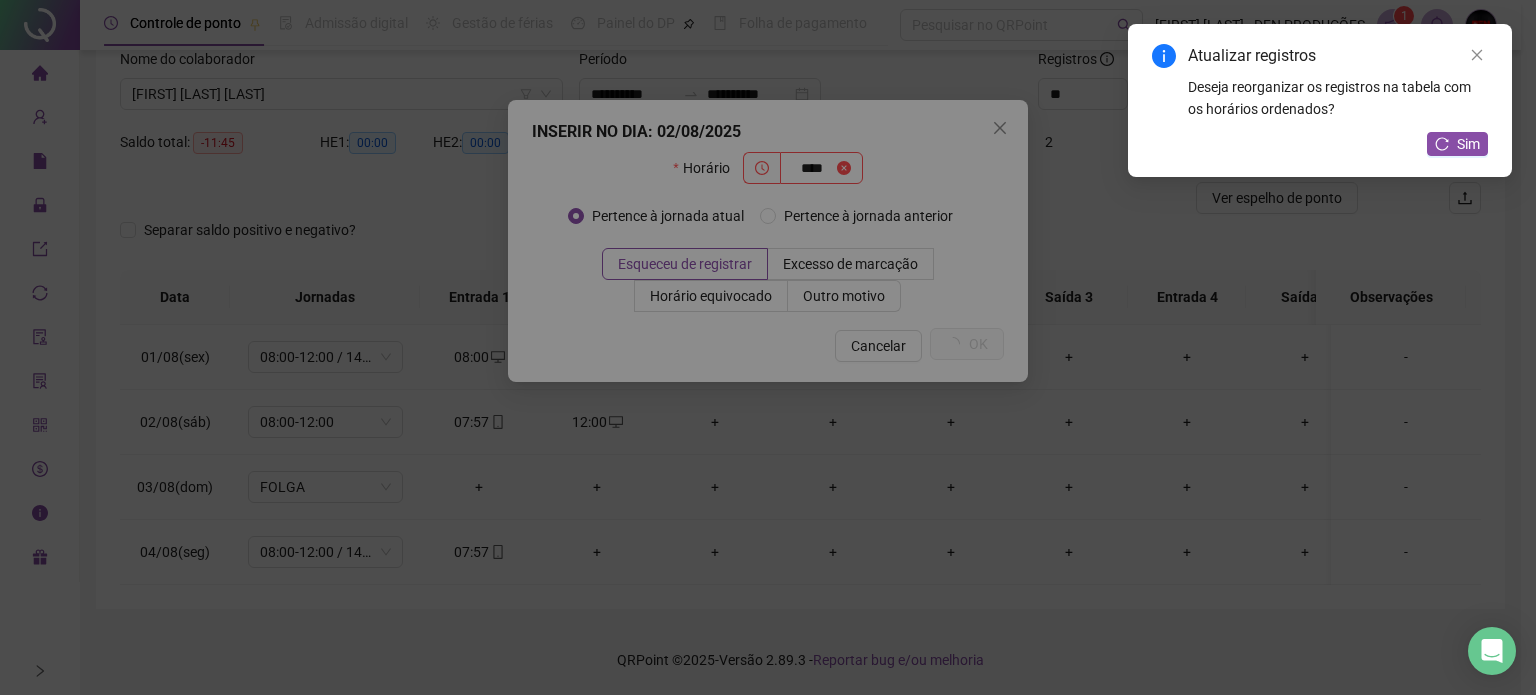 type 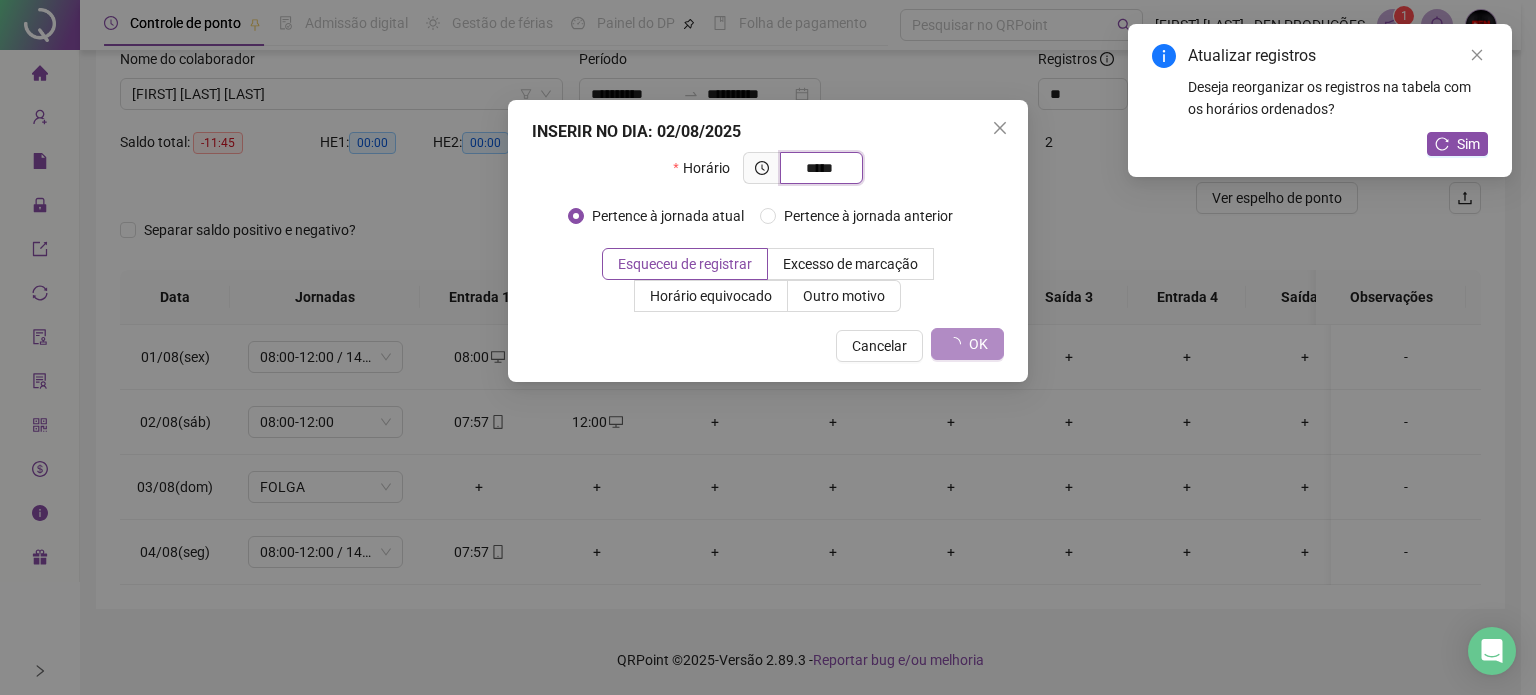 type on "*****" 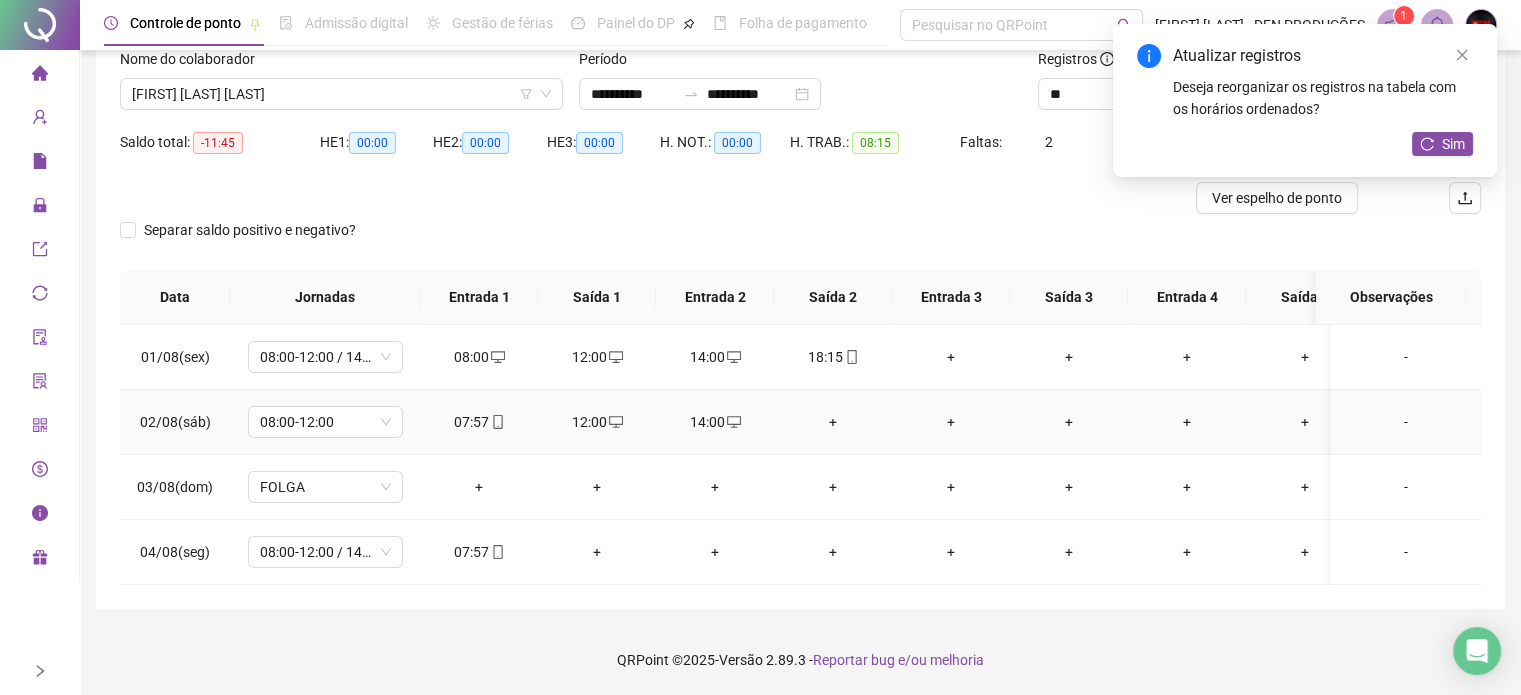 click on "+" at bounding box center [833, 422] 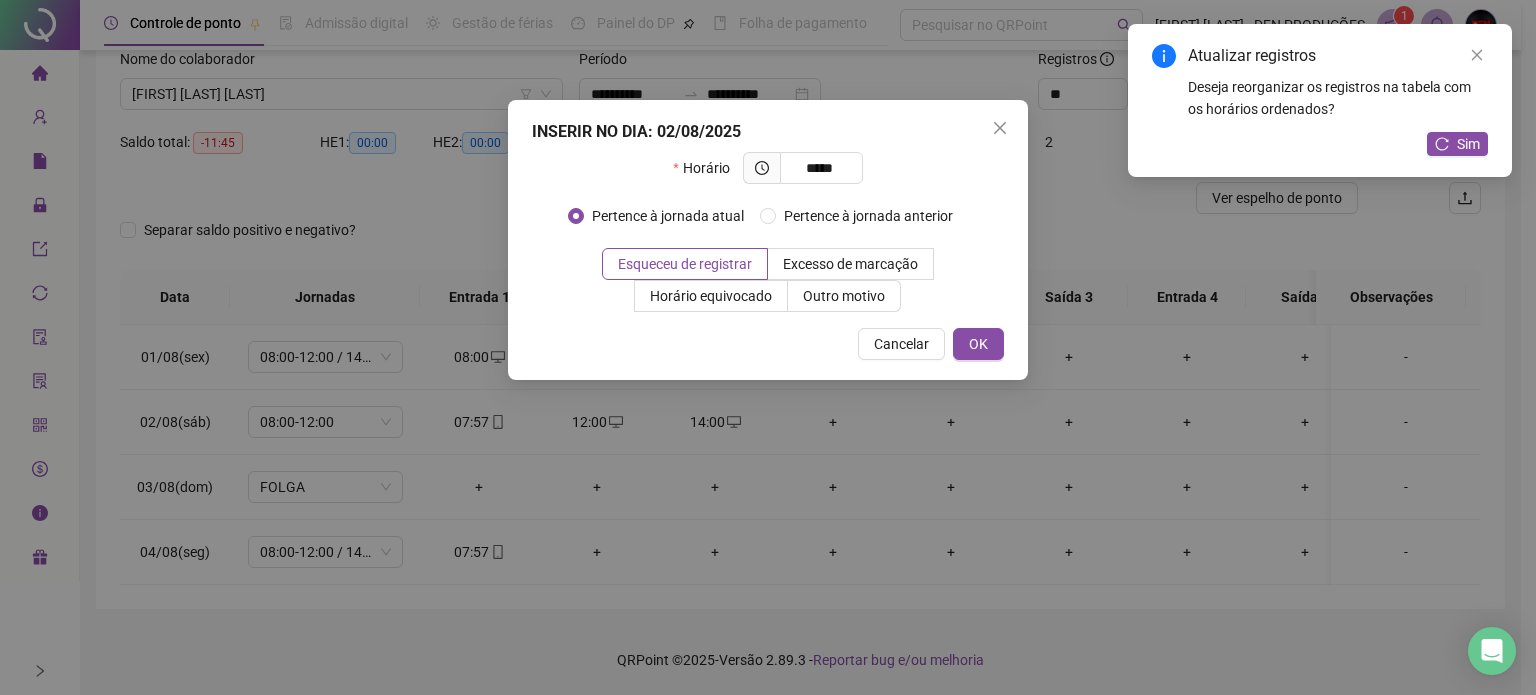 type on "*****" 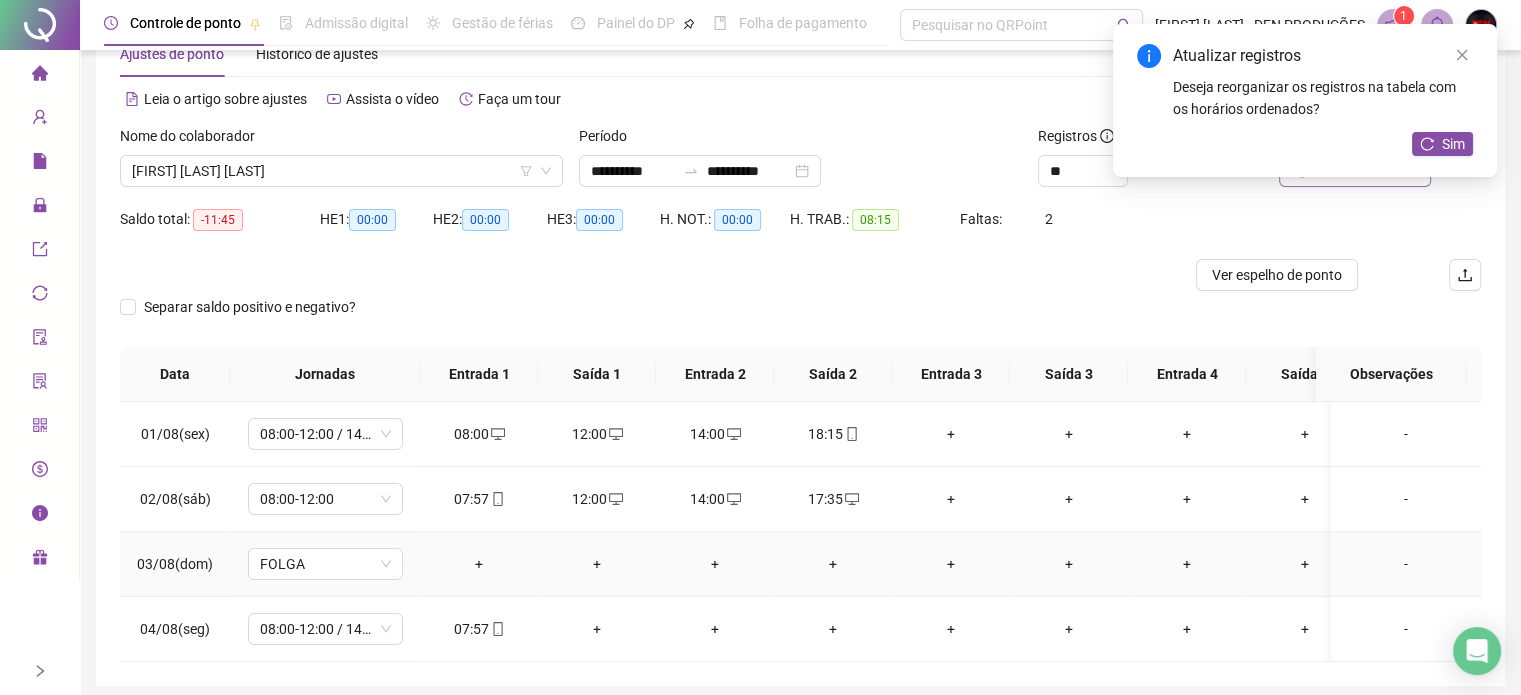 scroll, scrollTop: 0, scrollLeft: 0, axis: both 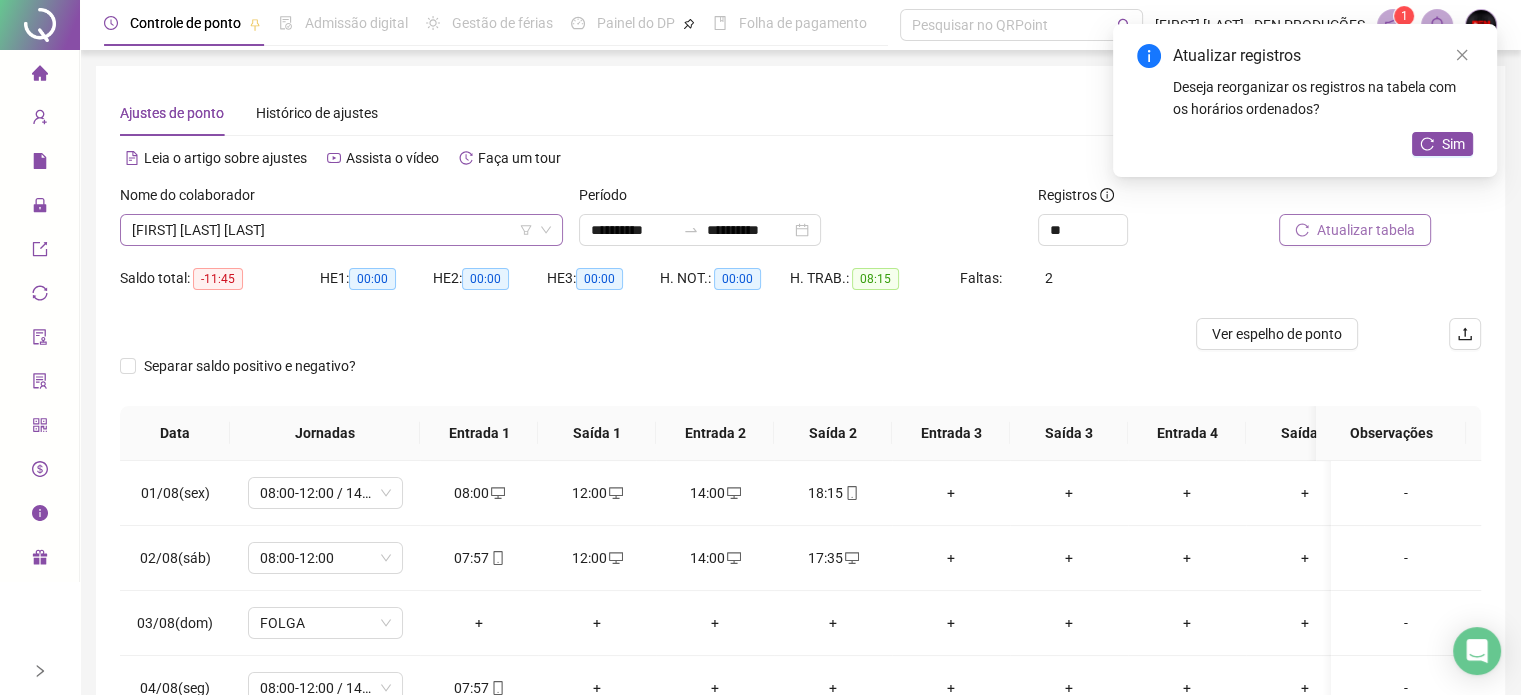 click on "[FIRST] [LAST] [LAST]" at bounding box center [341, 230] 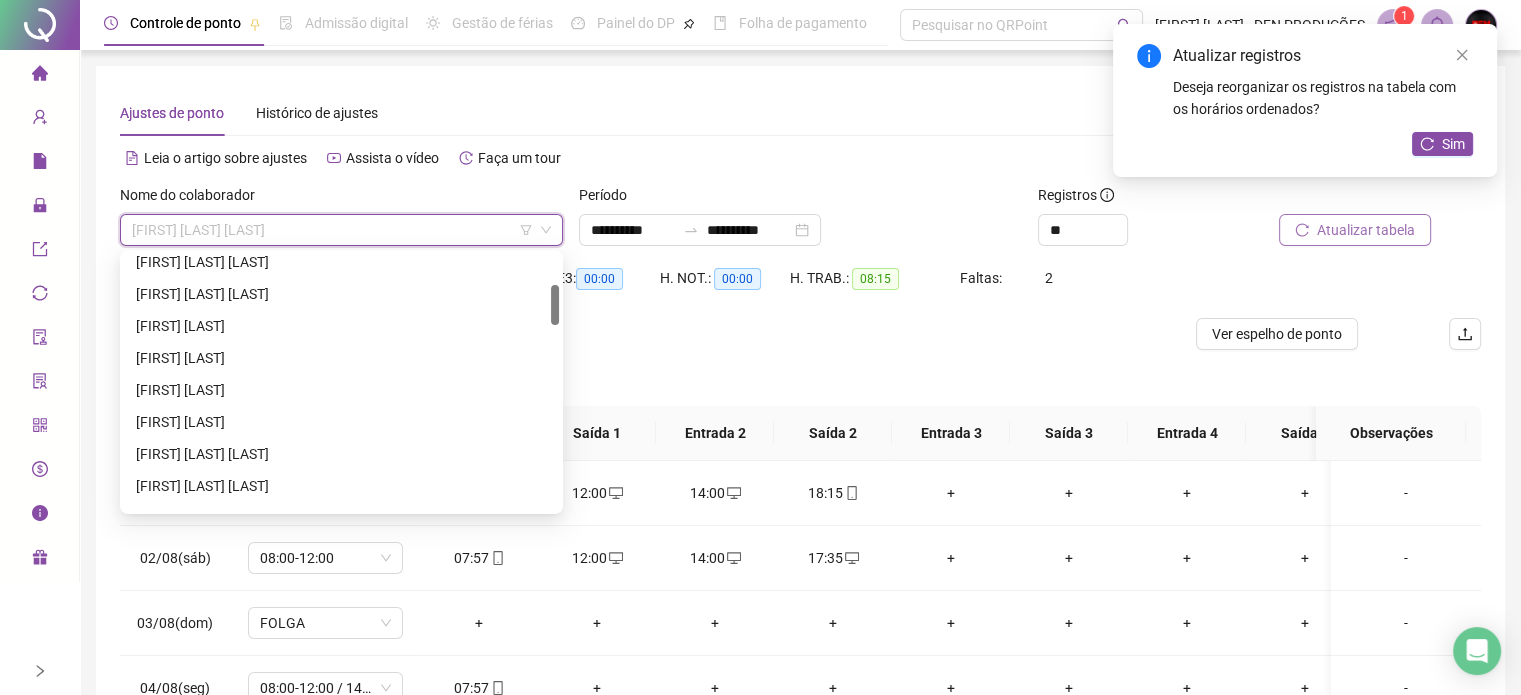 scroll, scrollTop: 300, scrollLeft: 0, axis: vertical 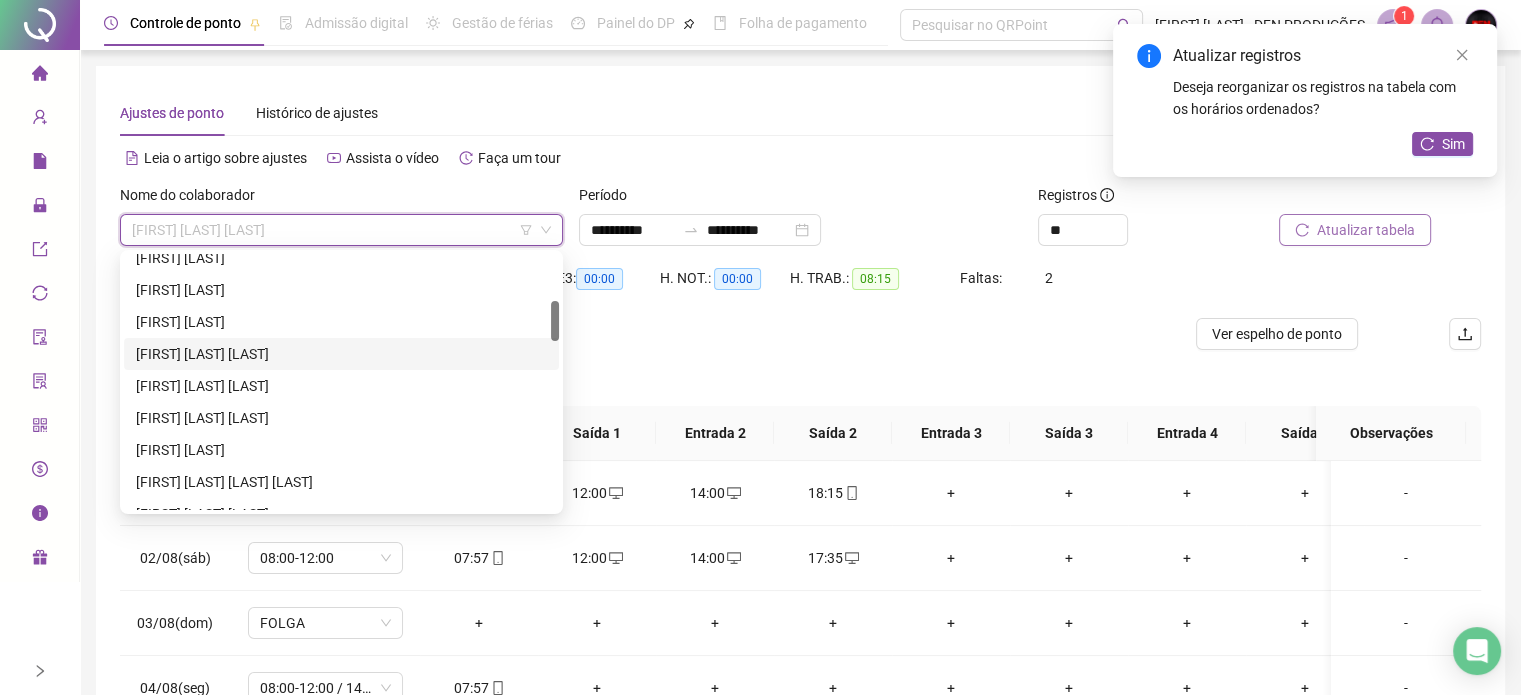 click on "[FIRST] [LAST] [LAST]" at bounding box center [341, 354] 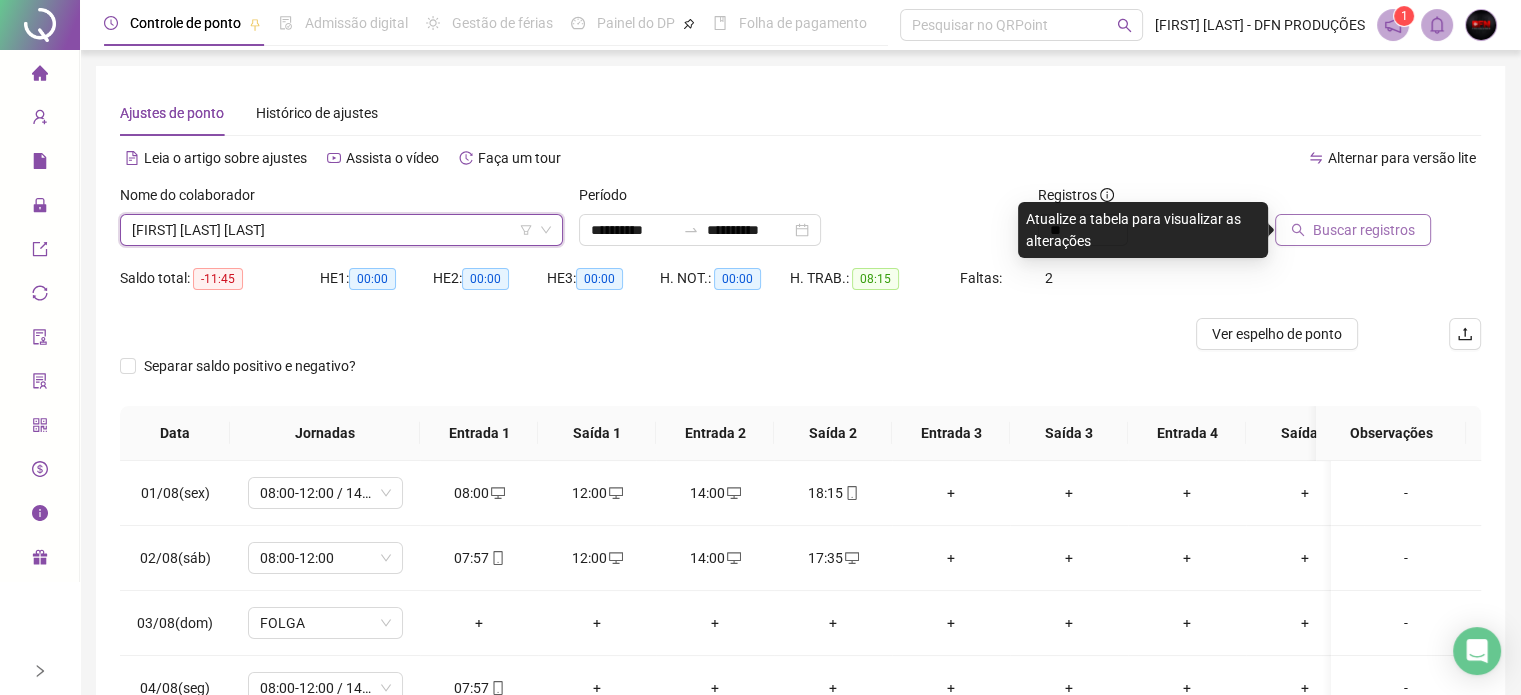 click on "[FIRST] [LAST] [LAST]" at bounding box center [341, 230] 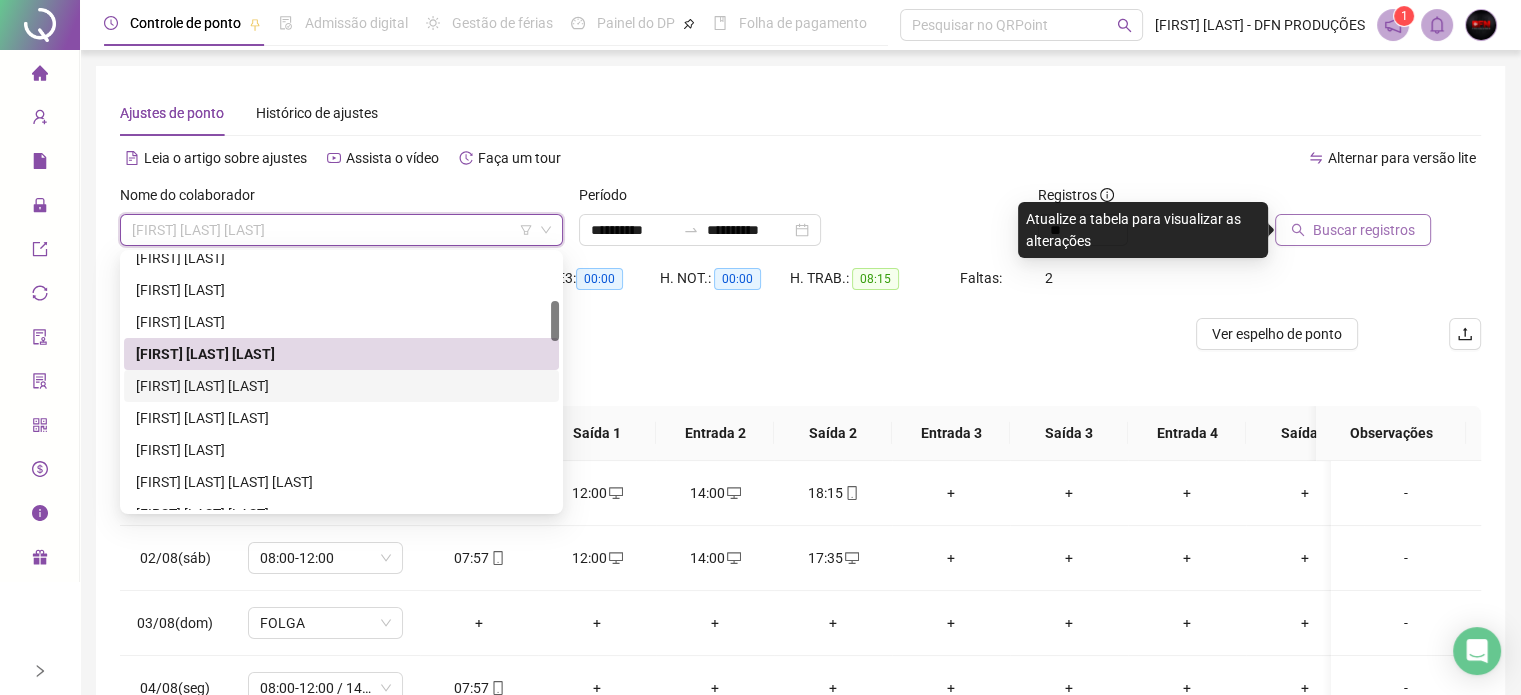 scroll, scrollTop: 400, scrollLeft: 0, axis: vertical 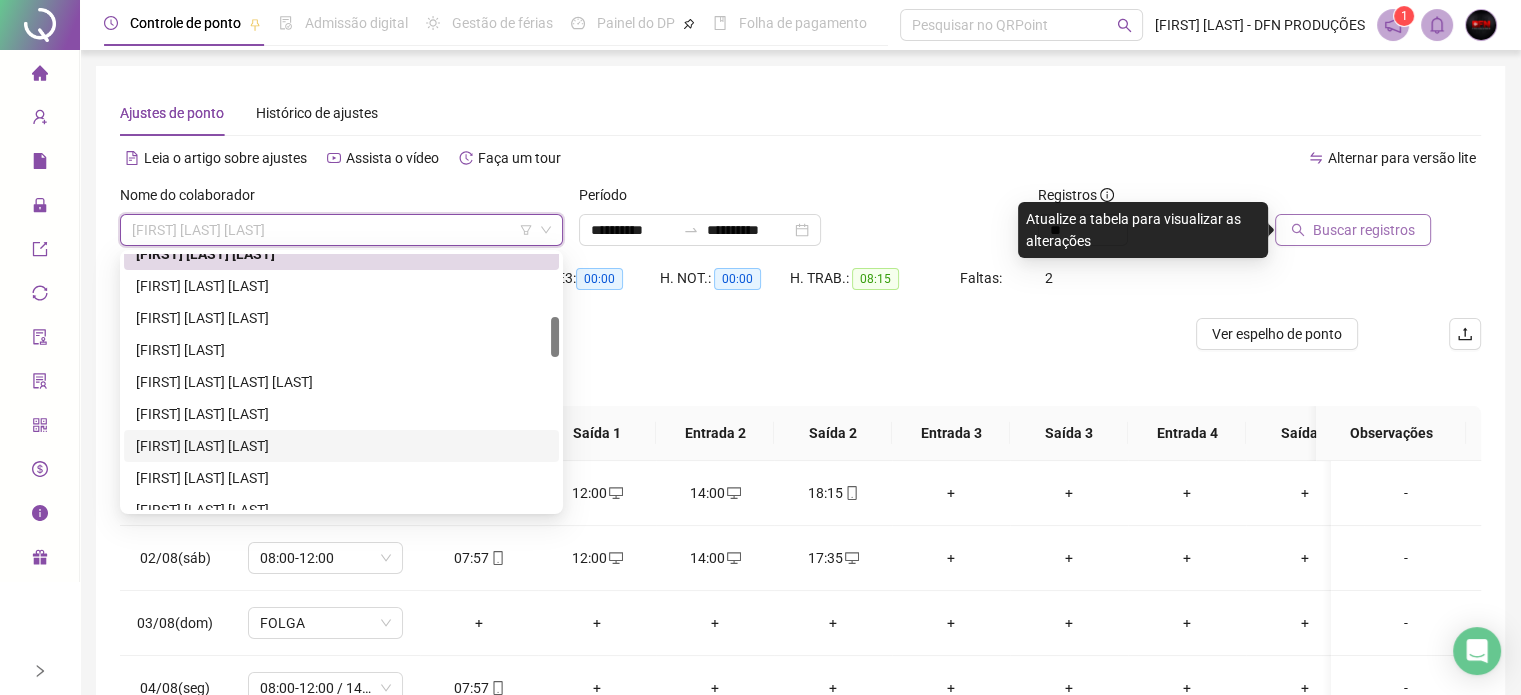 click on "[FIRST] [LAST] [LAST]" at bounding box center [341, 446] 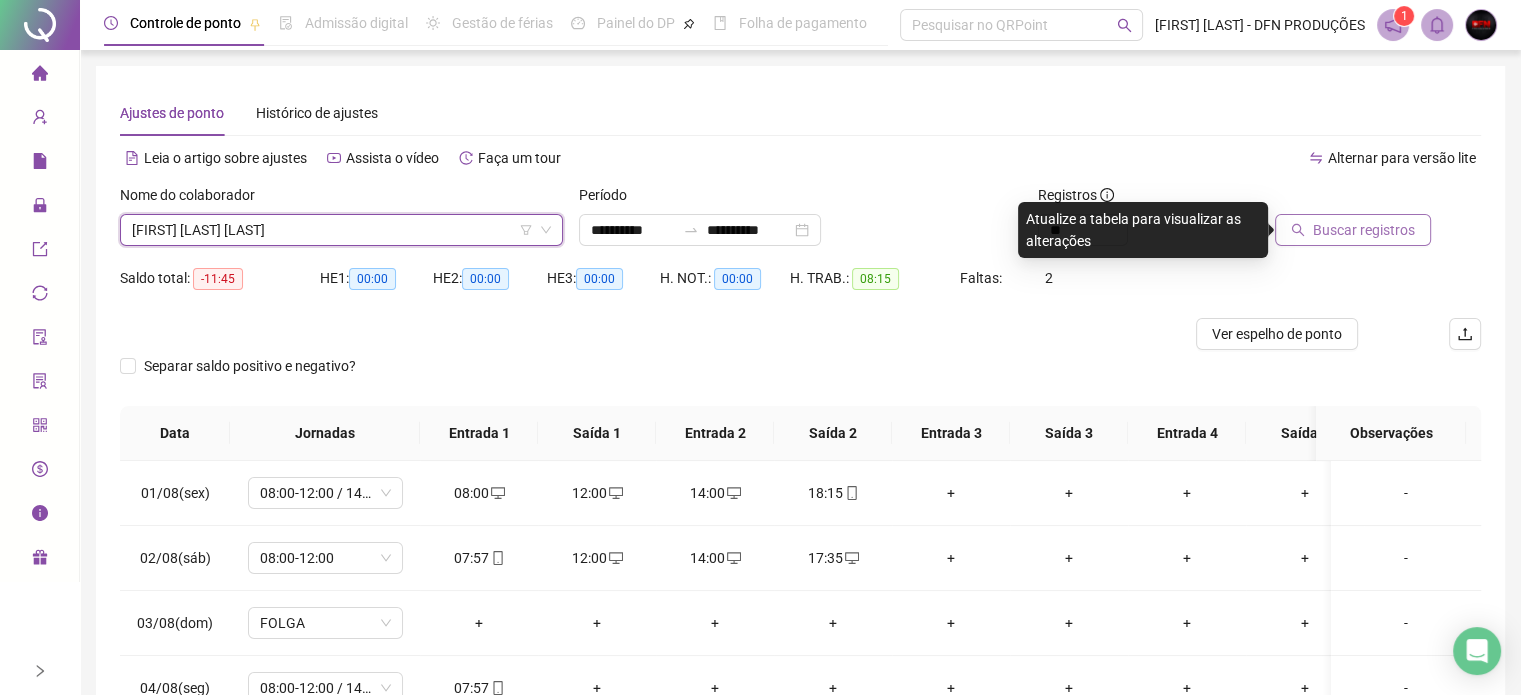 click on "Buscar registros" at bounding box center [1364, 230] 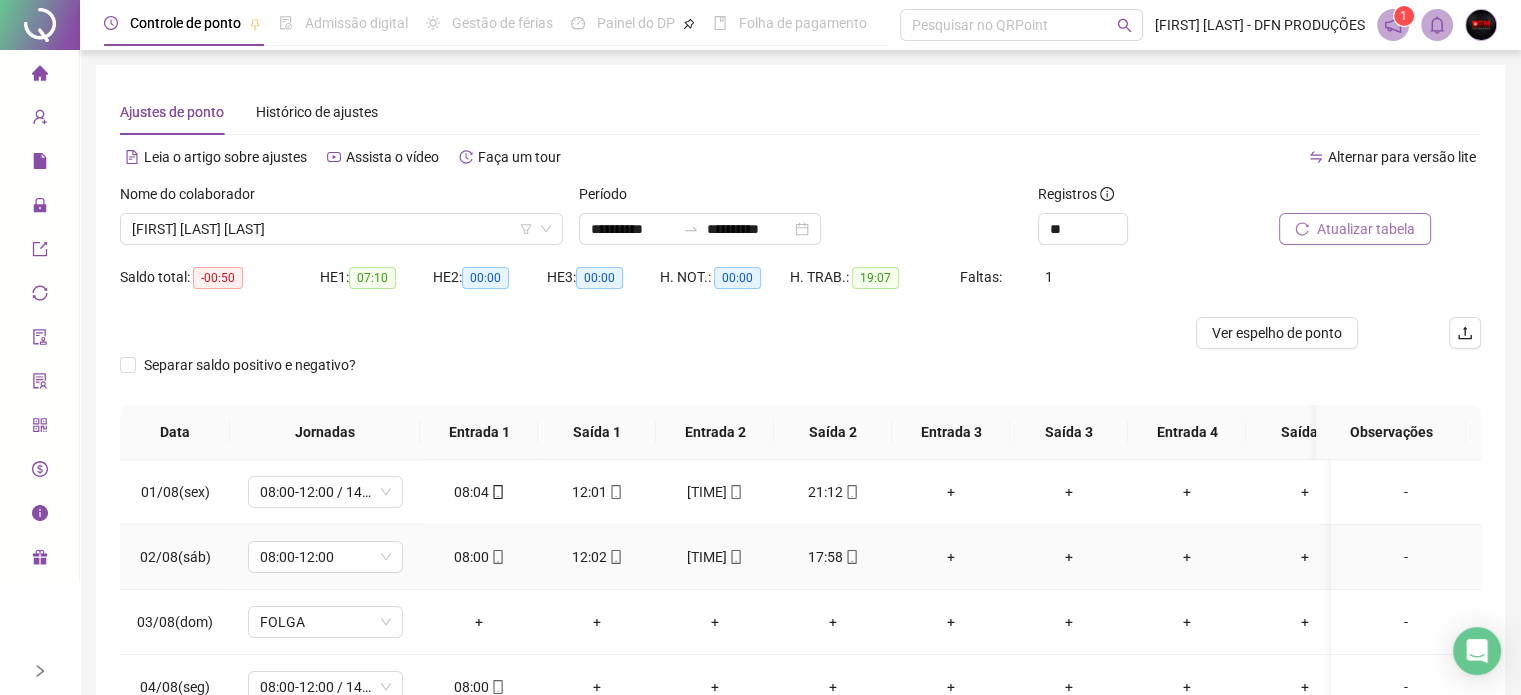 scroll, scrollTop: 0, scrollLeft: 0, axis: both 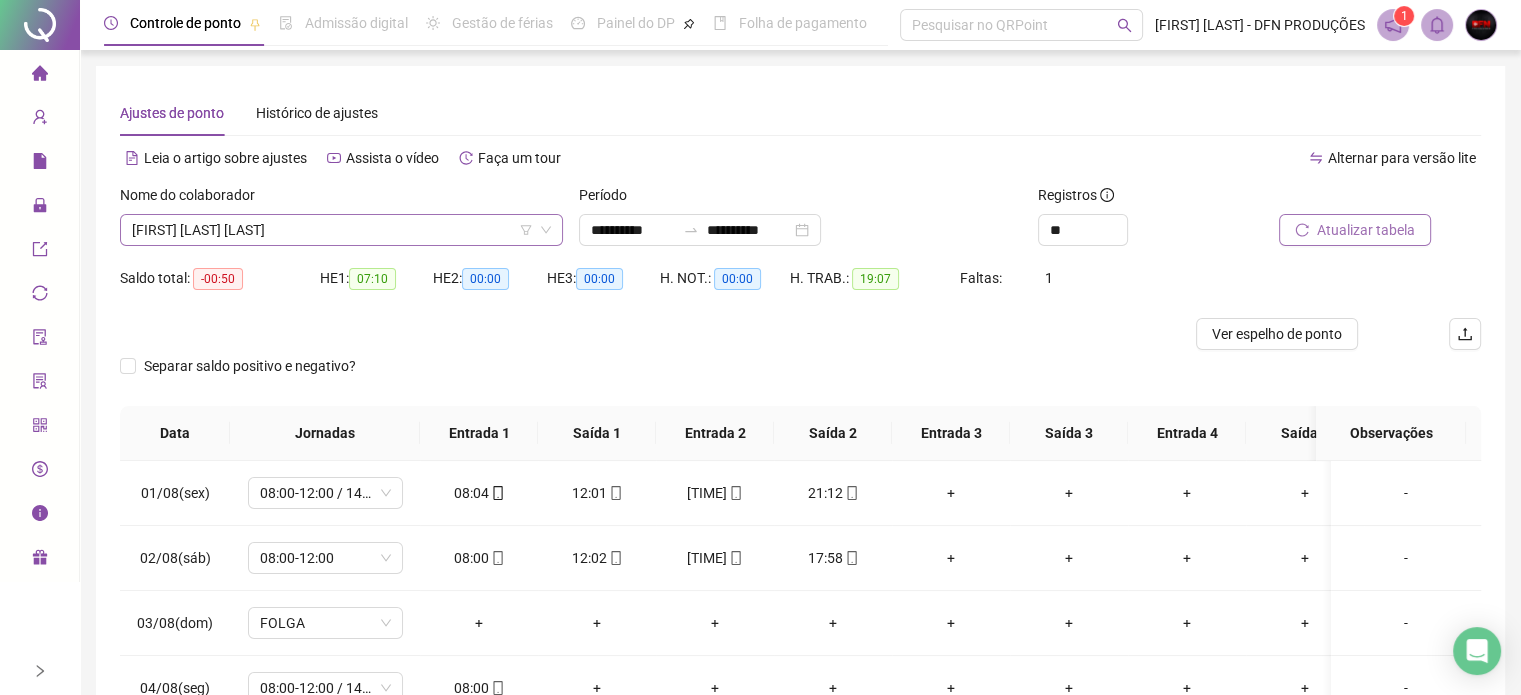 click on "[FIRST] [LAST] [LAST]" at bounding box center [341, 230] 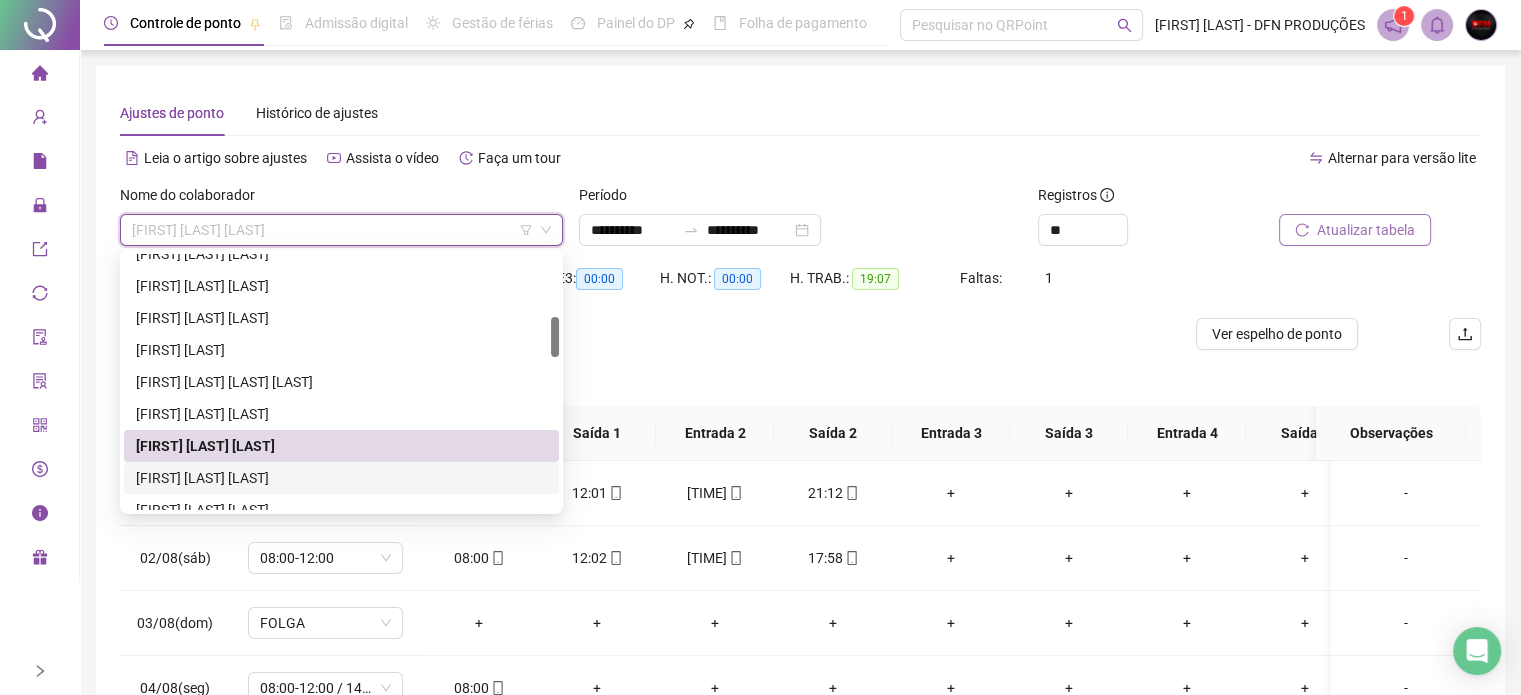 click on "[FIRST] [LAST] [LAST]" at bounding box center (341, 478) 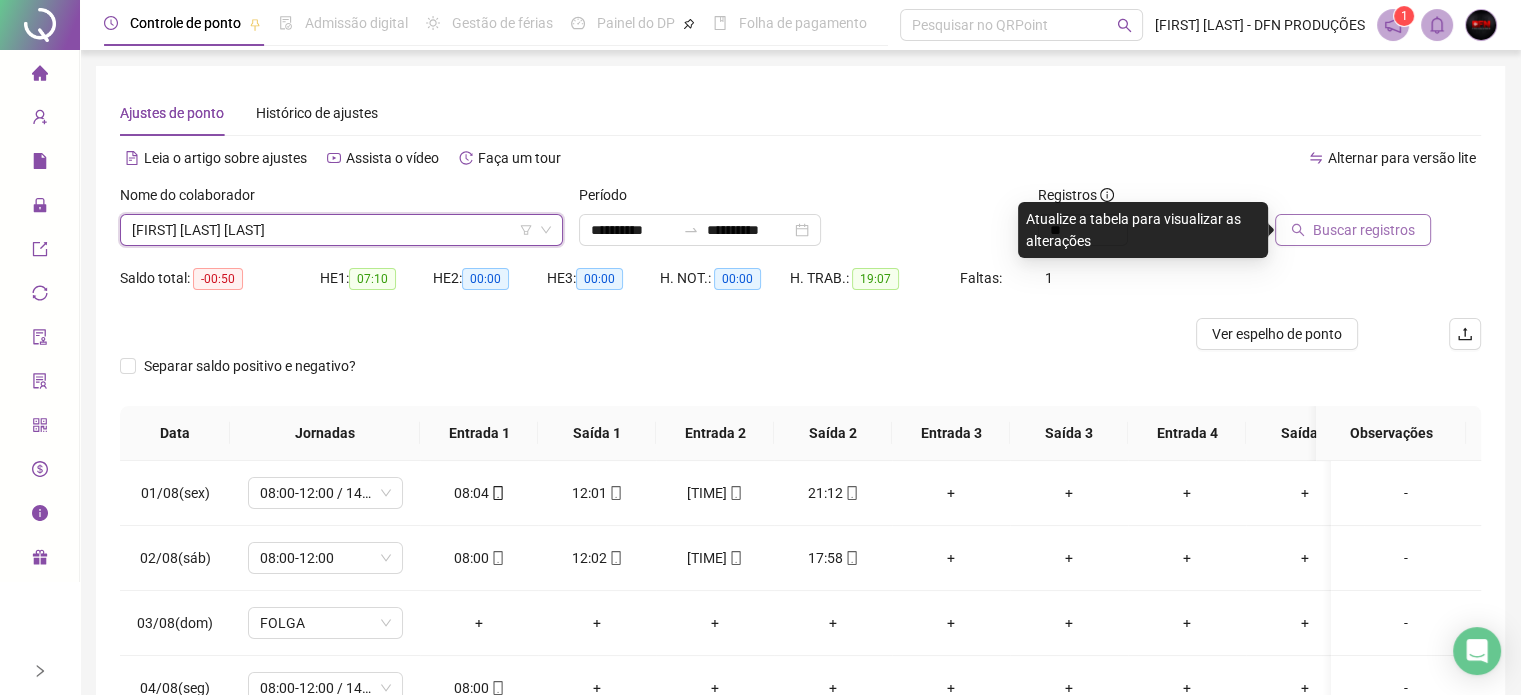 click on "Buscar registros" at bounding box center [1364, 230] 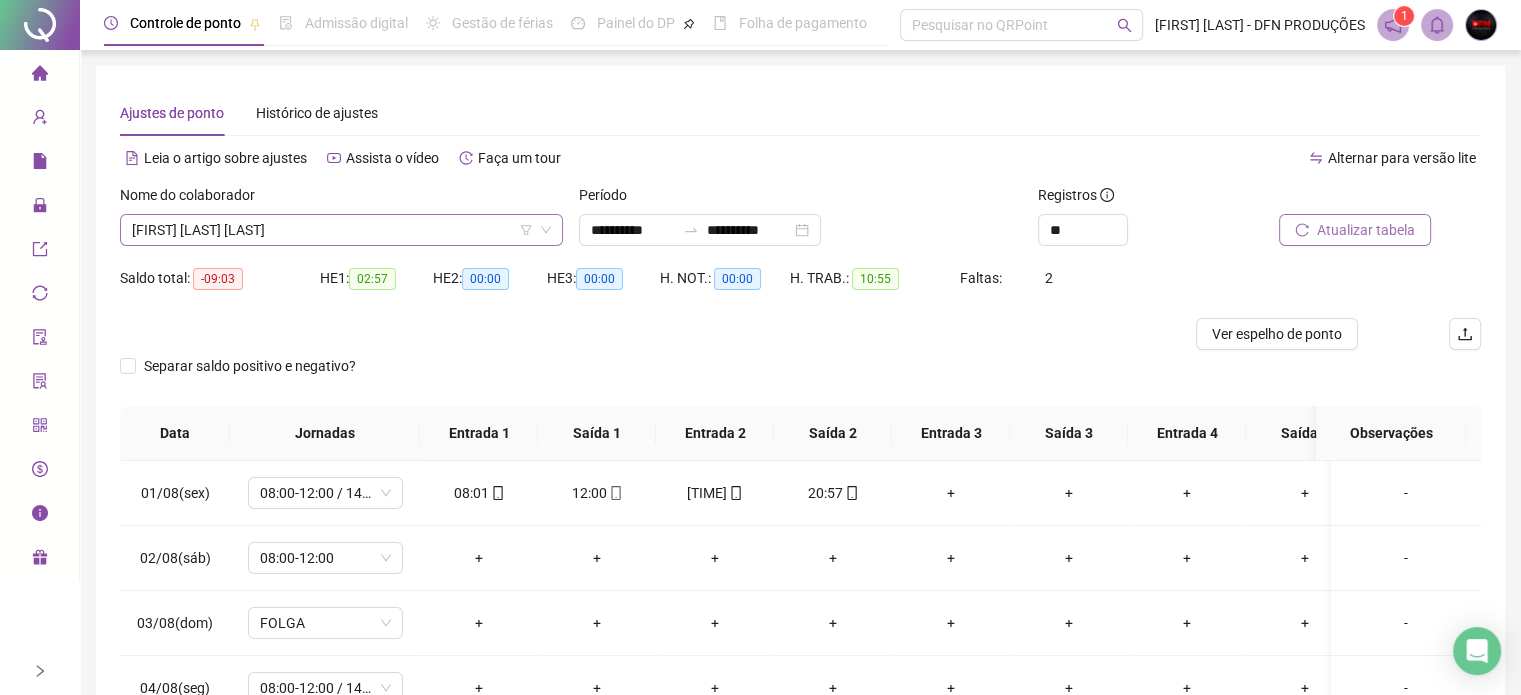 click on "[FIRST] [LAST] [LAST]" at bounding box center [341, 230] 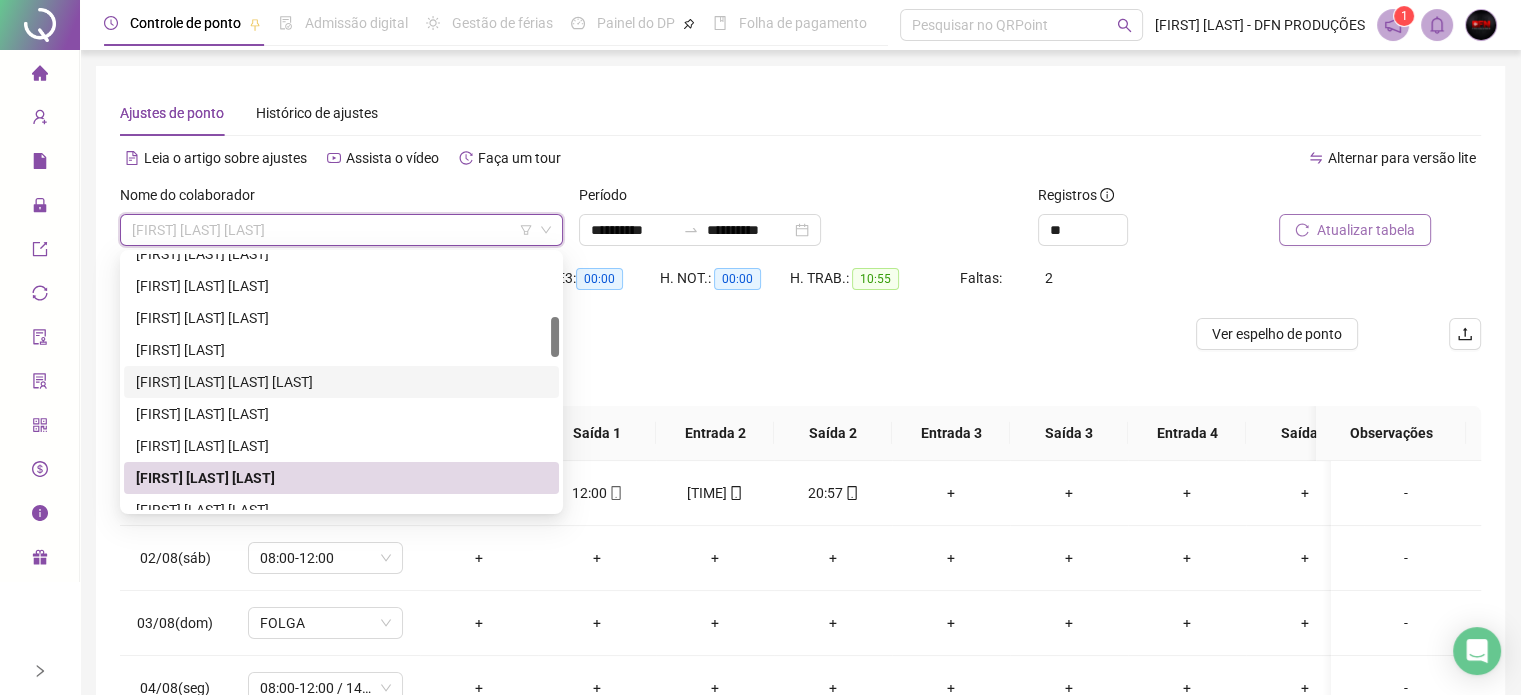scroll, scrollTop: 600, scrollLeft: 0, axis: vertical 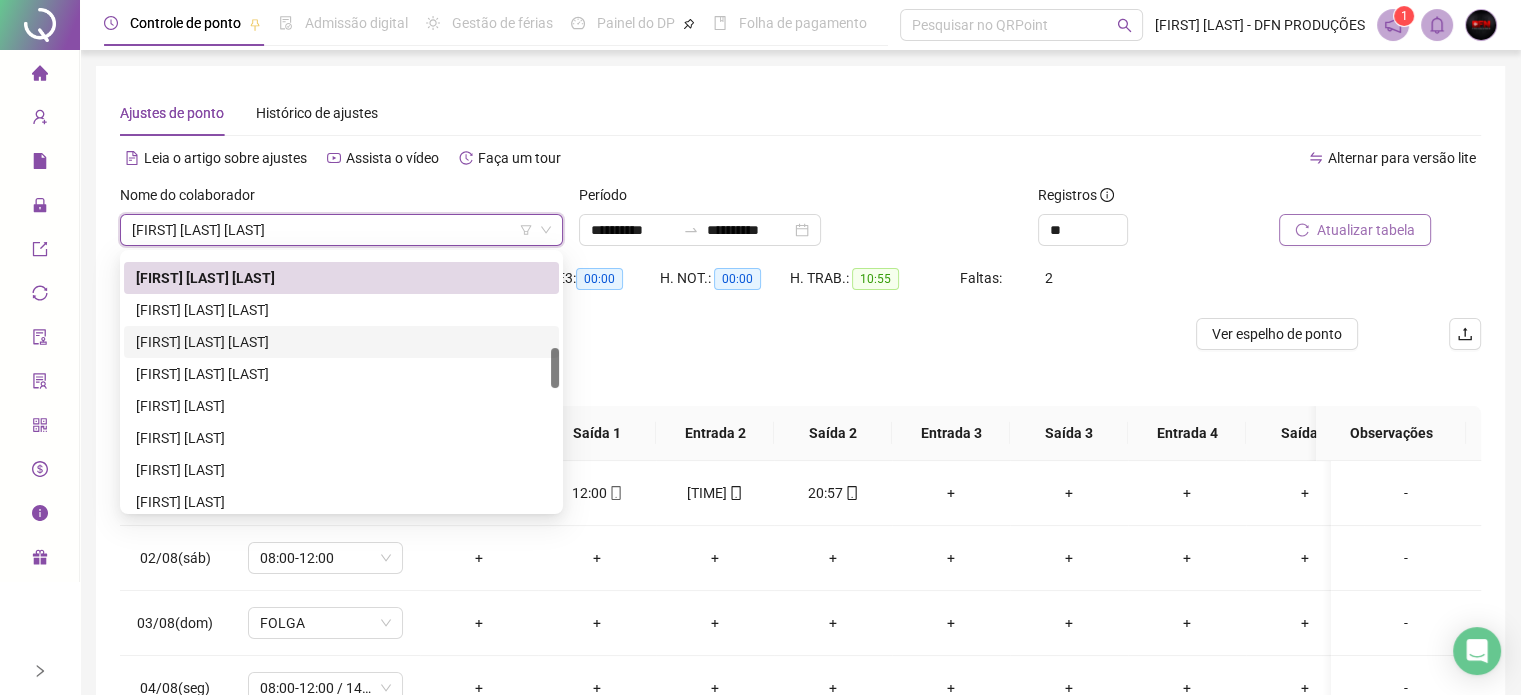click on "Atualizar tabela" at bounding box center (1366, 230) 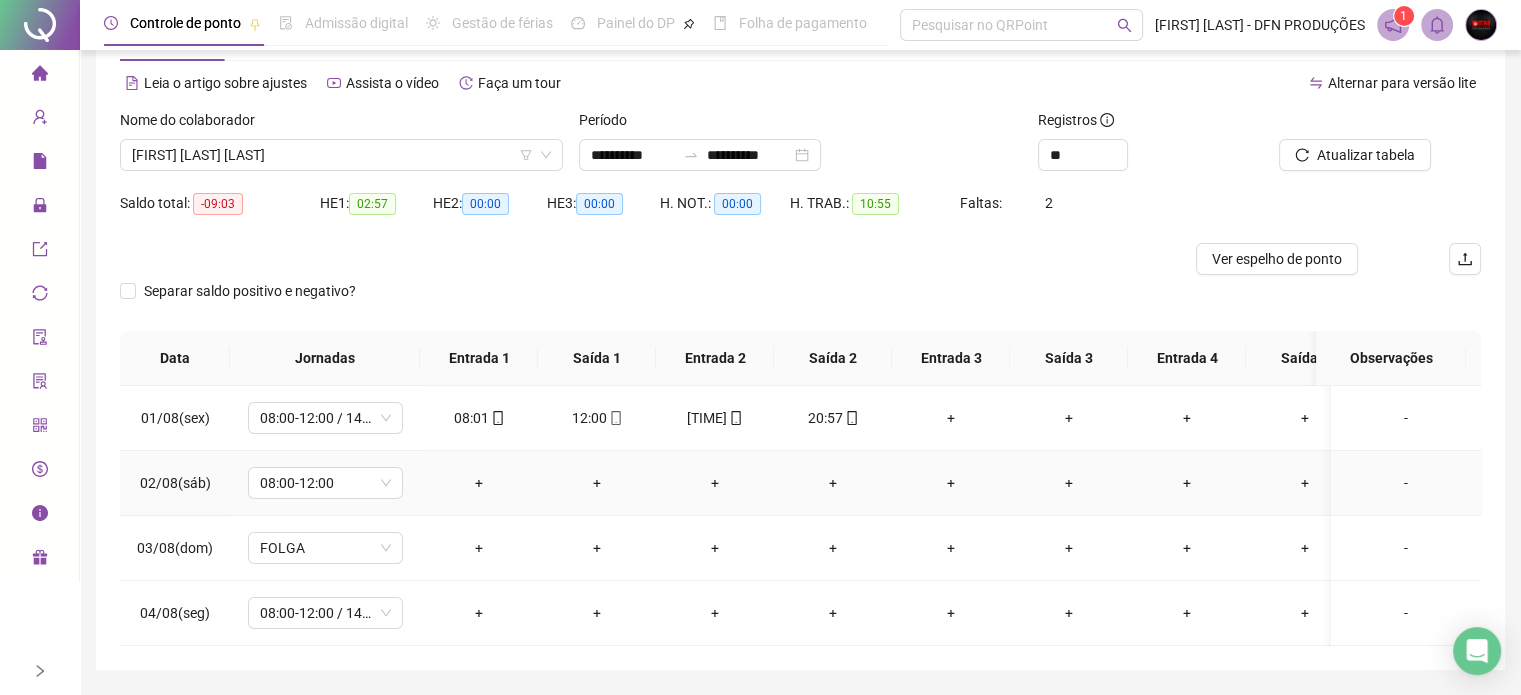 scroll, scrollTop: 150, scrollLeft: 0, axis: vertical 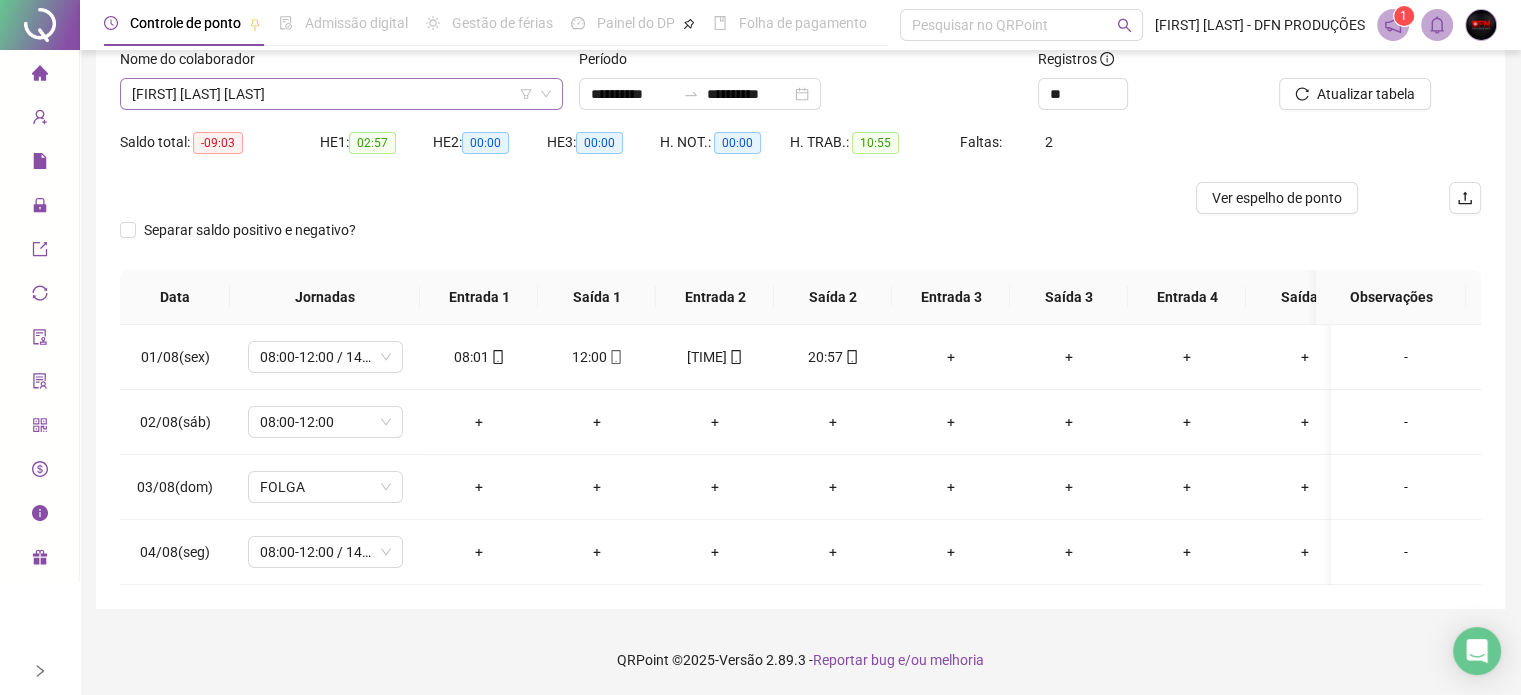 click on "[FIRST] [LAST] [LAST]" at bounding box center (341, 94) 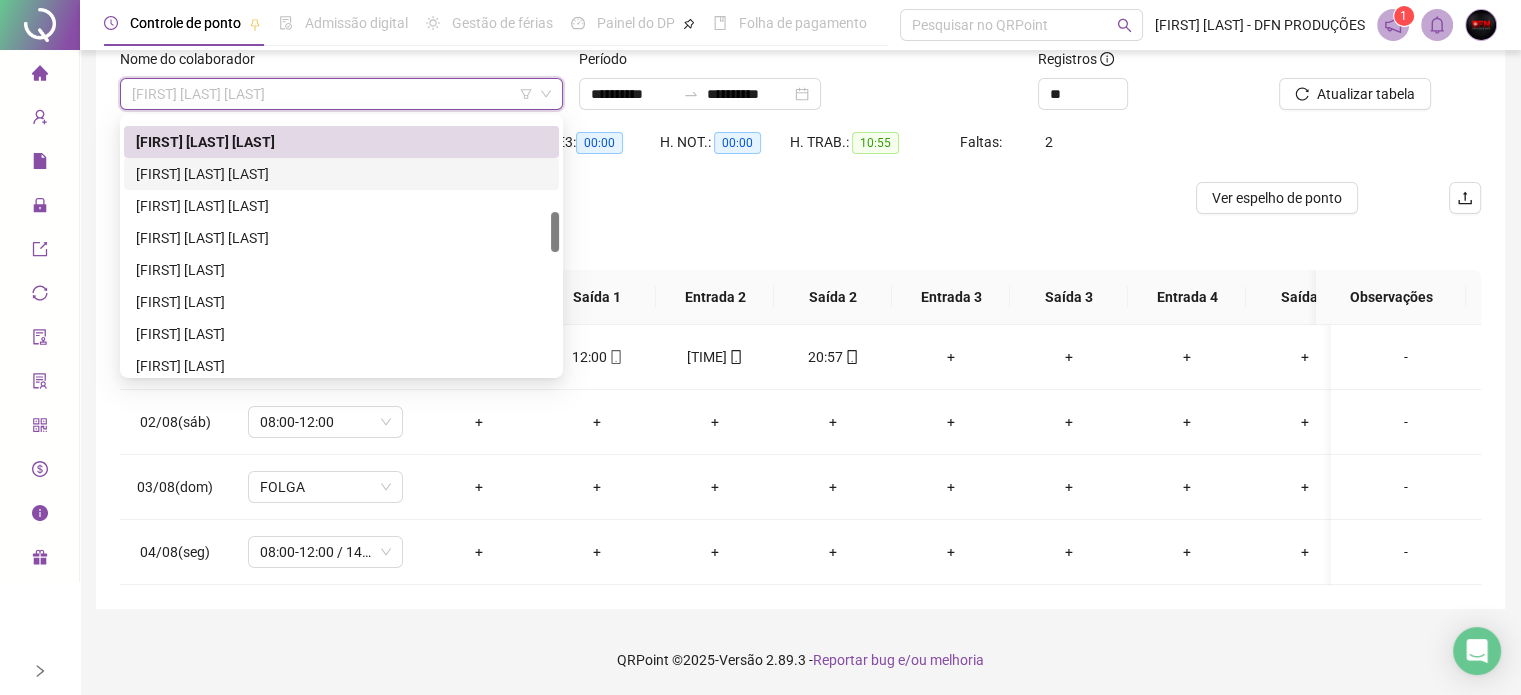 click on "[FIRST] [LAST] [LAST]" at bounding box center [341, 174] 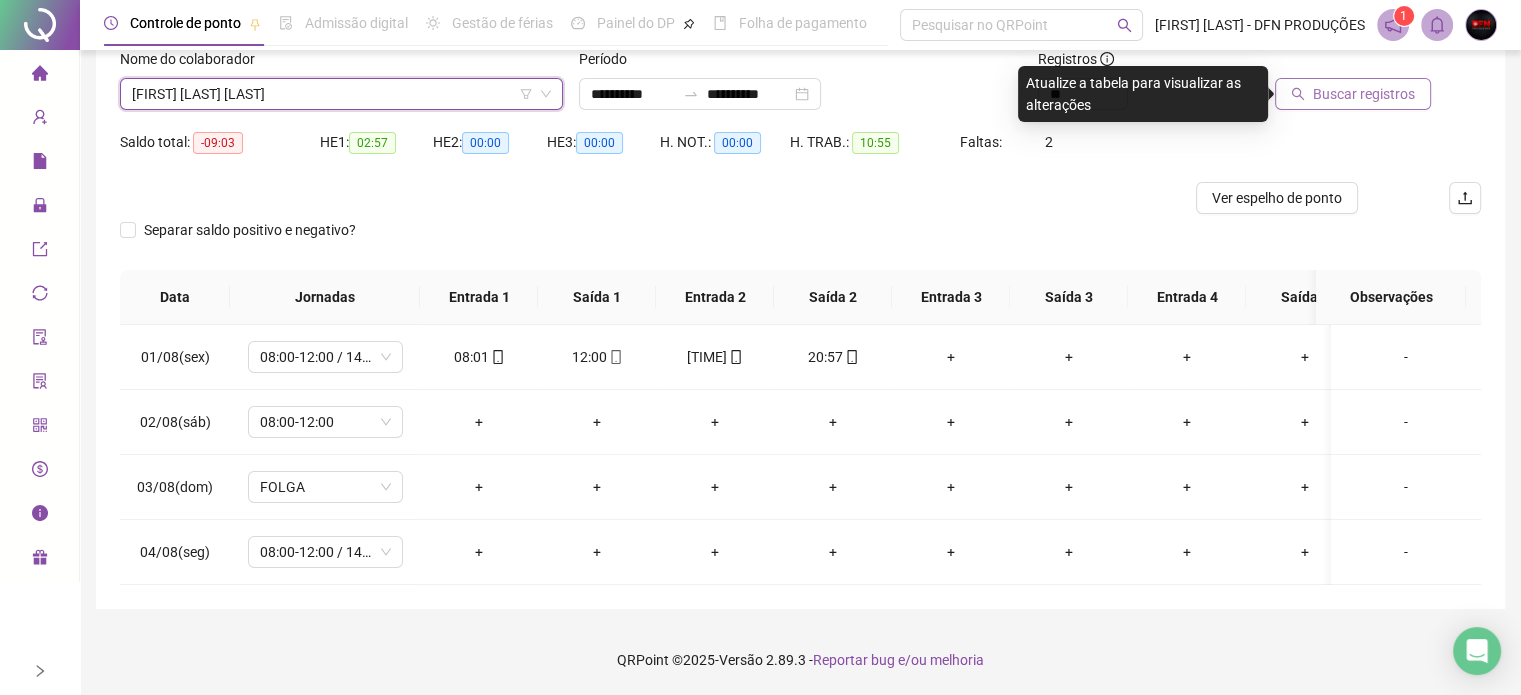 click on "Buscar registros" at bounding box center (1364, 94) 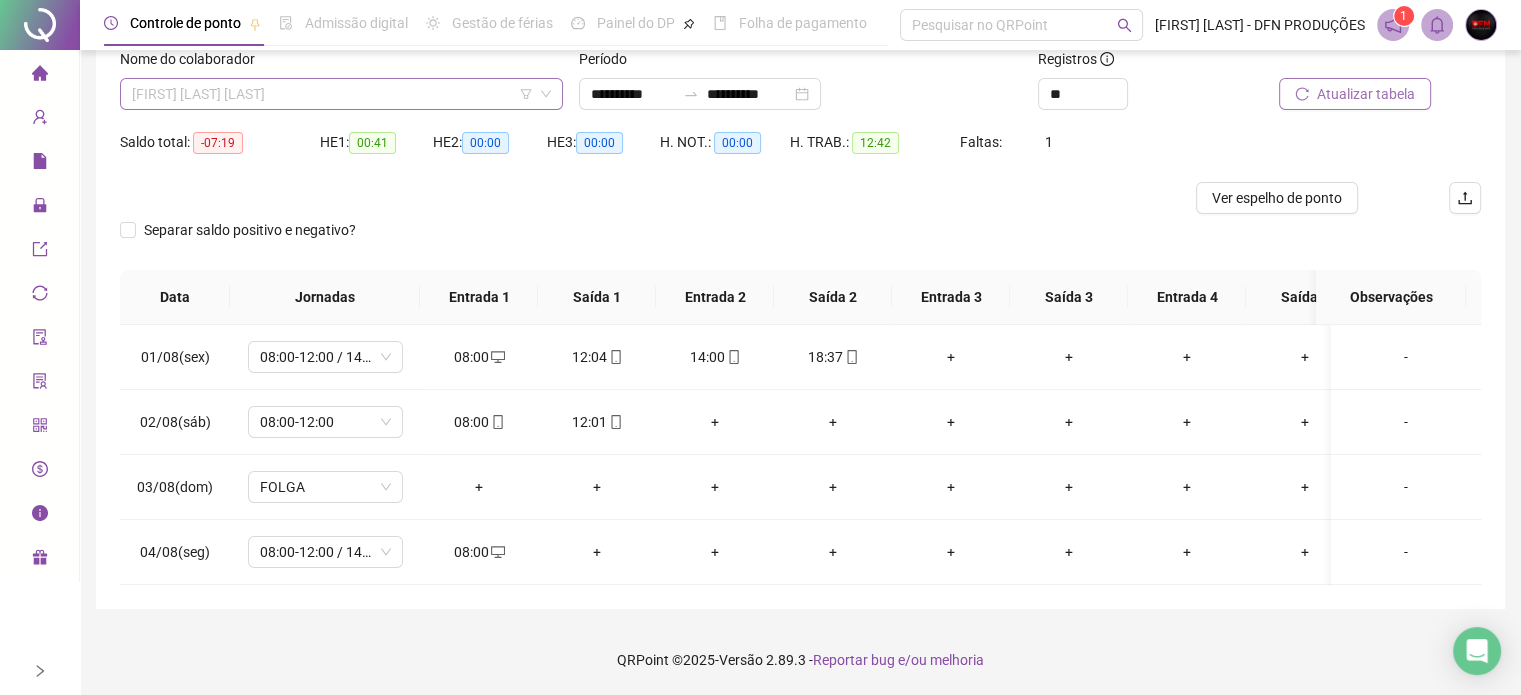 click on "[FIRST] [LAST] [LAST]" at bounding box center [341, 94] 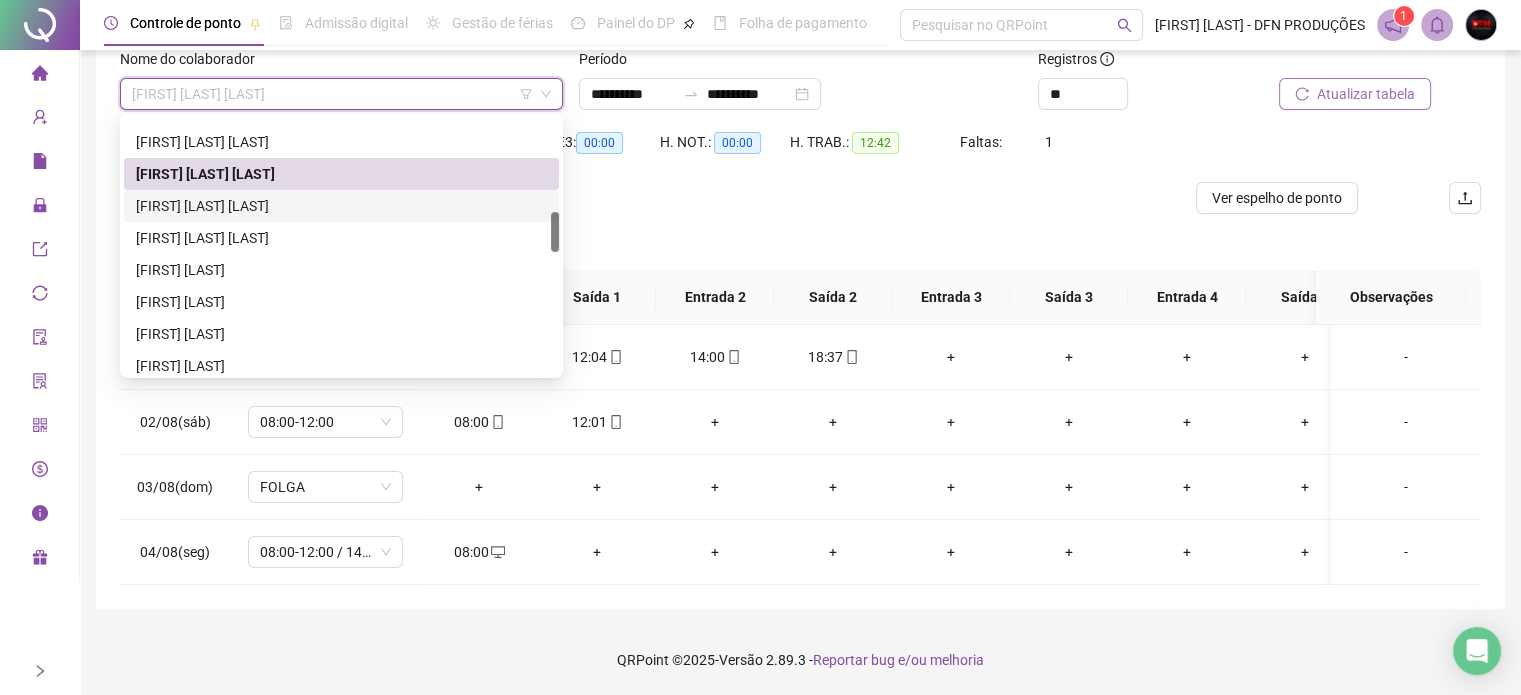 click on "[FIRST] [LAST] [LAST]" at bounding box center (341, 206) 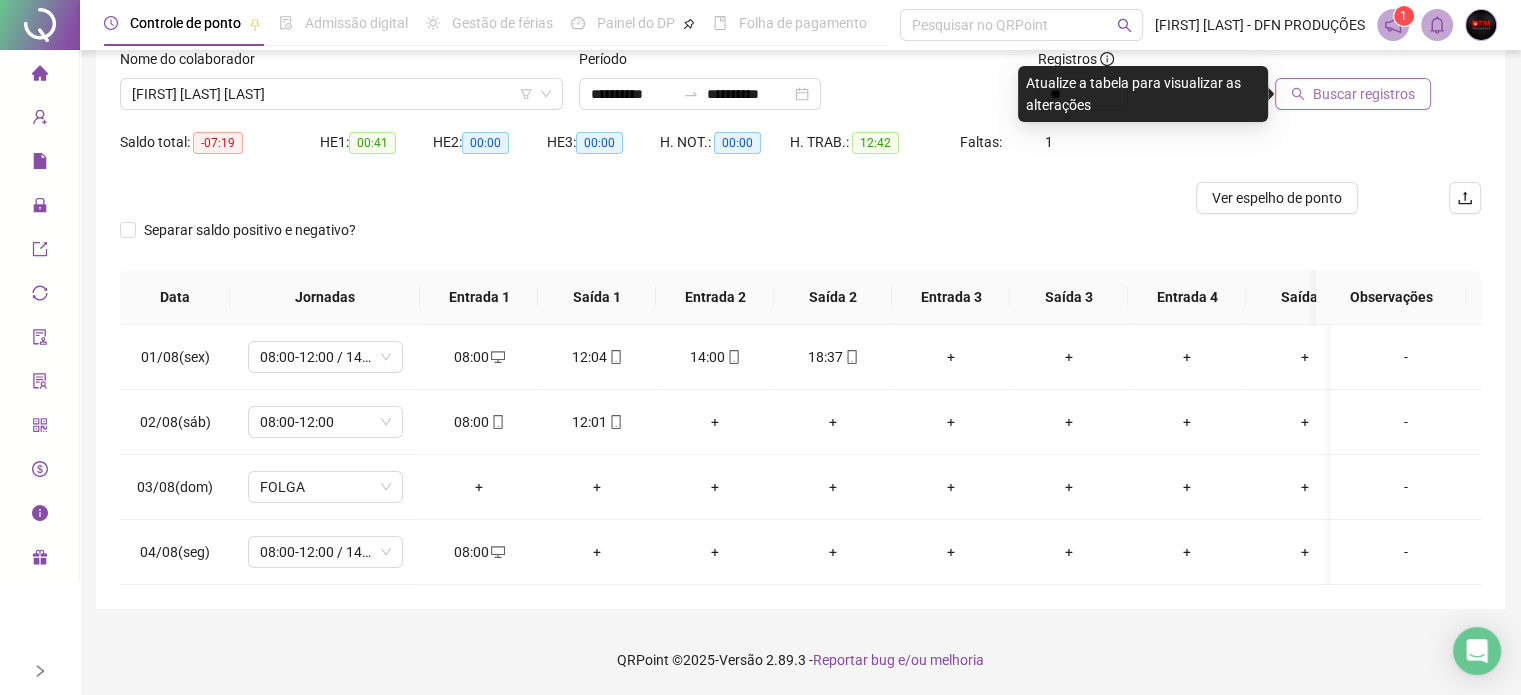 click on "Buscar registros" at bounding box center [1364, 94] 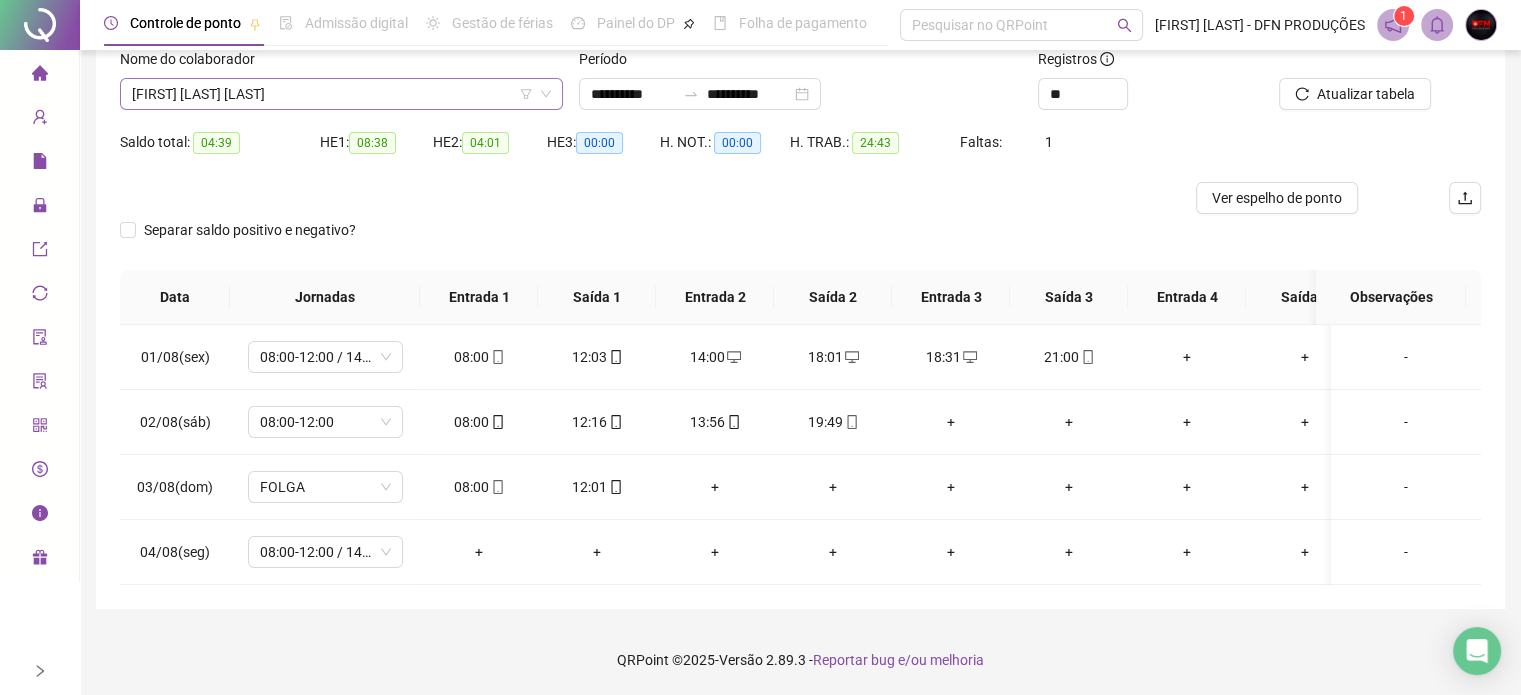 click on "[FIRST] [LAST] [LAST]" at bounding box center (341, 94) 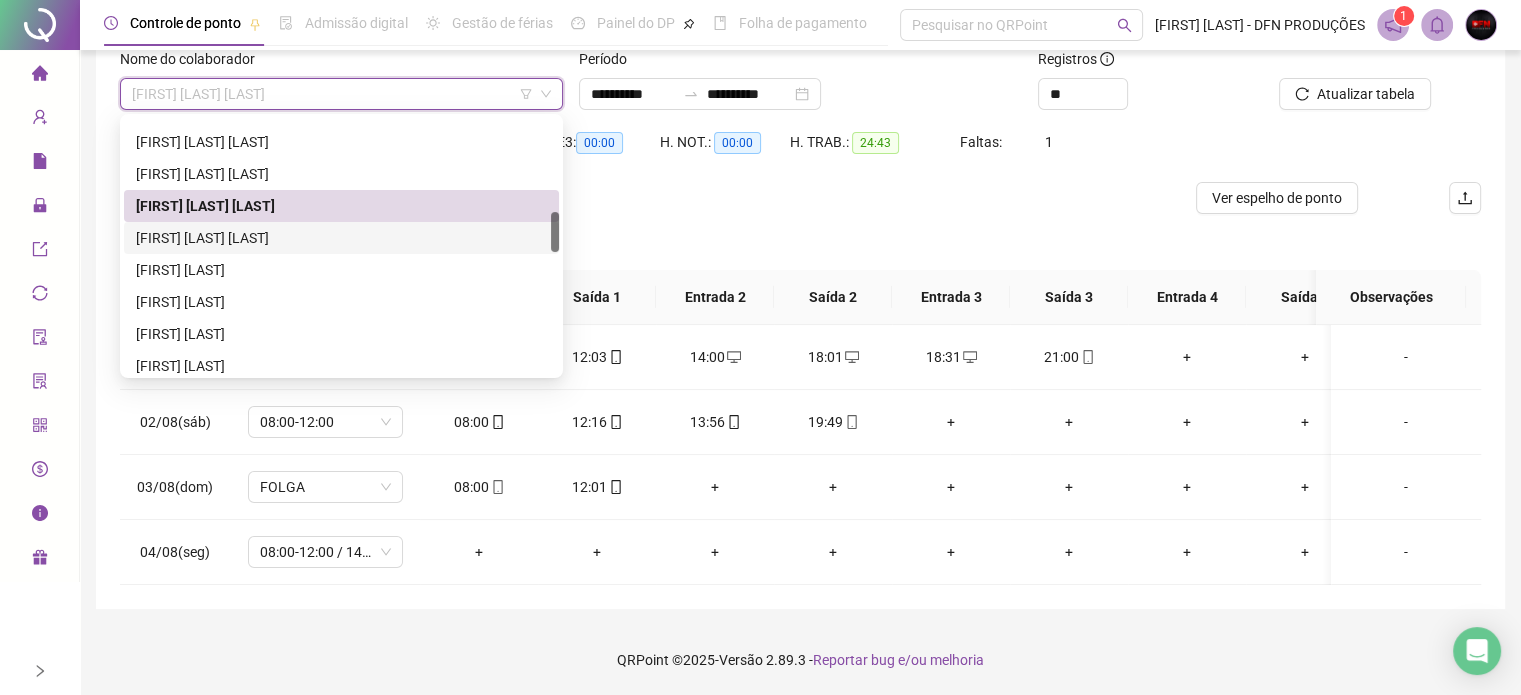 click on "[FIRST] [LAST] [LAST]" at bounding box center (341, 238) 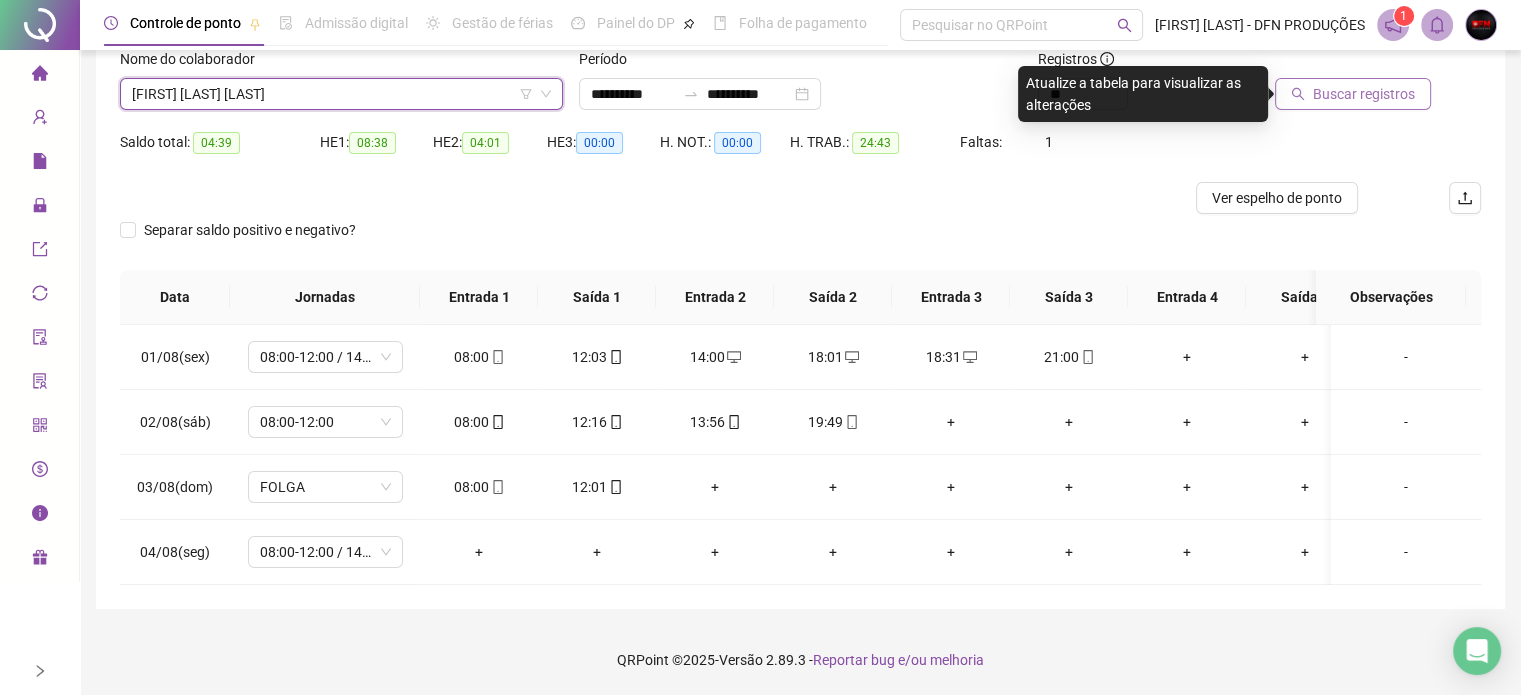 click on "Buscar registros" at bounding box center [1364, 94] 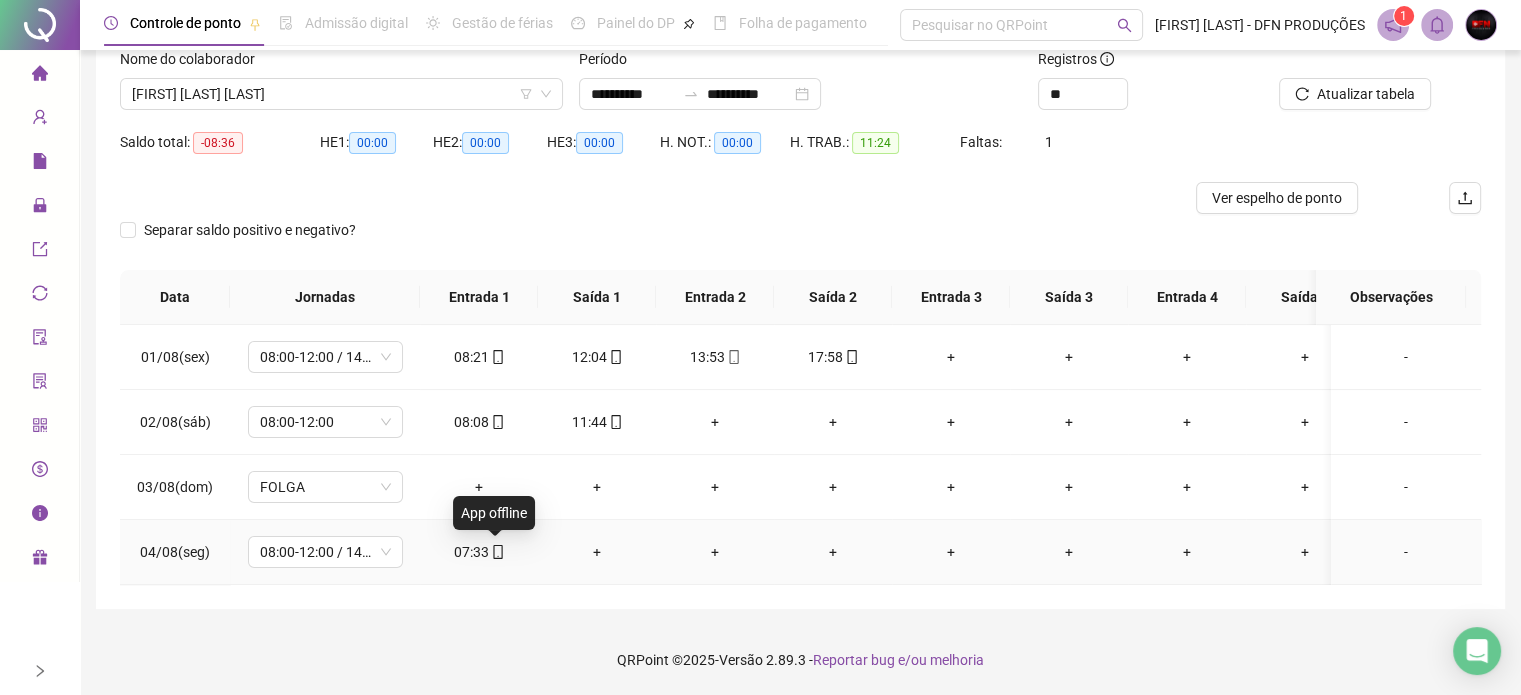 click 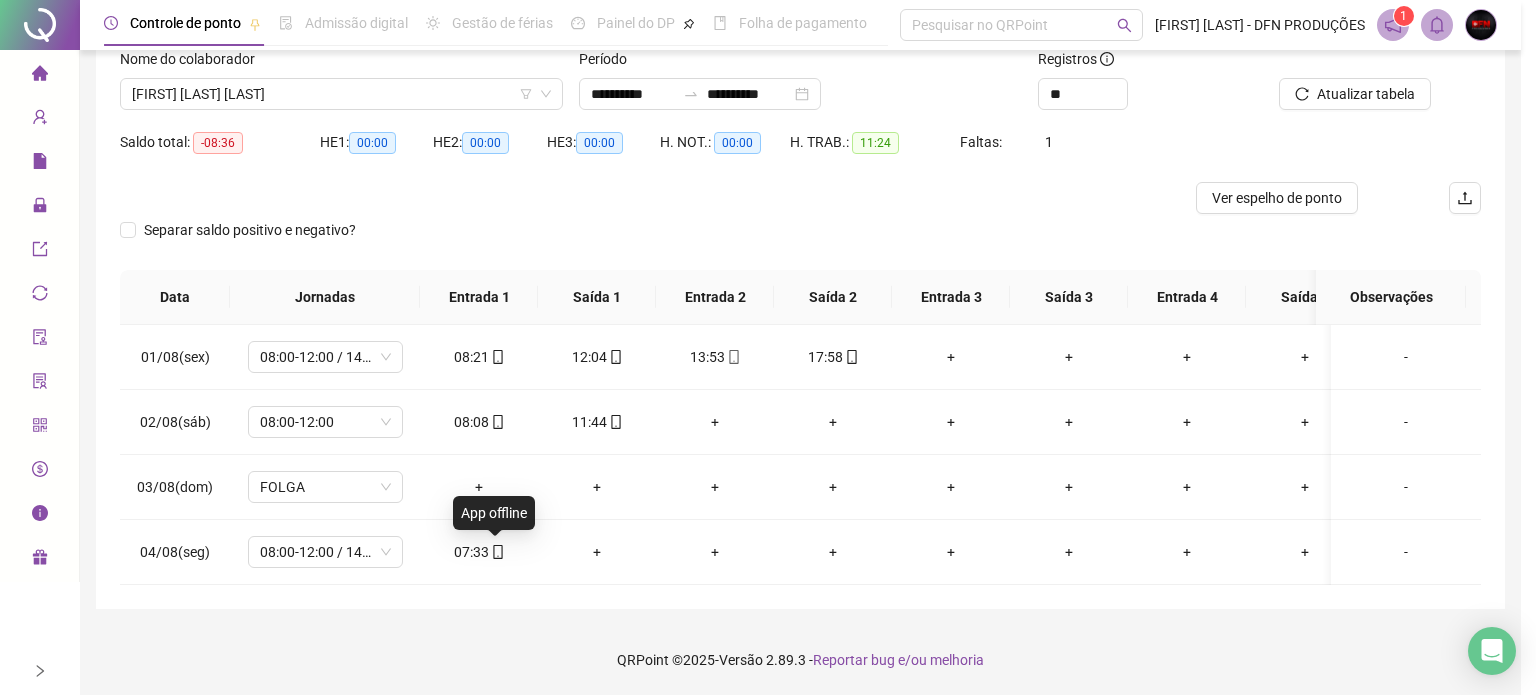type on "**********" 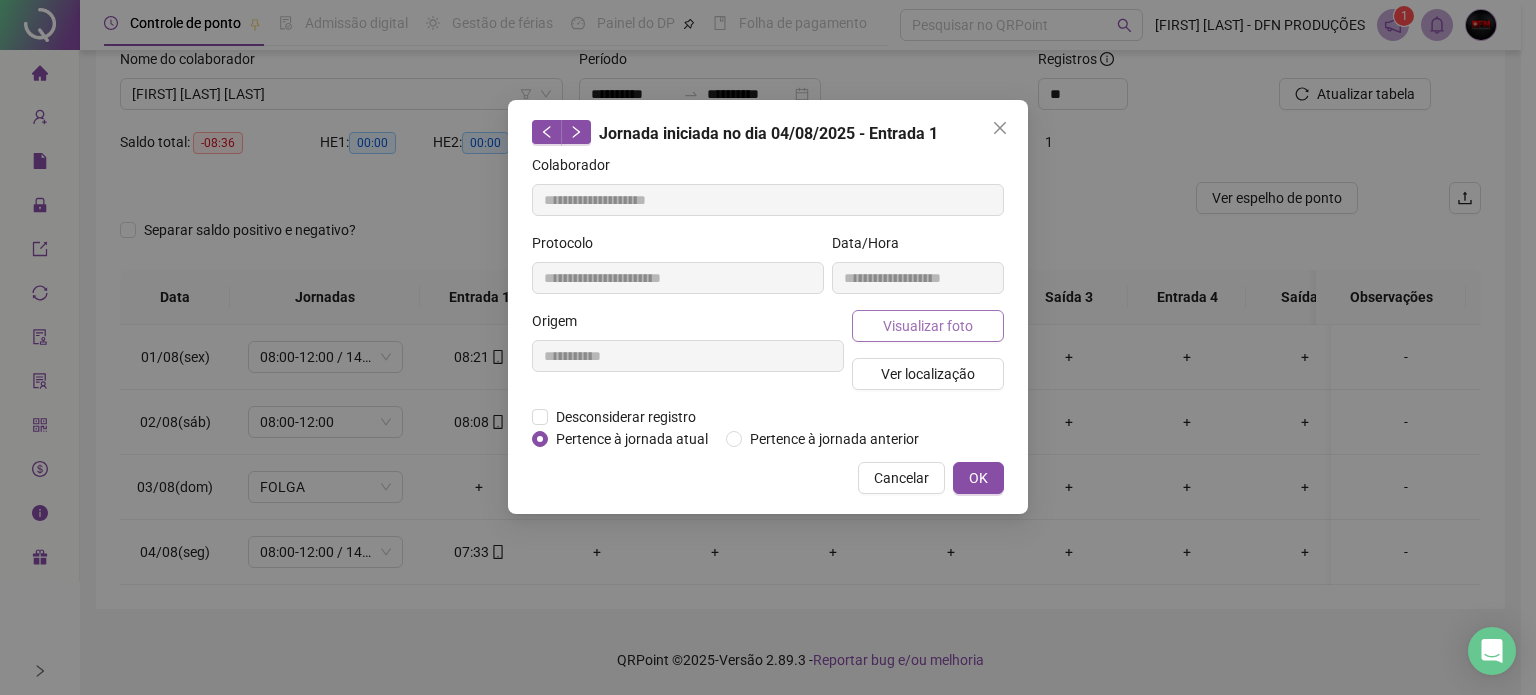 click on "Visualizar foto" at bounding box center (928, 326) 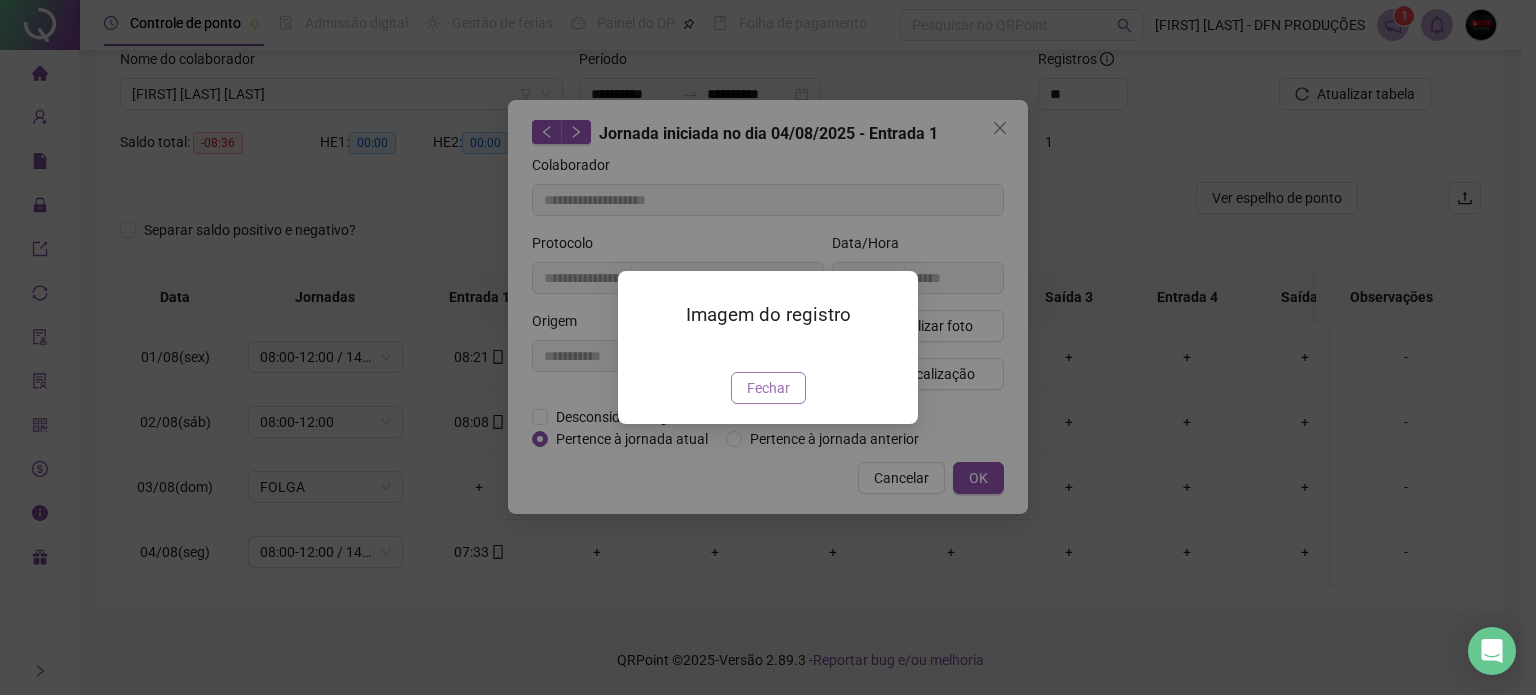 click on "Fechar" at bounding box center (768, 388) 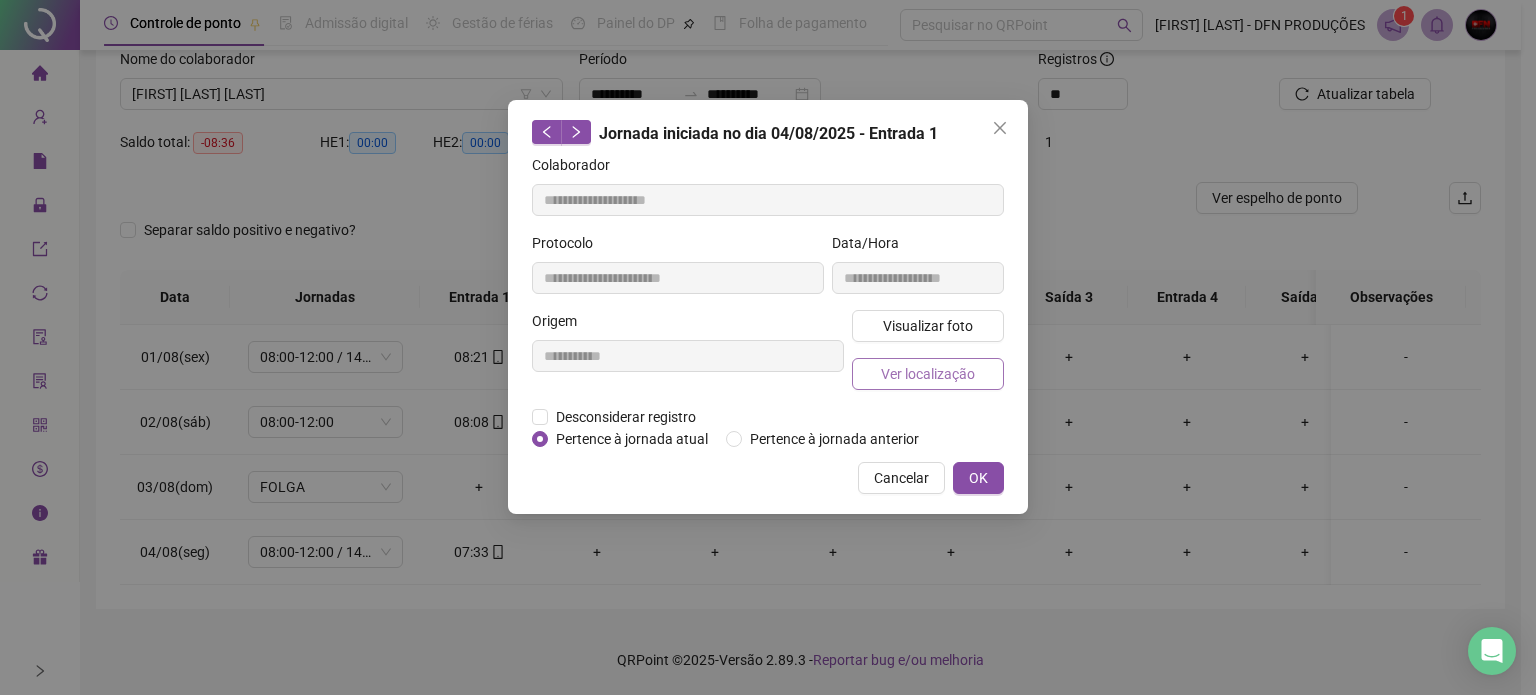 click on "Ver localização" at bounding box center (928, 374) 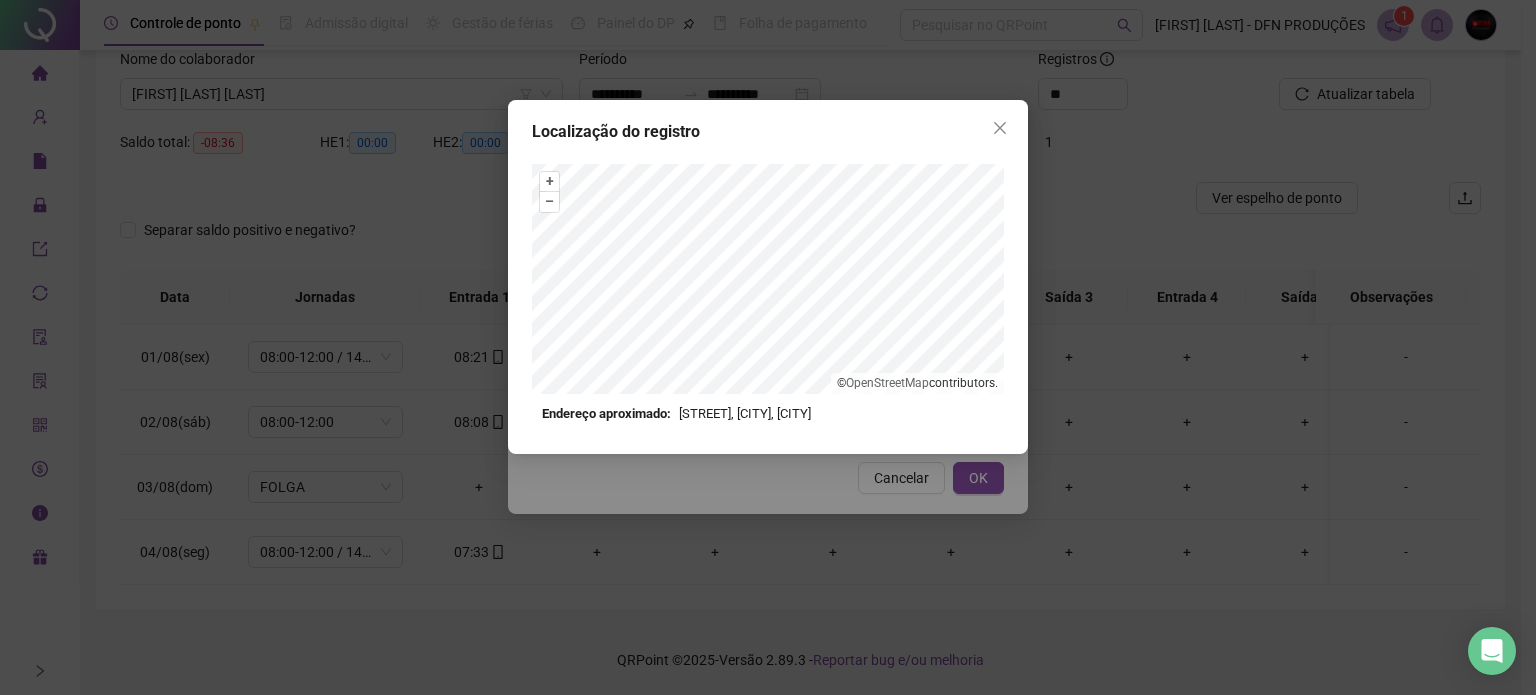 click 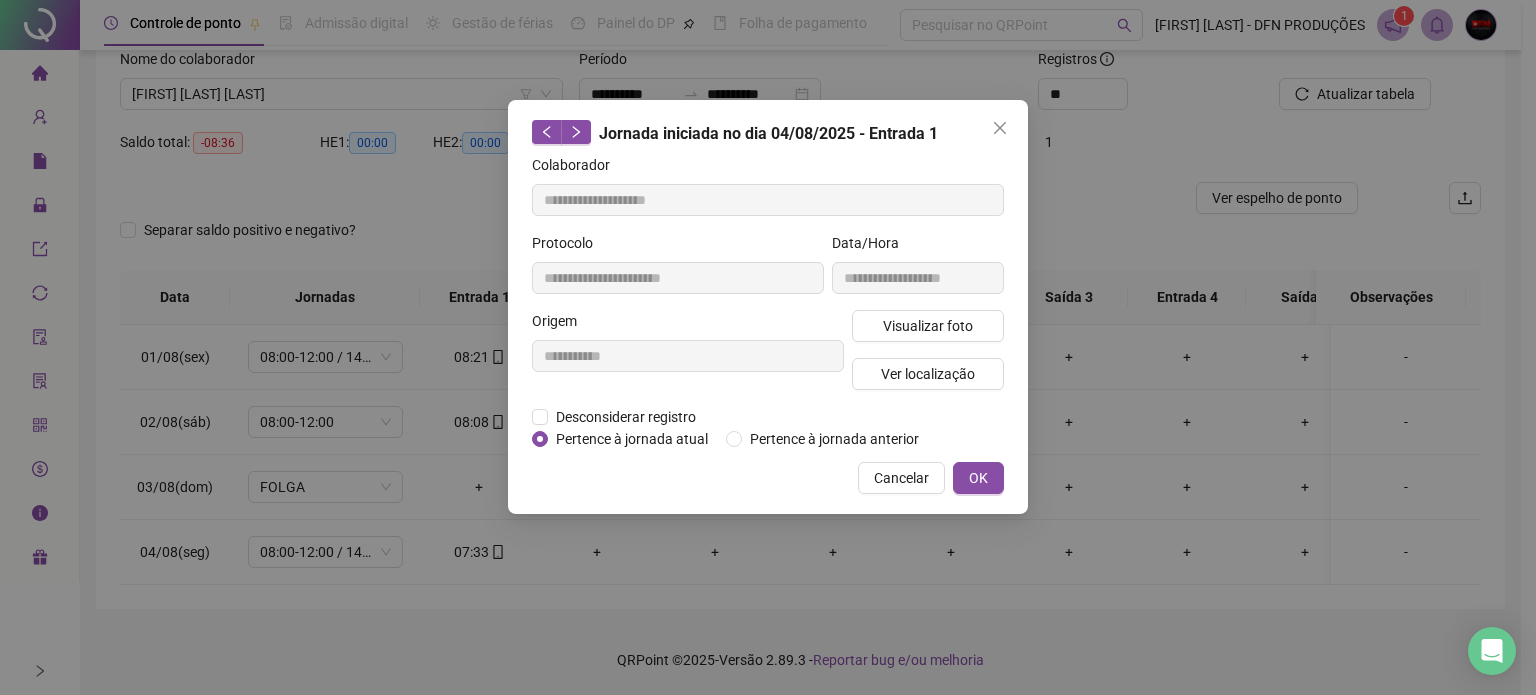 click 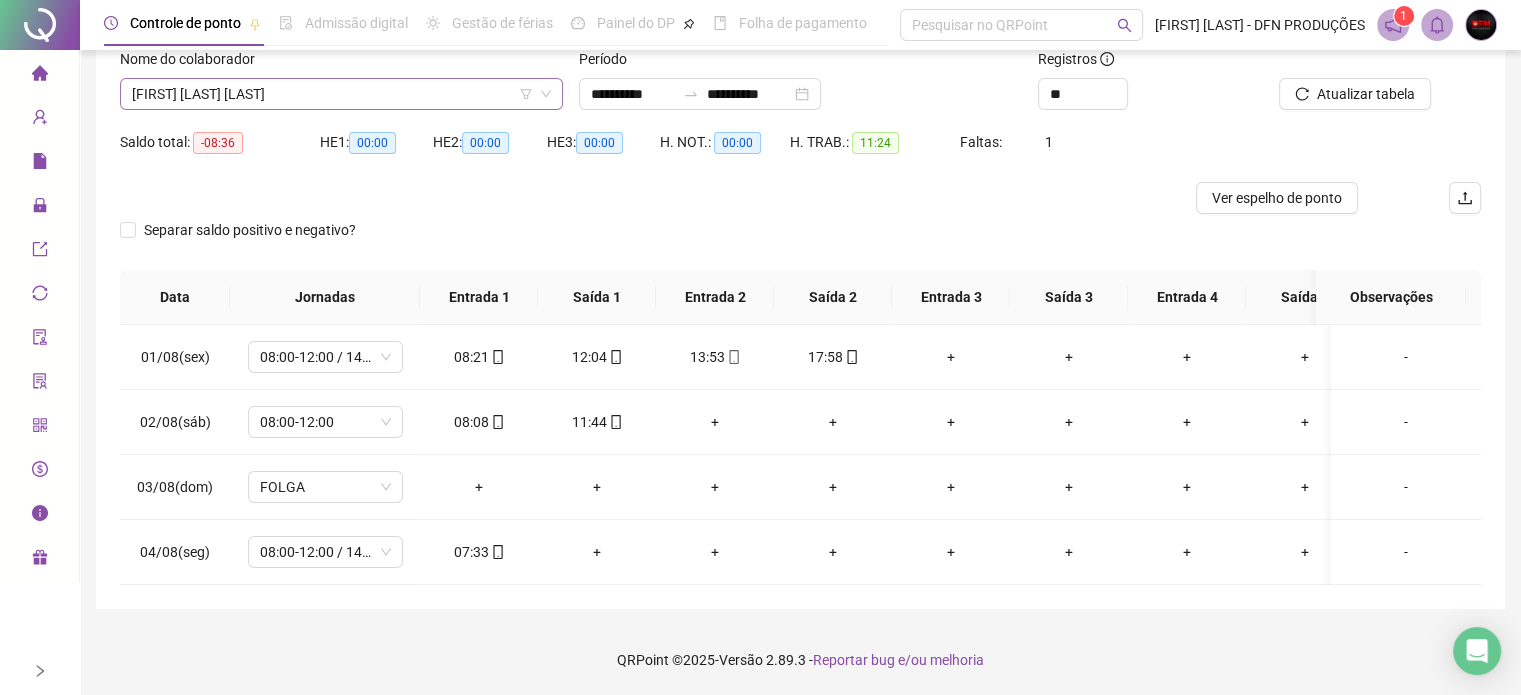 click on "[FIRST] [LAST] [LAST]" at bounding box center (341, 94) 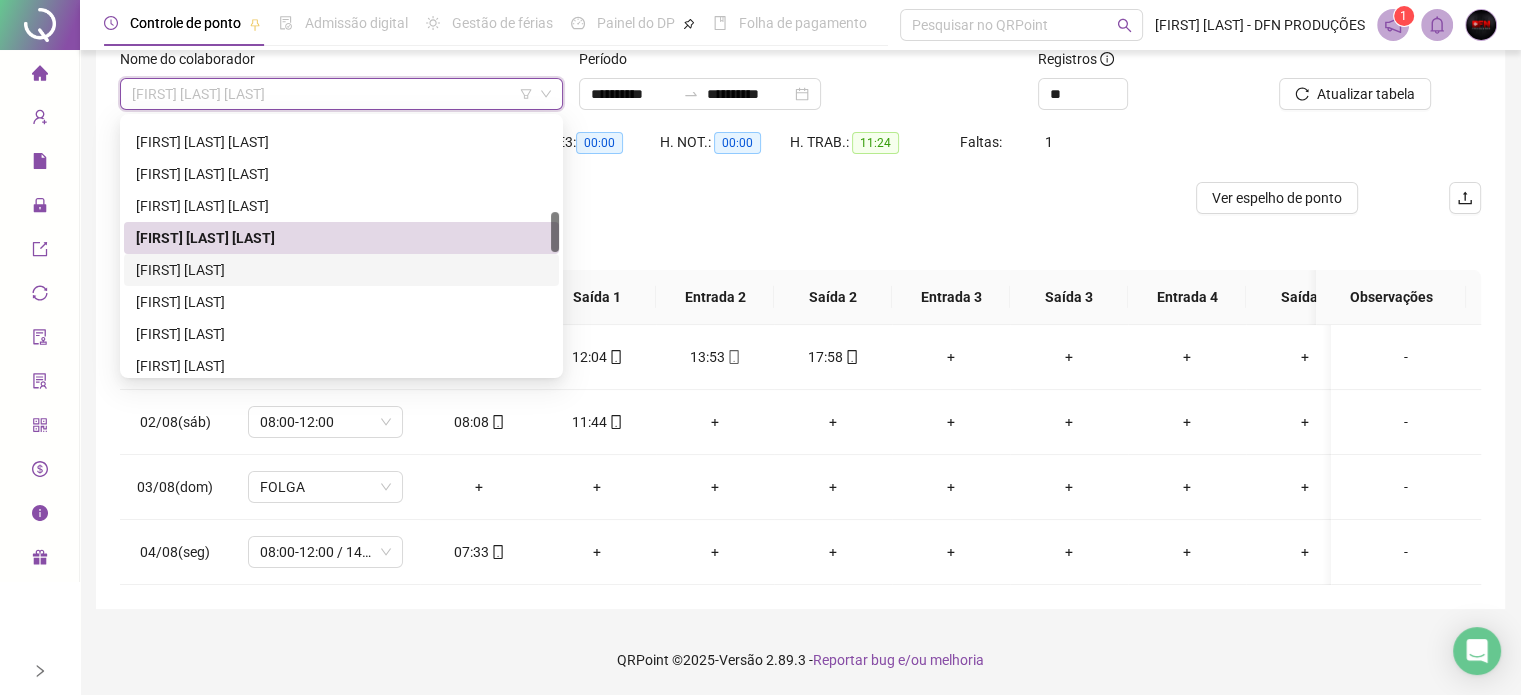 click on "[FIRST] [LAST]" at bounding box center (341, 270) 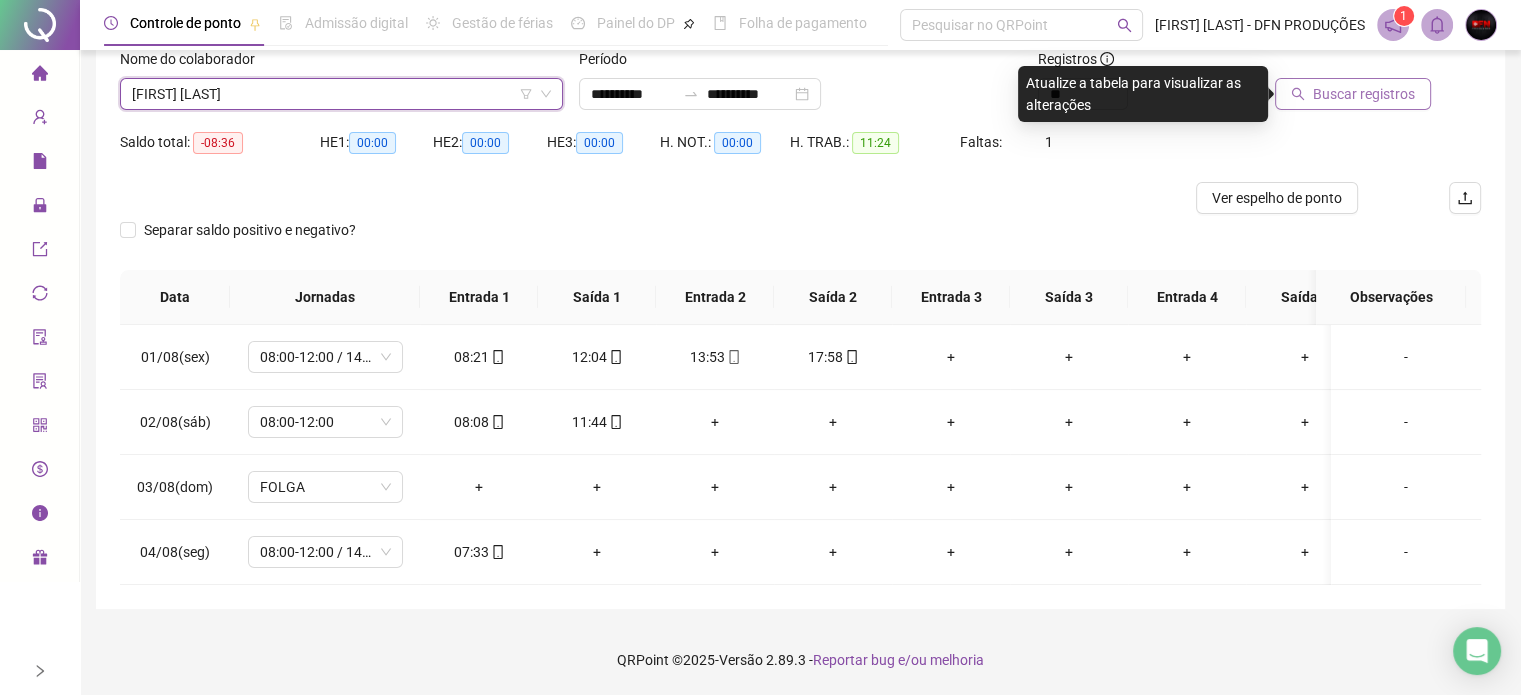 click on "Buscar registros" at bounding box center (1364, 94) 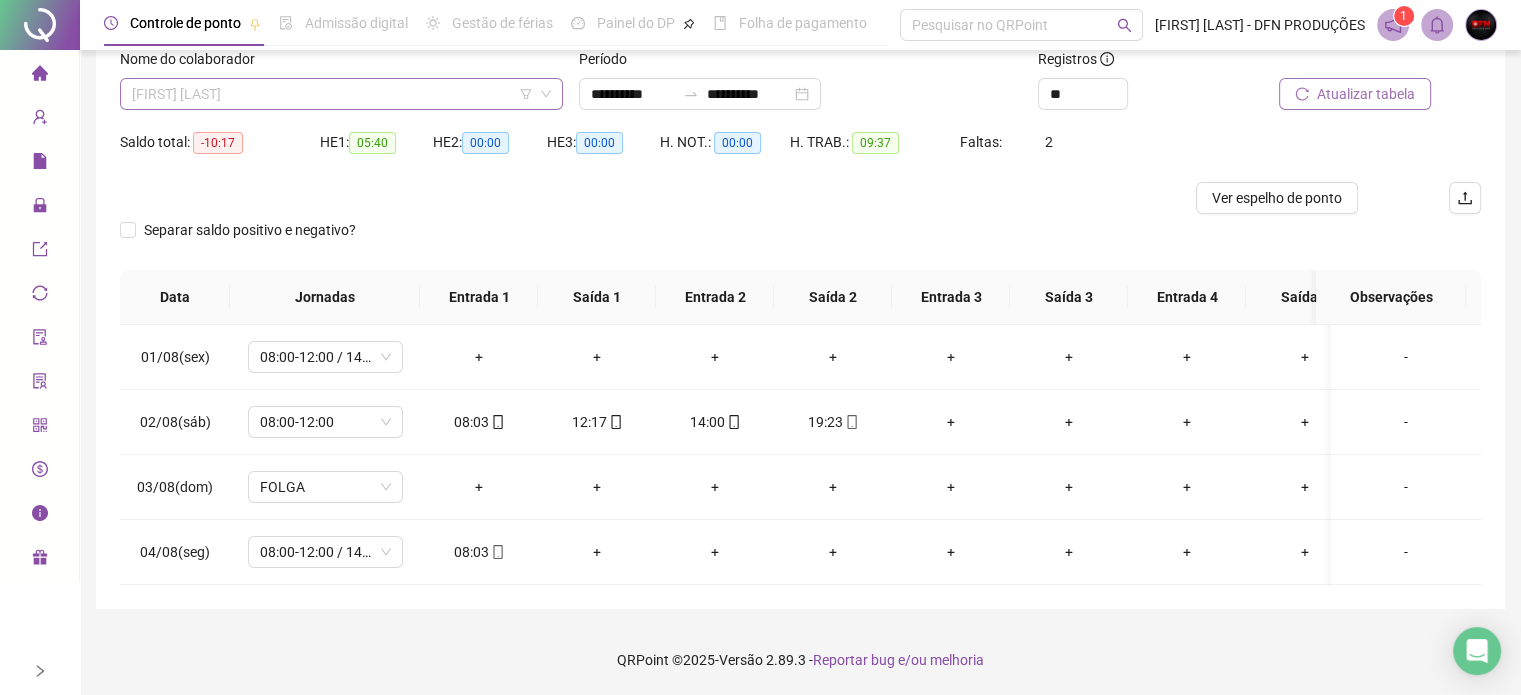 click on "[FIRST] [LAST]" at bounding box center (341, 94) 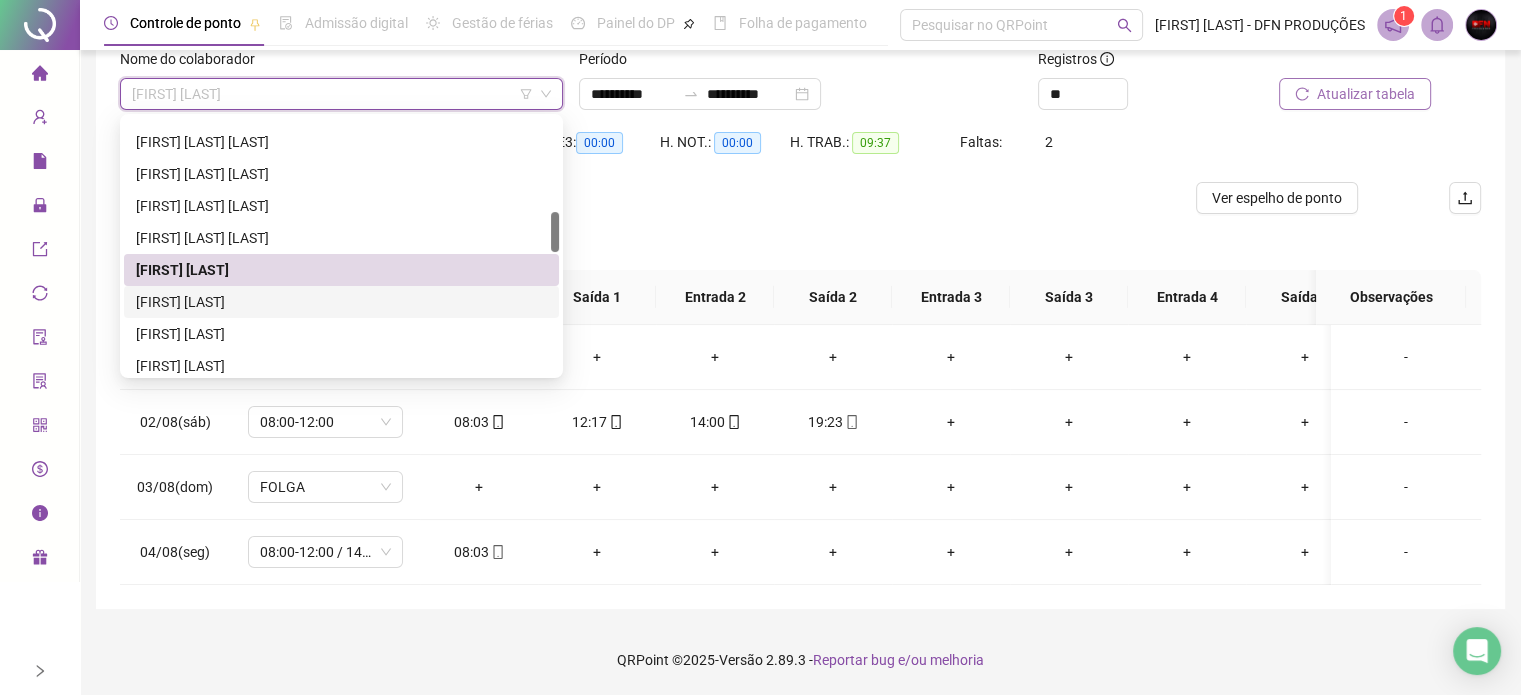 click on "[FIRST] [LAST]" at bounding box center [341, 302] 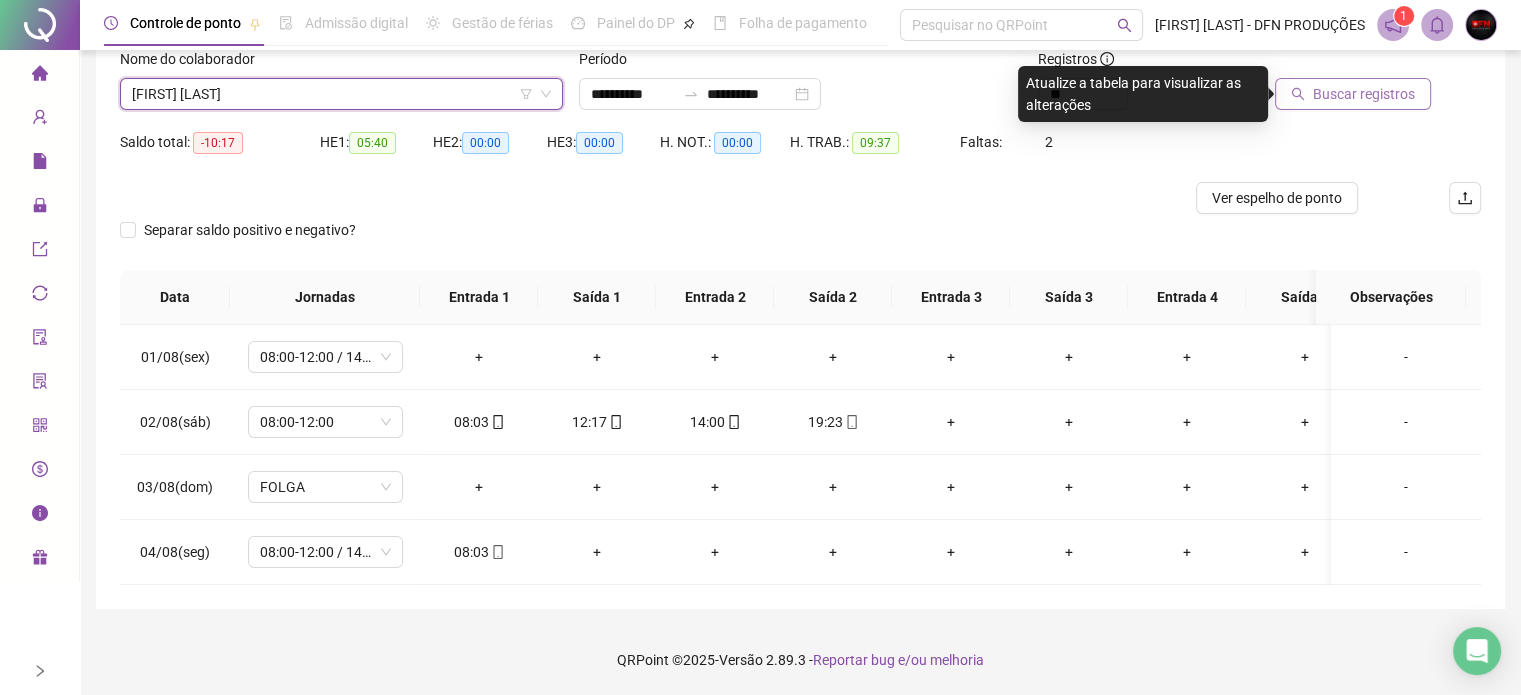 click on "[FIRST] [LAST]" at bounding box center [341, 94] 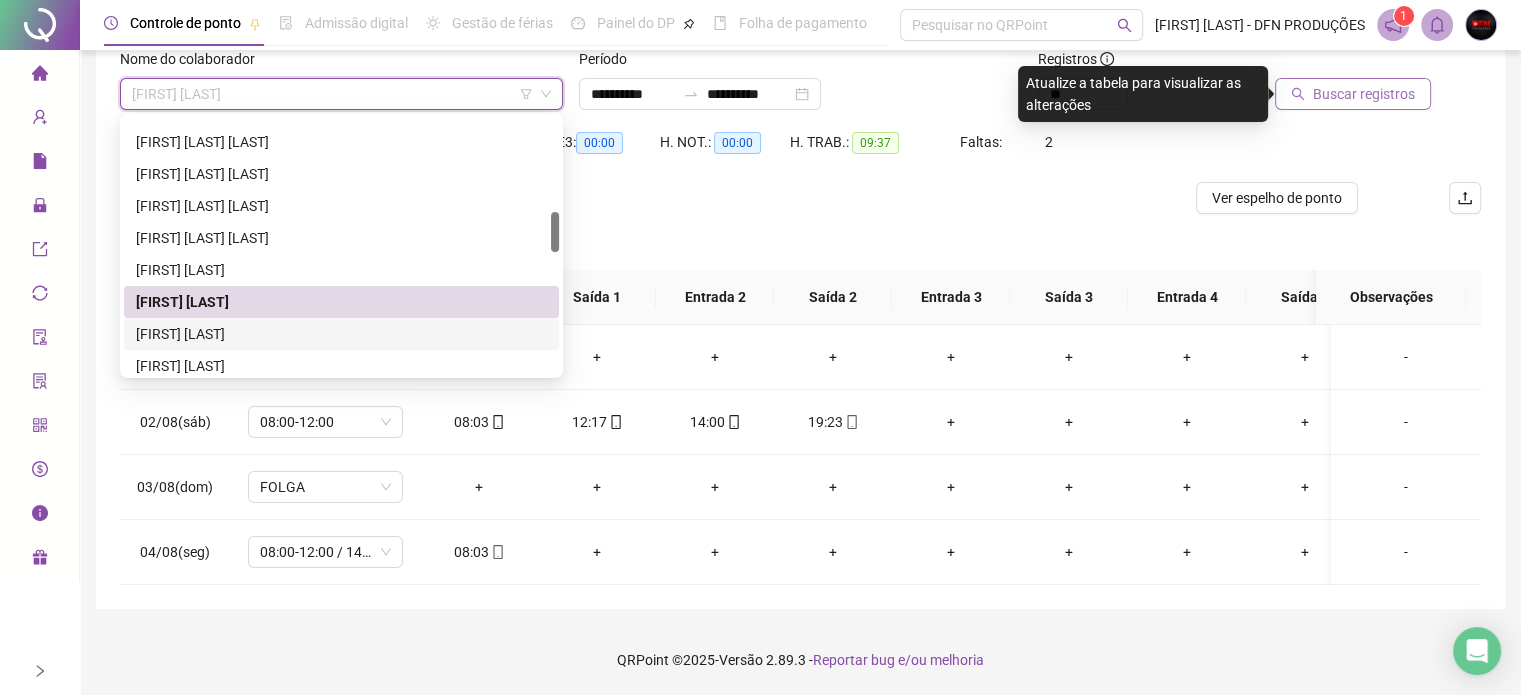 click on "[FIRST] [LAST]" at bounding box center (341, 334) 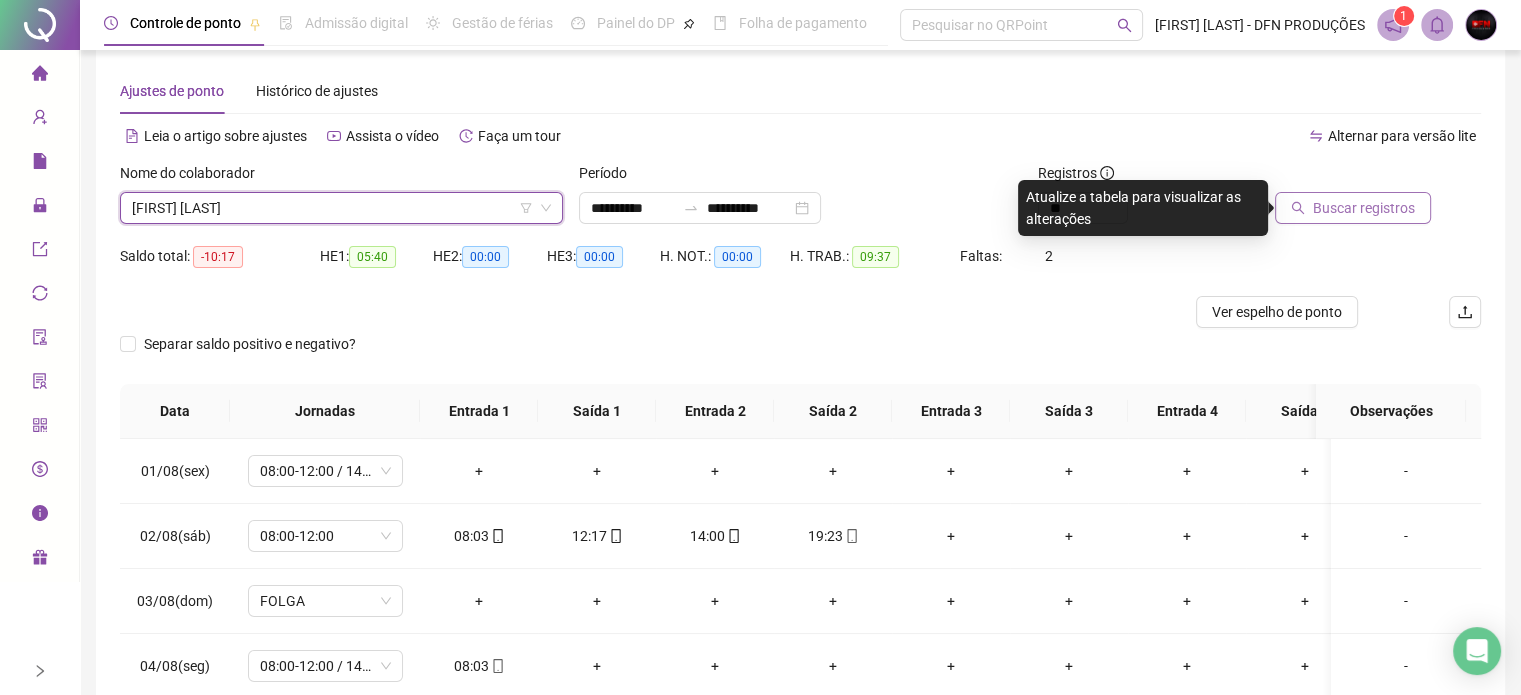 scroll, scrollTop: 0, scrollLeft: 0, axis: both 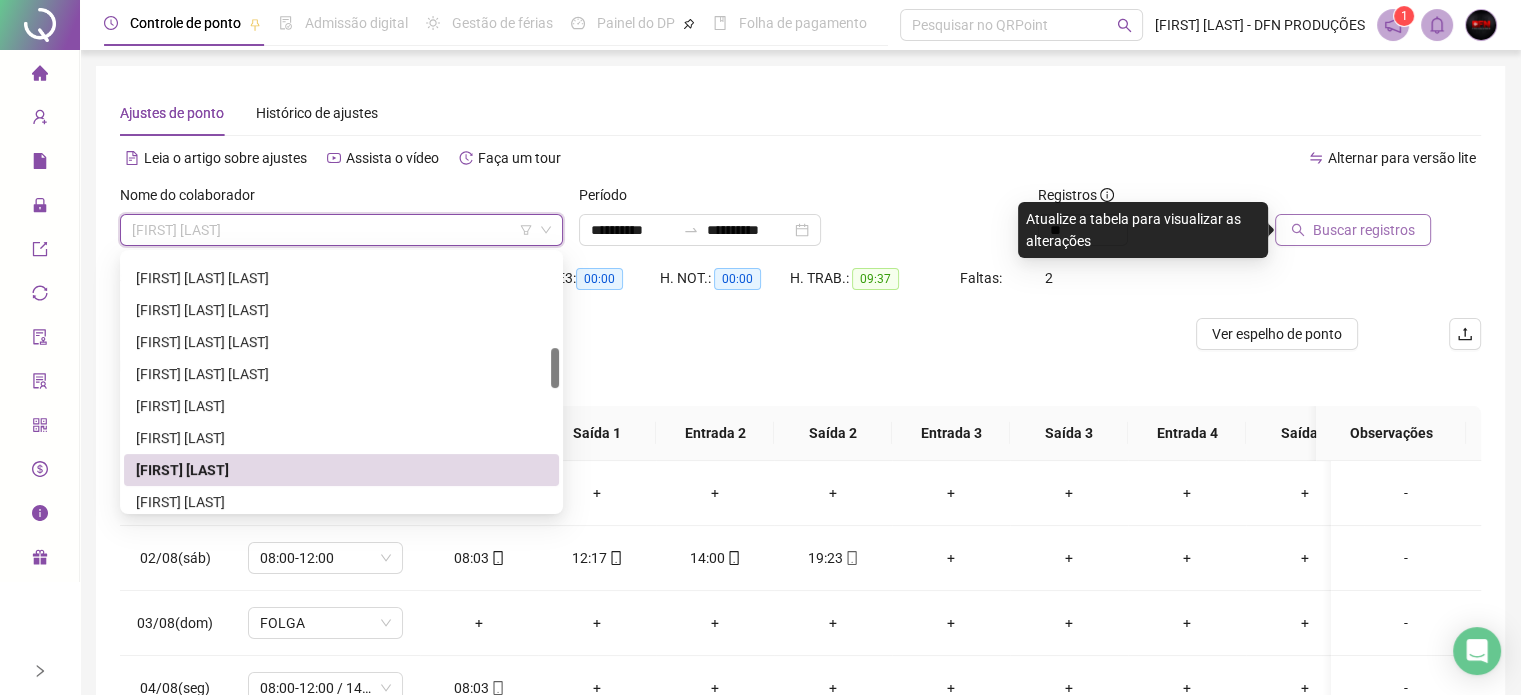click on "[FIRST] [LAST]" at bounding box center [341, 230] 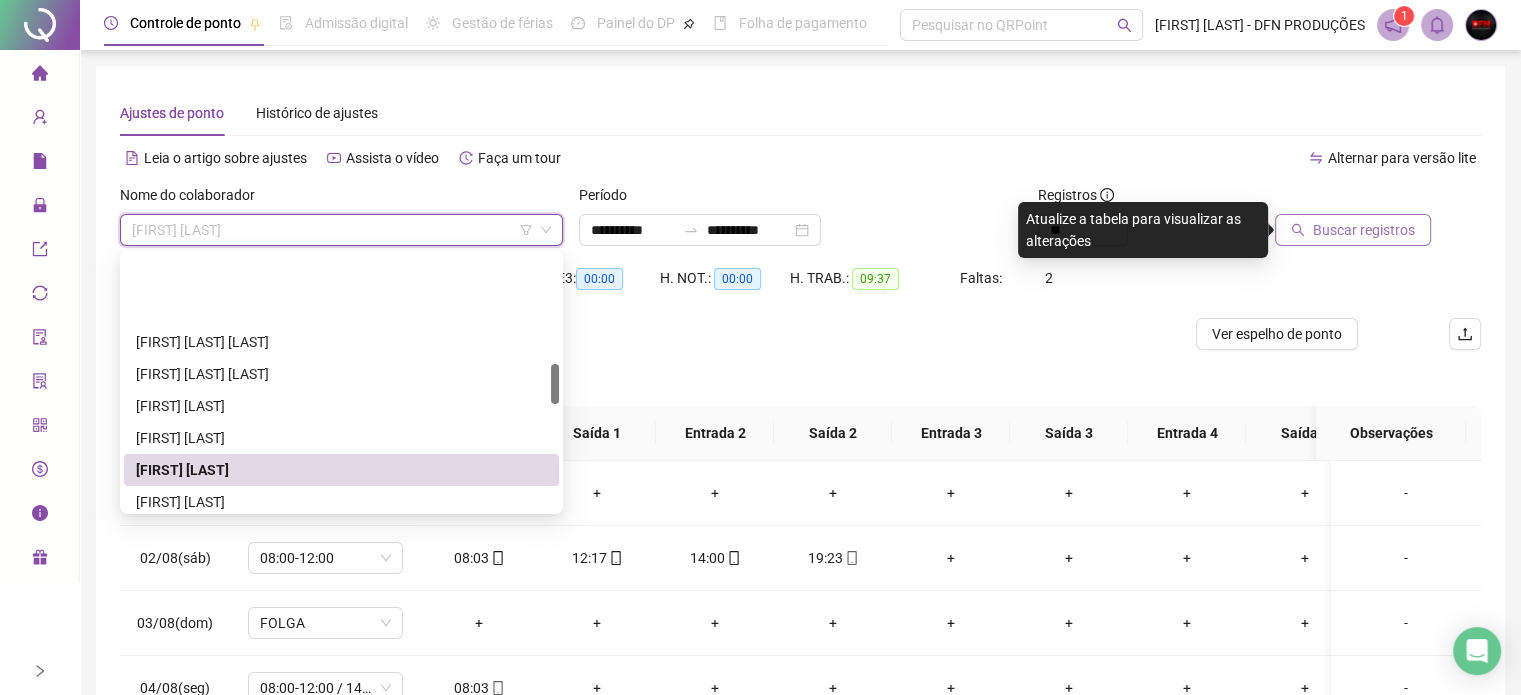 scroll, scrollTop: 700, scrollLeft: 0, axis: vertical 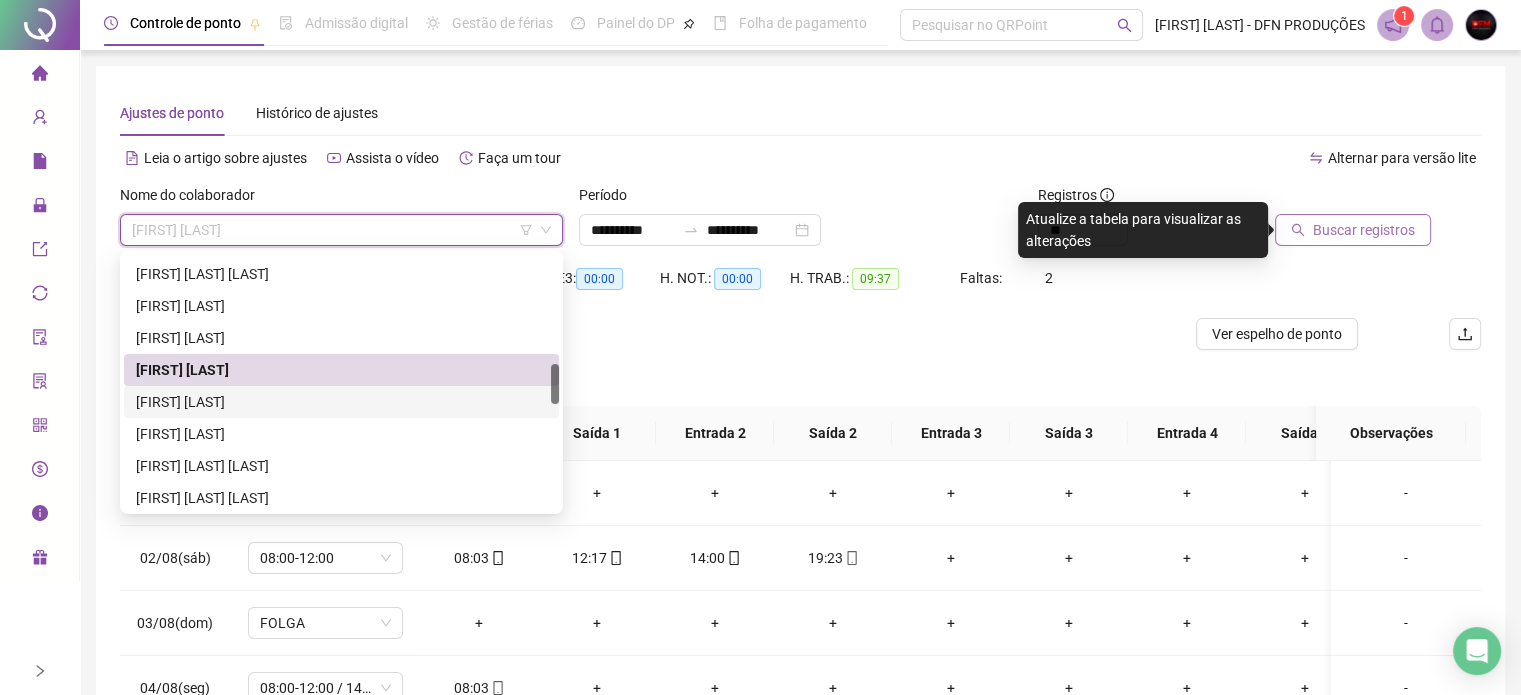 click on "[FIRST] [LAST]" at bounding box center [341, 402] 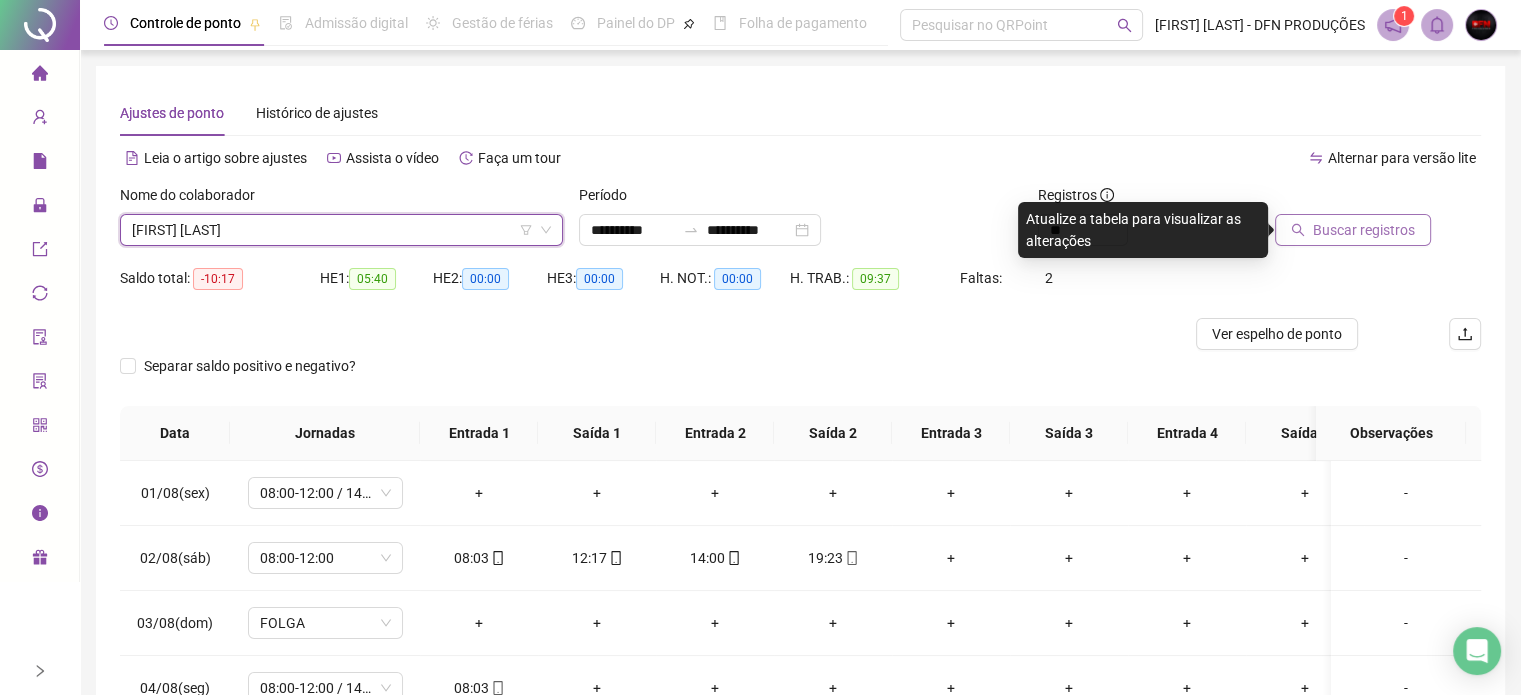 click on "[FIRST] [LAST]" at bounding box center [341, 230] 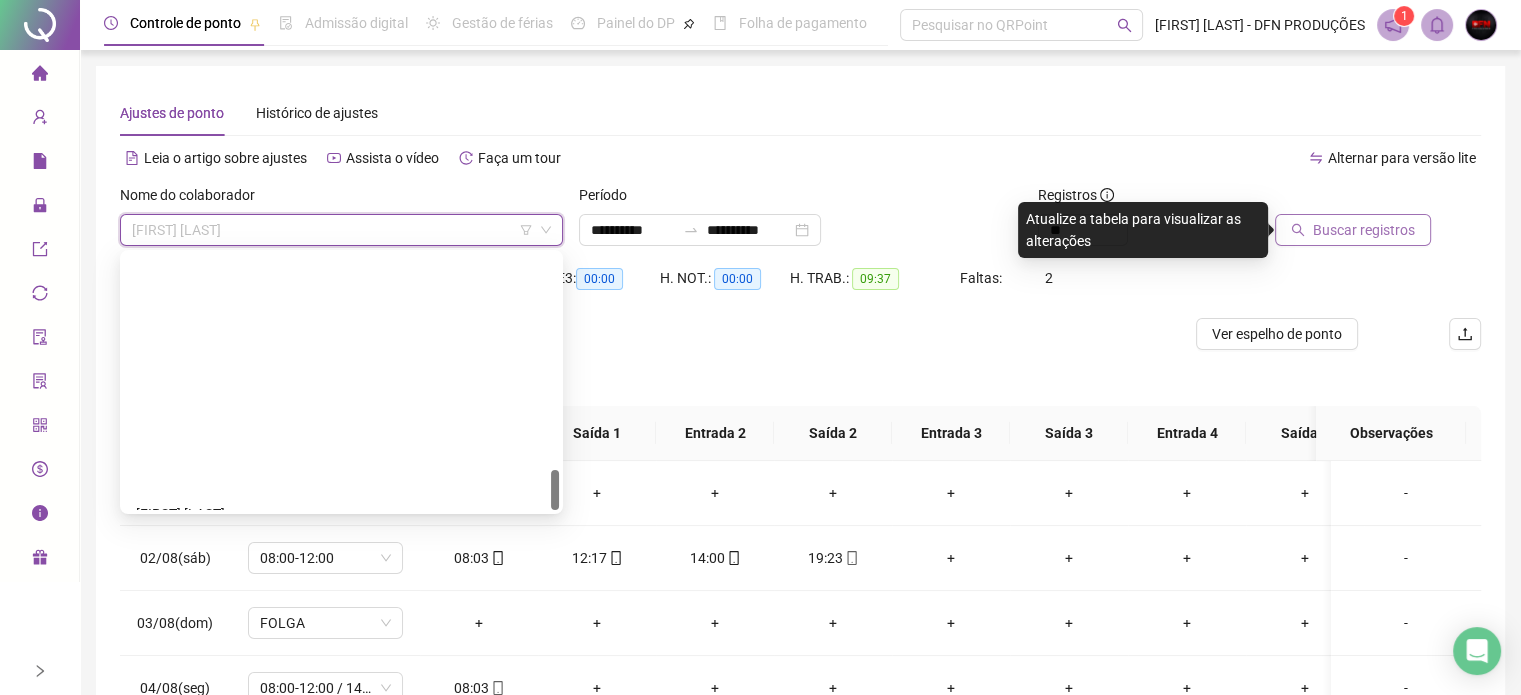 scroll, scrollTop: 1376, scrollLeft: 0, axis: vertical 